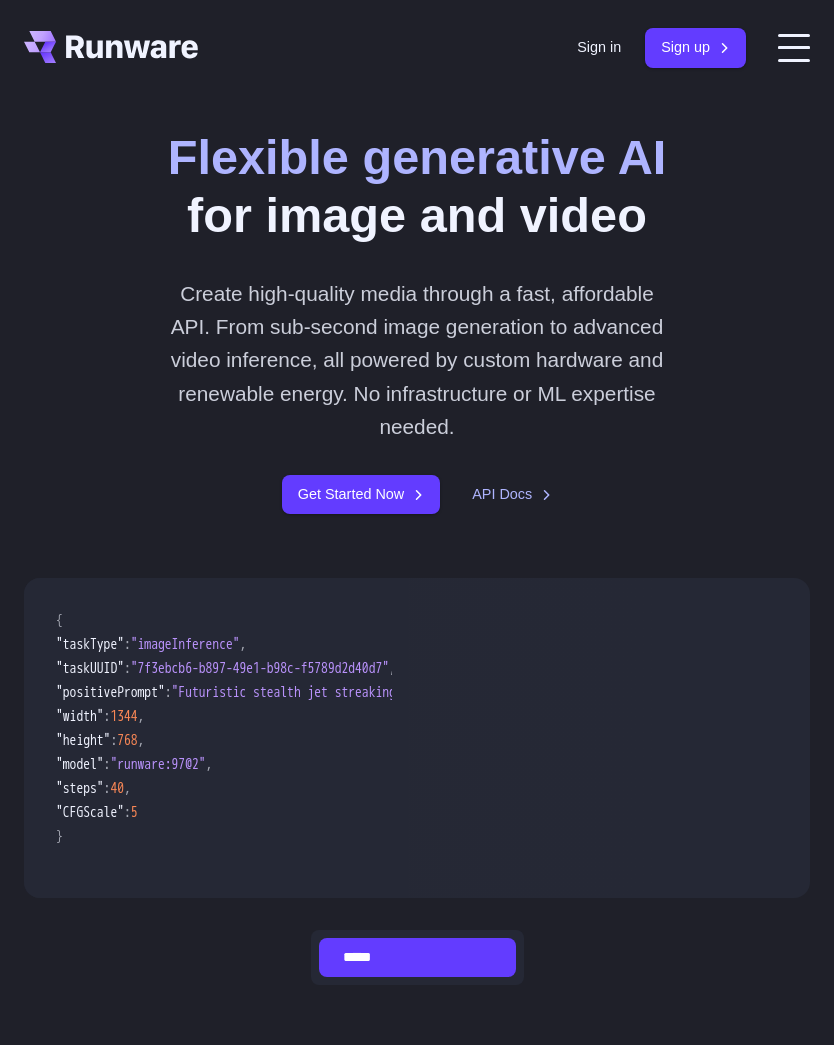 scroll, scrollTop: 0, scrollLeft: 0, axis: both 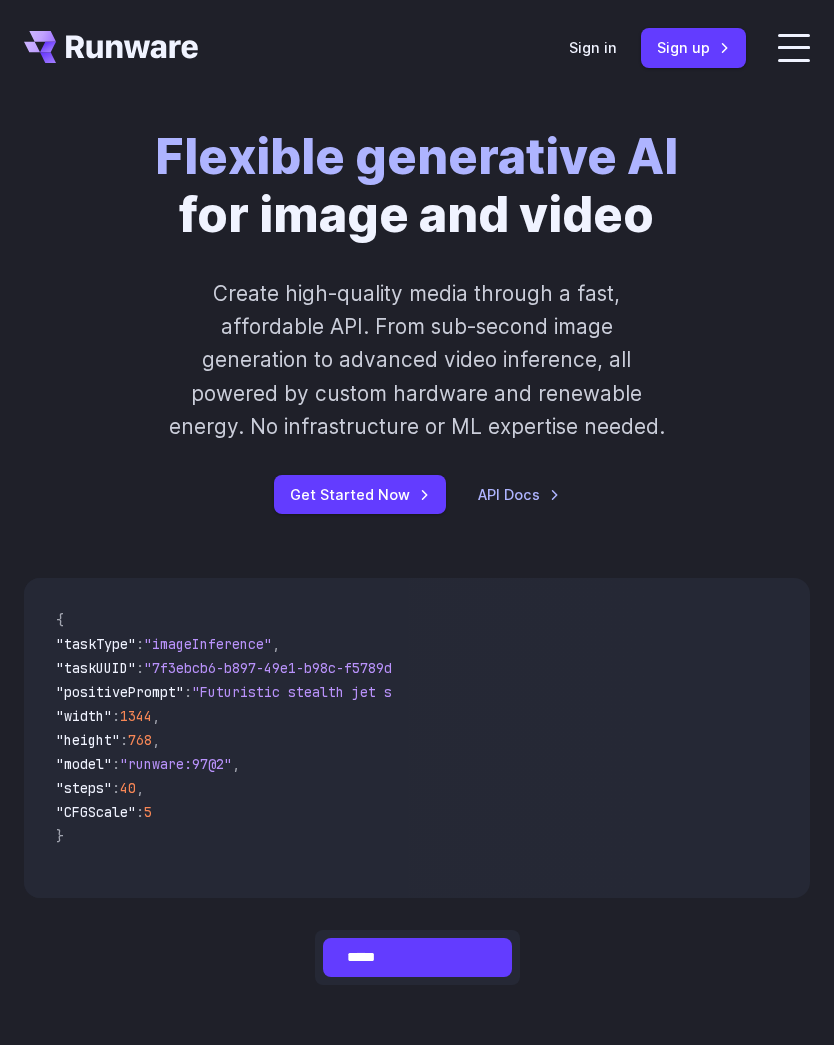 click on "Get Started Now" at bounding box center [360, 494] 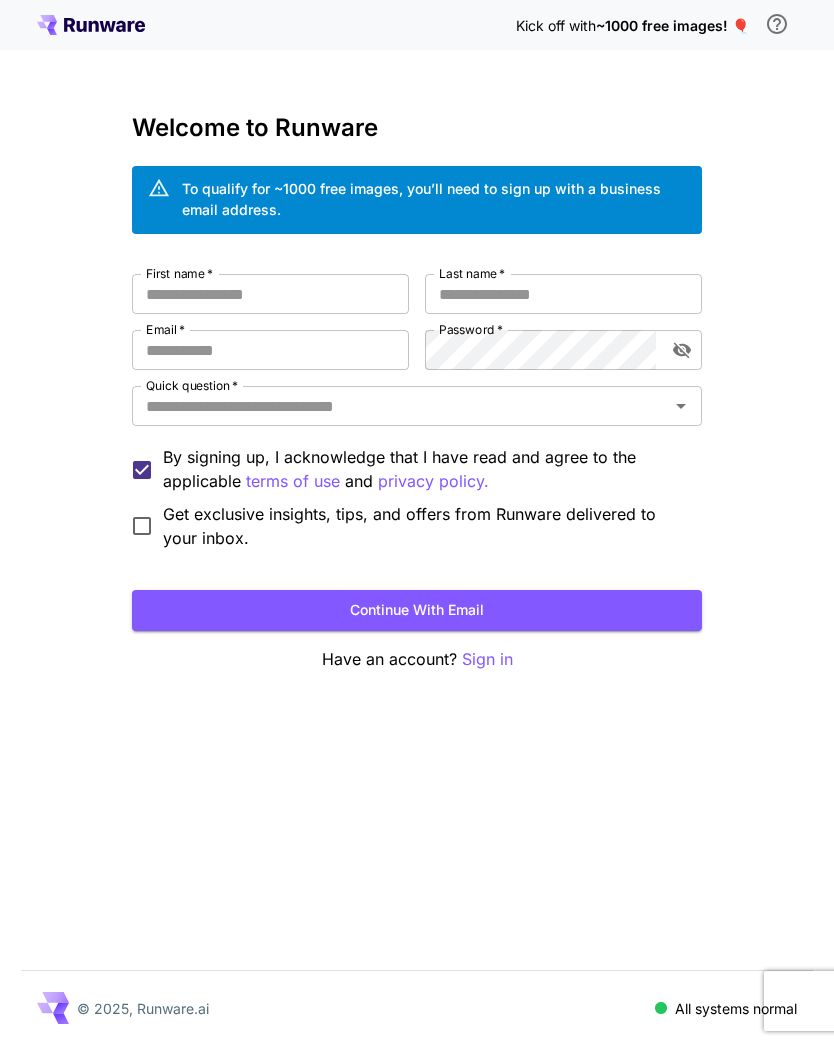 scroll, scrollTop: 0, scrollLeft: 0, axis: both 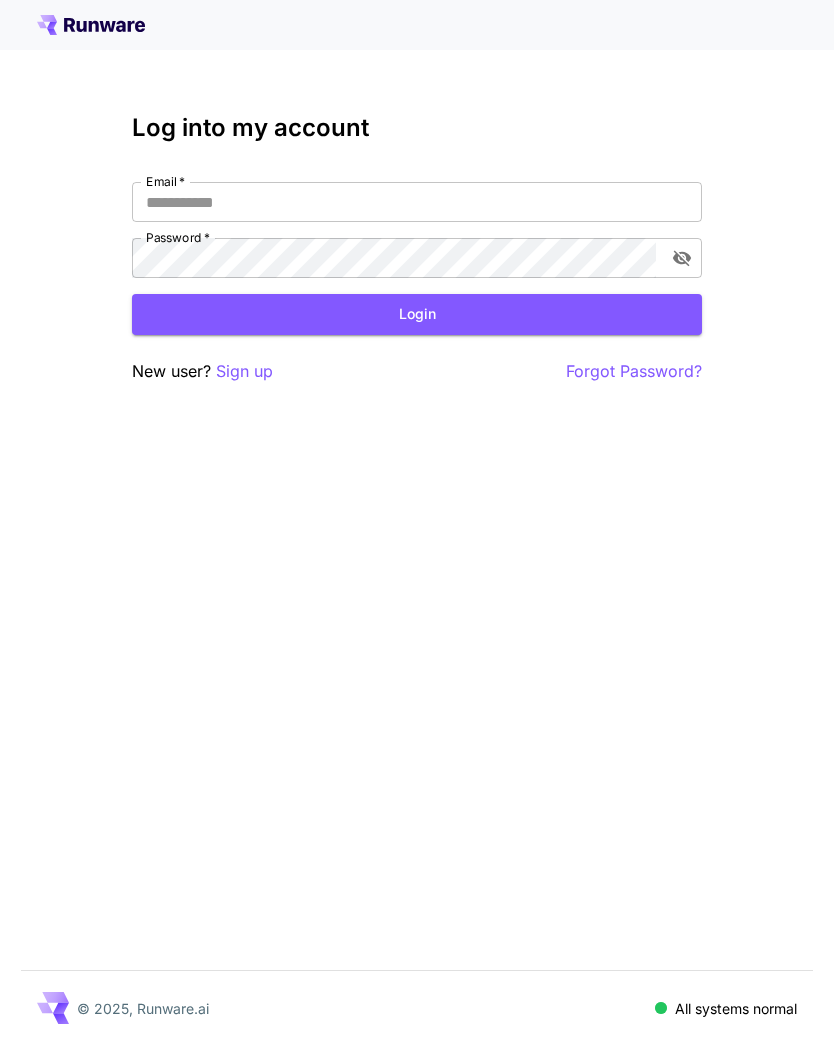 click on "Email   *" at bounding box center (417, 202) 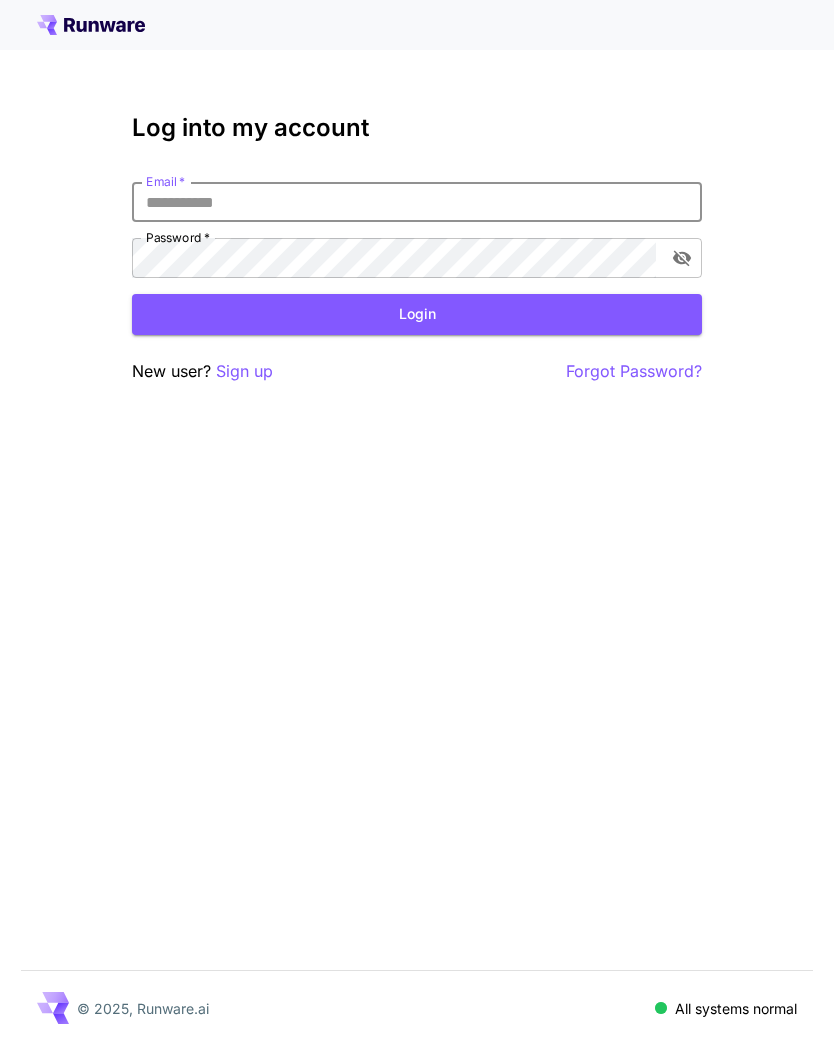 type on "**********" 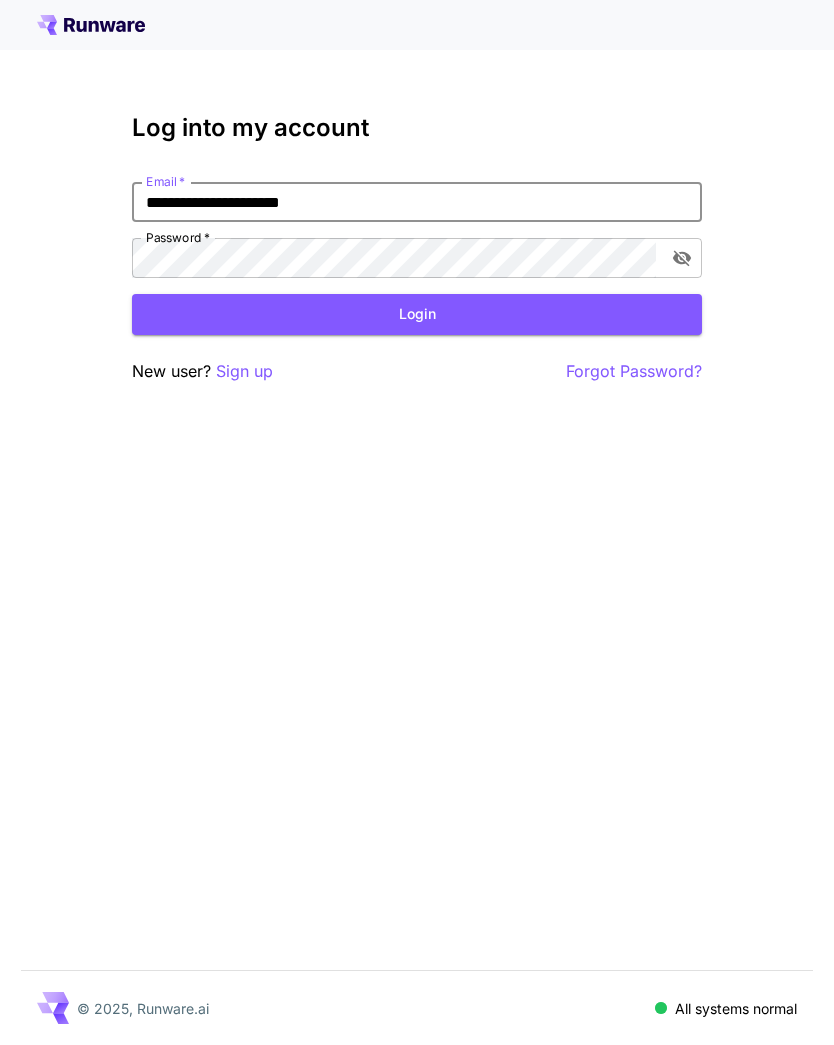 click on "Login" at bounding box center [417, 314] 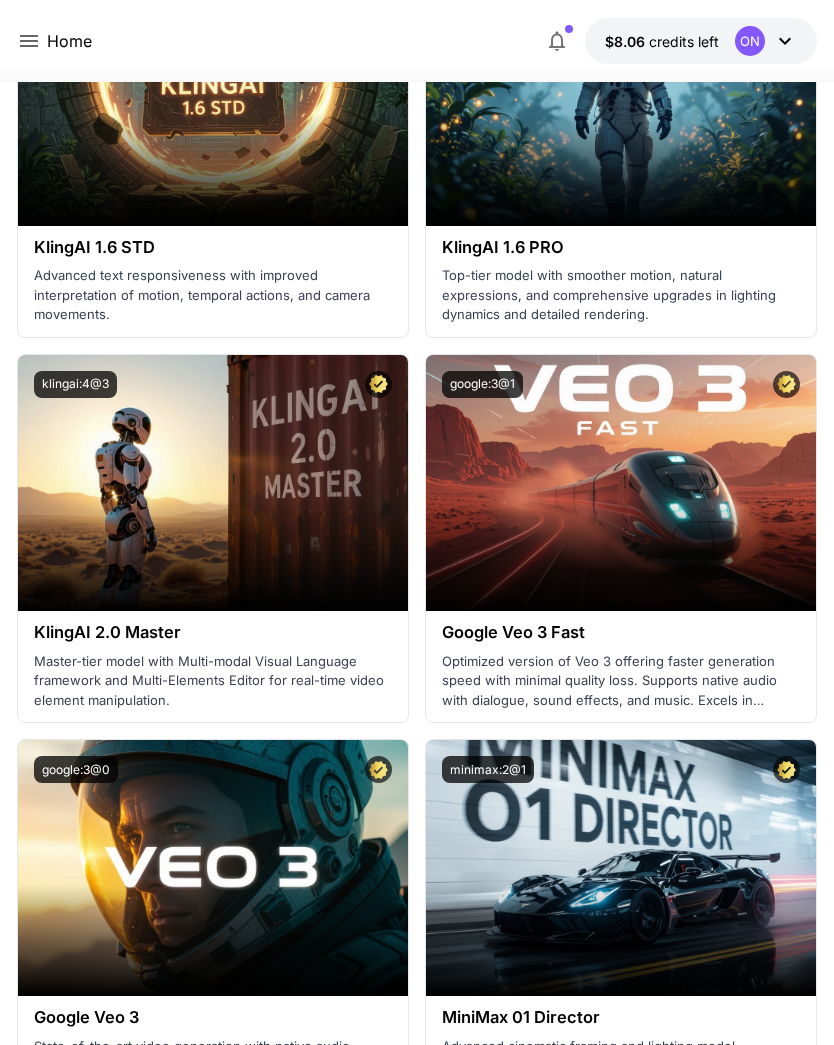 scroll, scrollTop: 1837, scrollLeft: 0, axis: vertical 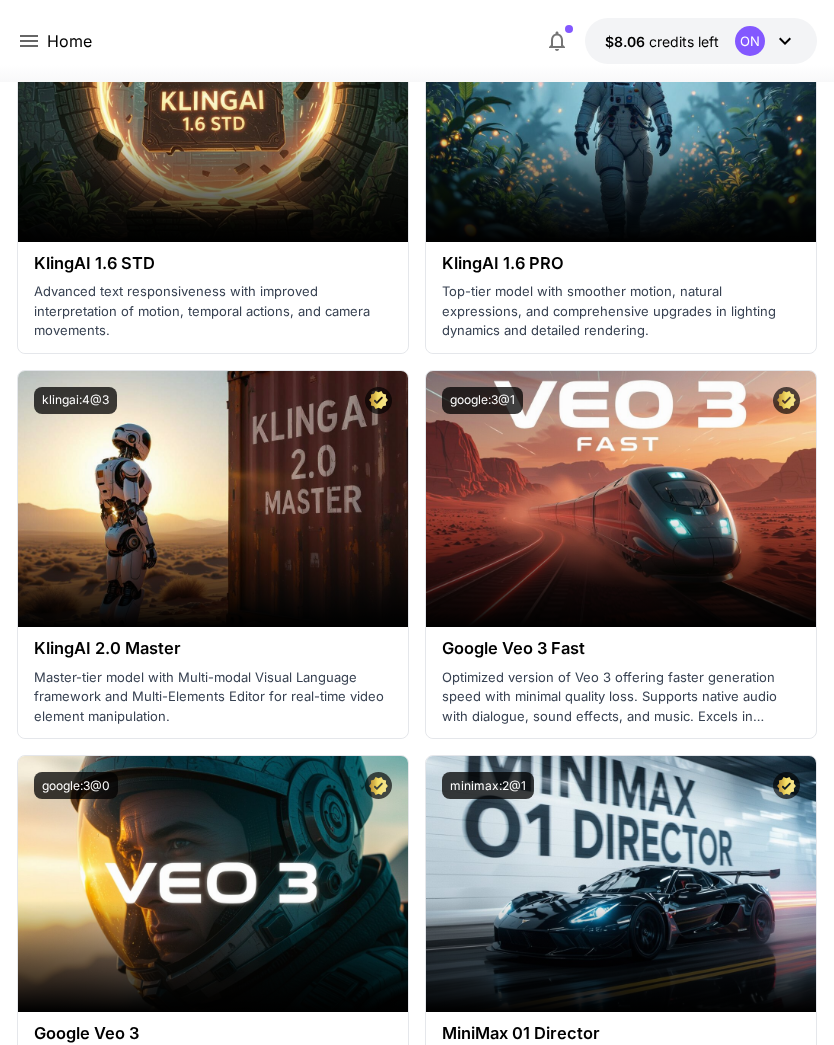 click 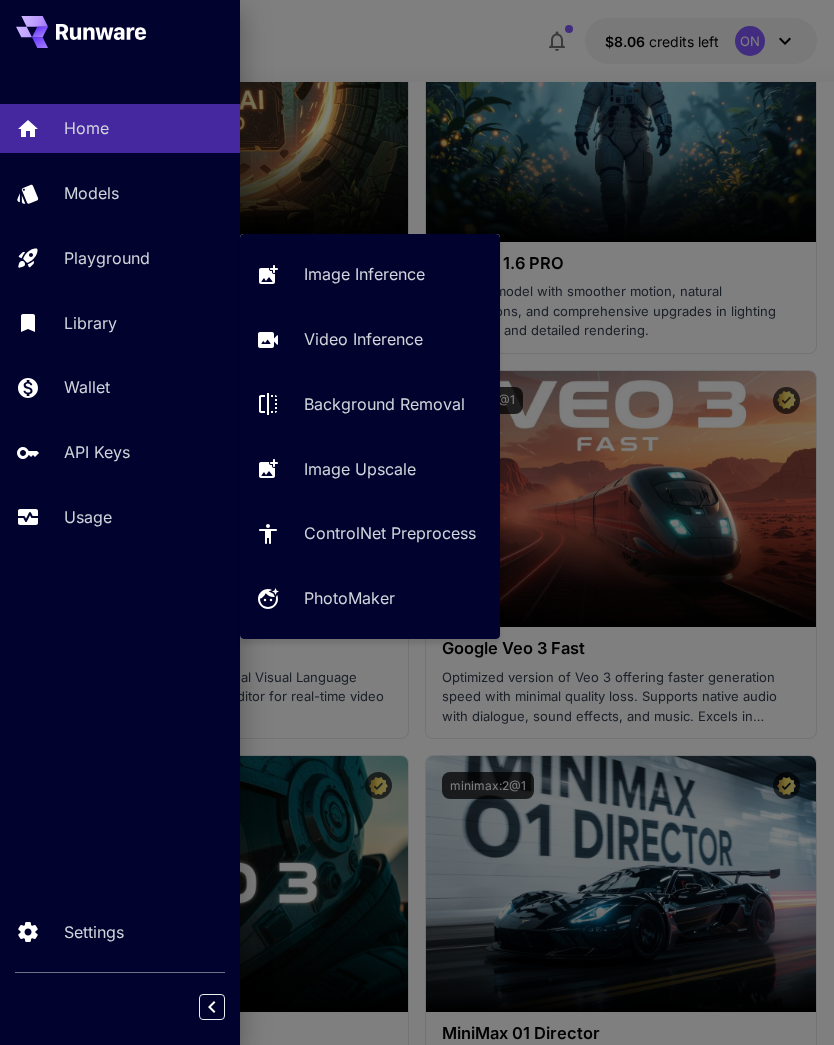 click on "Playground" at bounding box center [120, 258] 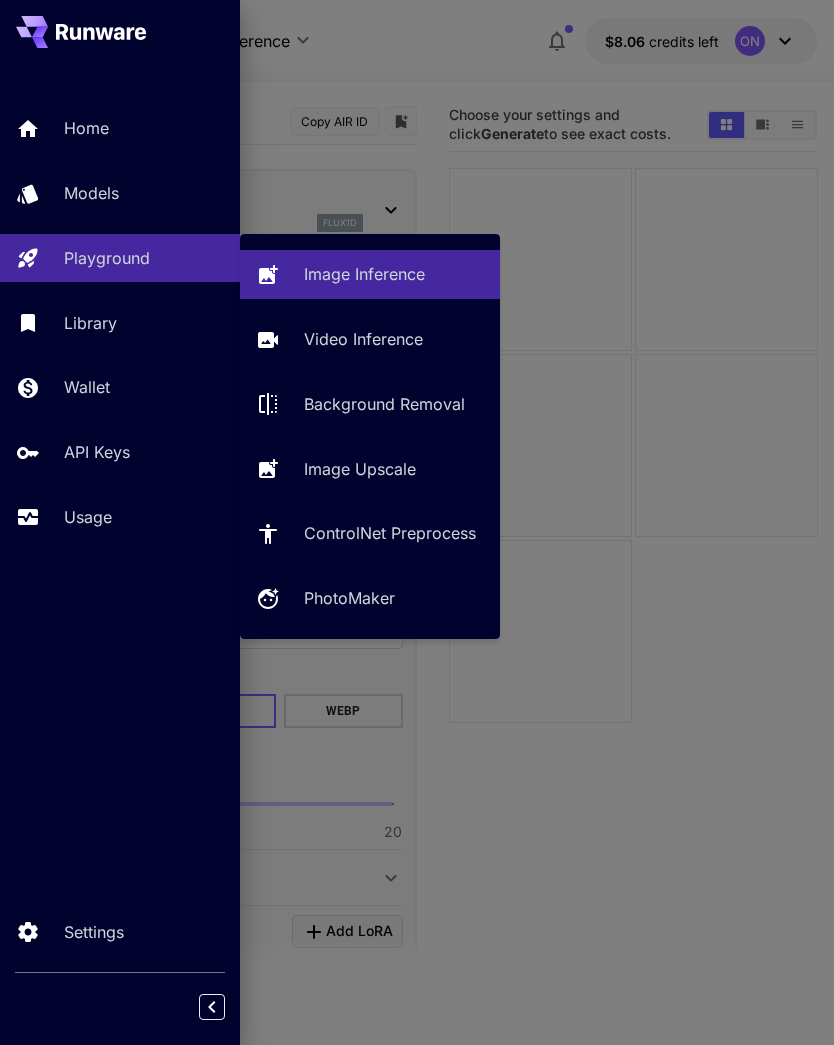 click on "Image Inference" at bounding box center [394, 274] 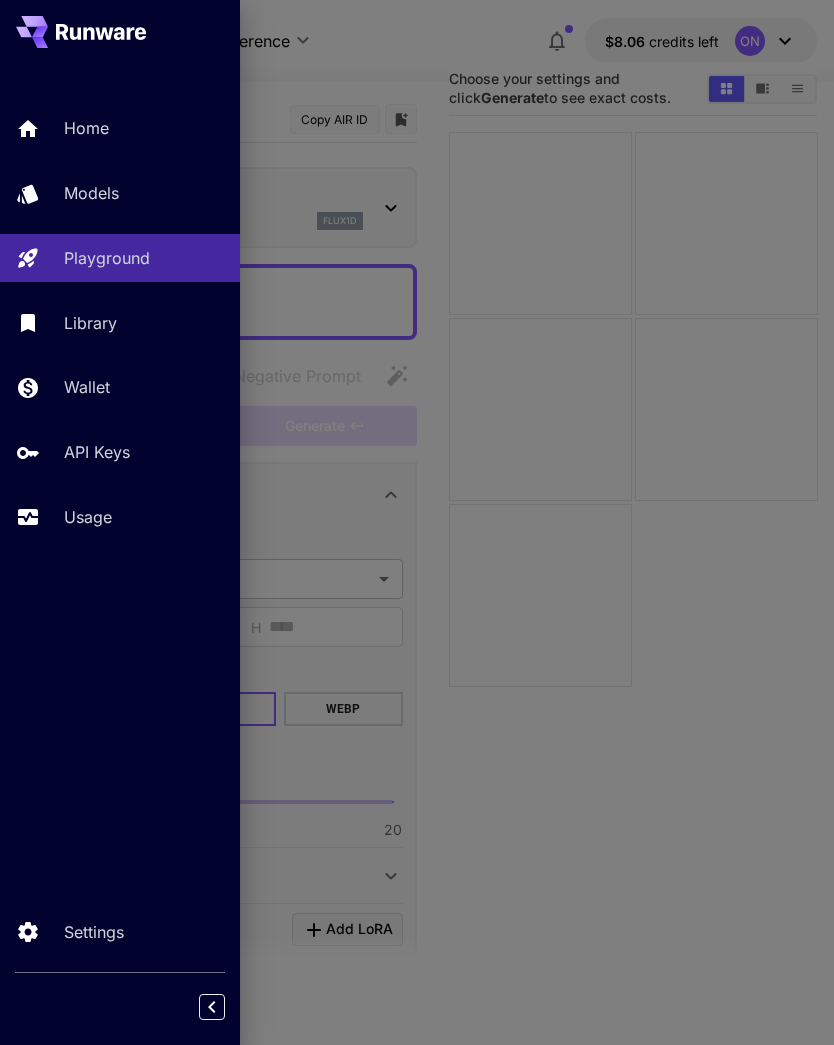 click at bounding box center (417, 522) 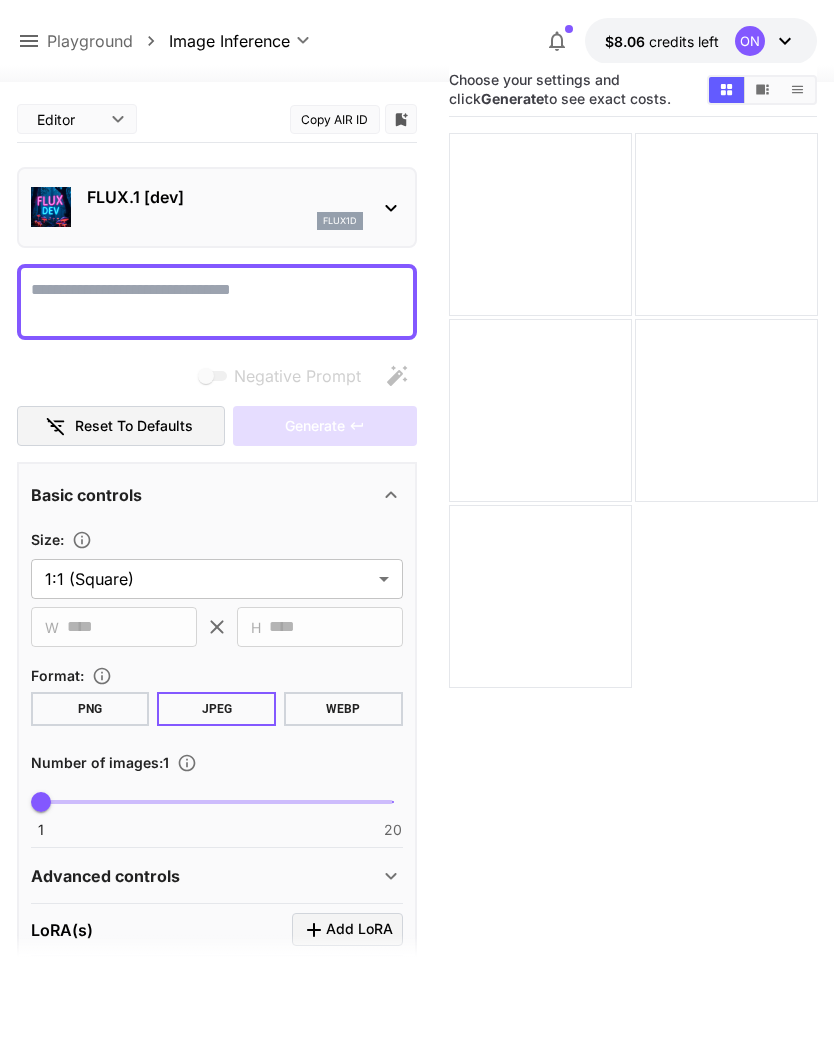 click at bounding box center (540, 224) 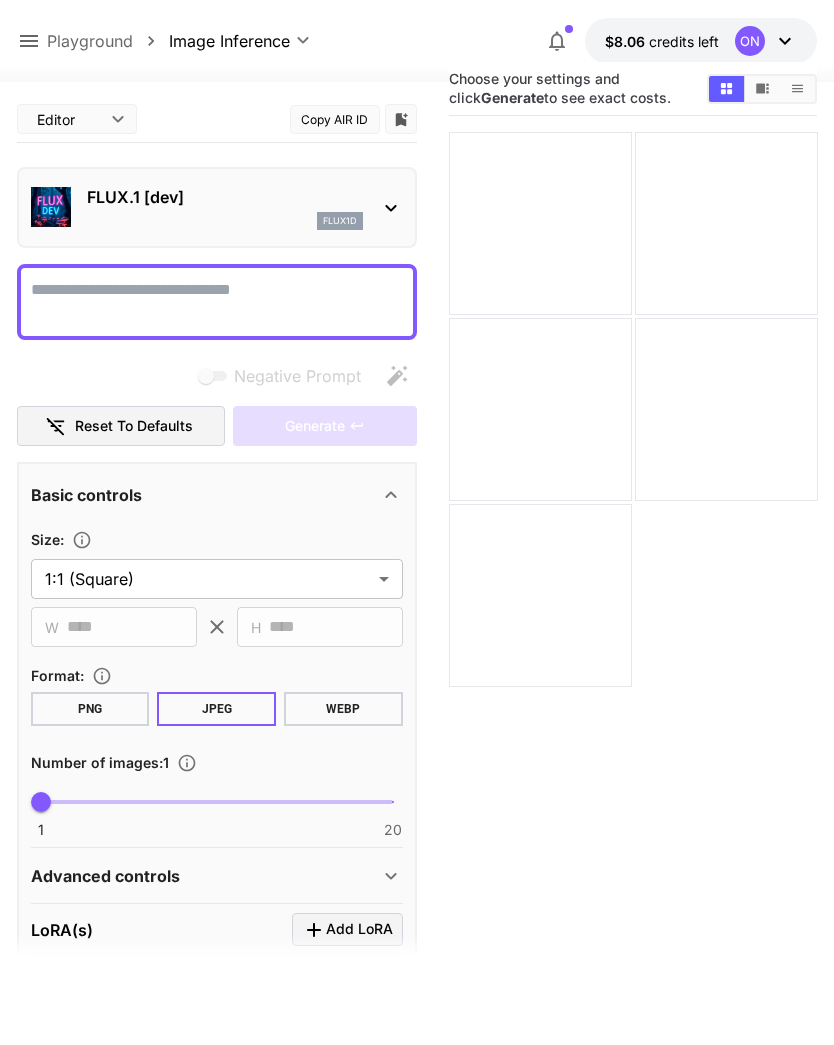 click 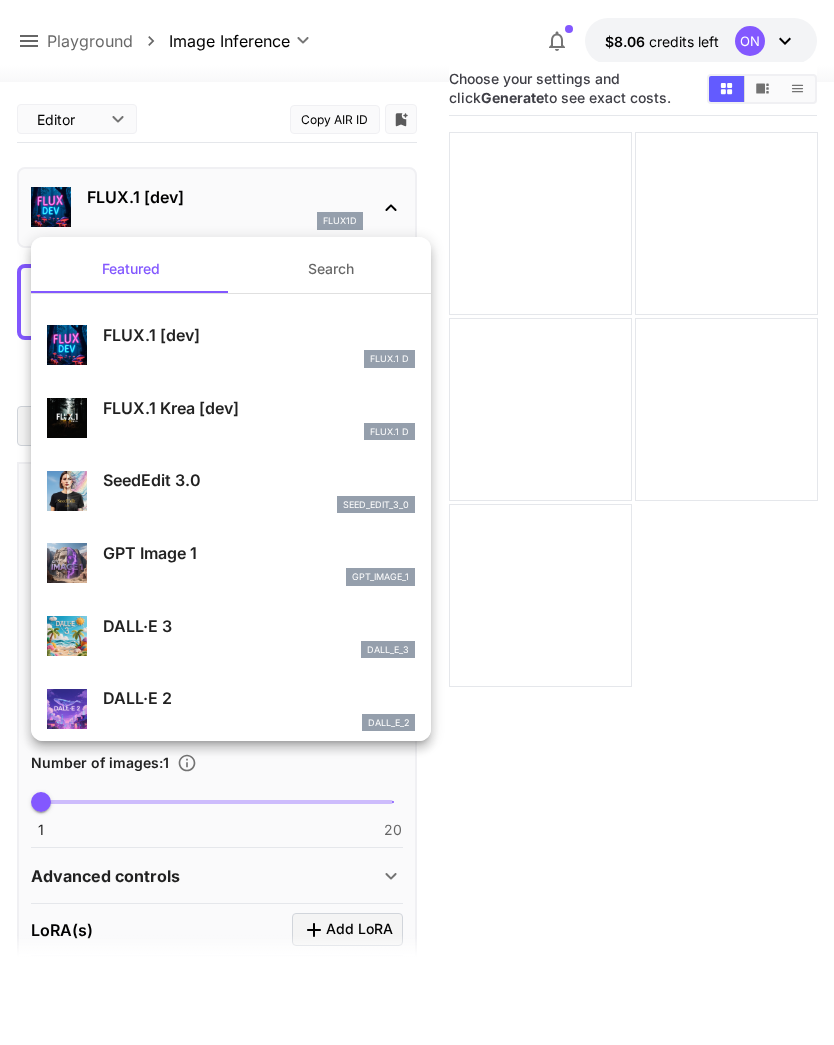 scroll, scrollTop: 0, scrollLeft: 0, axis: both 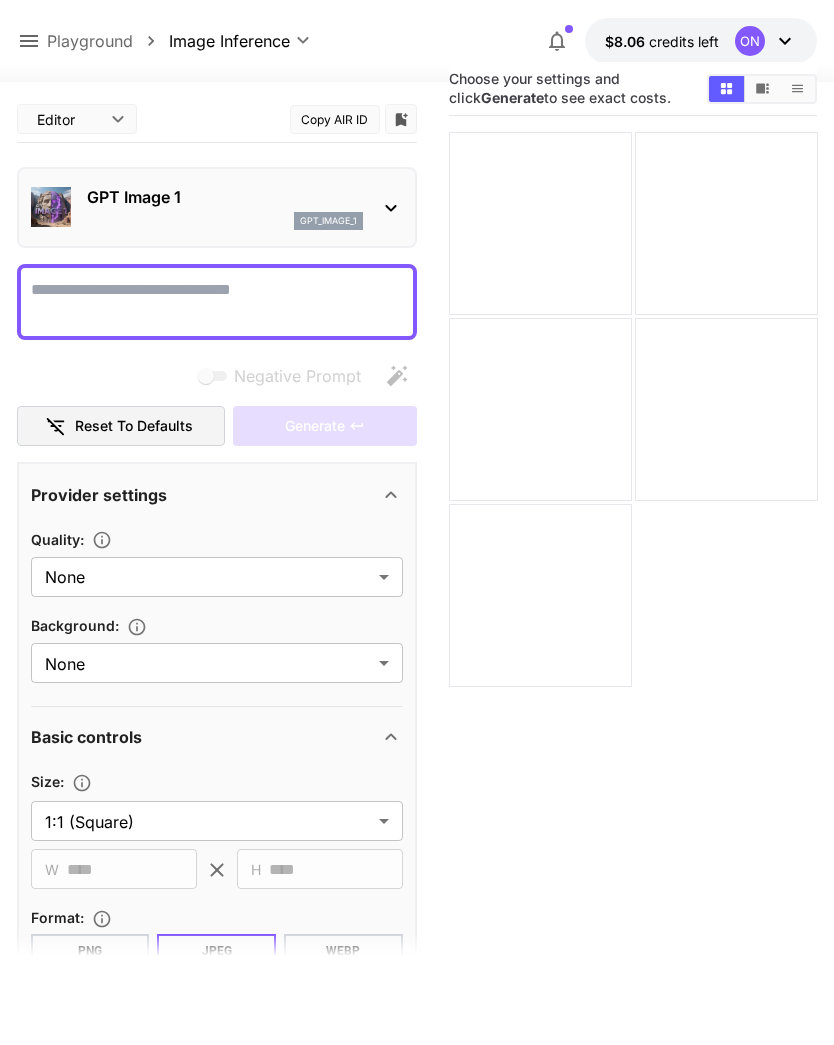 click on "Negative Prompt" at bounding box center (217, 302) 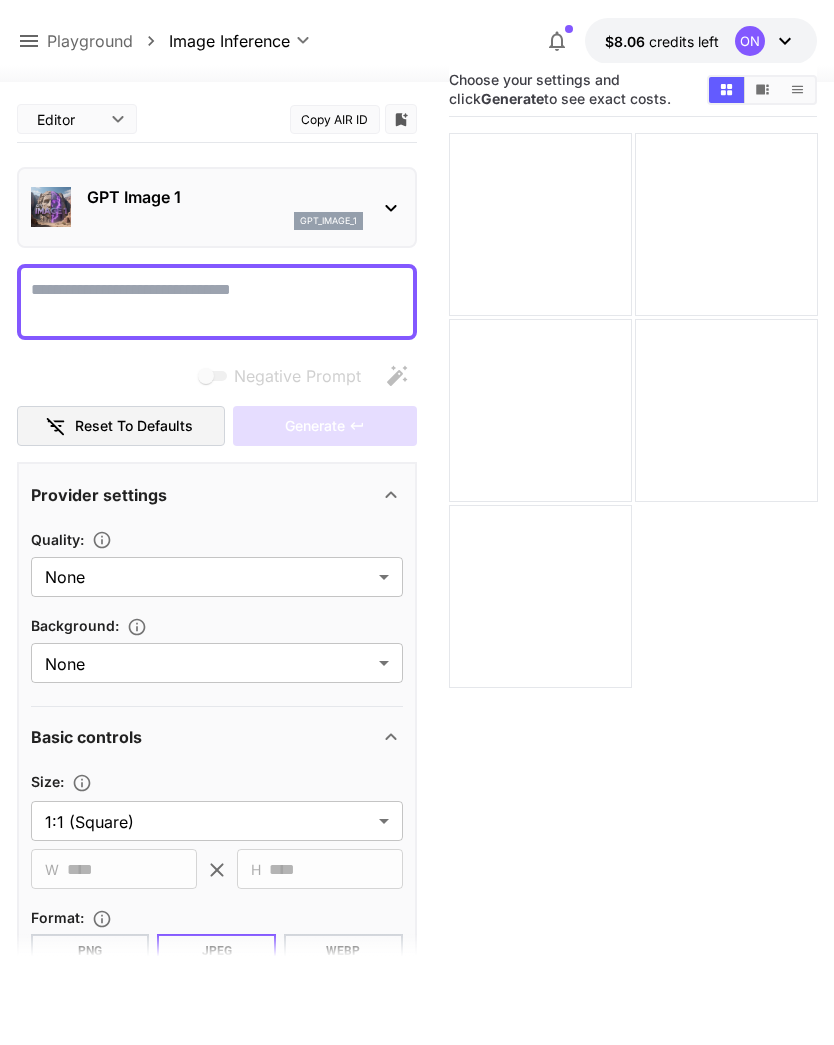 paste on "**********" 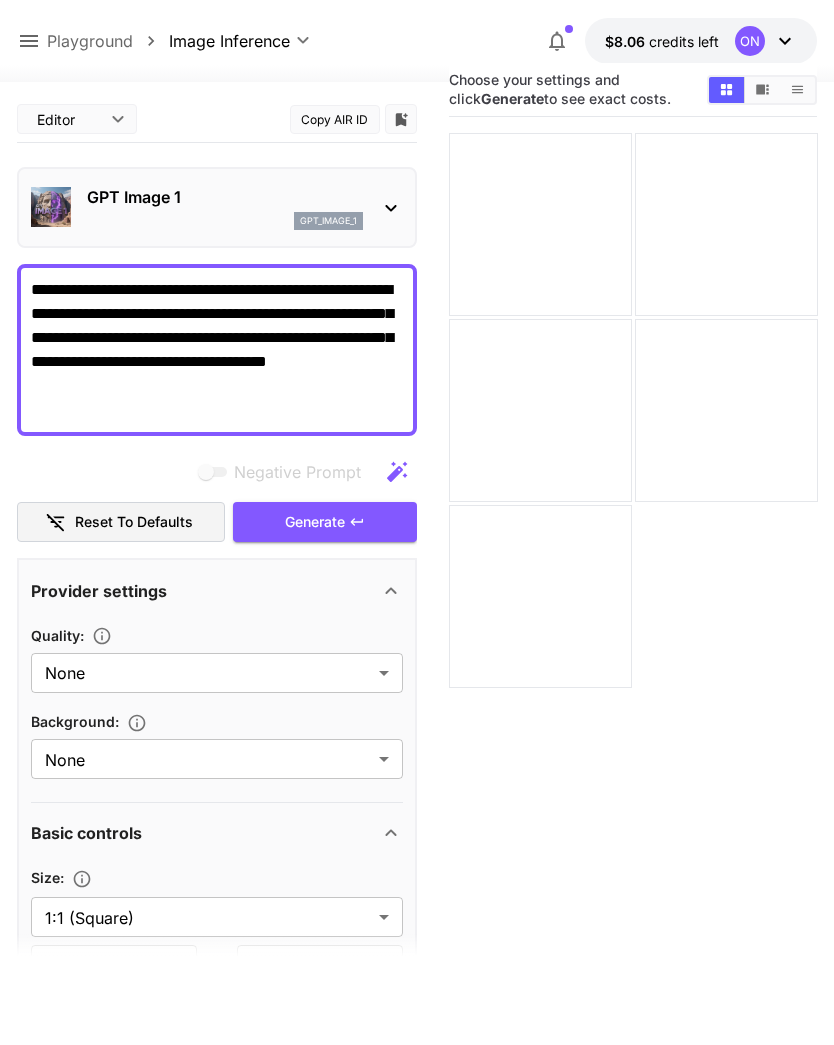 scroll, scrollTop: 0, scrollLeft: 0, axis: both 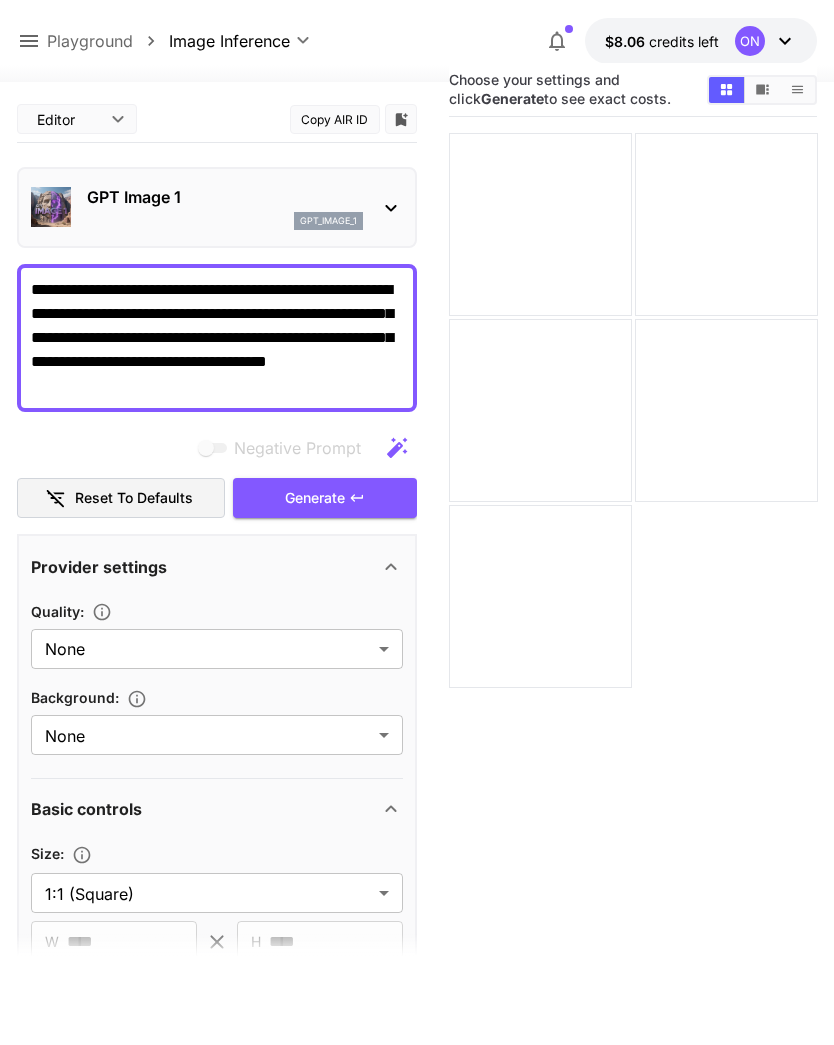 type on "**********" 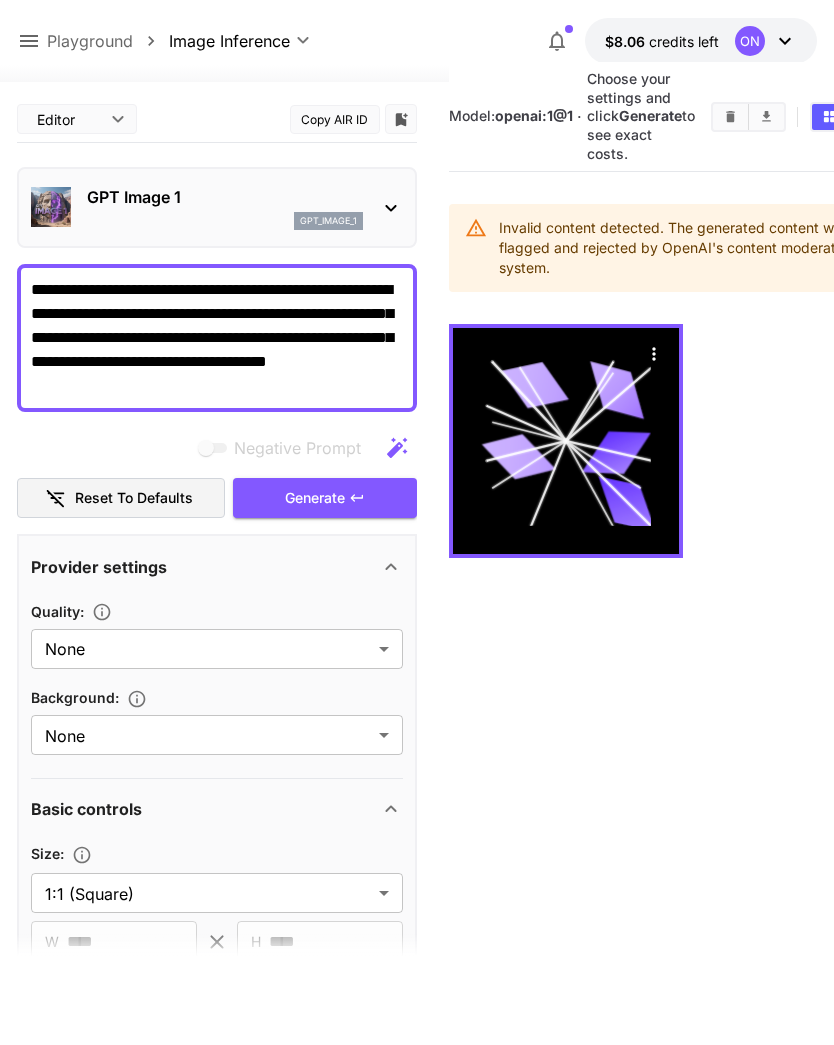 click 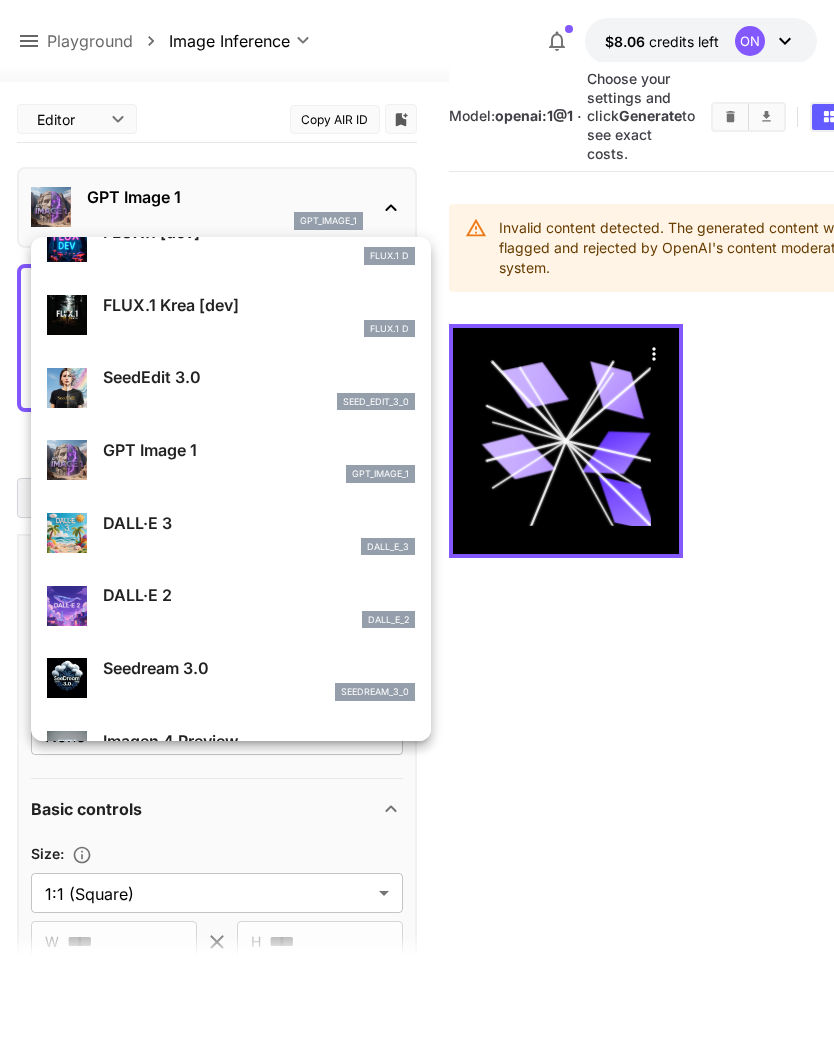 scroll, scrollTop: 105, scrollLeft: 0, axis: vertical 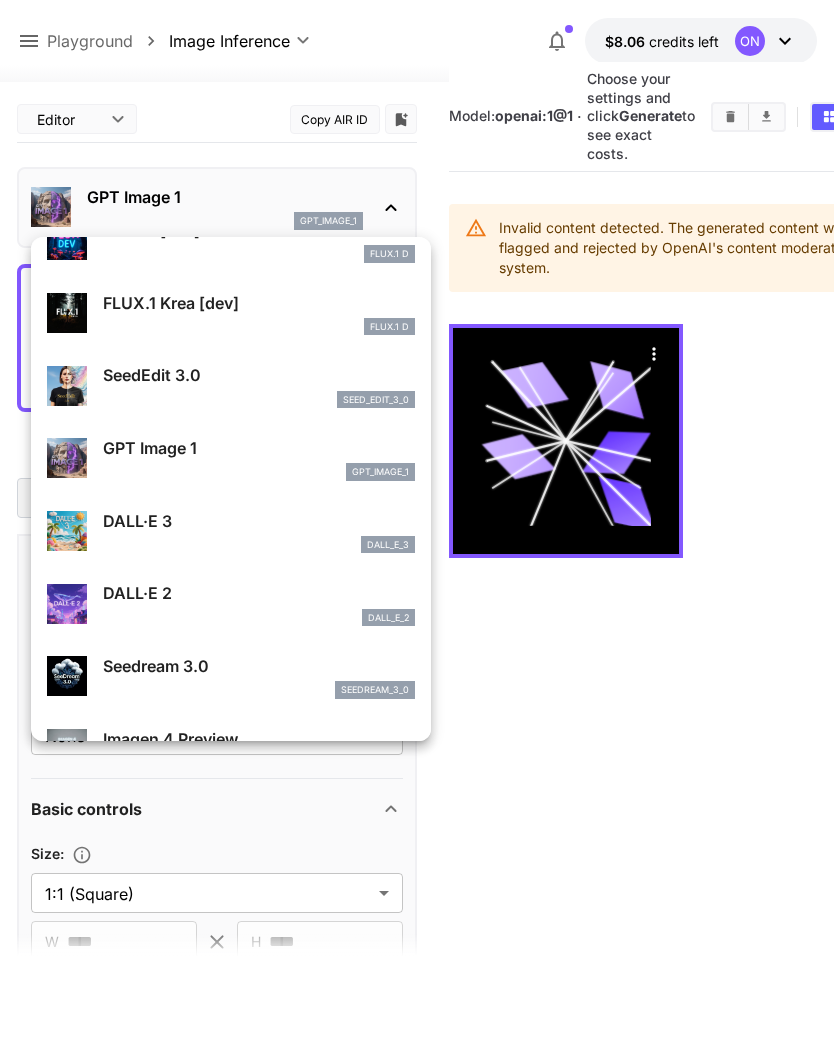 click on "DALL·E 3 dall_e_3" at bounding box center [259, 531] 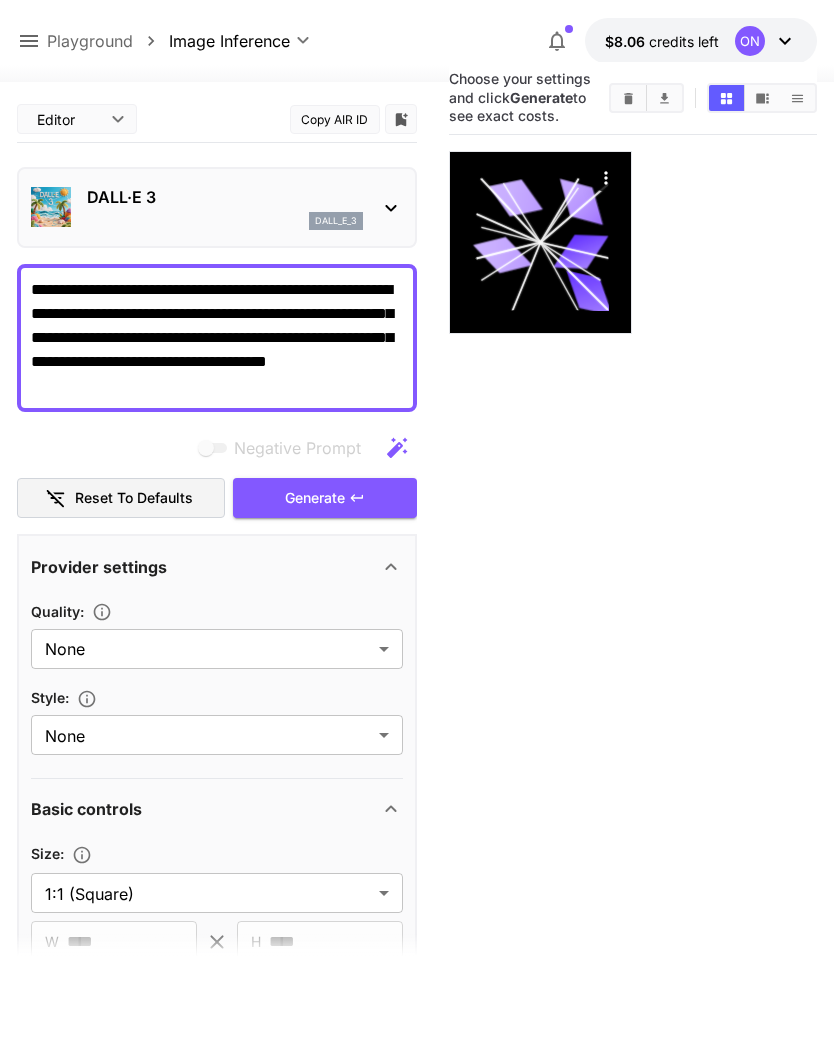click on "Generate" at bounding box center [325, 498] 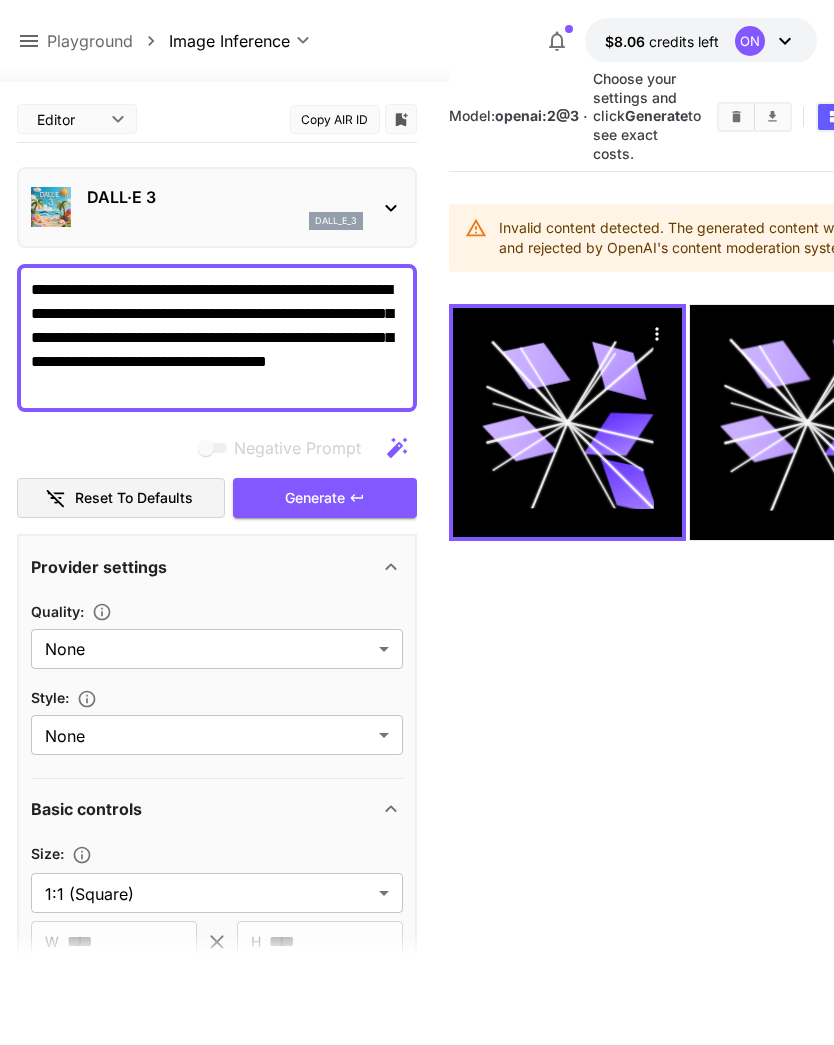 scroll, scrollTop: 0, scrollLeft: 0, axis: both 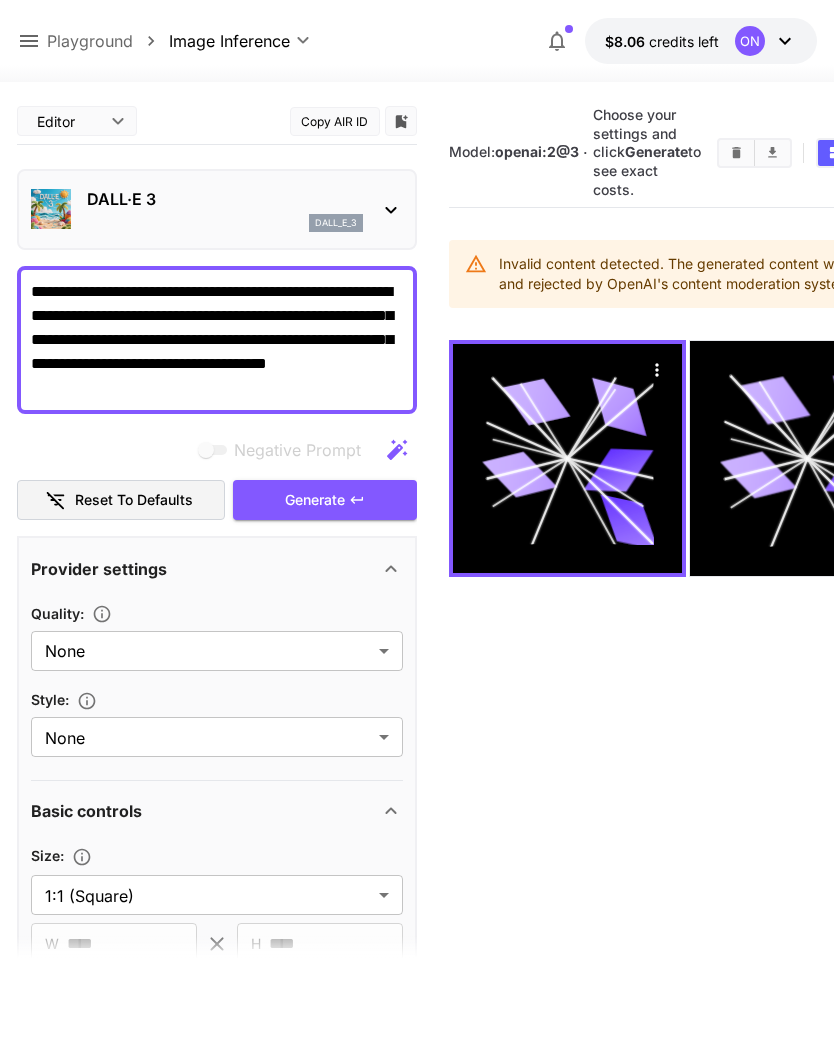 click 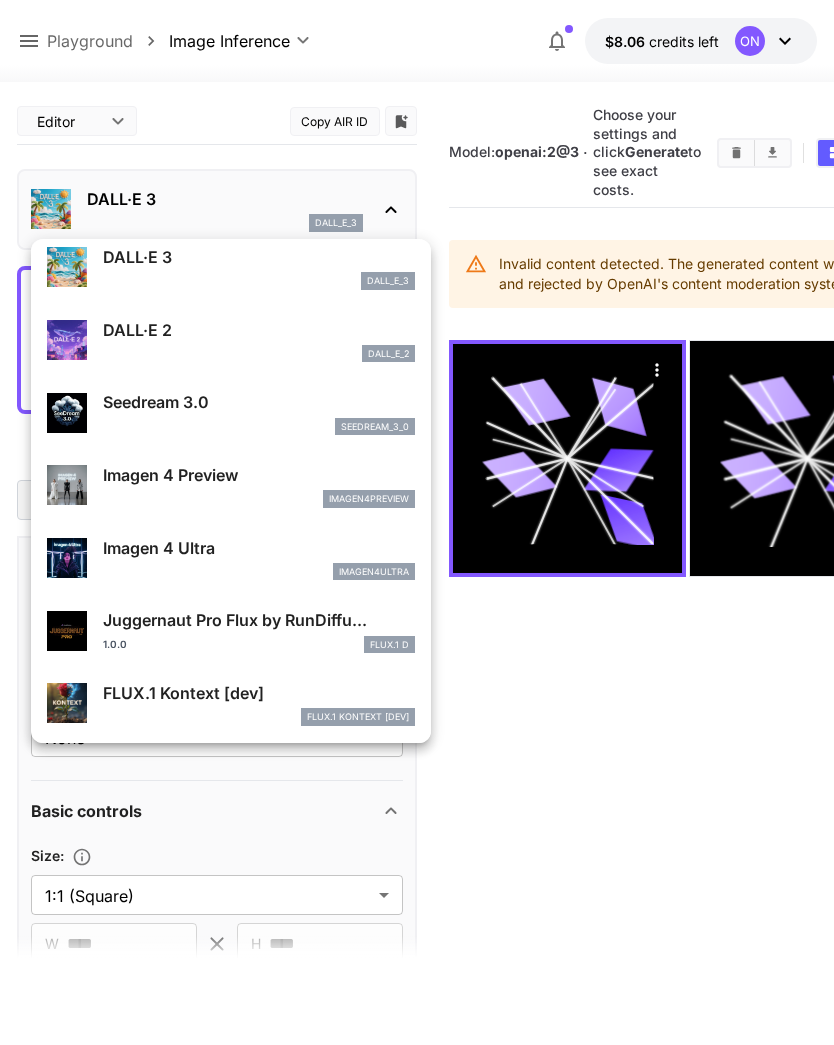 scroll, scrollTop: 367, scrollLeft: 0, axis: vertical 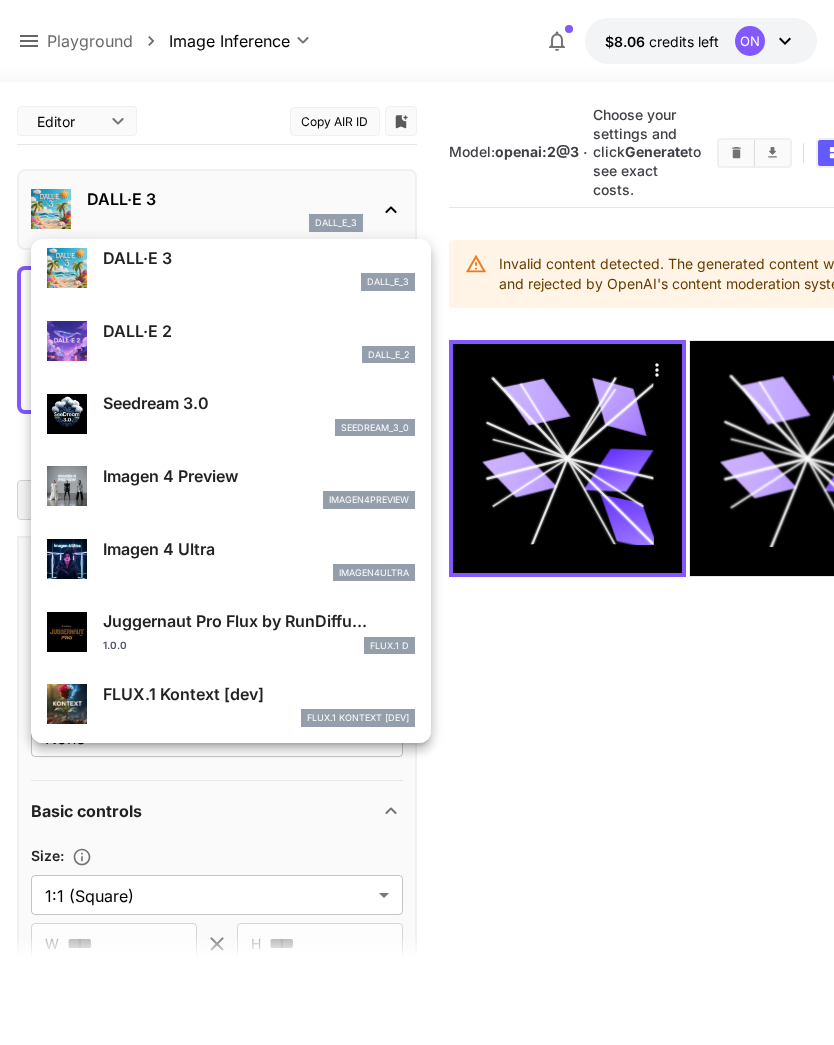 click on "seedream_3_0" at bounding box center [375, 428] 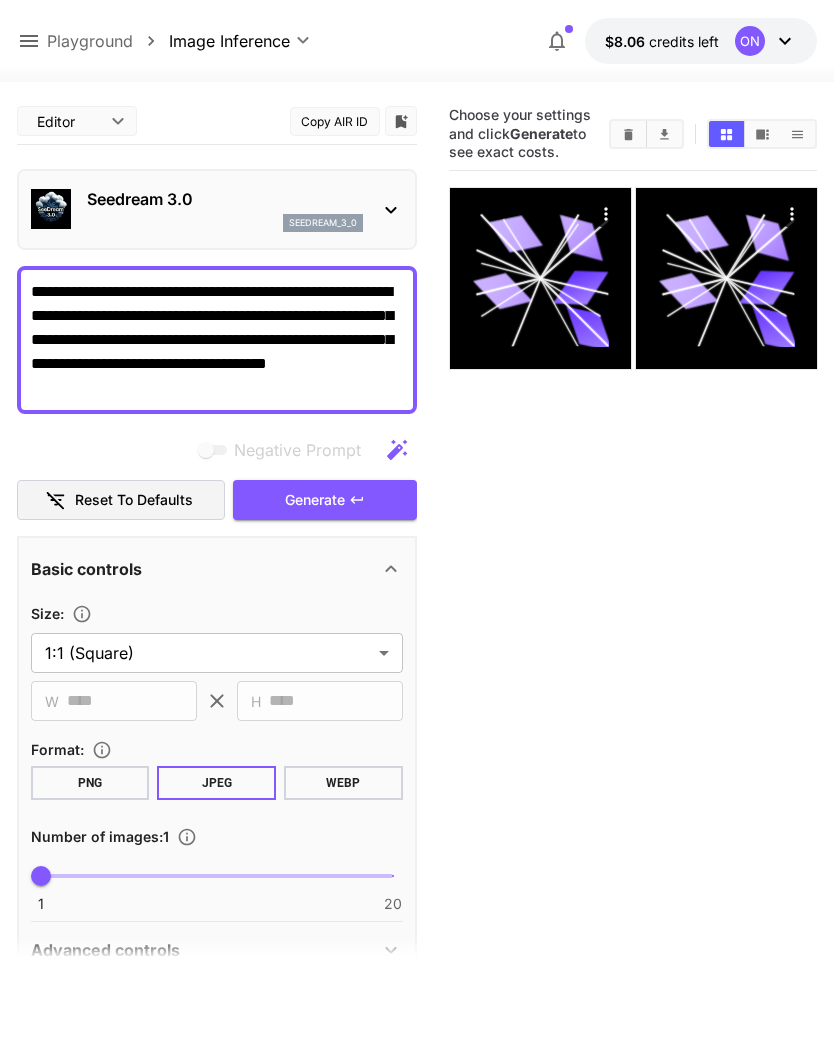 click on "Generate" at bounding box center (325, 500) 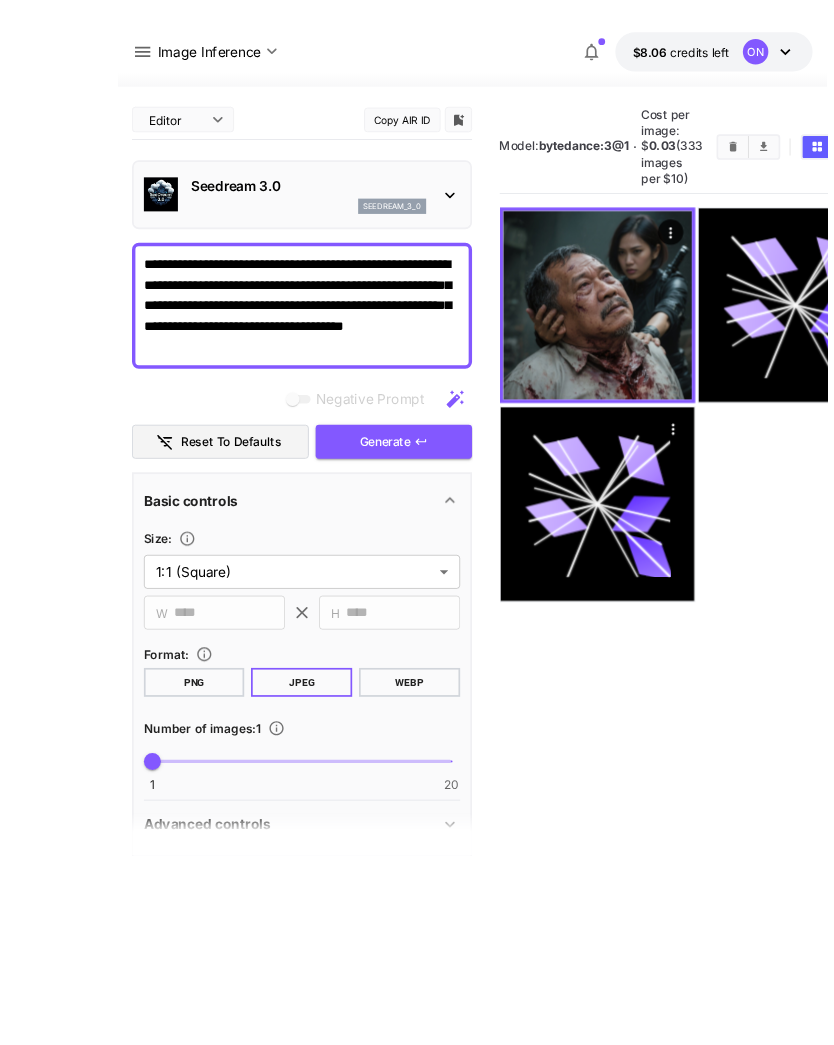scroll, scrollTop: 147, scrollLeft: 0, axis: vertical 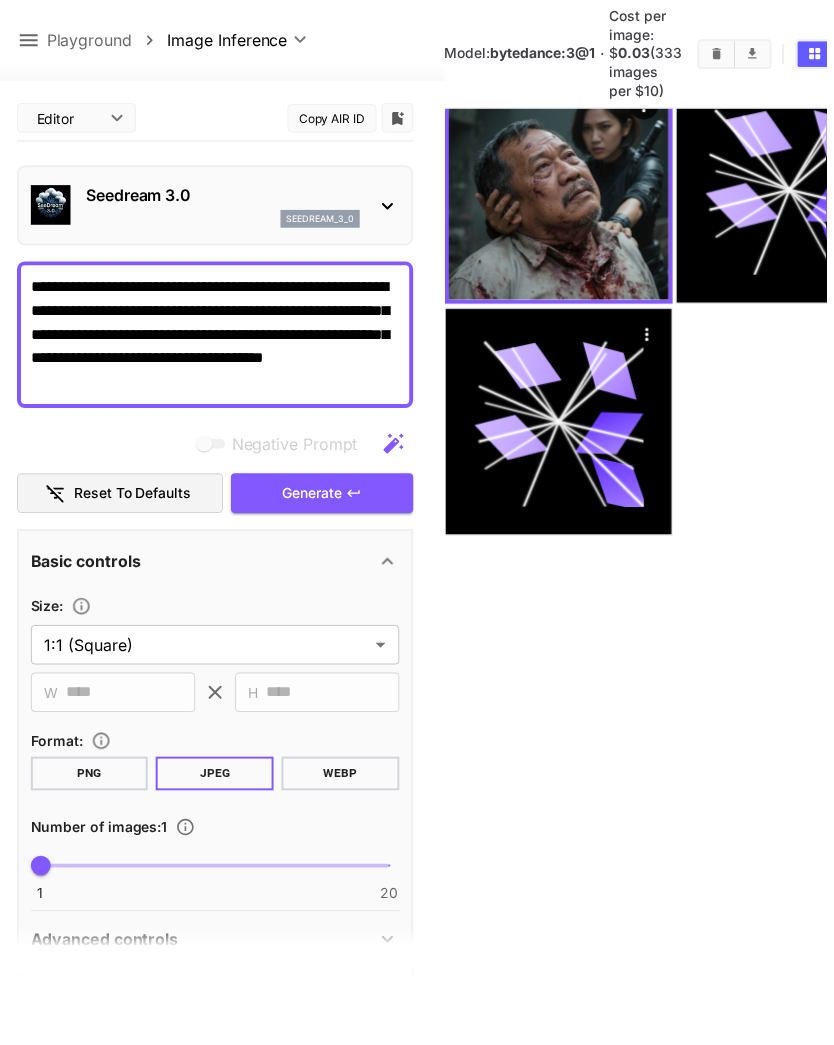 click on "Generate" at bounding box center [325, 498] 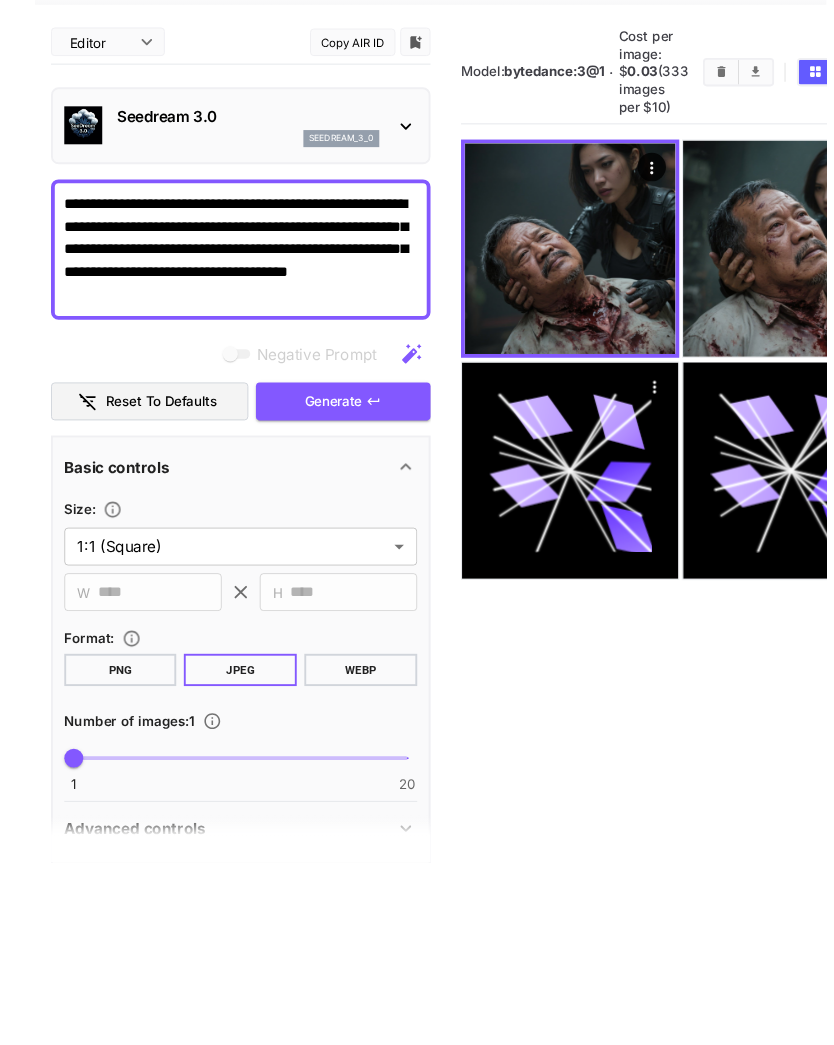 scroll, scrollTop: 147, scrollLeft: 0, axis: vertical 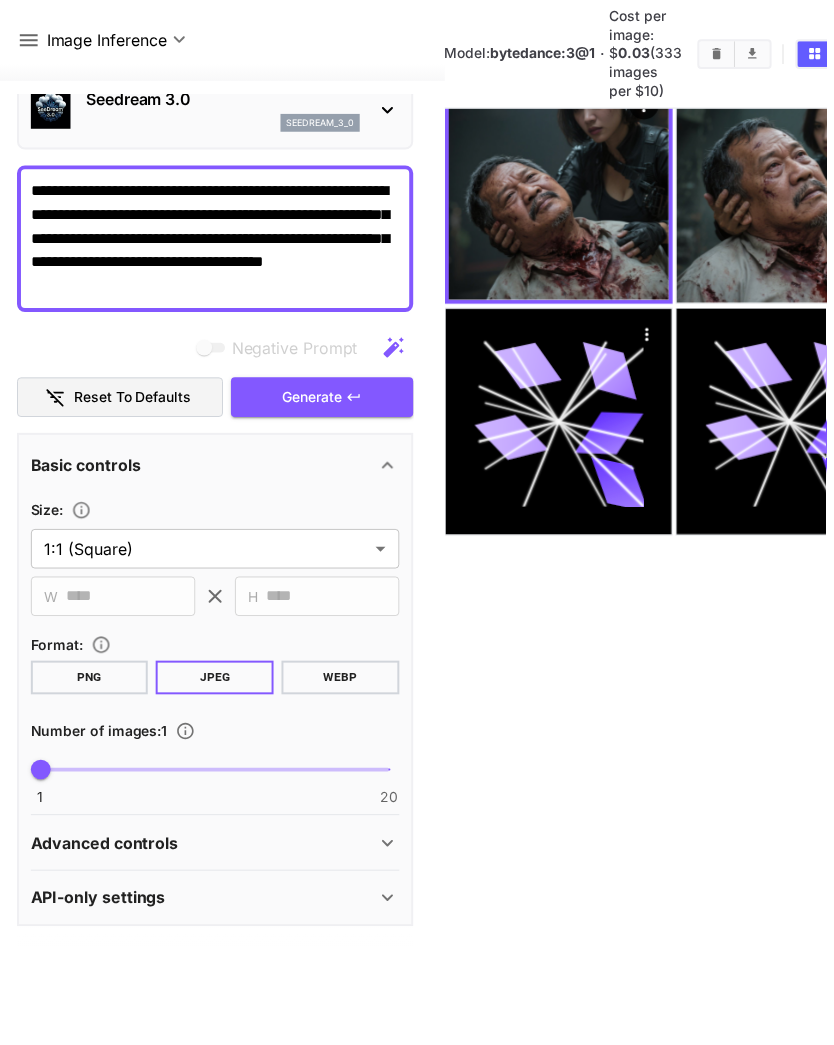 click 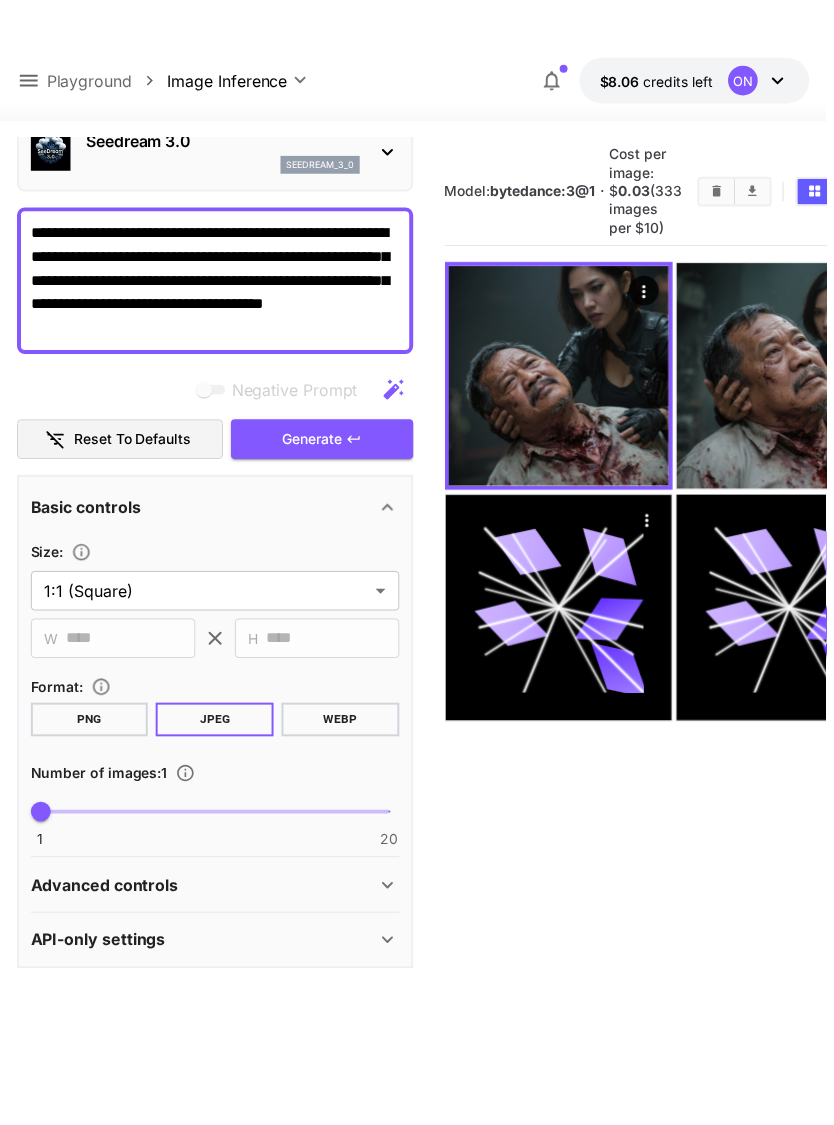 scroll, scrollTop: 30, scrollLeft: 0, axis: vertical 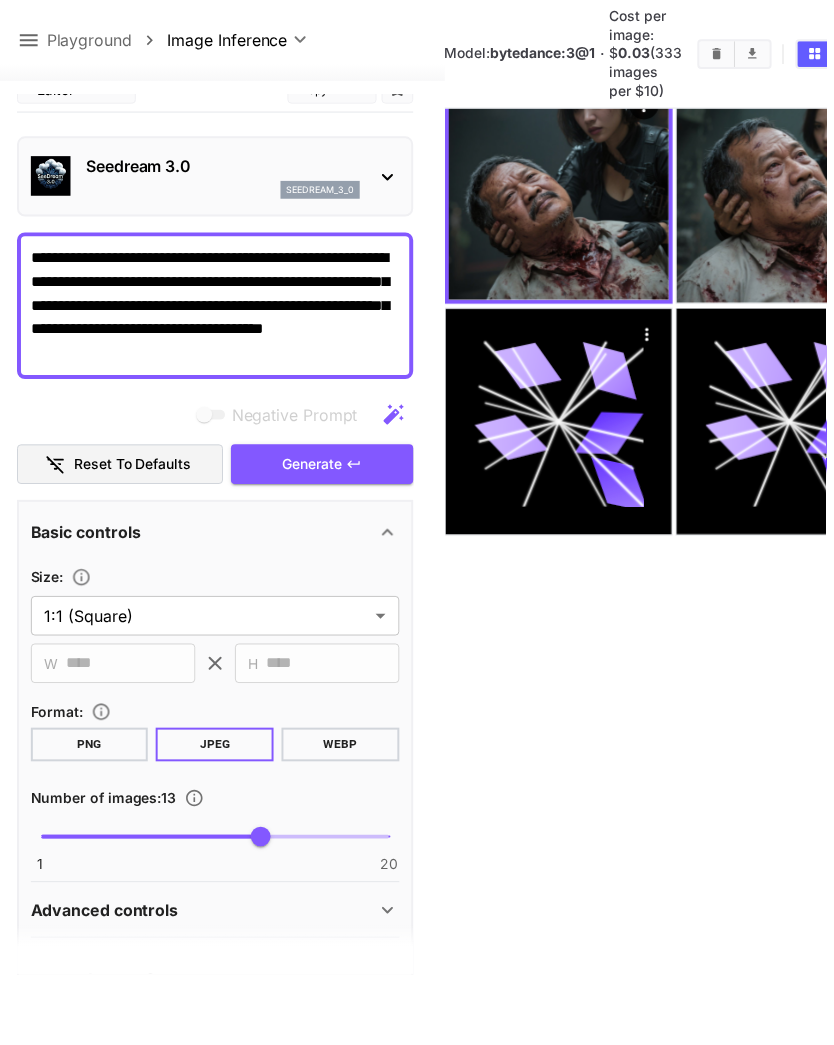 click on "13" at bounding box center (263, 845) 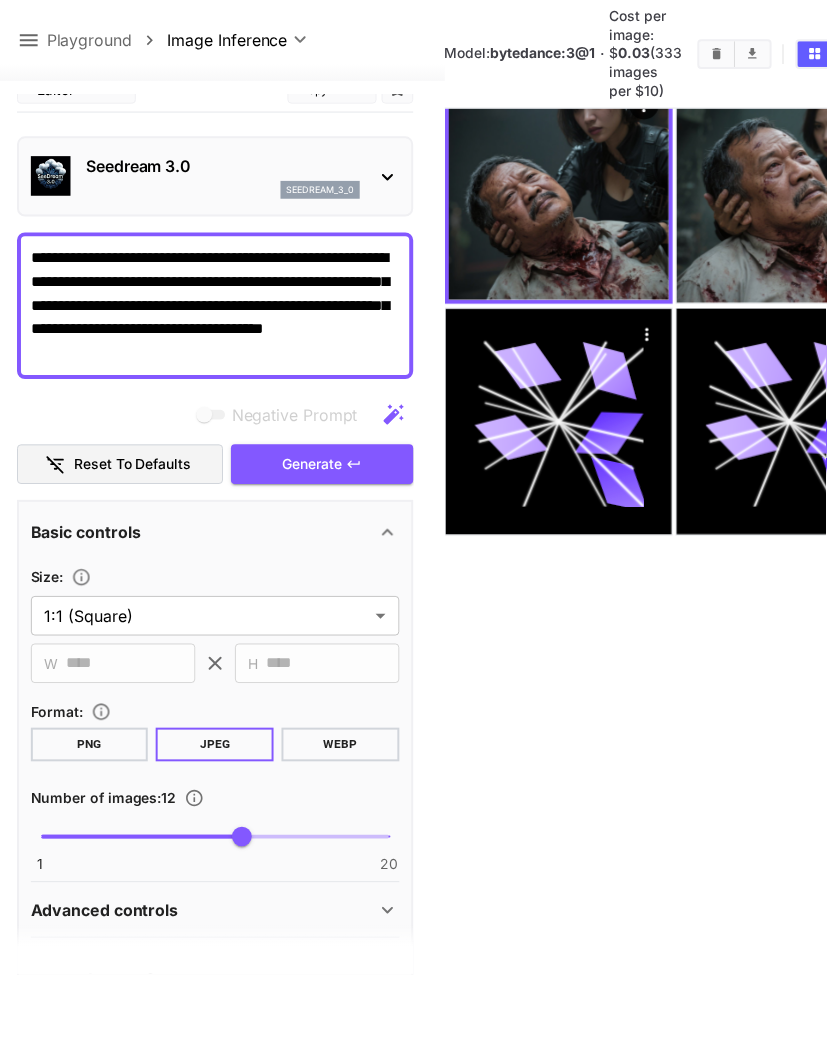 click on "1 20 12" at bounding box center (217, 845) 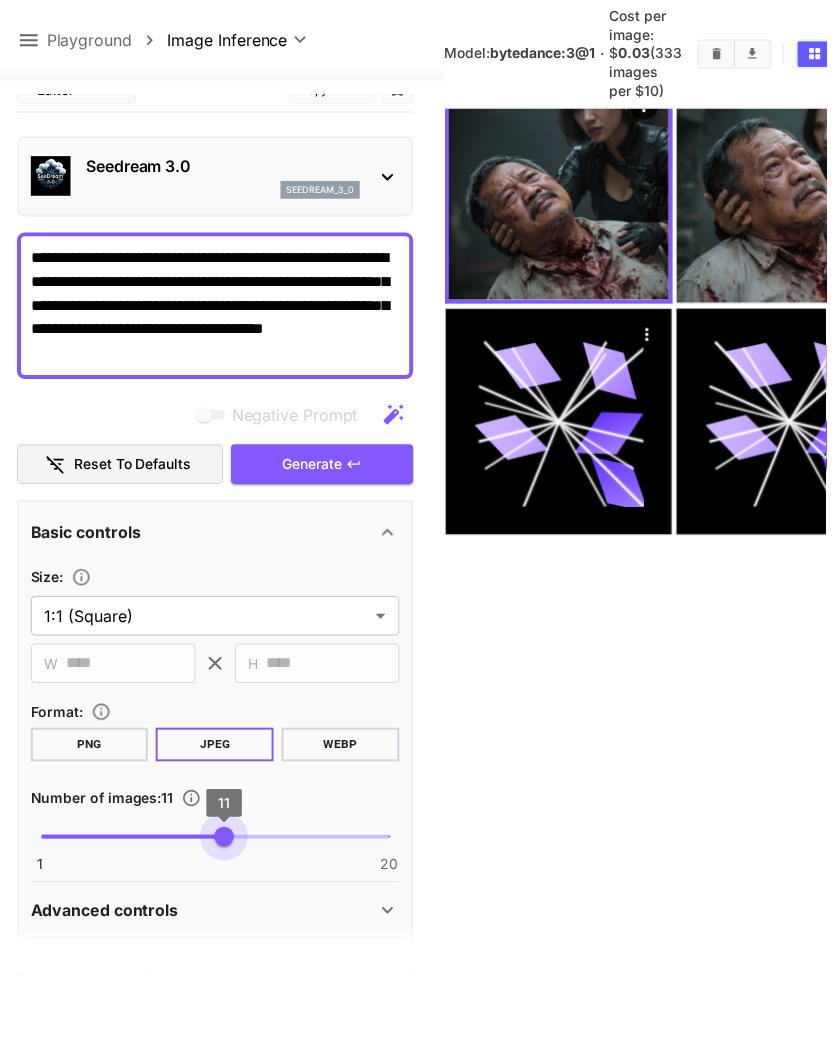 click on "1 20 11" at bounding box center [217, 845] 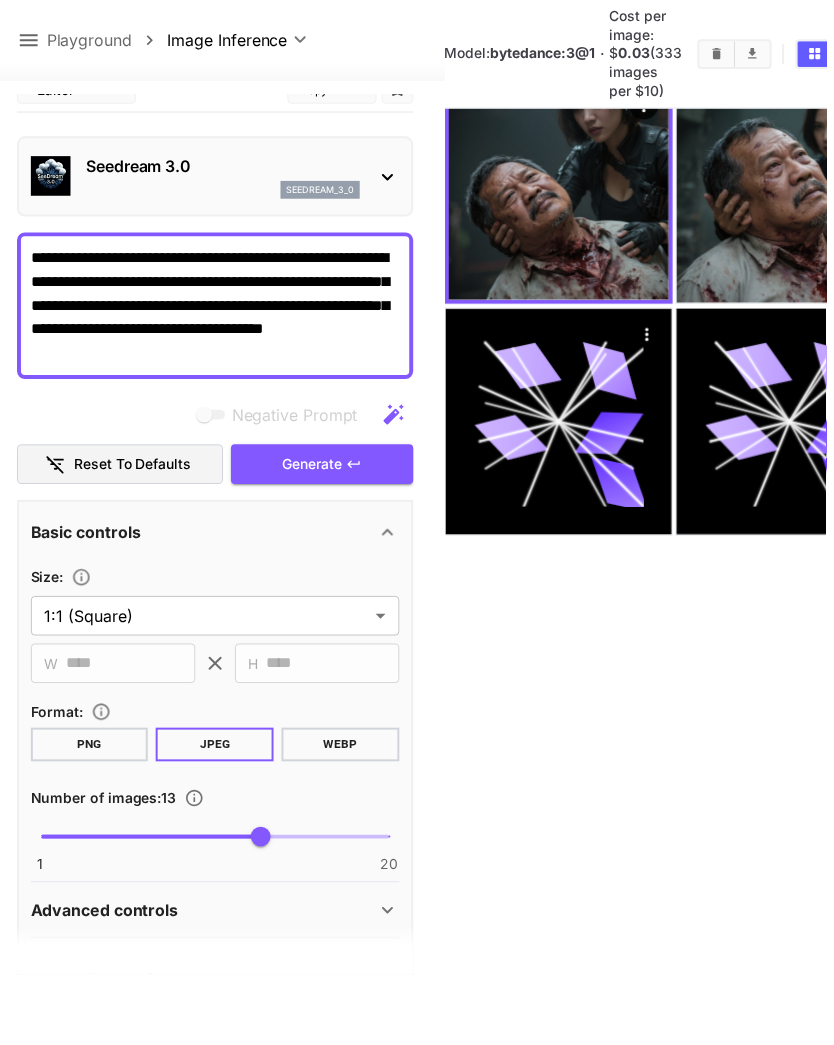 click on "Generate" at bounding box center (325, 469) 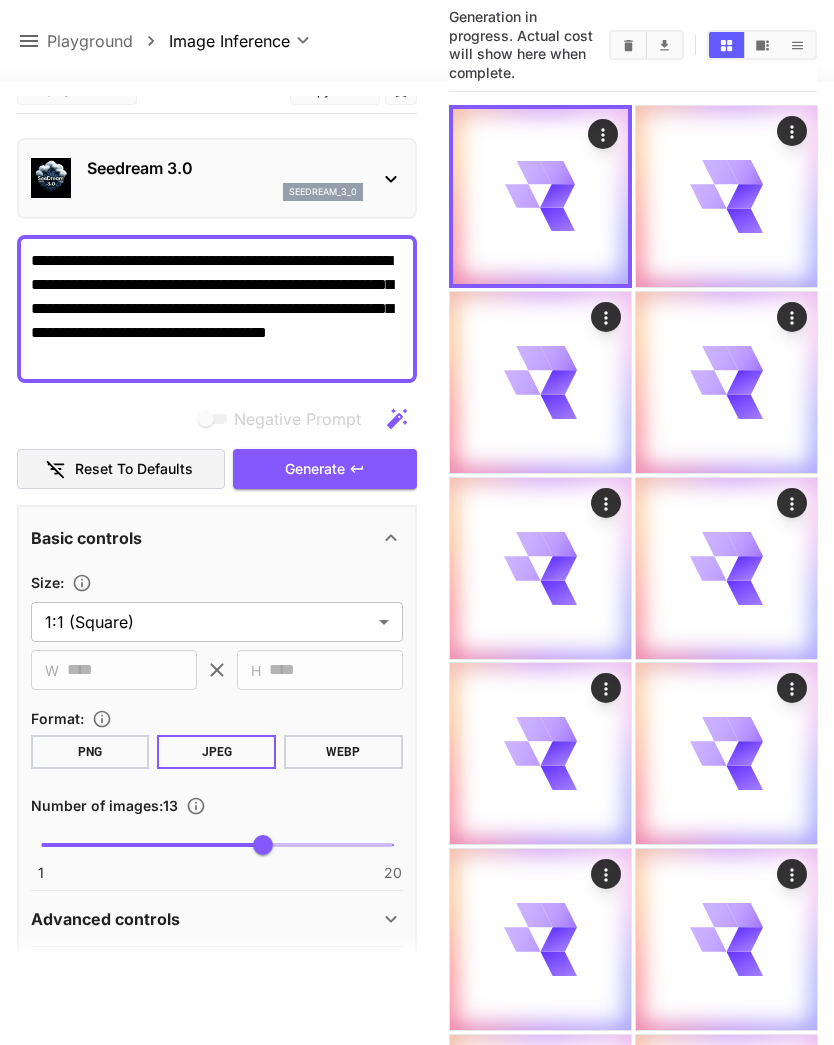 scroll, scrollTop: 0, scrollLeft: 0, axis: both 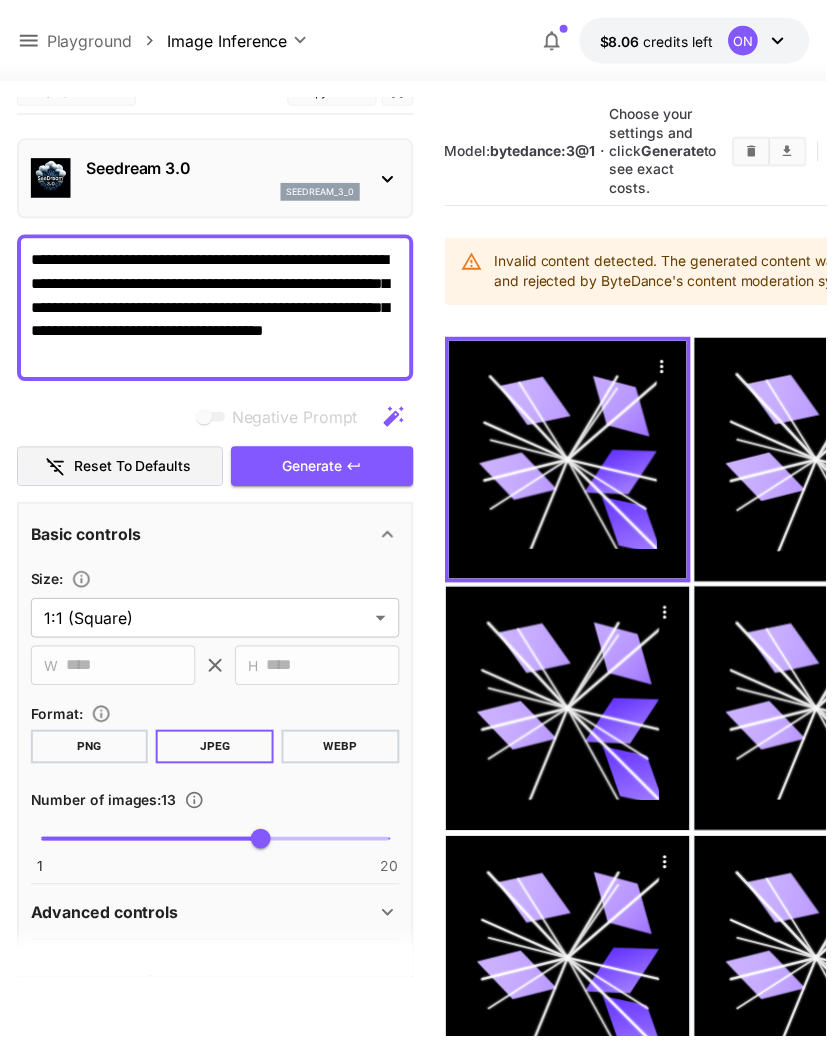 click on "Generate" at bounding box center (325, 471) 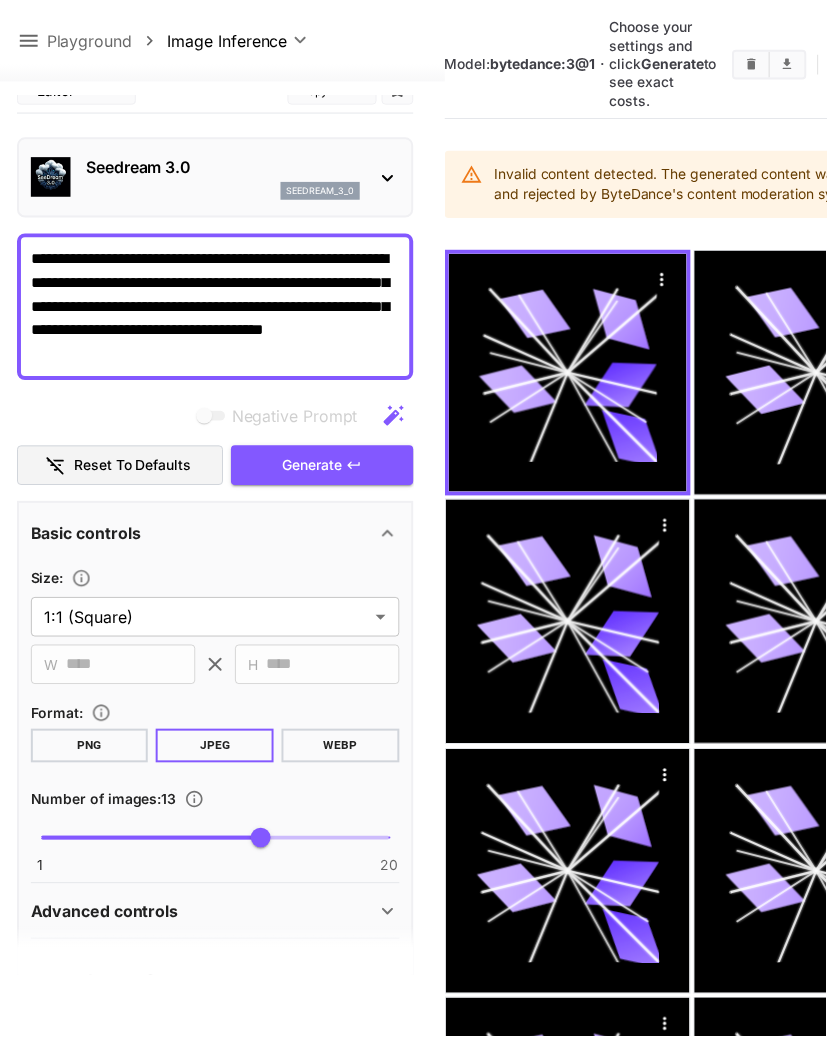 scroll, scrollTop: 0, scrollLeft: 0, axis: both 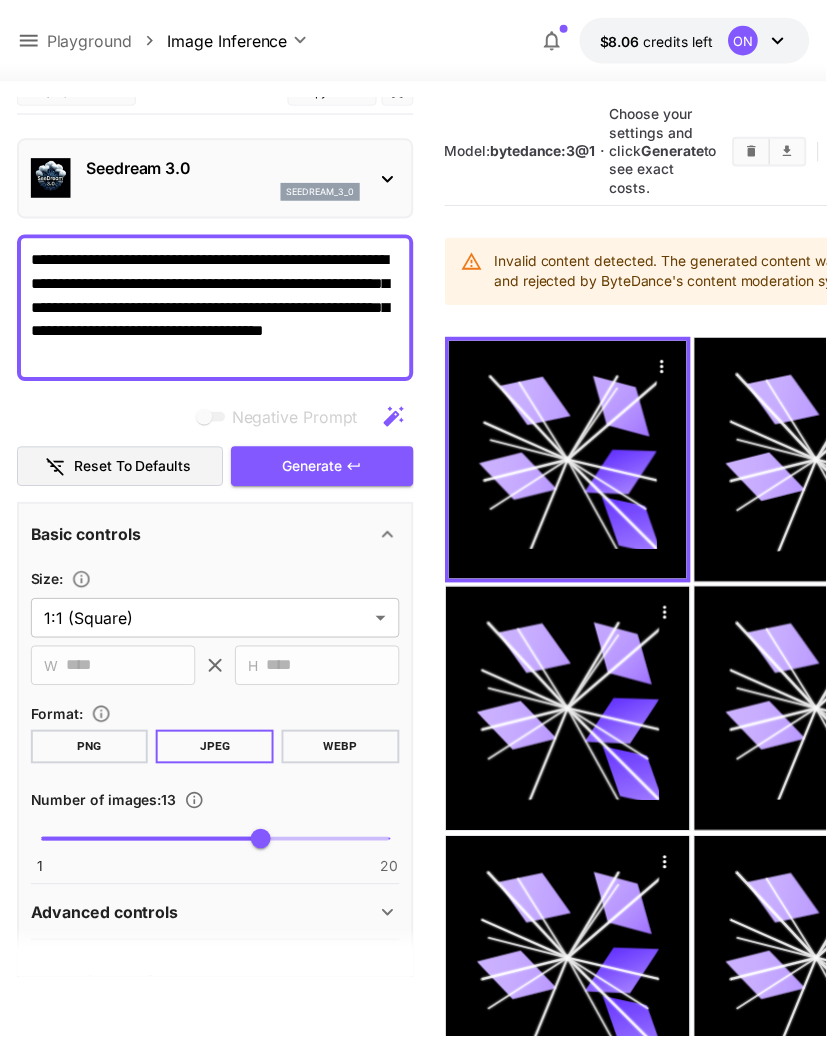 click 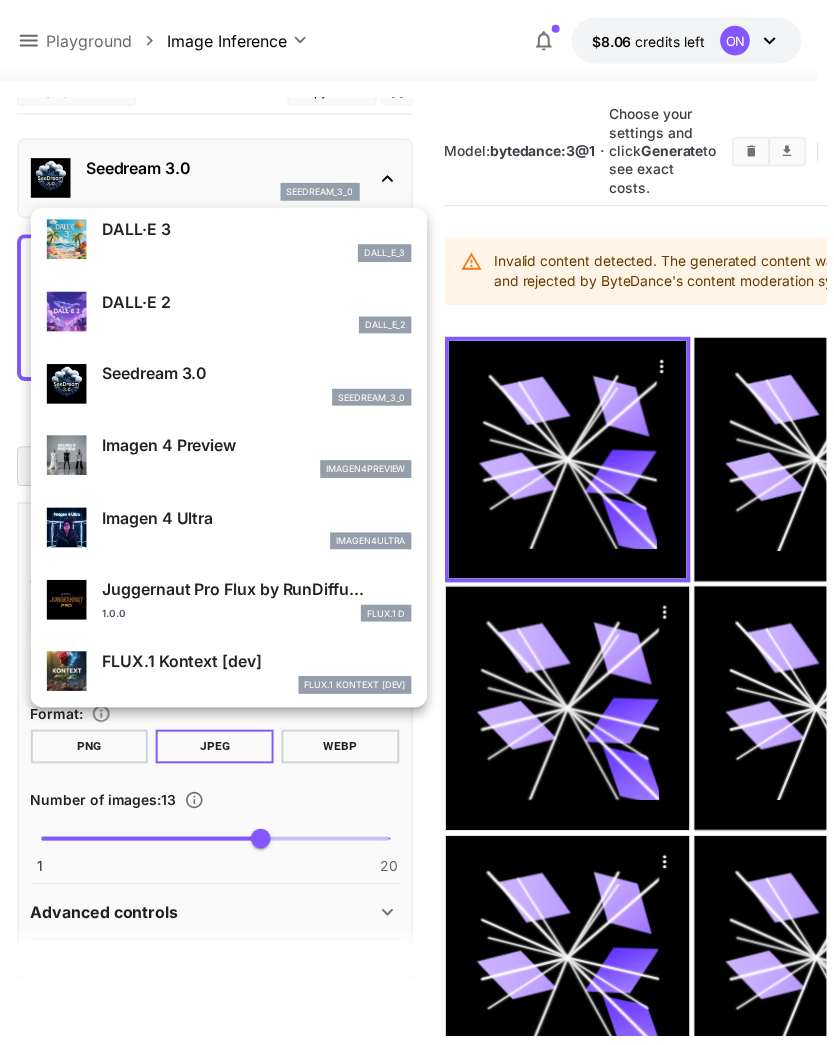 scroll, scrollTop: 363, scrollLeft: 0, axis: vertical 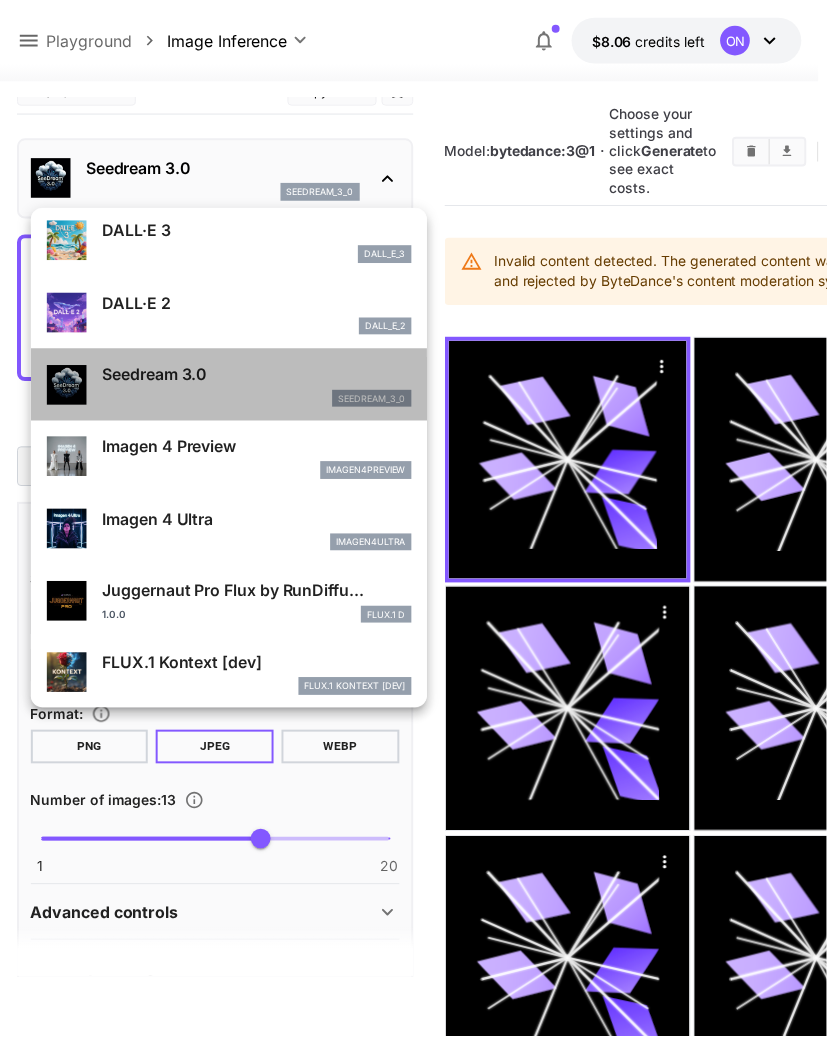 click on "seedream_3_0" at bounding box center (375, 403) 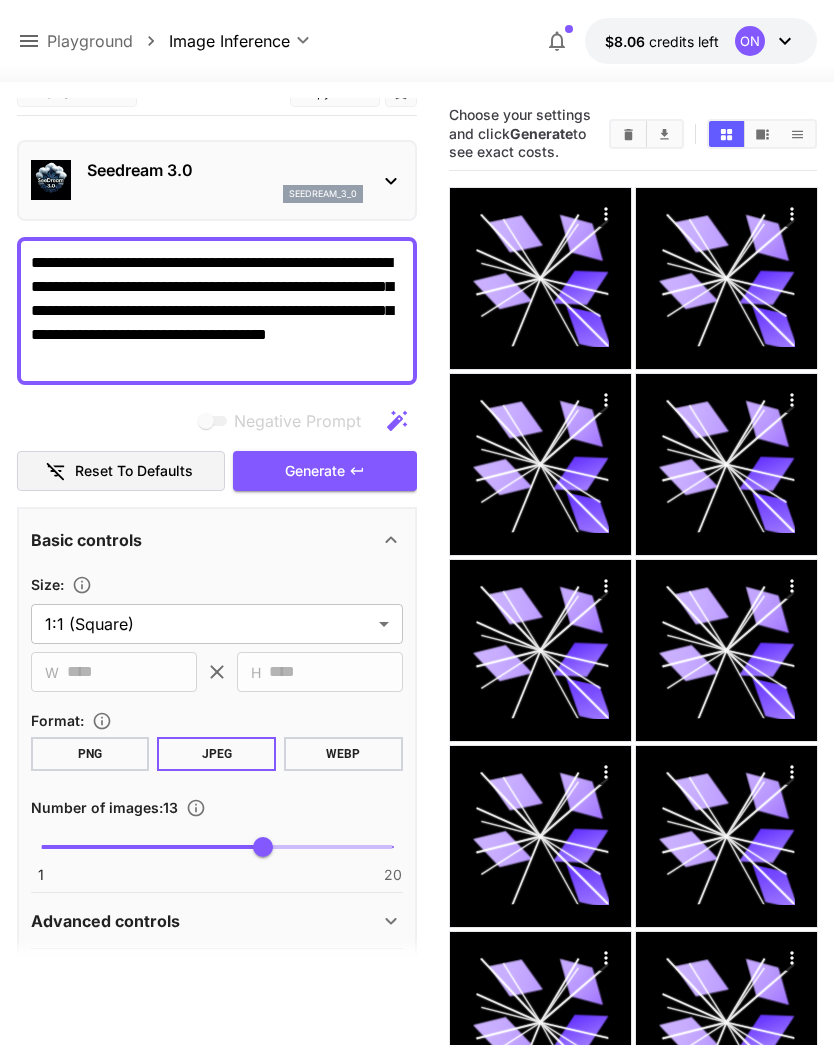click on "Generate" at bounding box center (325, 471) 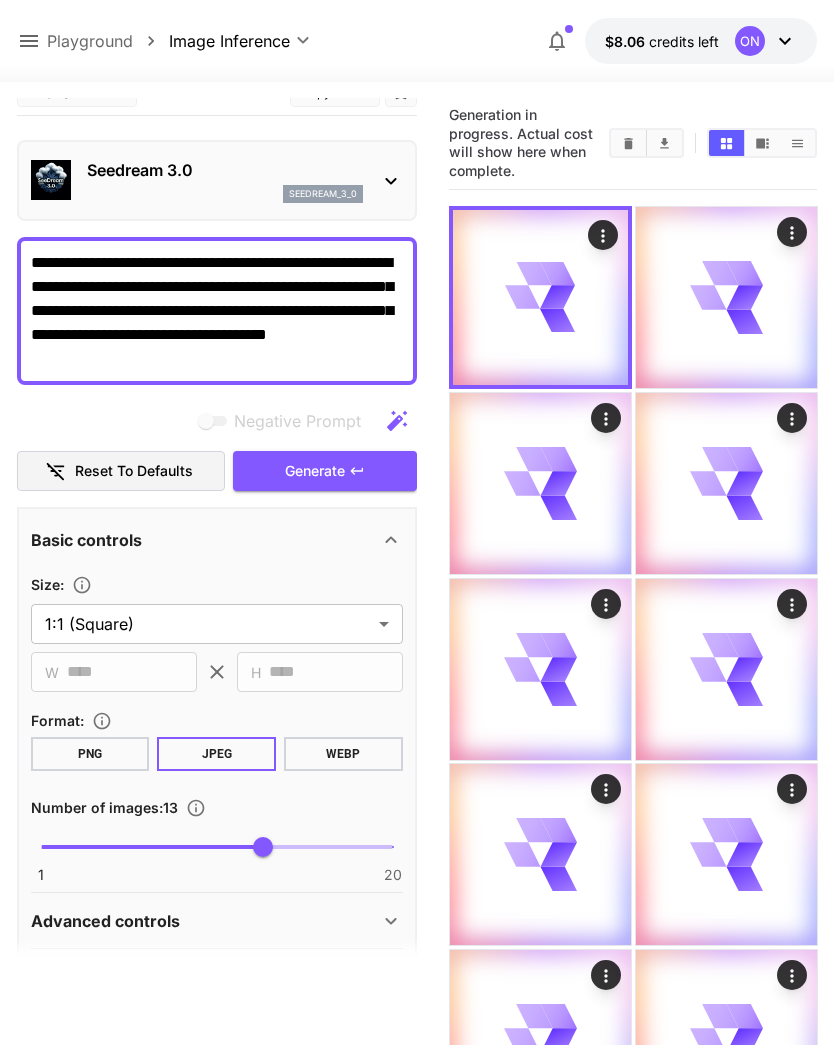 click 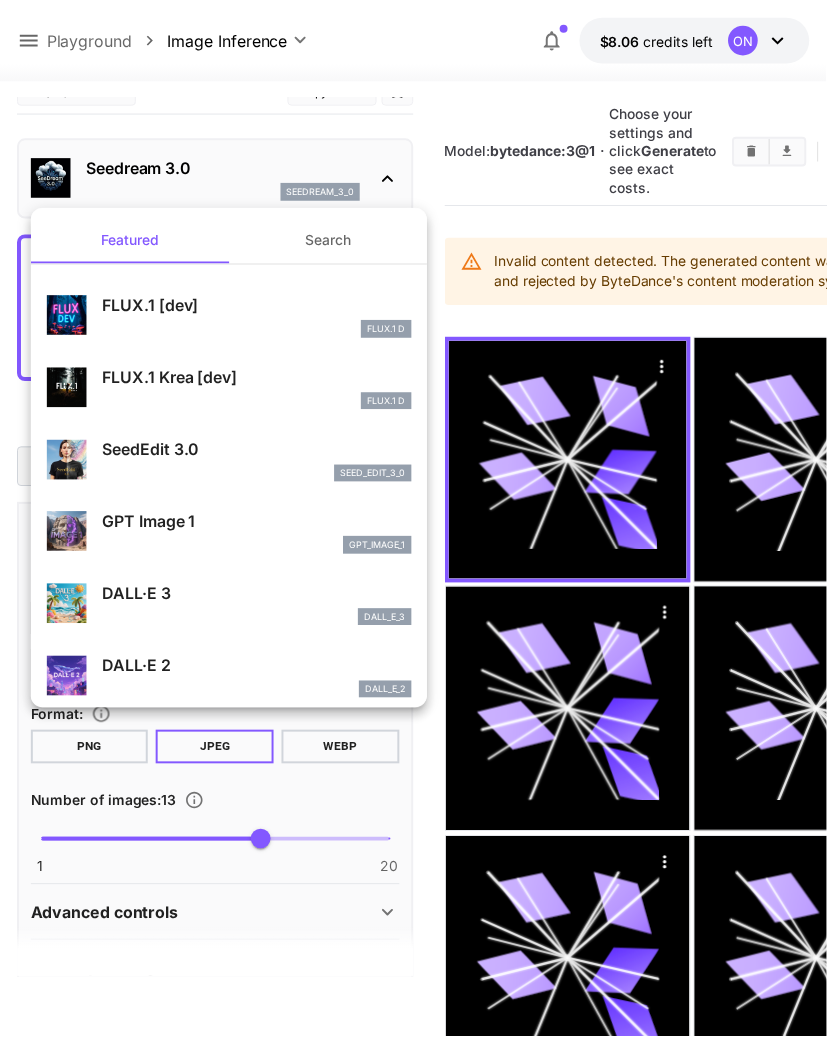 click on "SeedEdit 3.0" at bounding box center (259, 453) 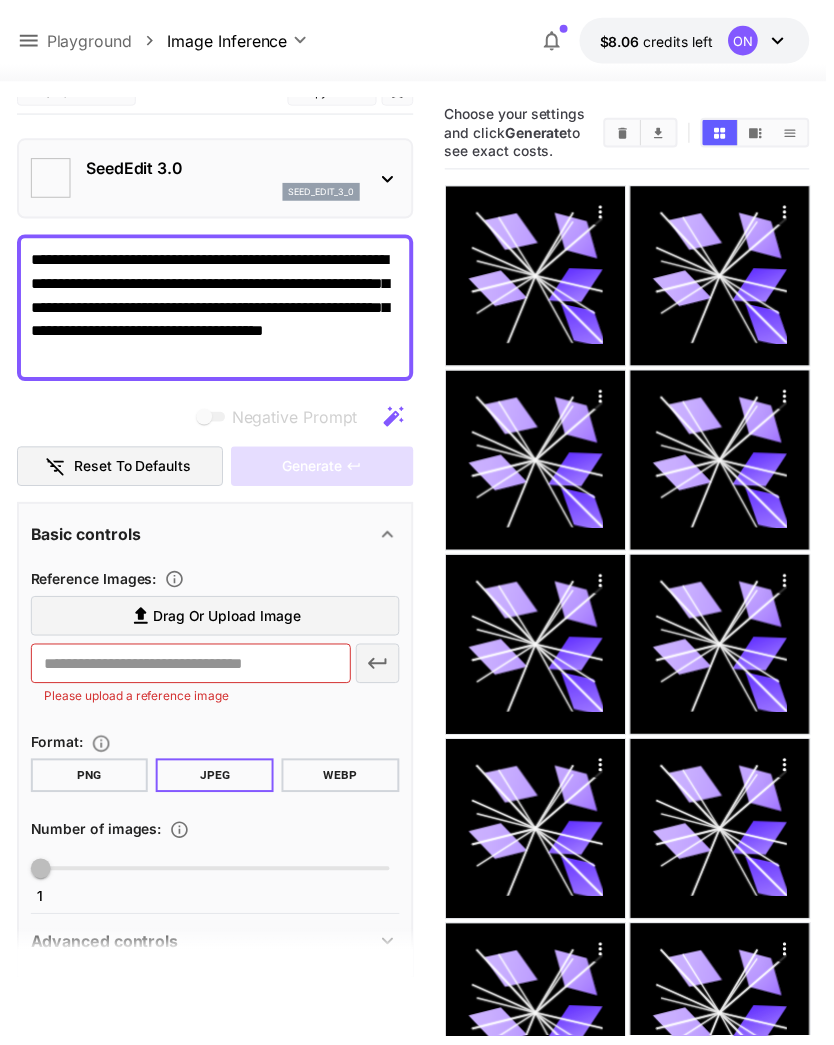 type on "***" 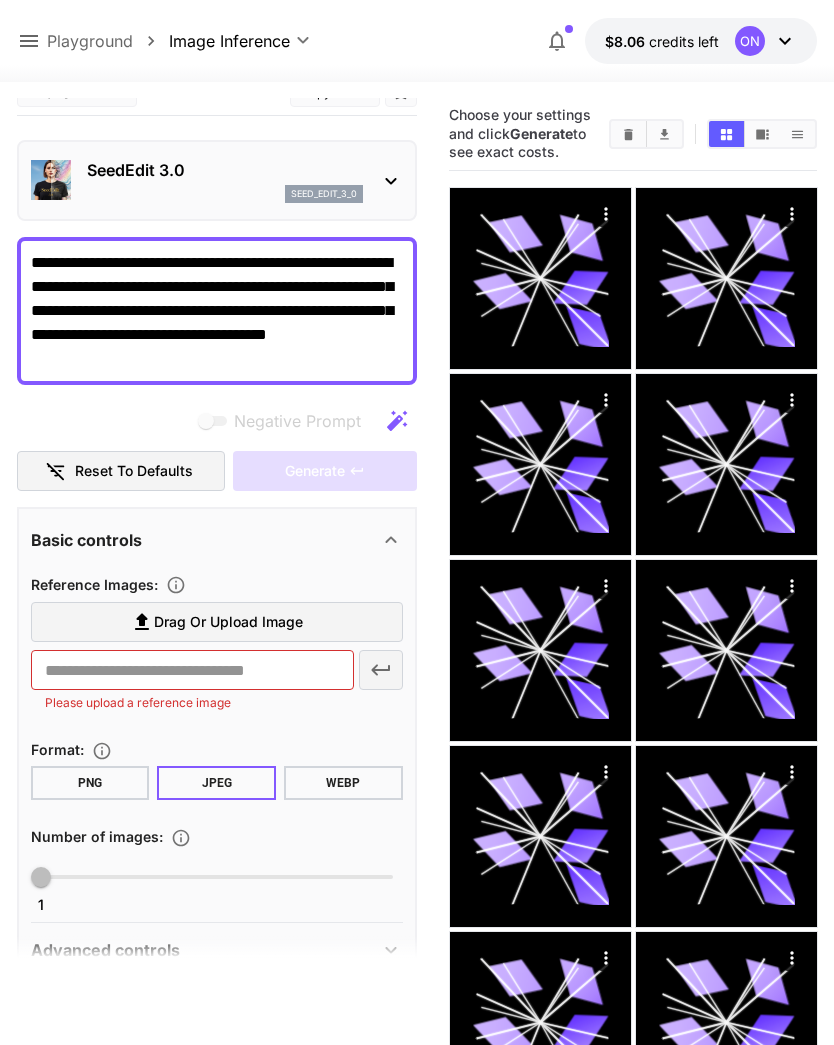 click on "Drag or upload image" at bounding box center (217, 622) 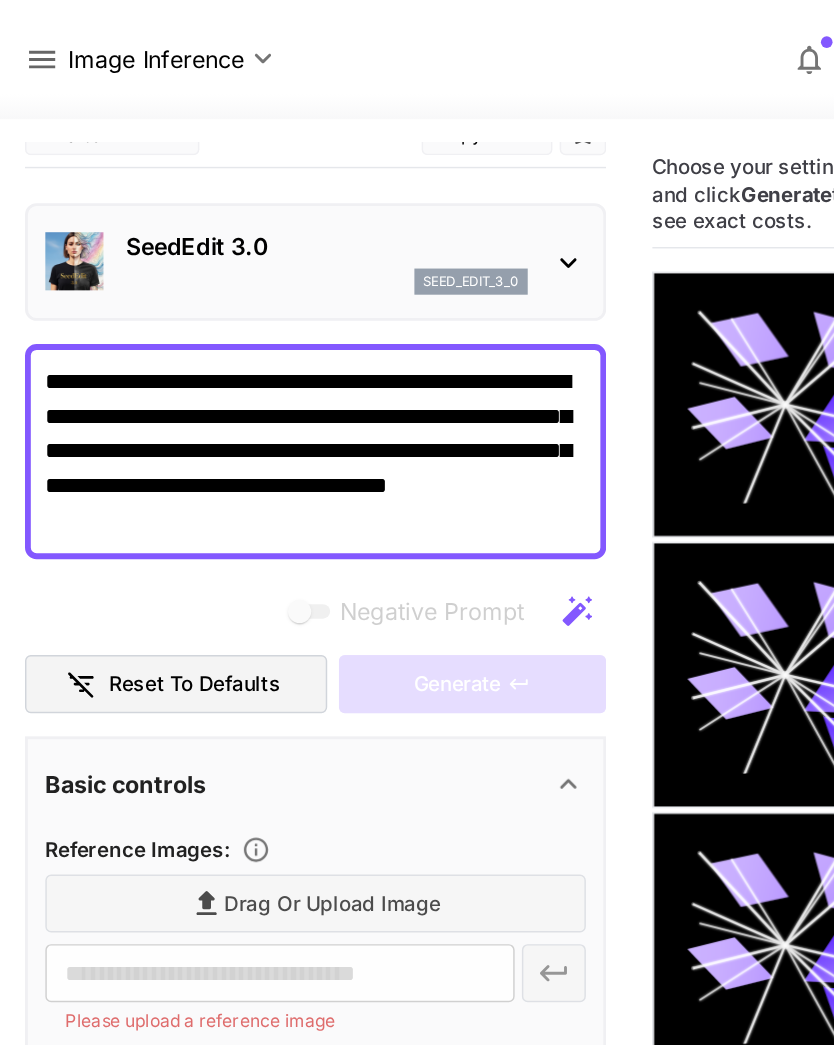 type on "**********" 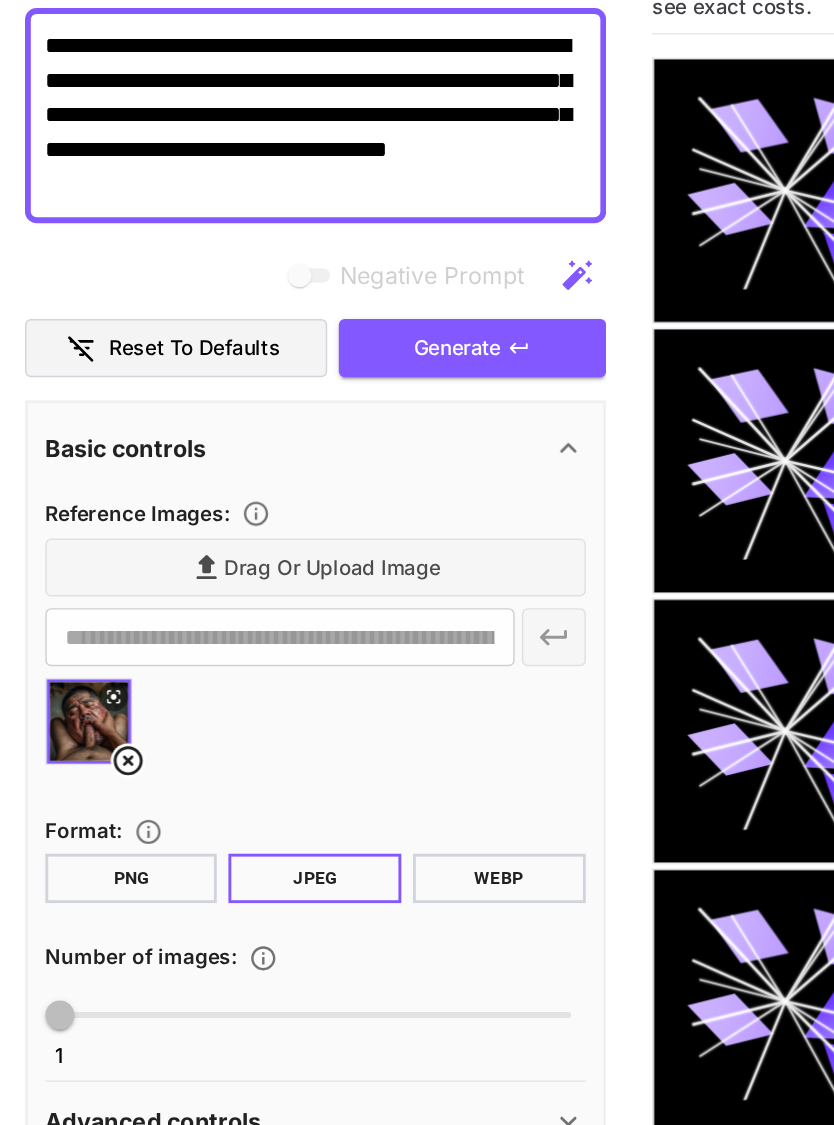 scroll, scrollTop: 112, scrollLeft: 0, axis: vertical 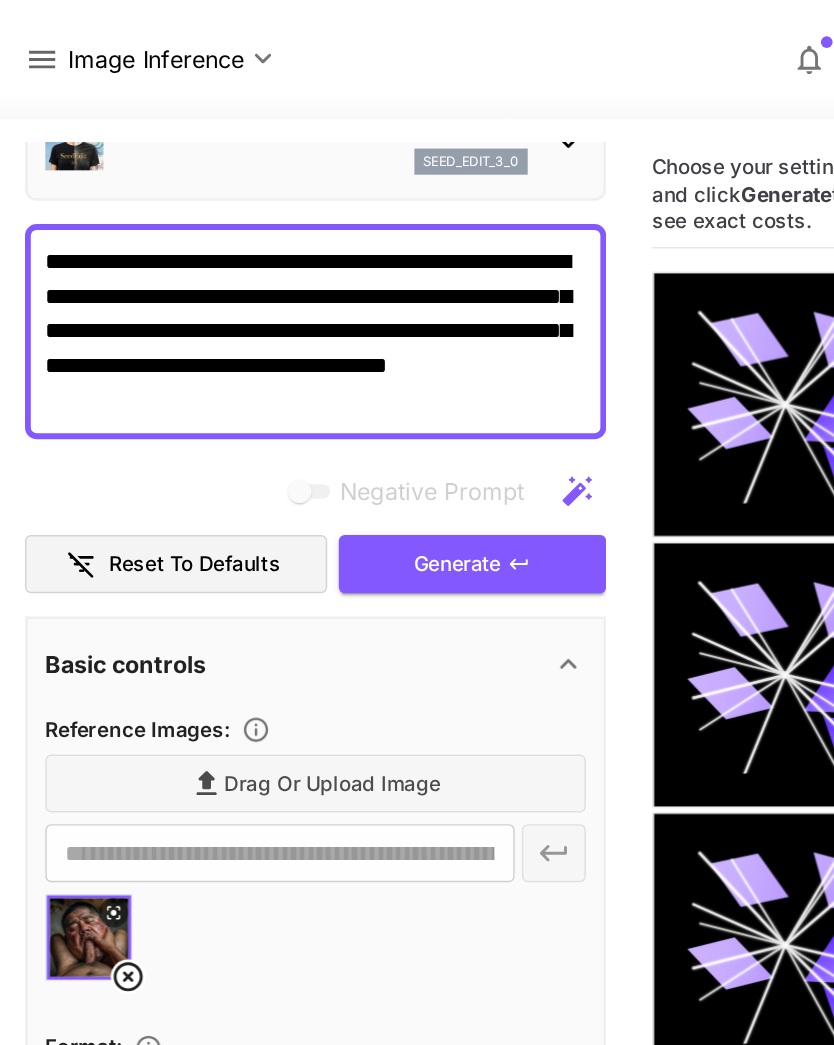 click on "Generate" at bounding box center [325, 388] 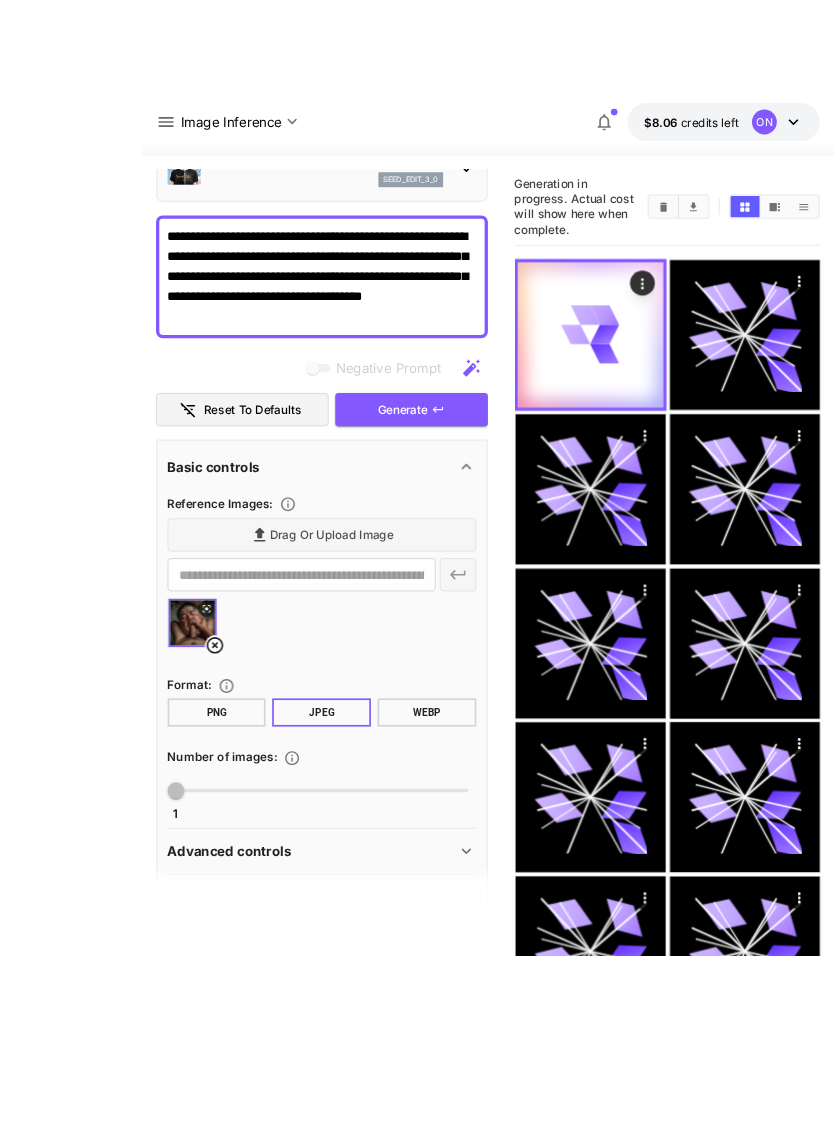scroll, scrollTop: 22, scrollLeft: 0, axis: vertical 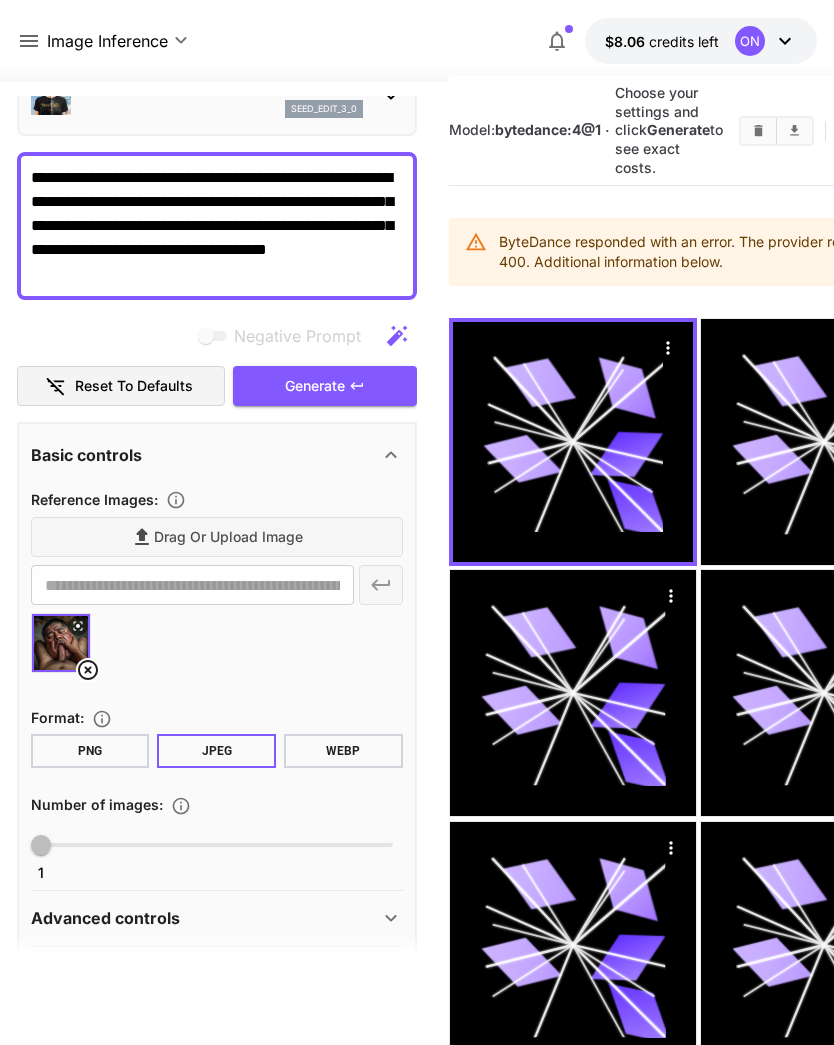 click on "SeedEdit 3.0 seed_edit_3_0" at bounding box center [217, 95] 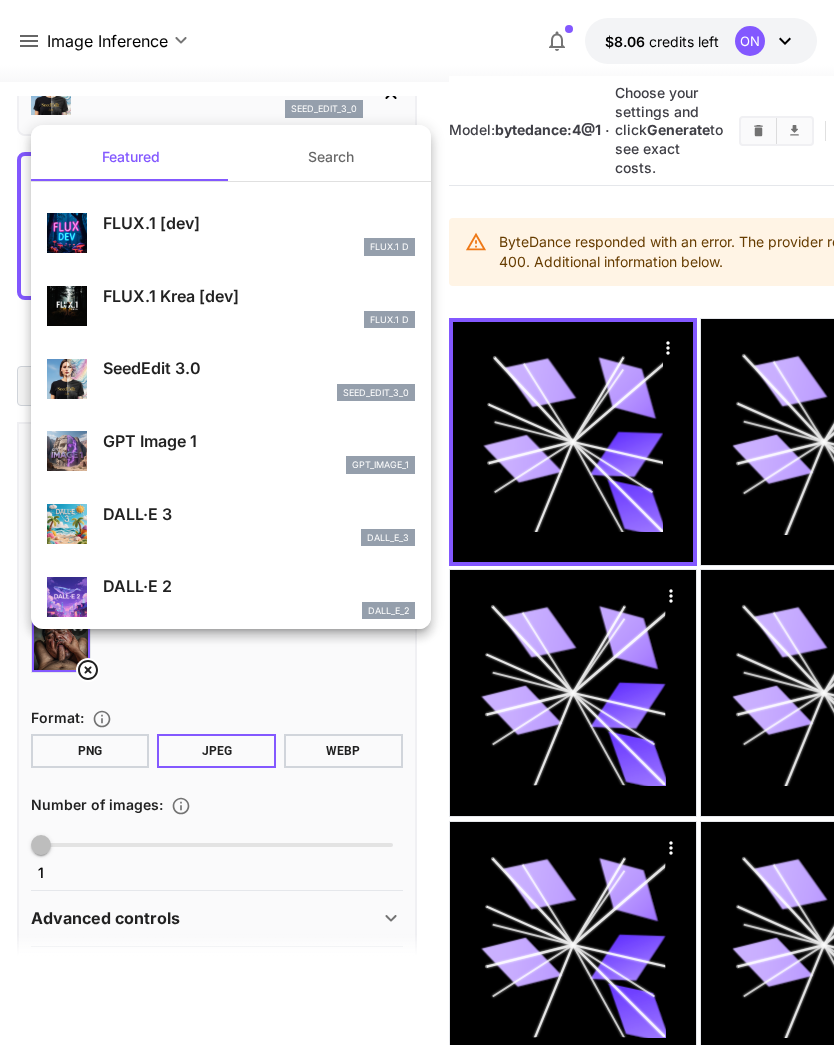 click on "FLUX.1 [dev]" at bounding box center [259, 223] 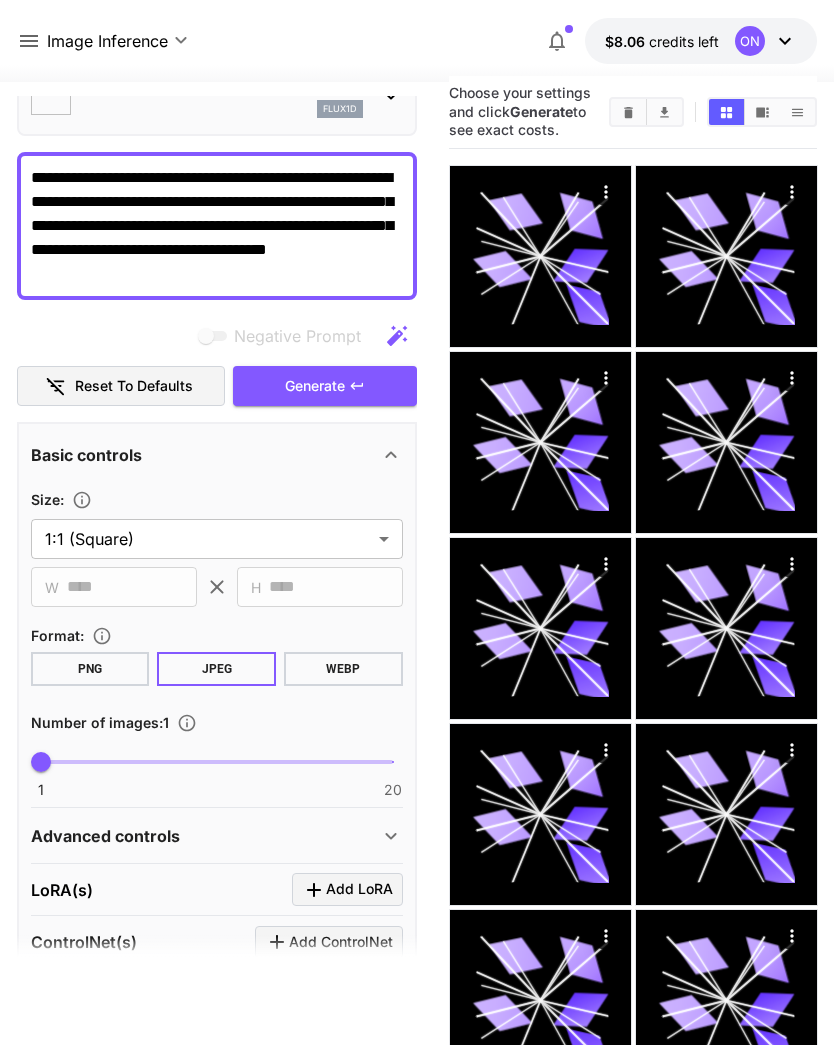 type on "***" 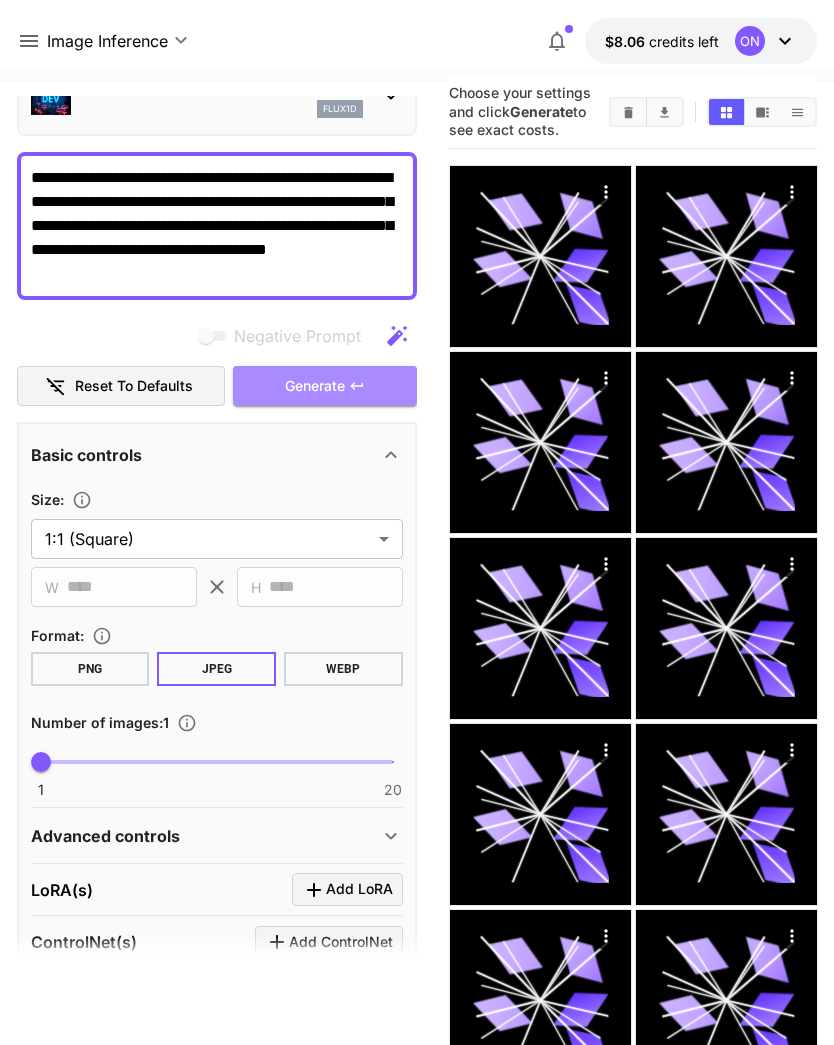 click on "Generate" at bounding box center (325, 386) 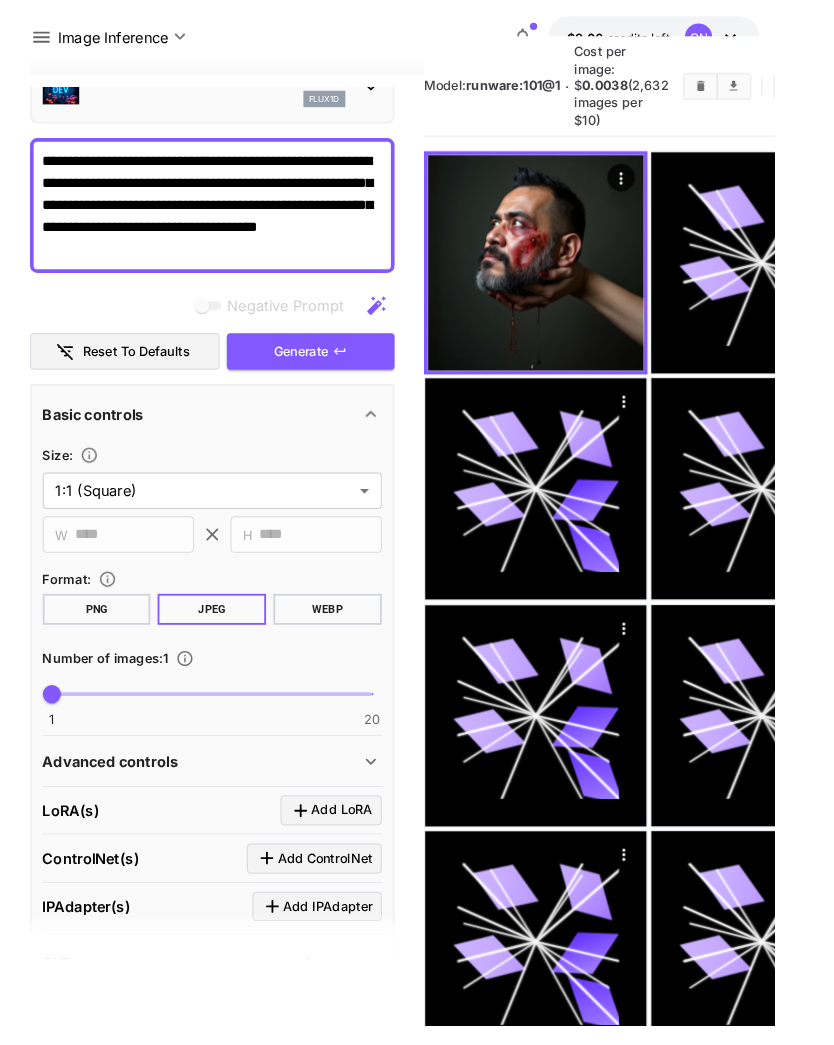 scroll, scrollTop: 217, scrollLeft: 0, axis: vertical 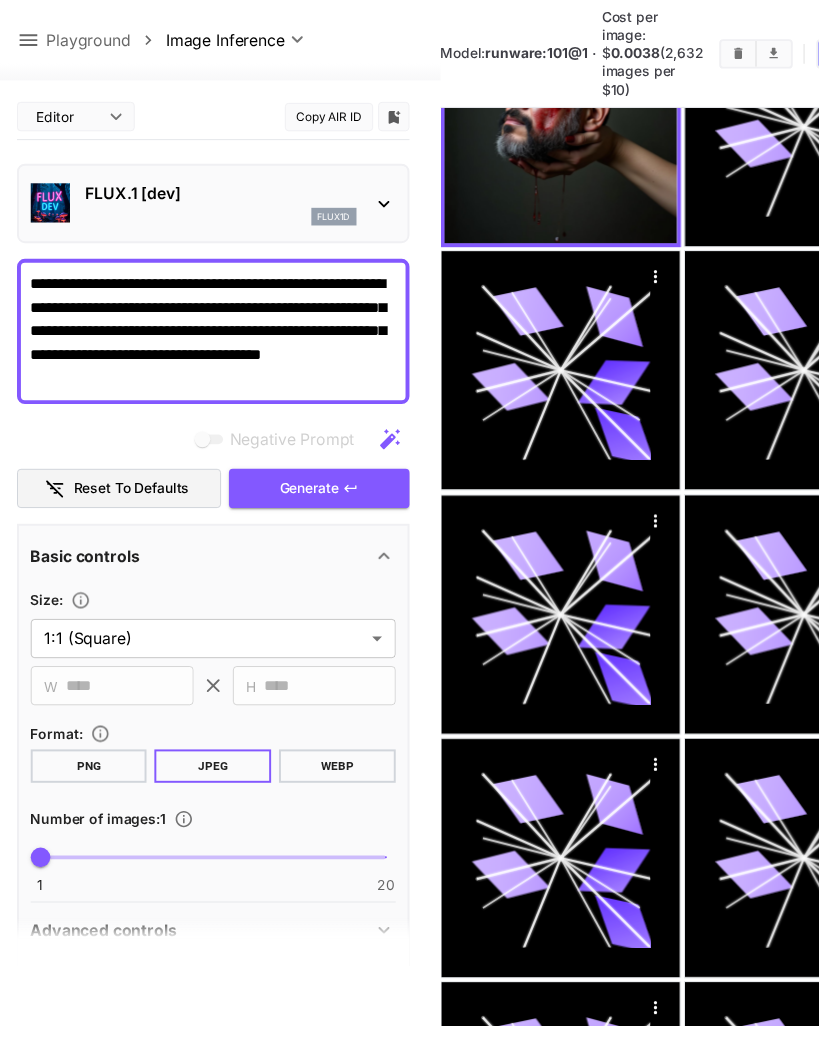 click 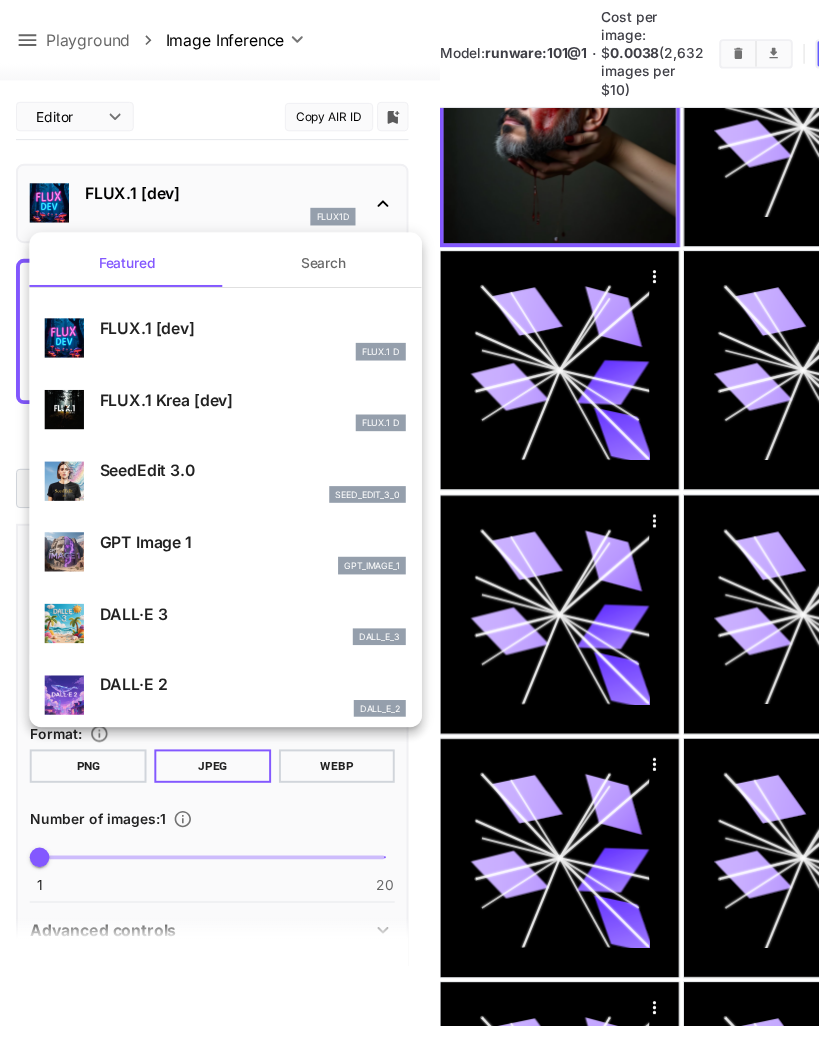 click on "FLUX.1 Krea [dev]" at bounding box center [258, 408] 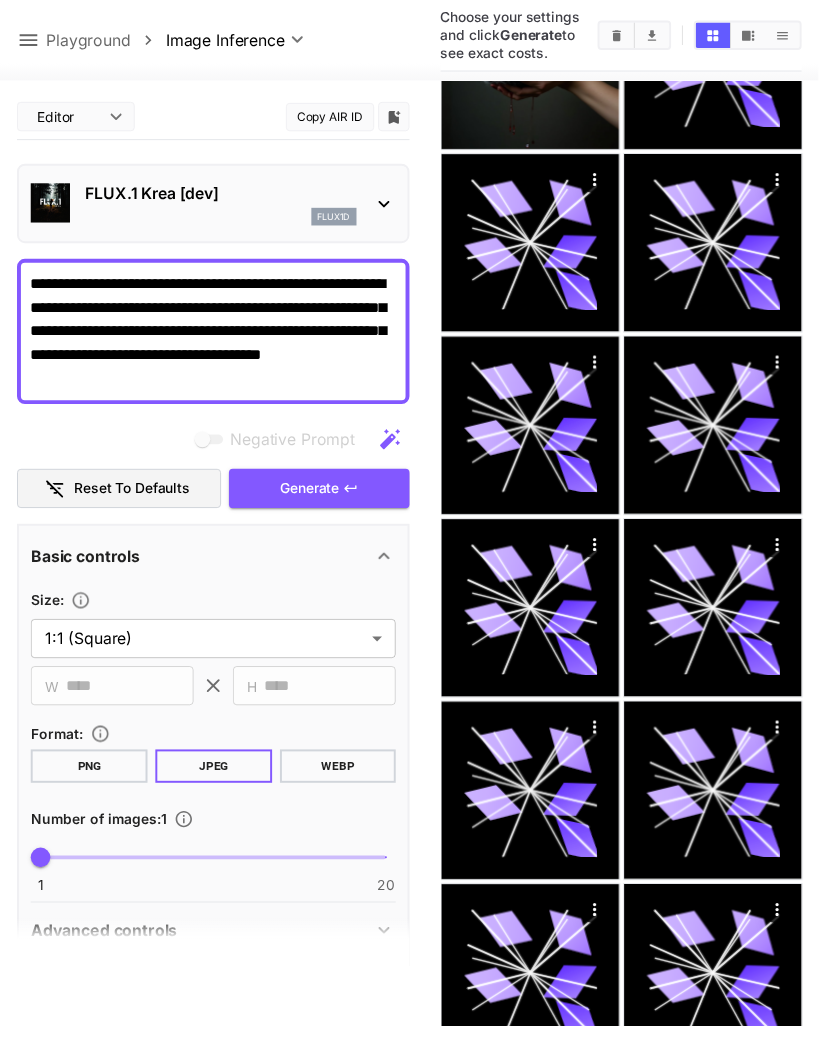 scroll, scrollTop: 218, scrollLeft: 0, axis: vertical 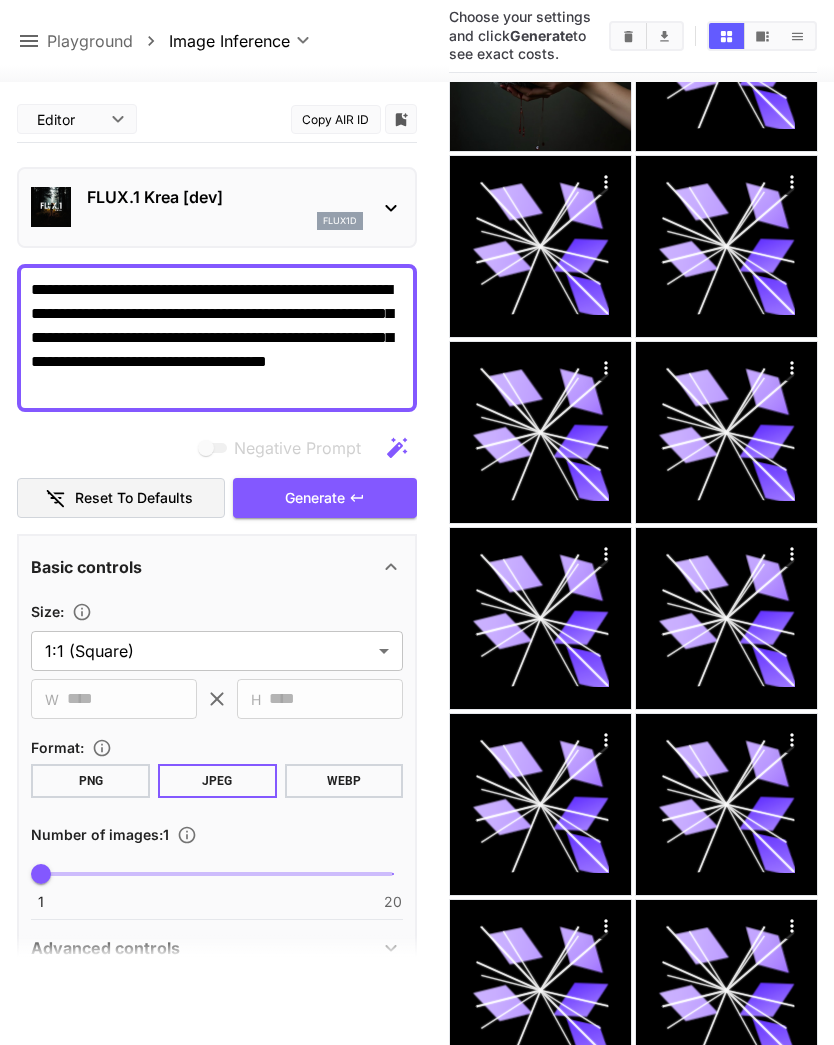 click on "**********" at bounding box center [217, 338] 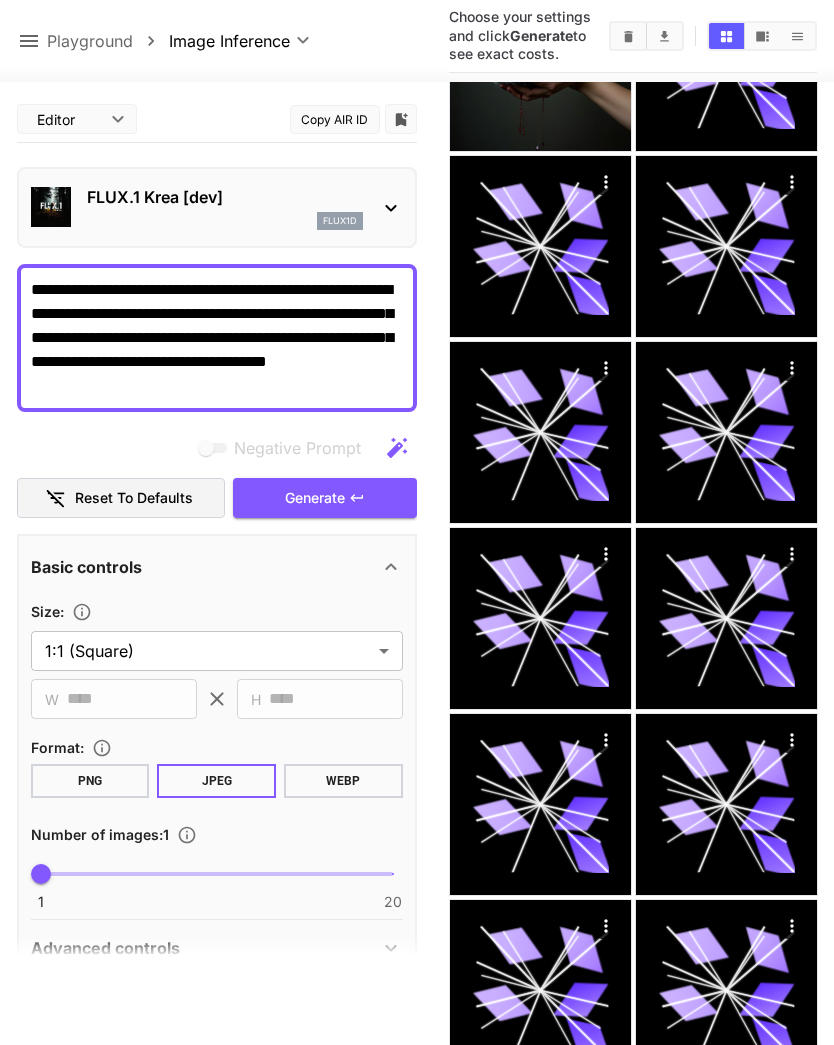 click on "Generate" at bounding box center (325, 498) 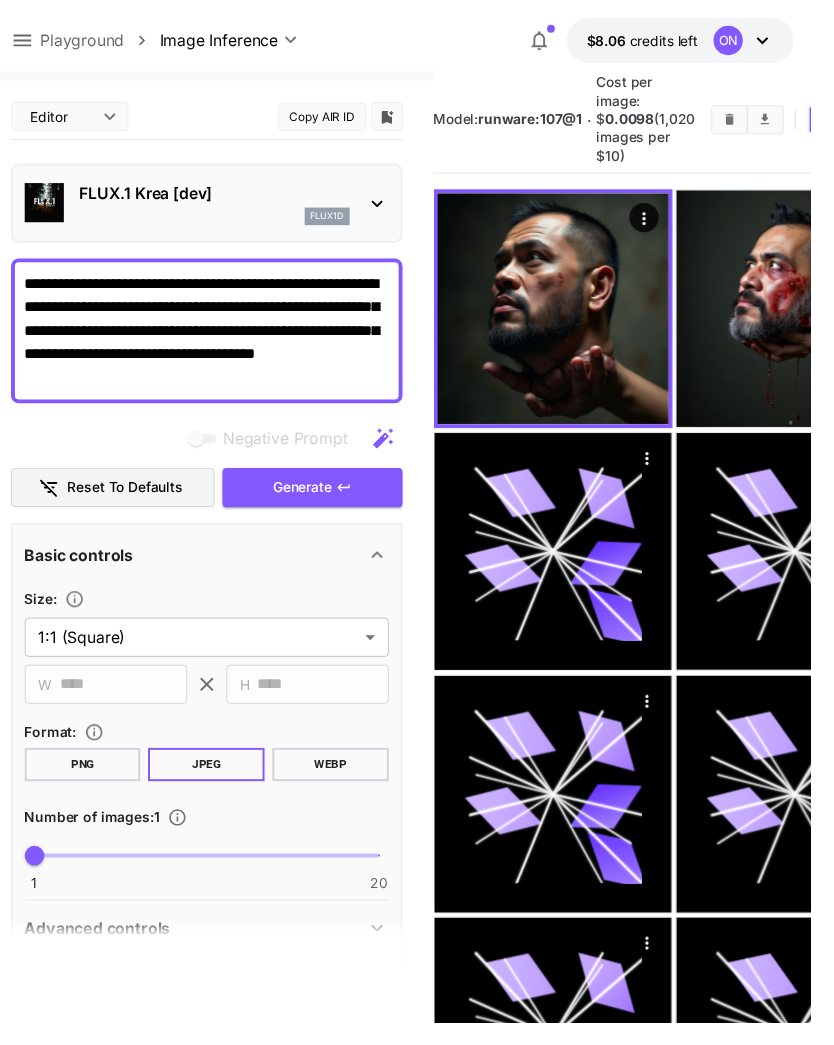 scroll, scrollTop: 101, scrollLeft: 0, axis: vertical 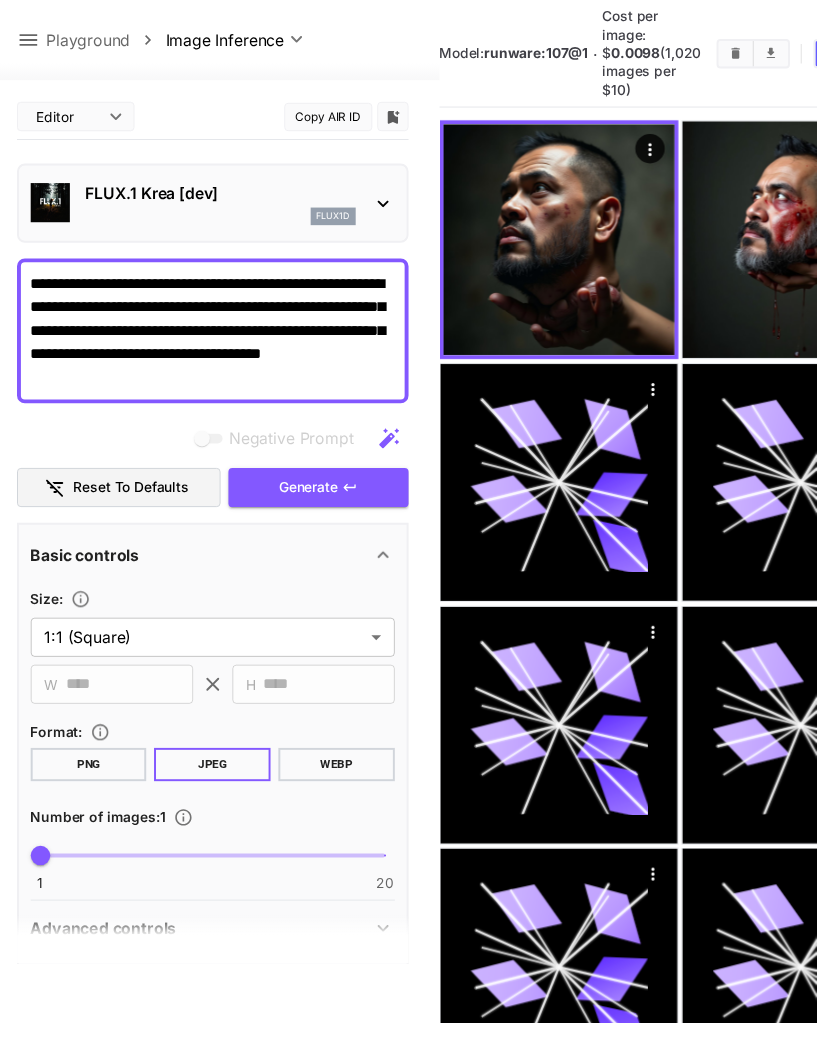 click 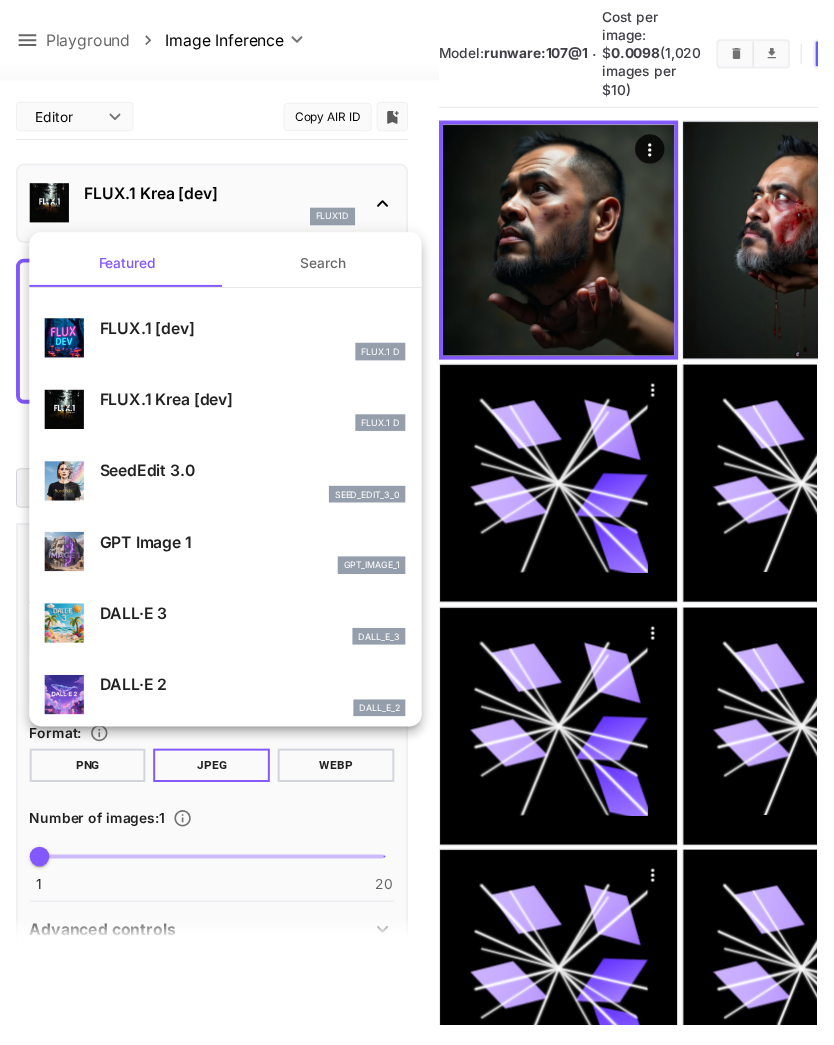 click at bounding box center [417, 522] 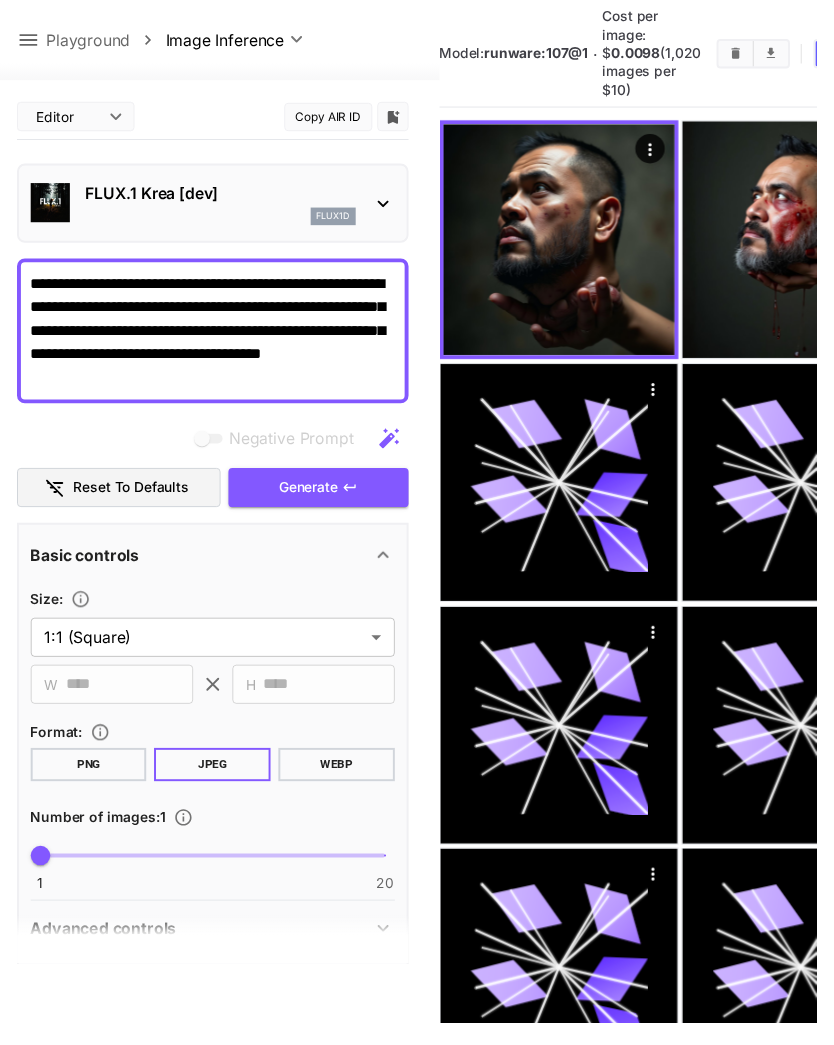 click 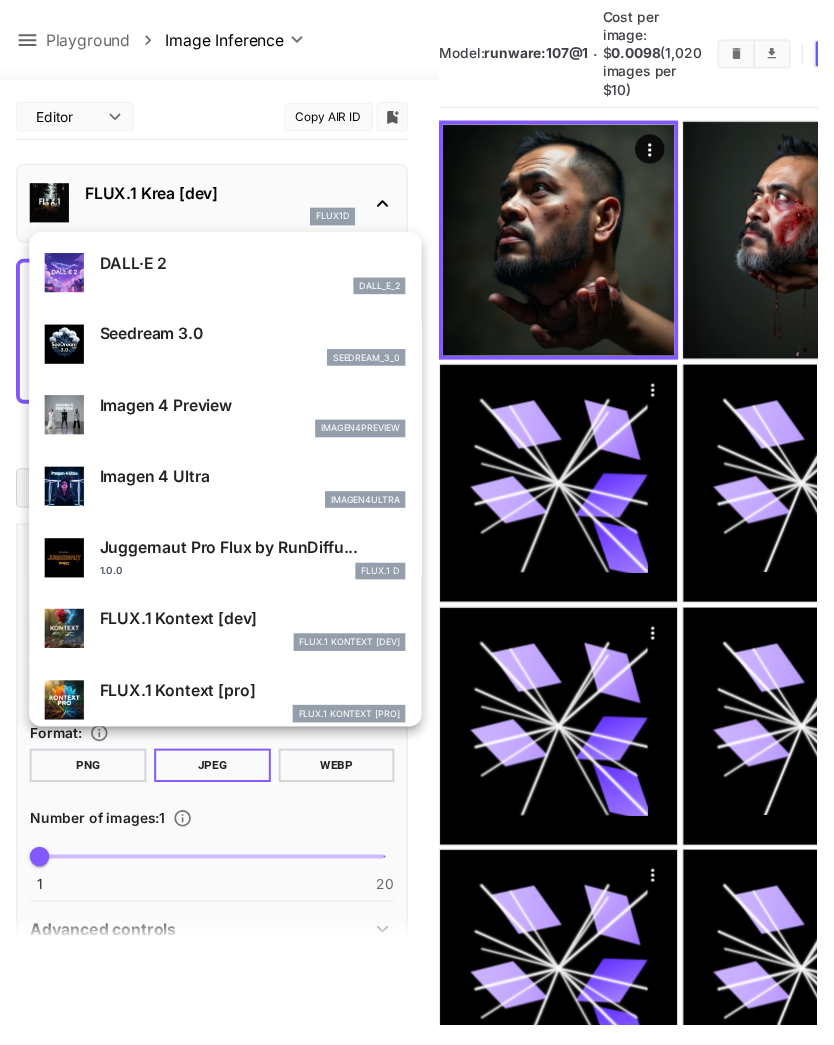 scroll, scrollTop: 429, scrollLeft: 0, axis: vertical 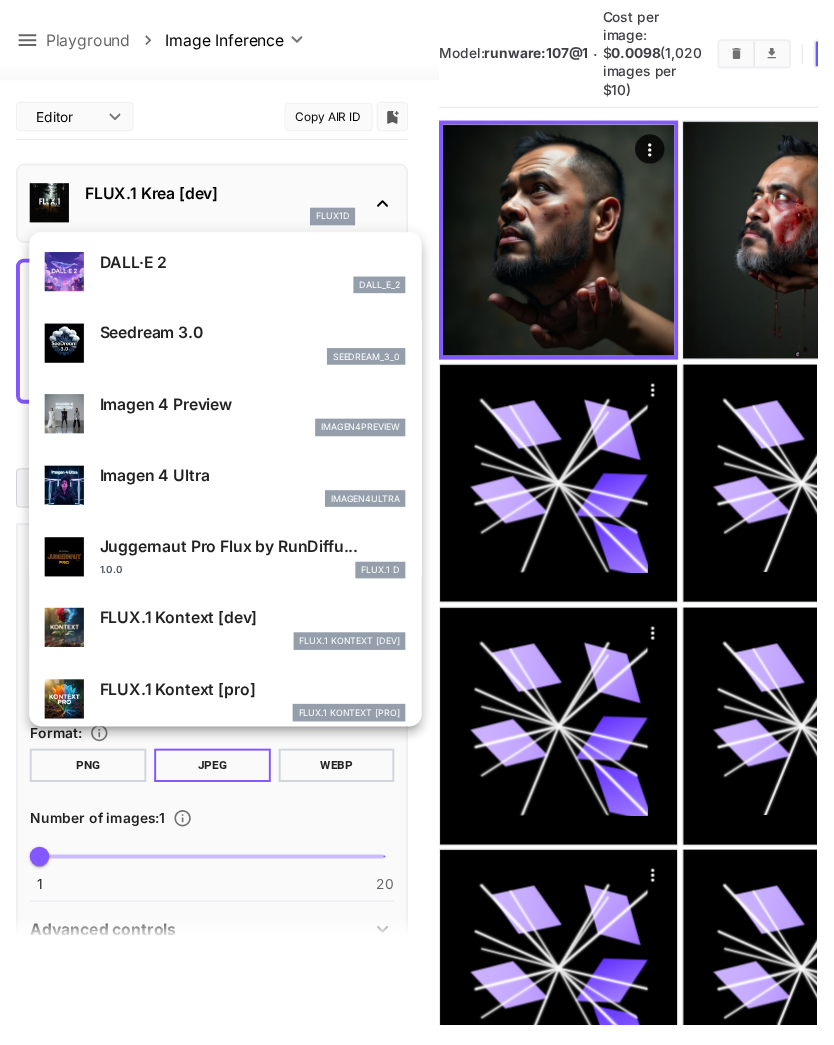 click on "Imagen 4 Preview" at bounding box center [258, 412] 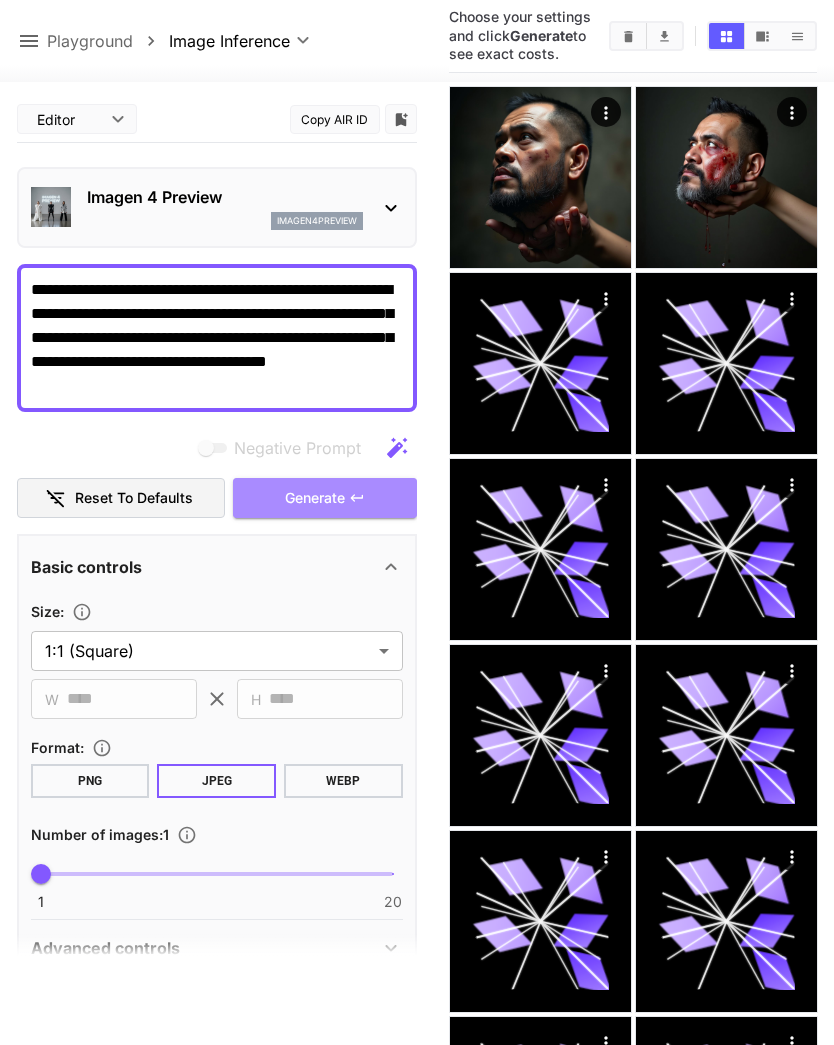 click on "Generate" at bounding box center (325, 498) 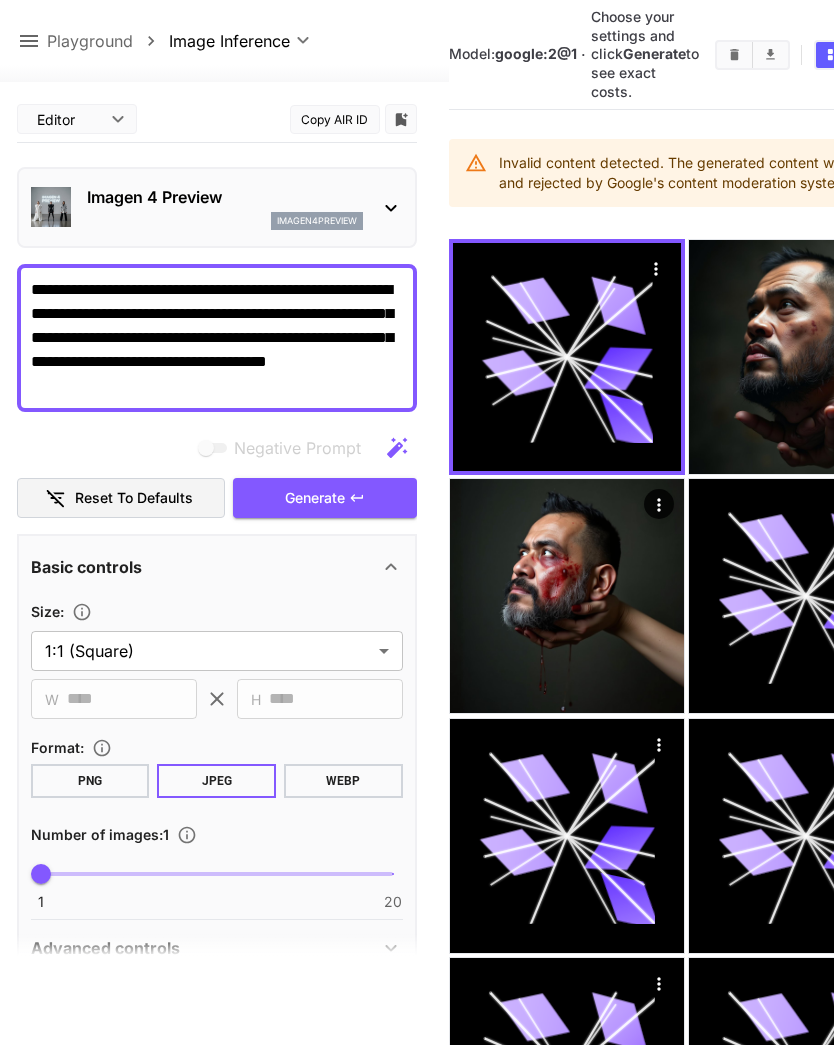 click 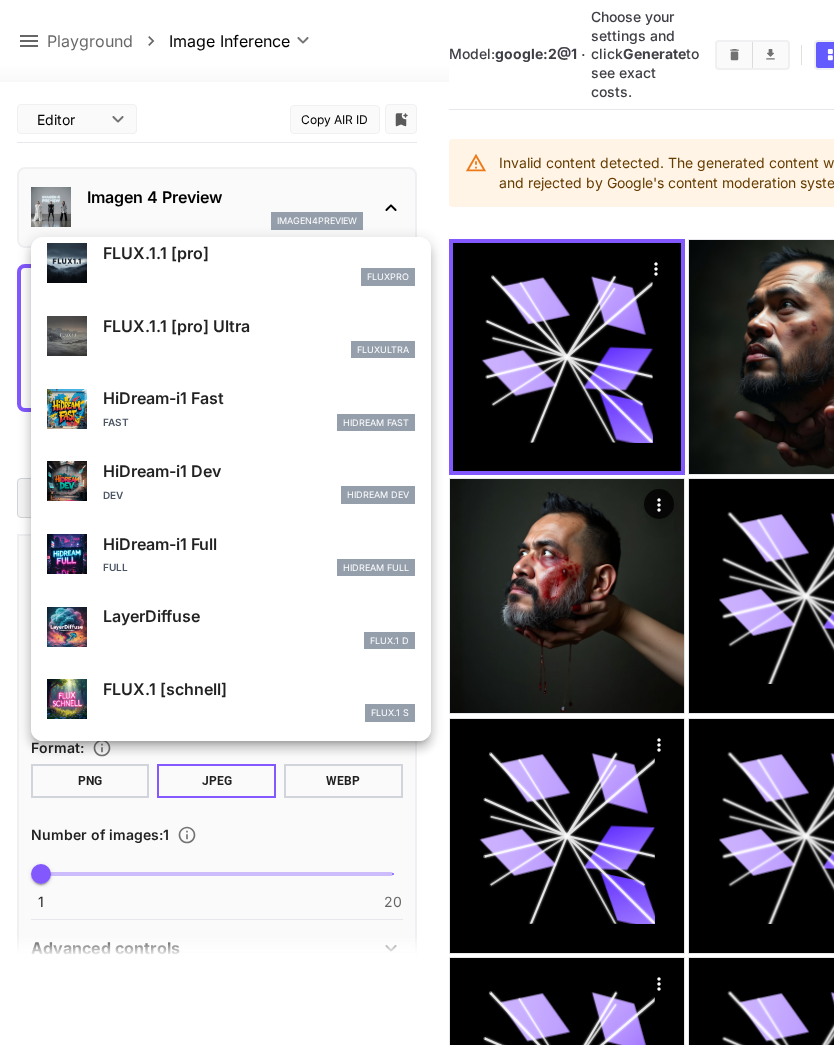 scroll, scrollTop: 1089, scrollLeft: 0, axis: vertical 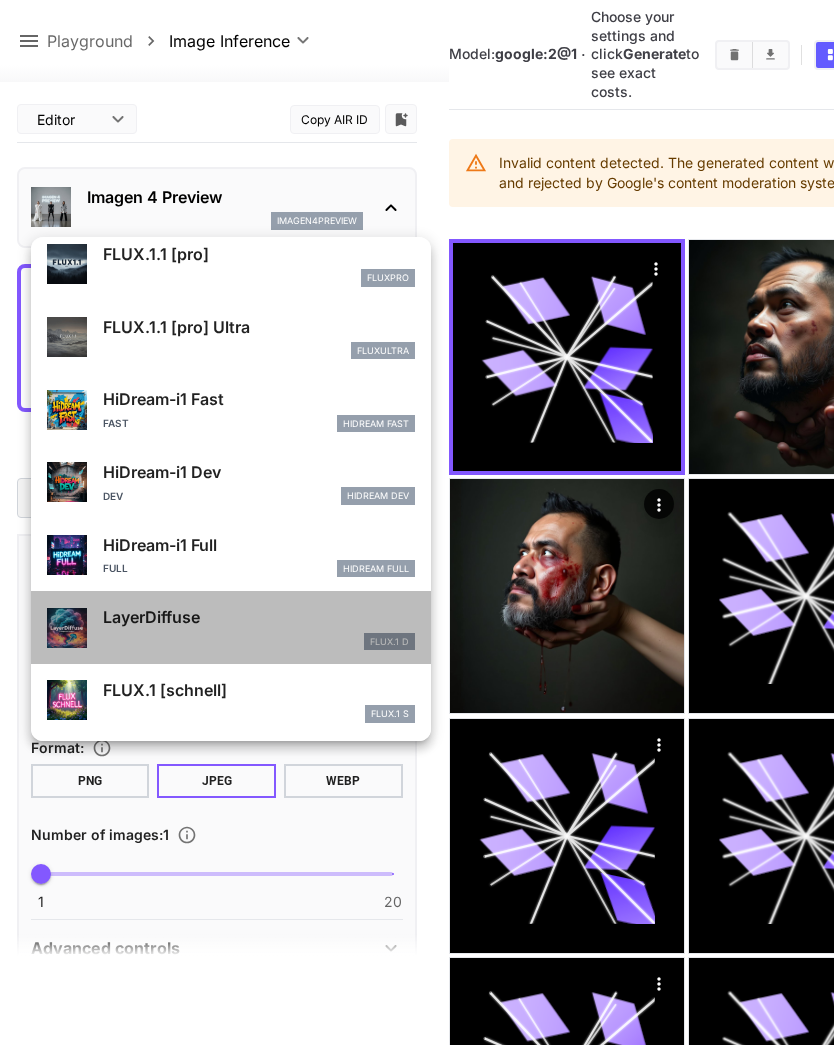 click on "LayerDiffuse FLUX.1 D" at bounding box center (231, 627) 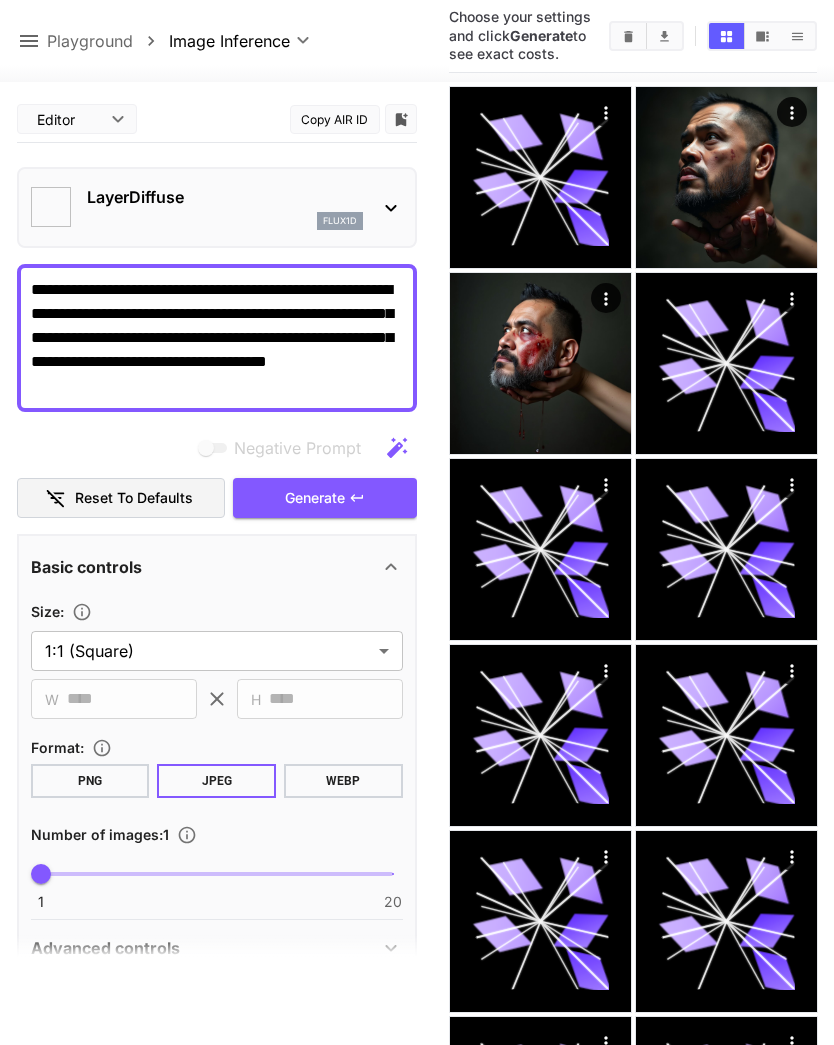 type on "*******" 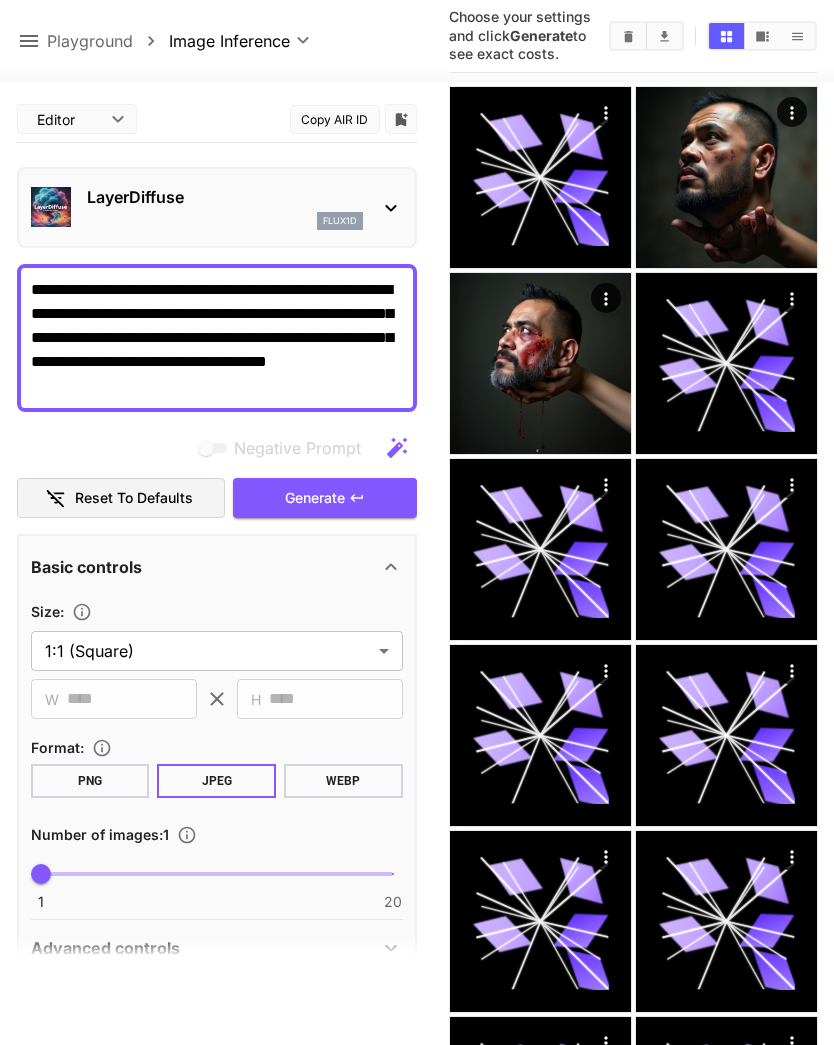 click on "Generate" at bounding box center (325, 498) 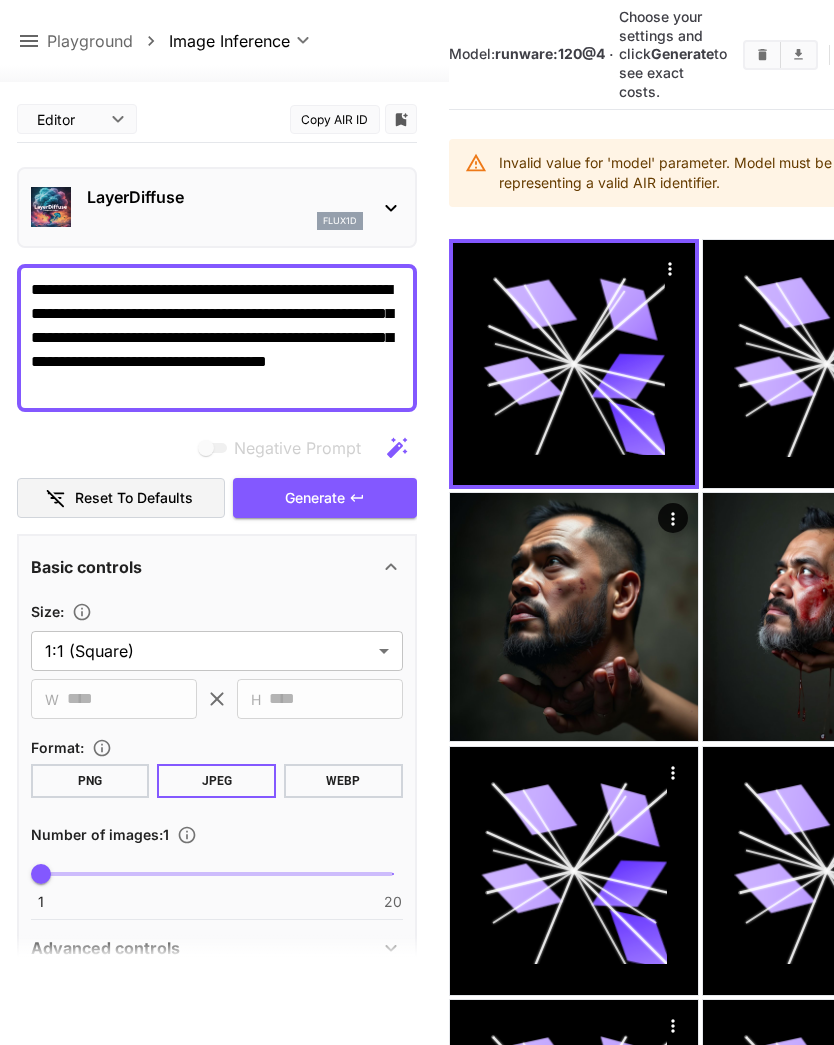 click 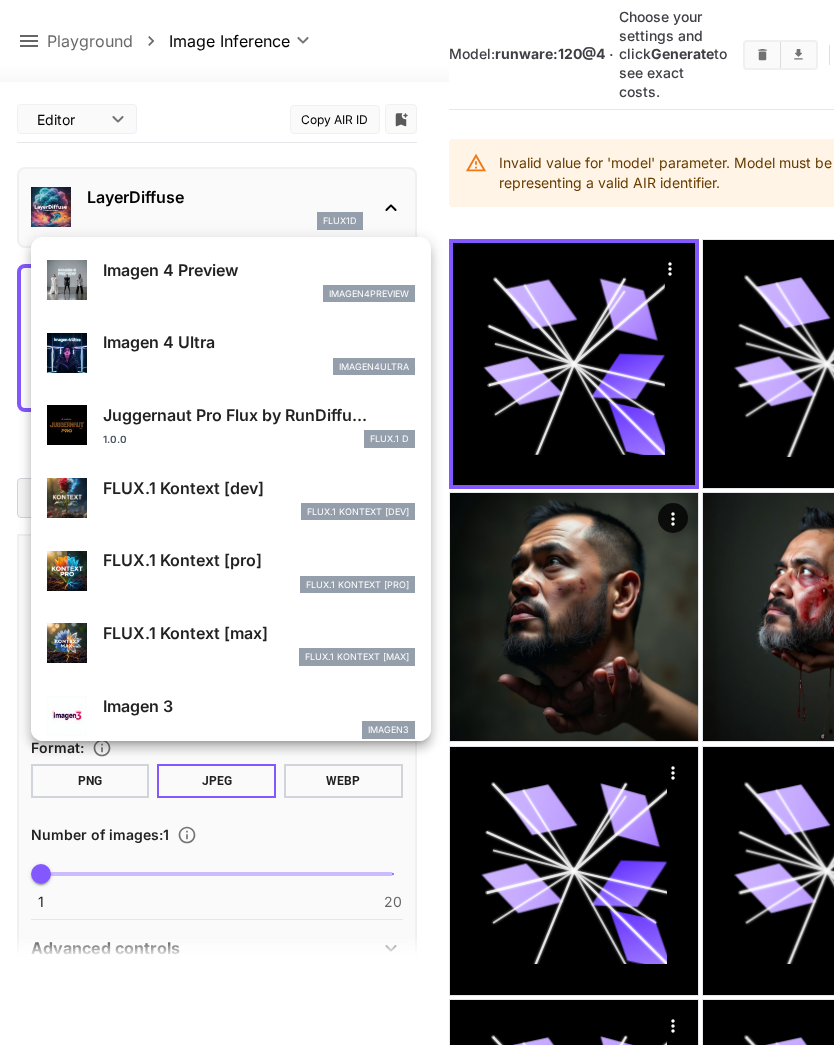 scroll, scrollTop: 572, scrollLeft: 0, axis: vertical 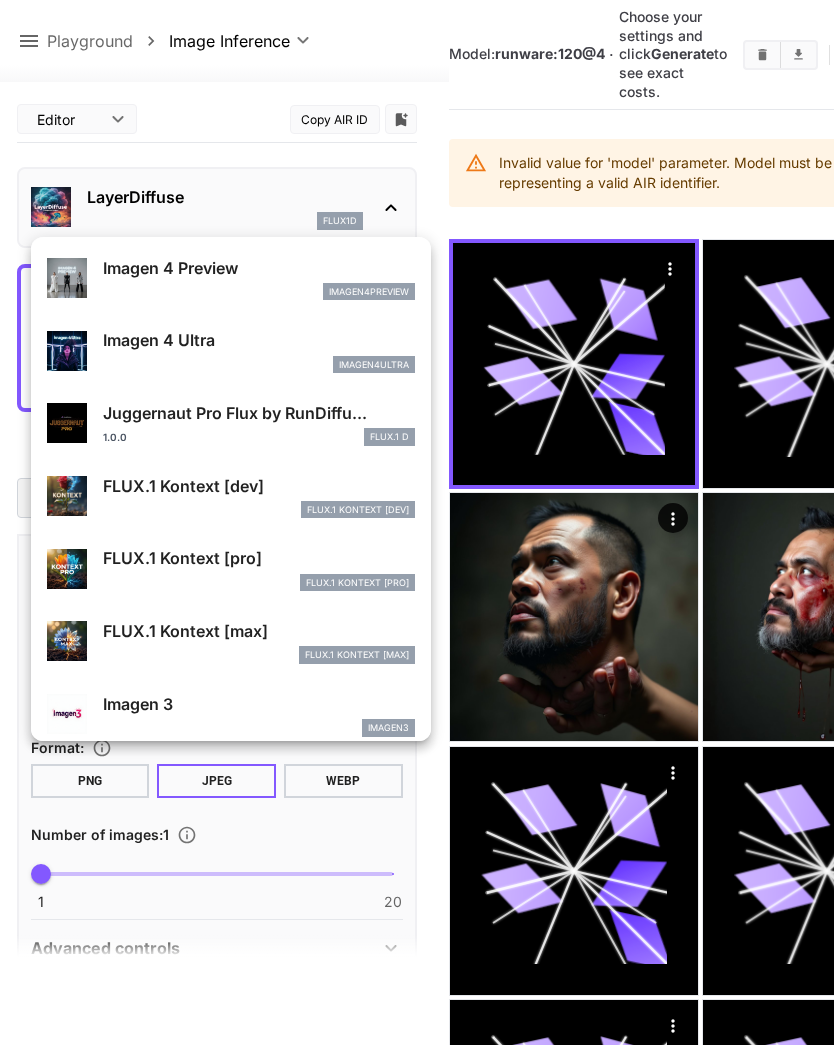 click on "Juggernaut Pro Flux by RunDiffu..." at bounding box center (259, 413) 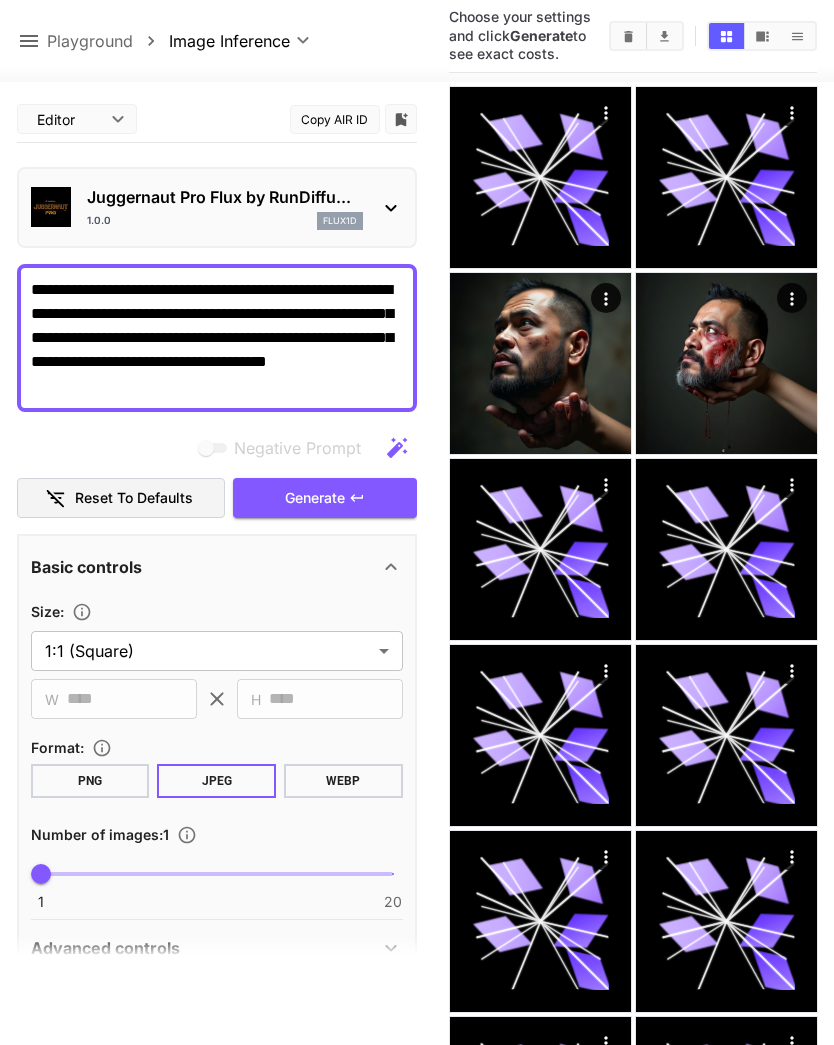 click 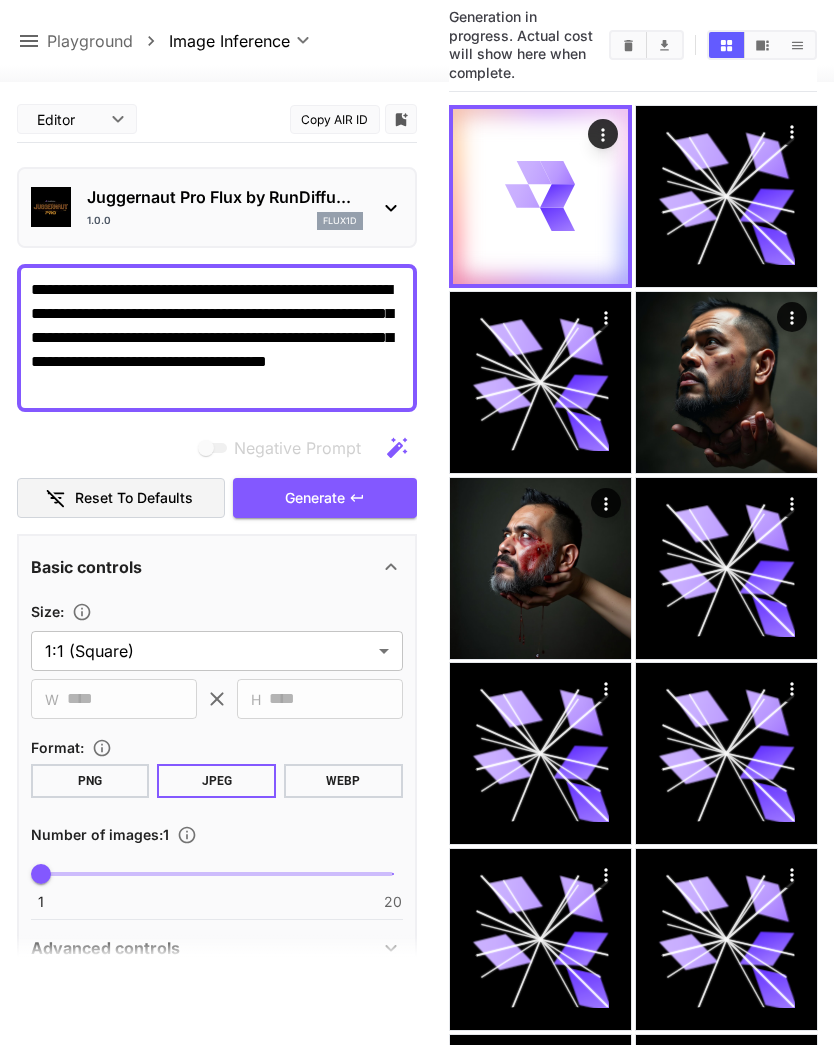 click 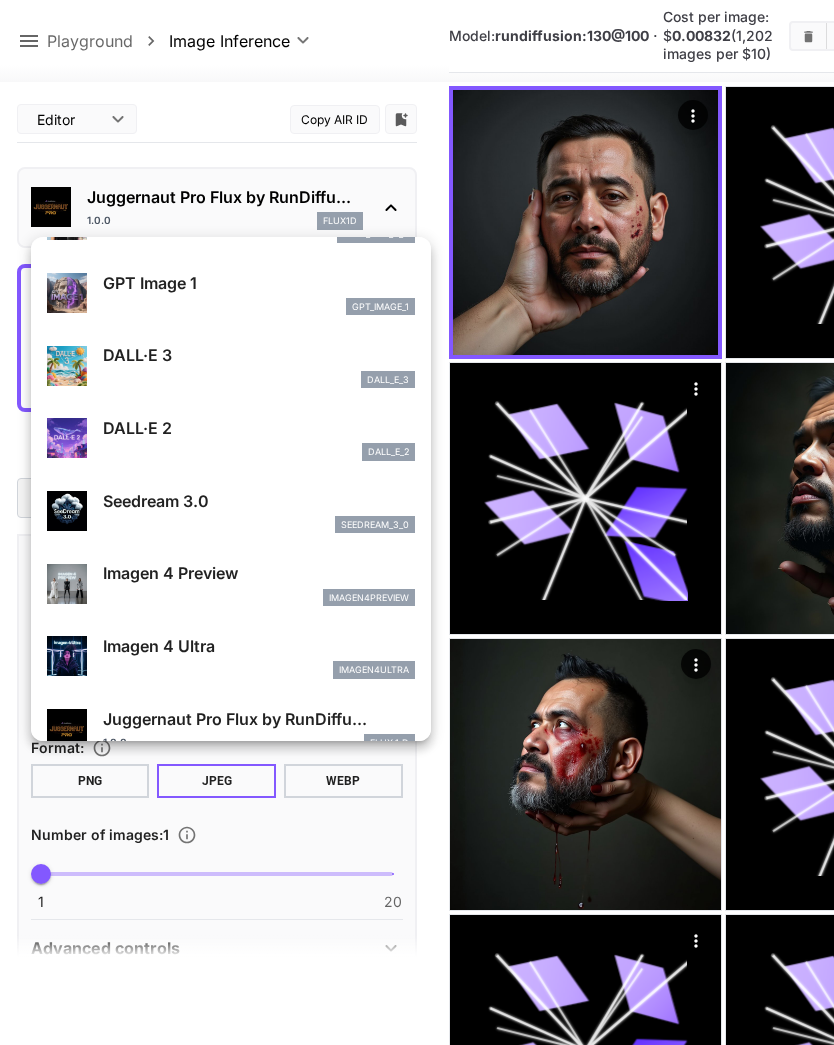 scroll, scrollTop: 278, scrollLeft: 0, axis: vertical 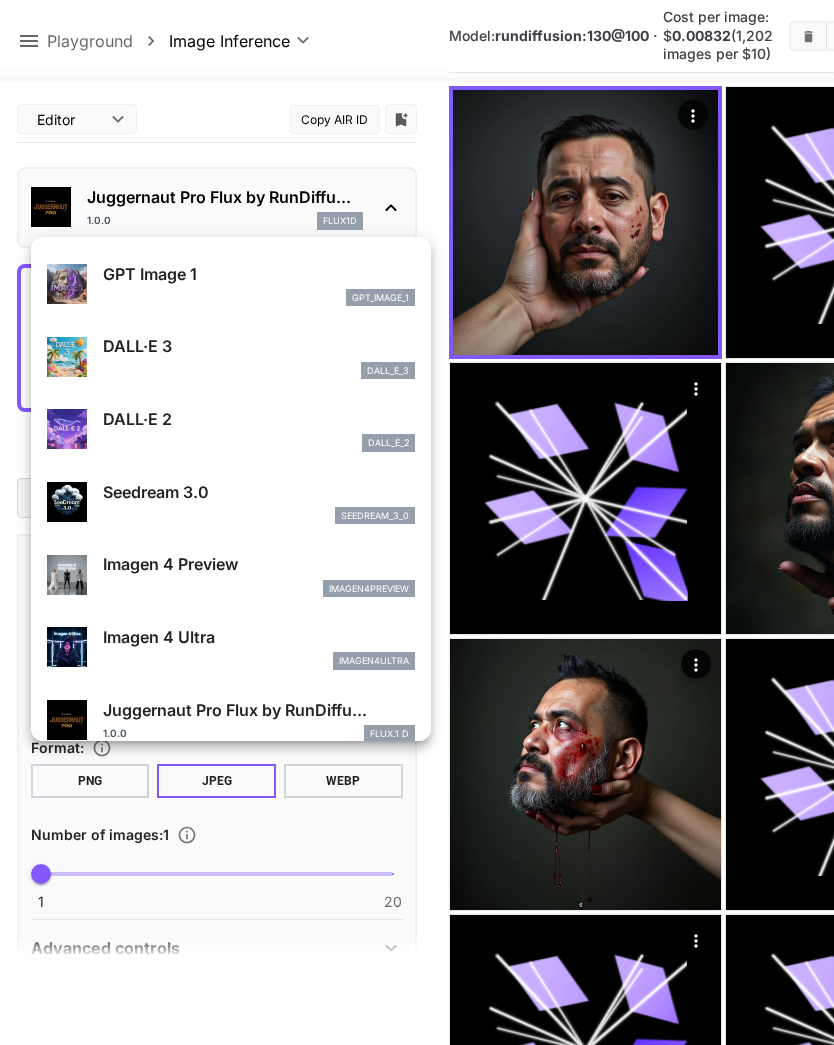 click on "Seedream 3.0" at bounding box center [259, 492] 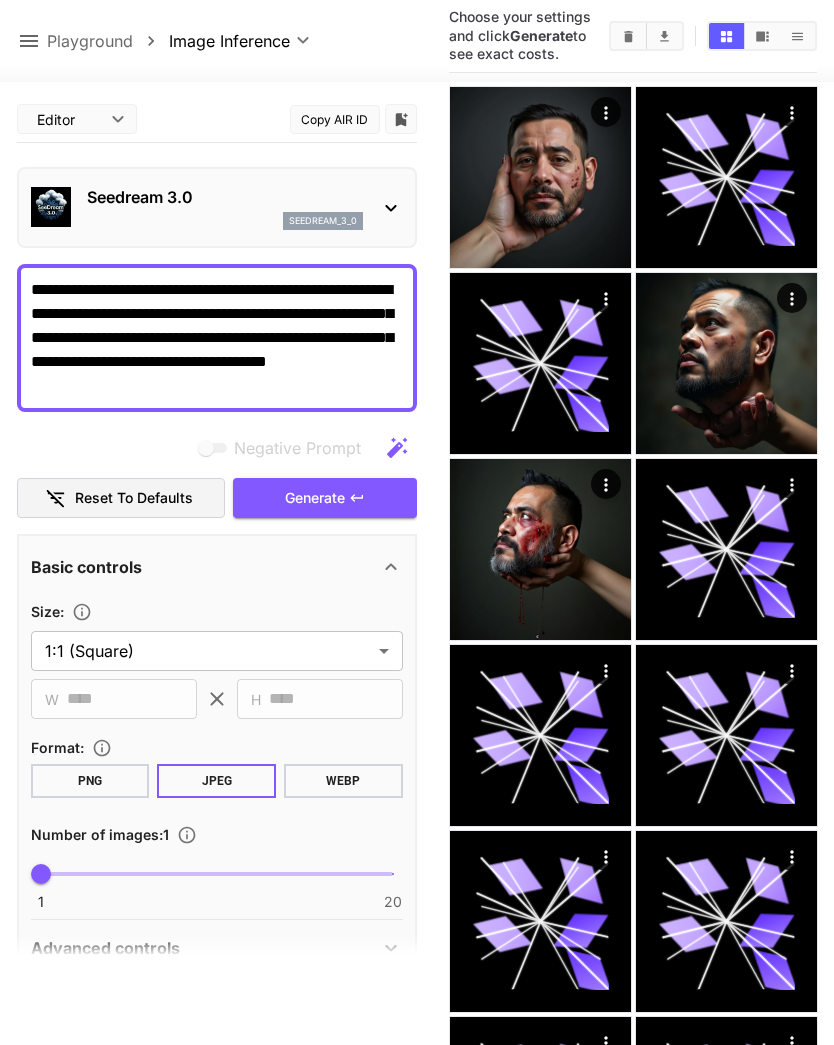 click on "Generate" at bounding box center [325, 498] 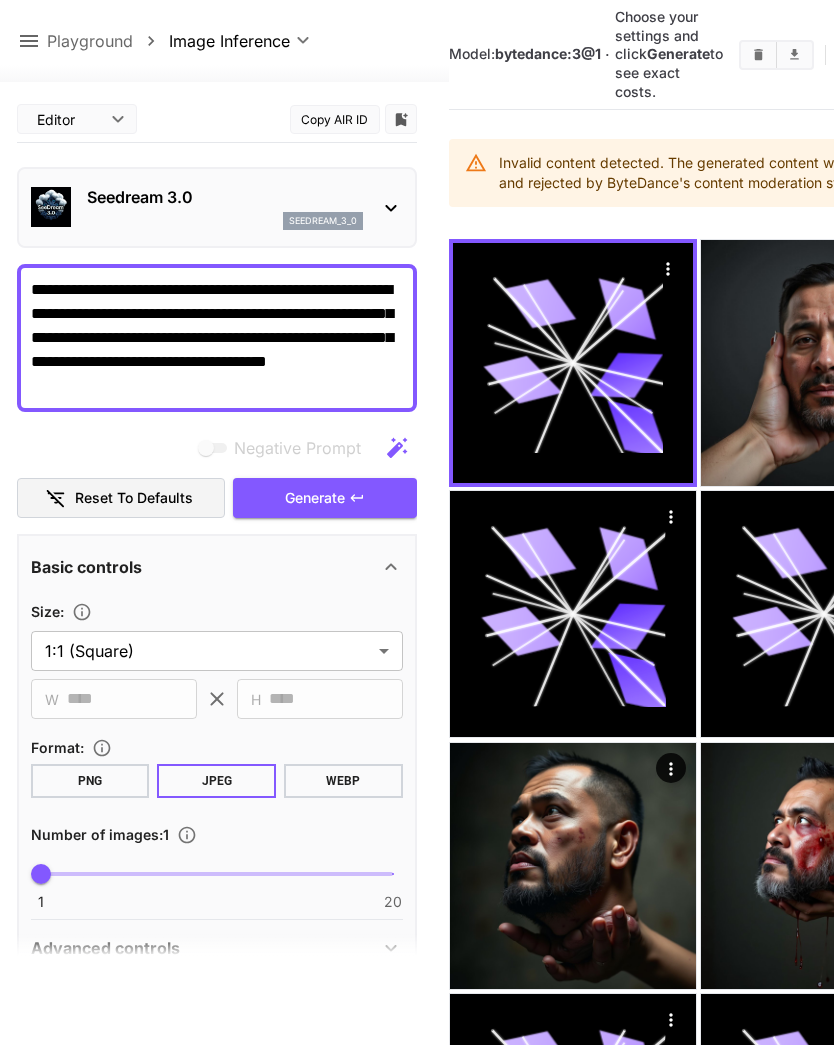 click on "**********" at bounding box center (217, 338) 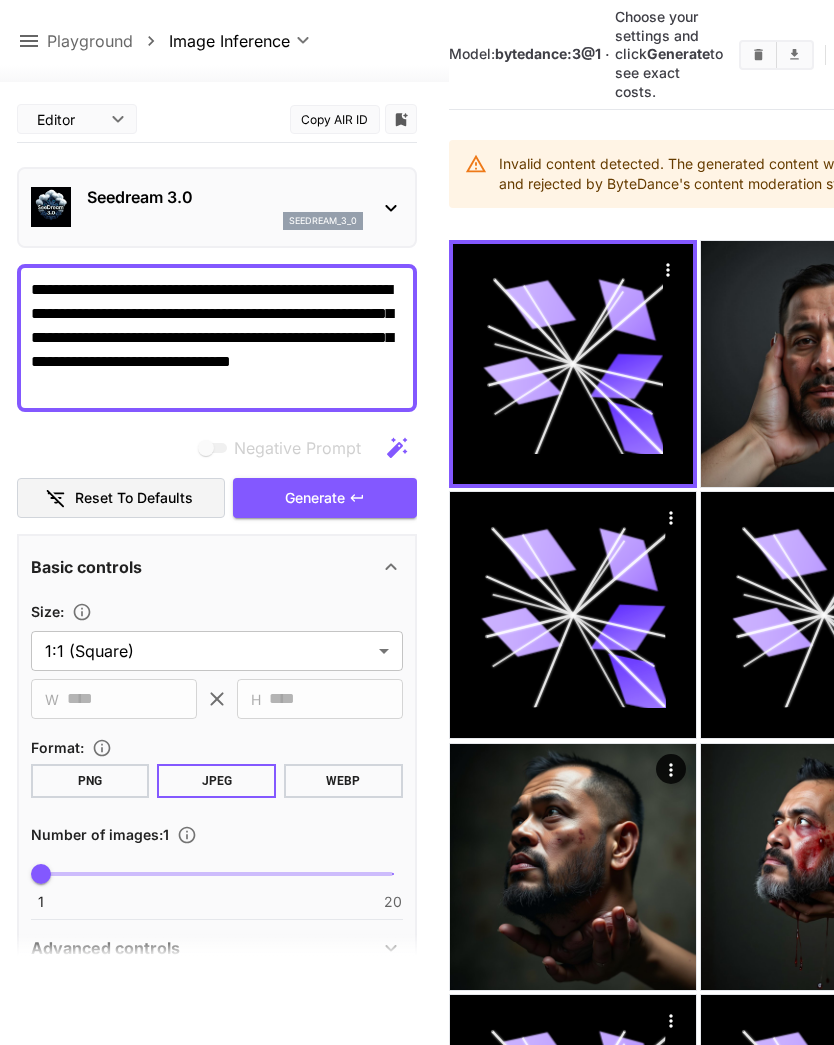 type on "**********" 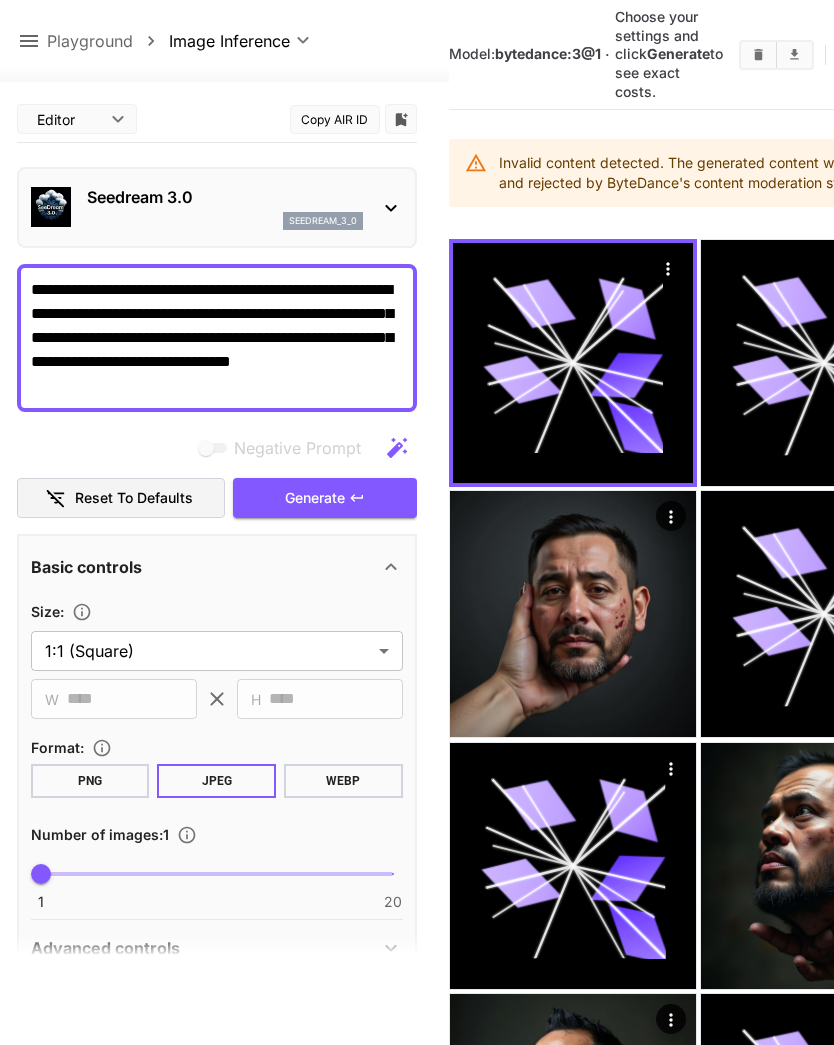 click on "**********" at bounding box center [217, 338] 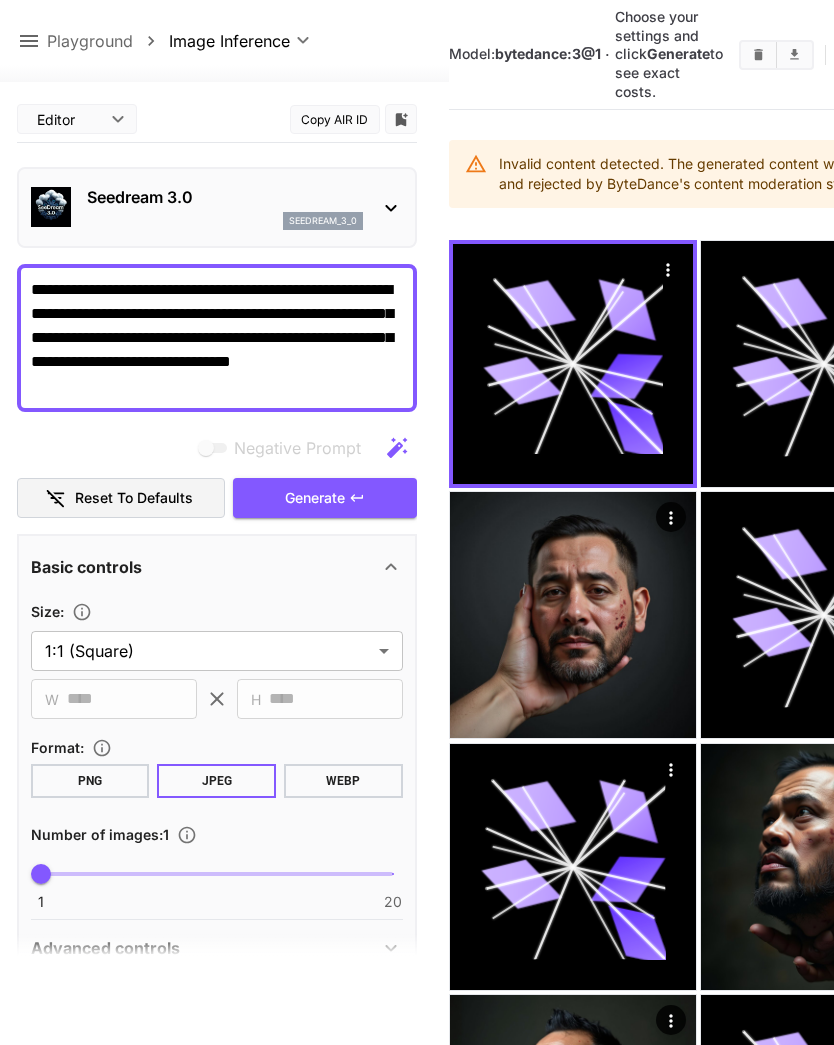 click on "**********" at bounding box center [217, 338] 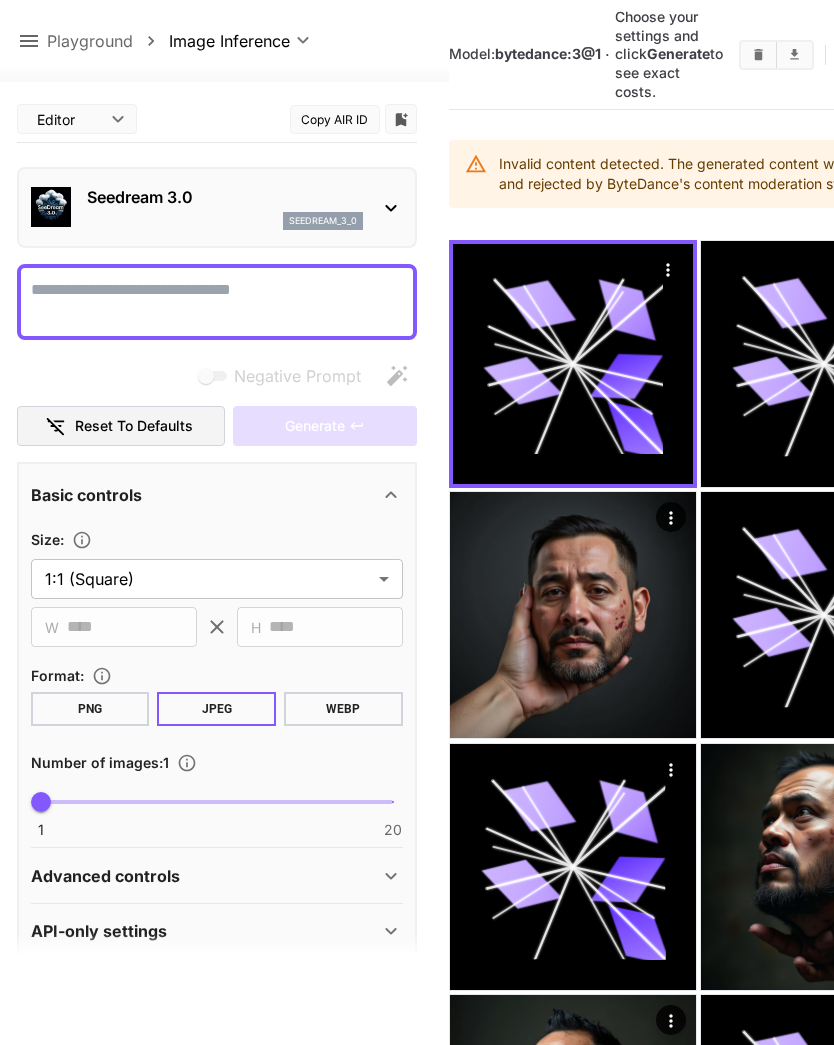 paste on "**********" 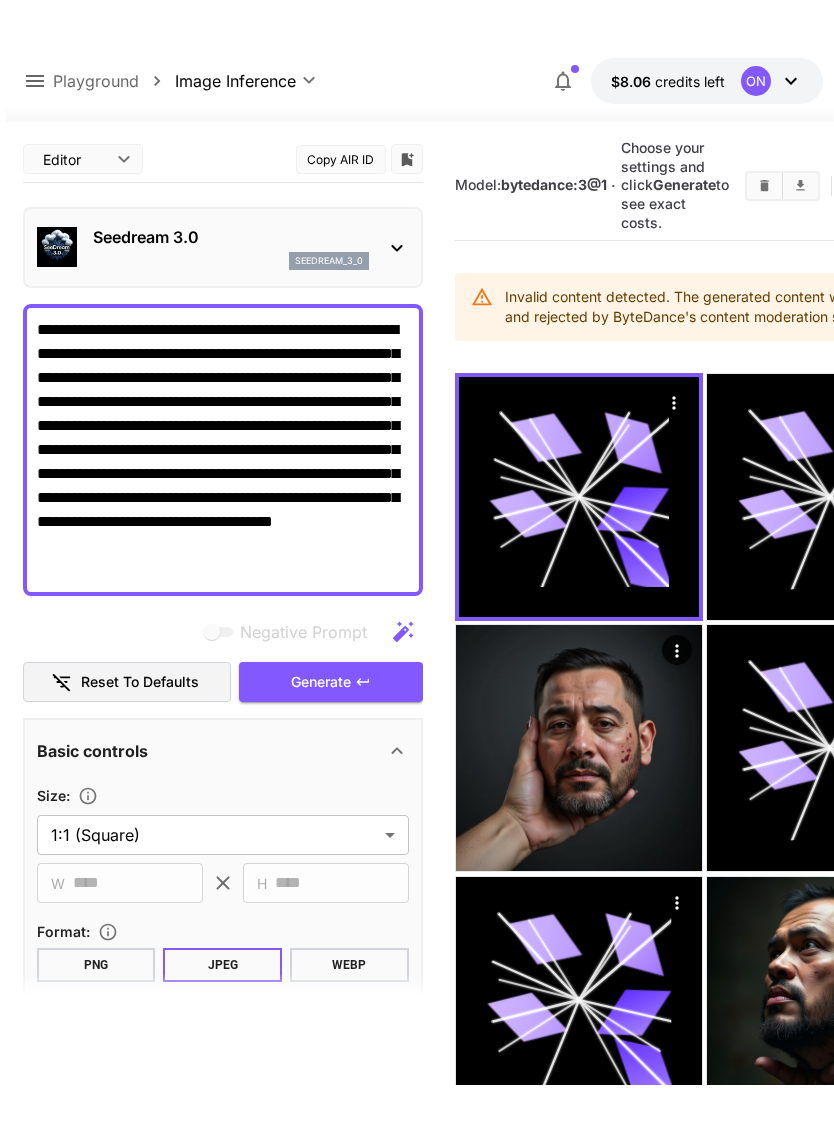 scroll, scrollTop: 0, scrollLeft: 0, axis: both 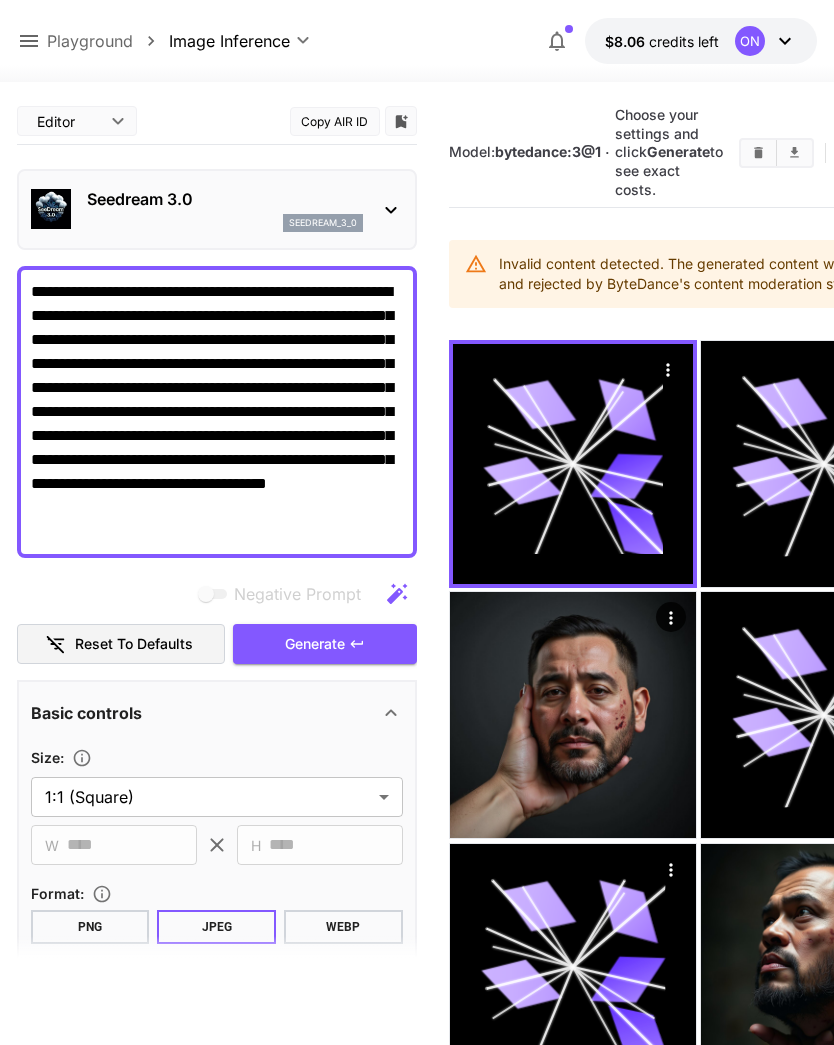 type on "**********" 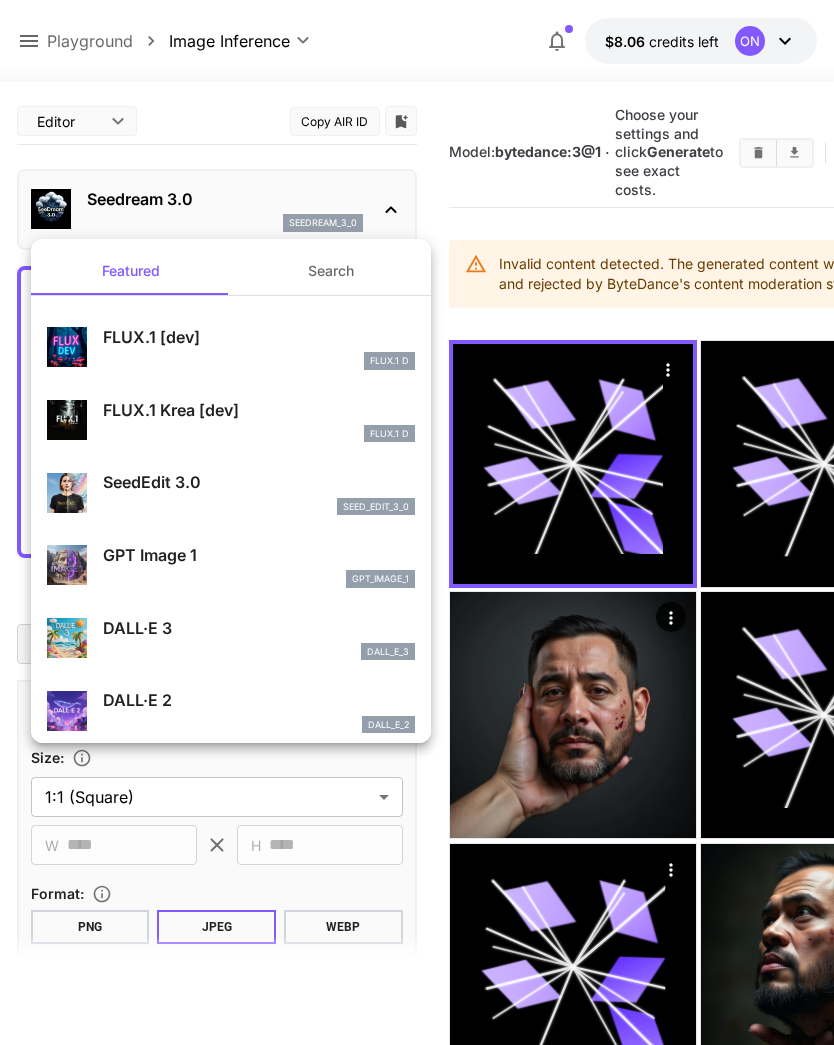 click on "FLUX.1 [dev]" at bounding box center (259, 337) 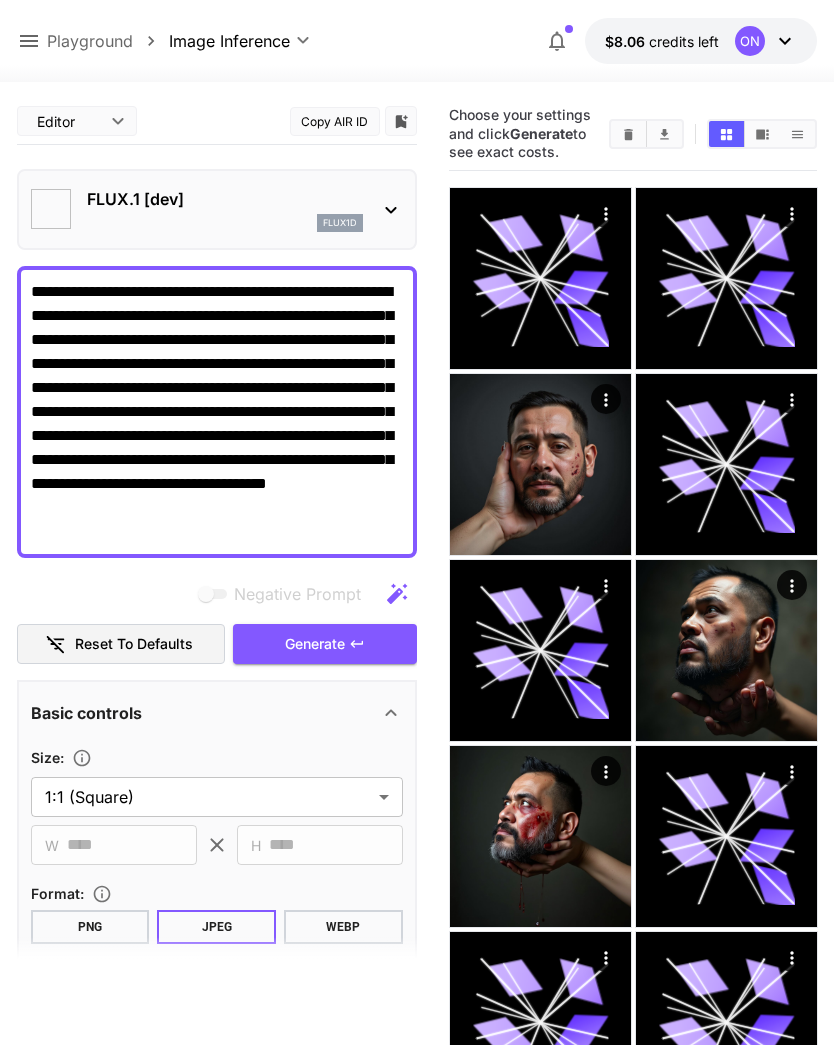type on "**********" 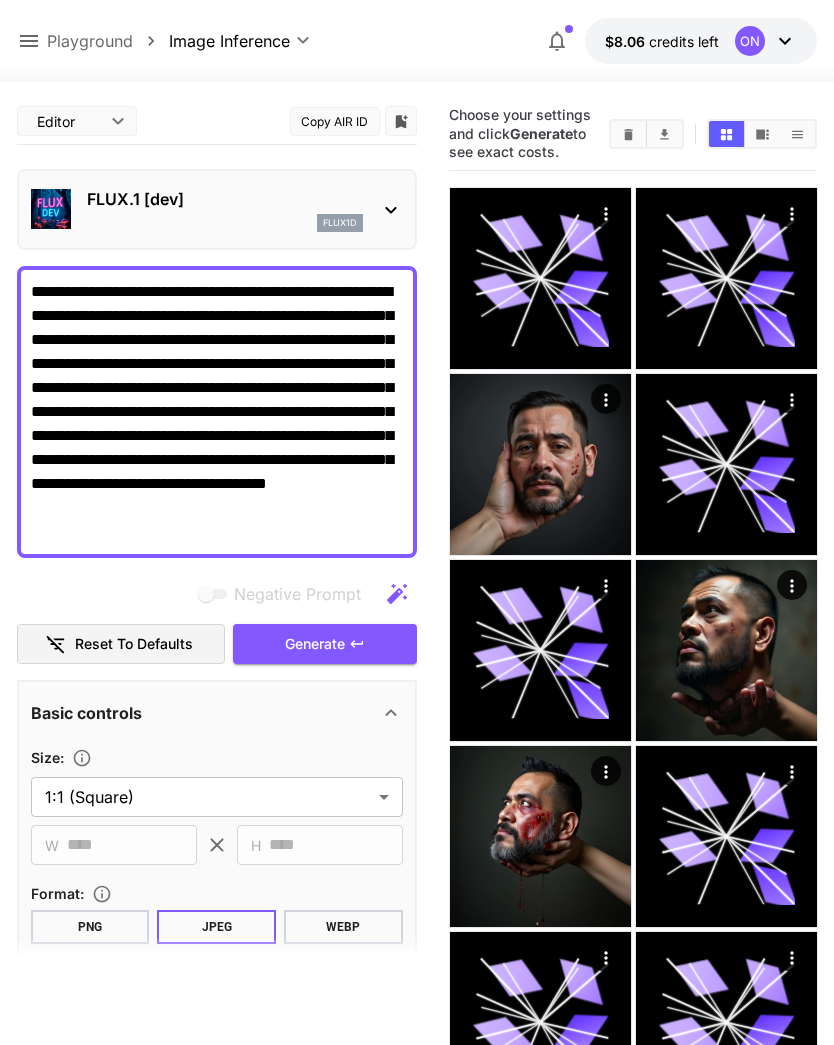 click on "Generate" at bounding box center (325, 644) 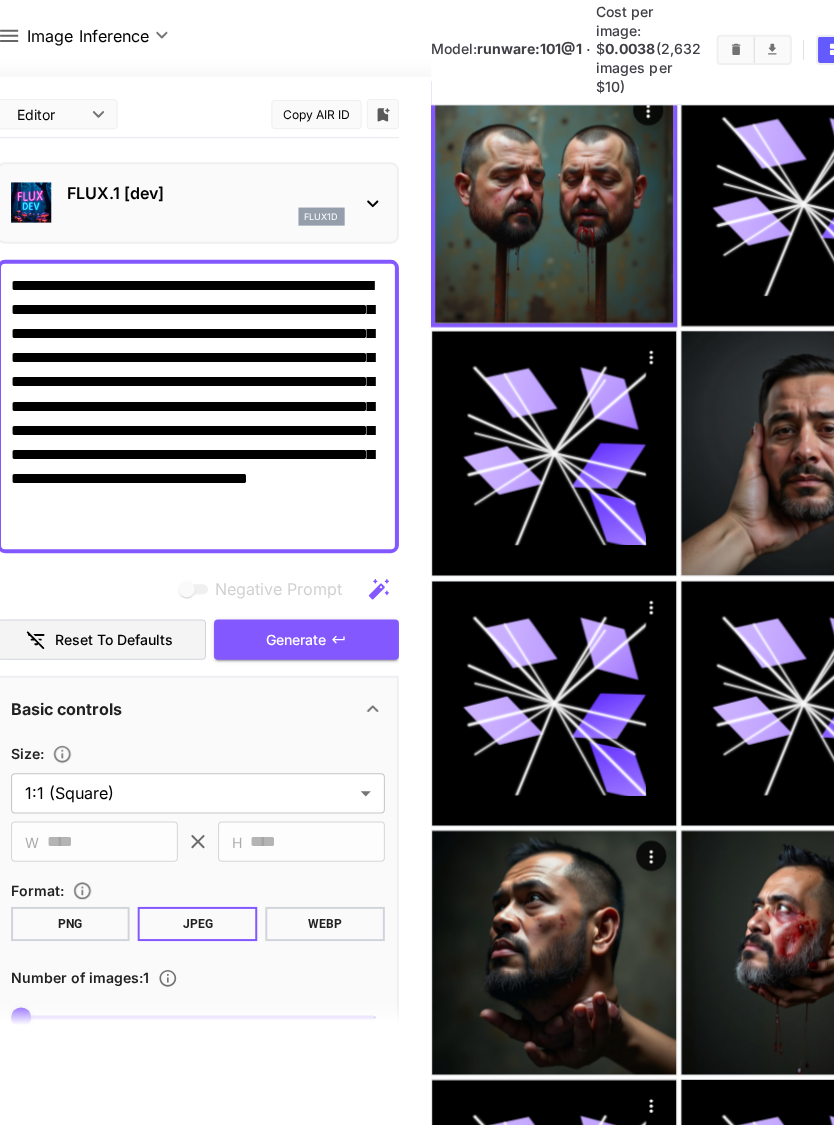 scroll, scrollTop: 139, scrollLeft: 16, axis: both 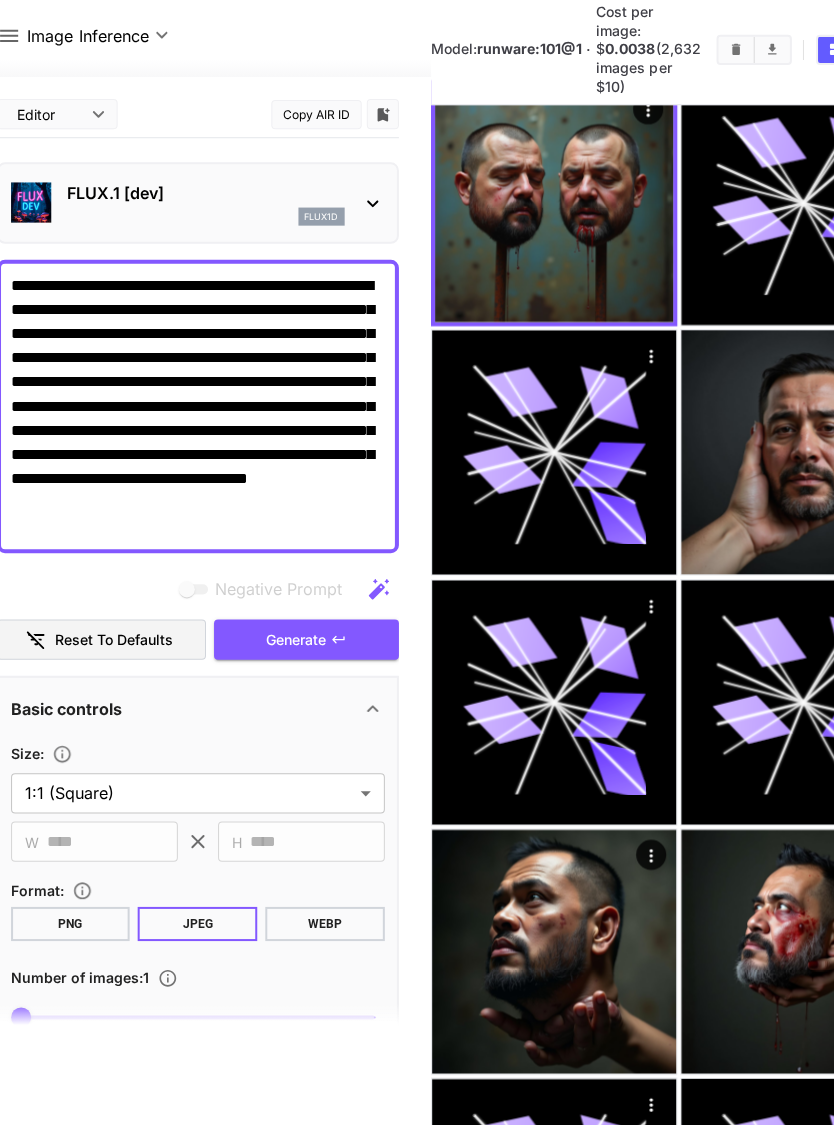 click 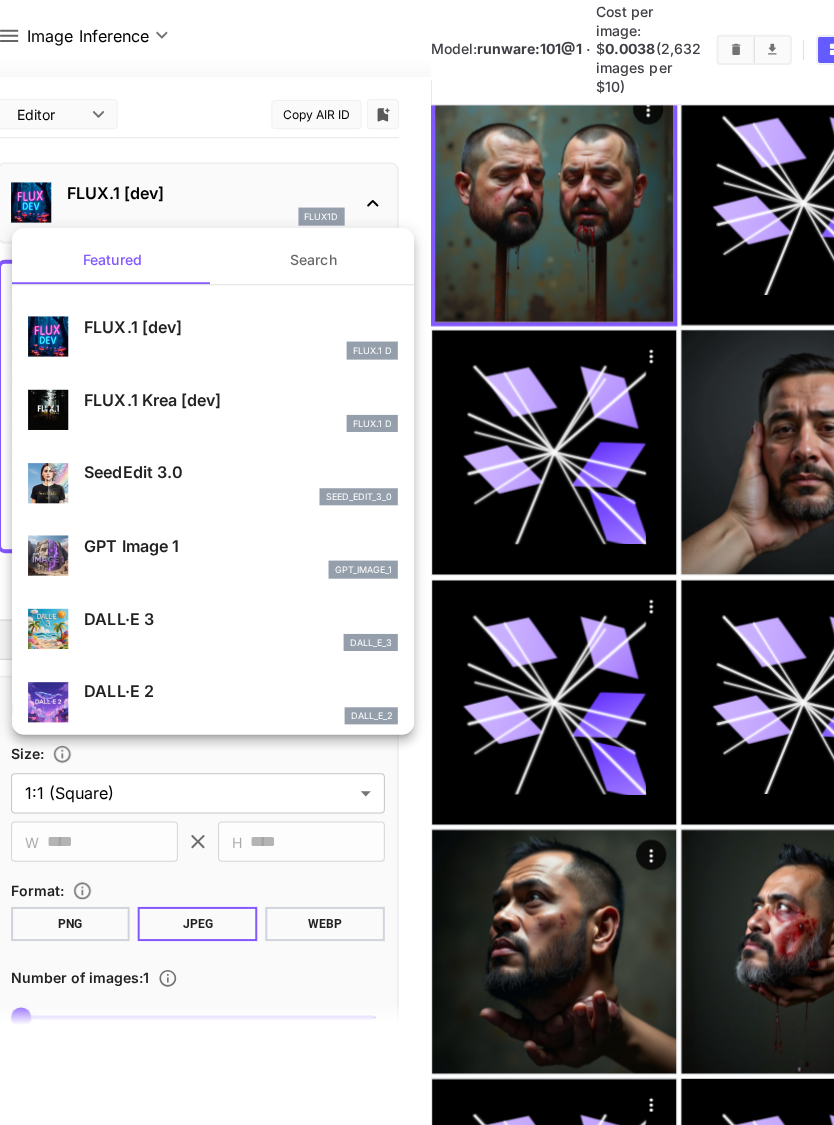 click on "FLUX.1 Krea [dev]" at bounding box center (244, 403) 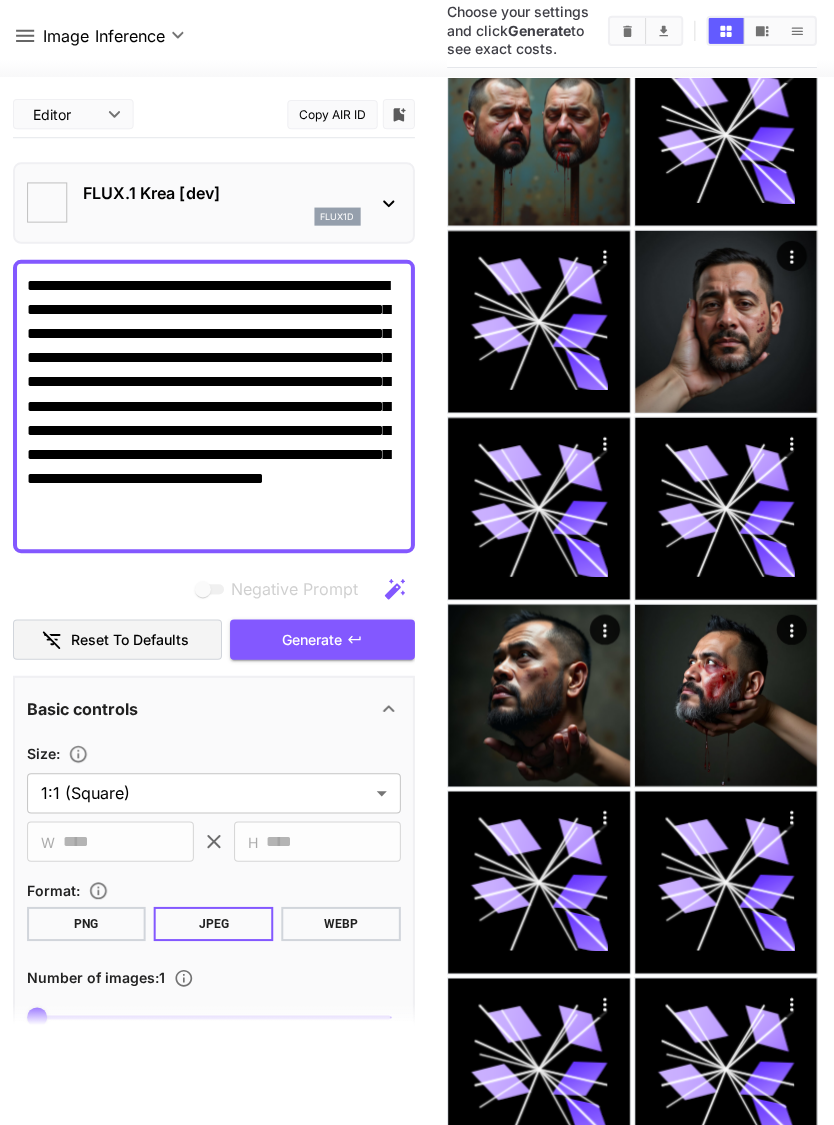 type on "*******" 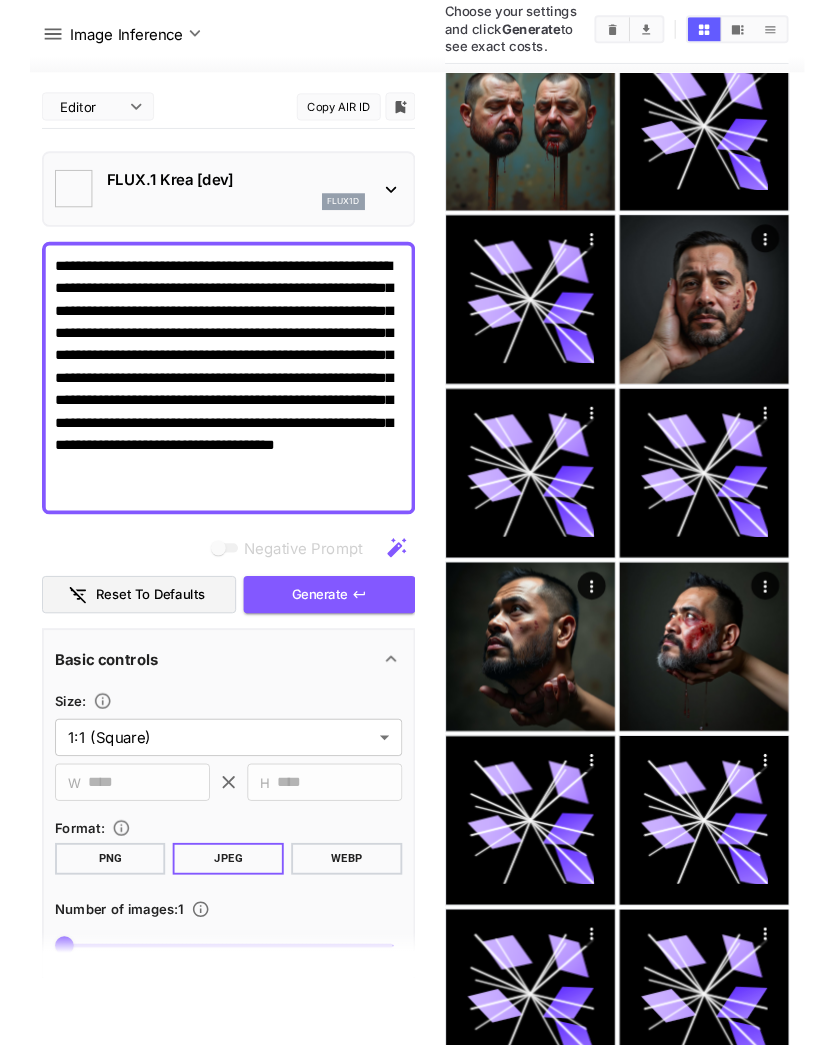 scroll, scrollTop: 139, scrollLeft: 0, axis: vertical 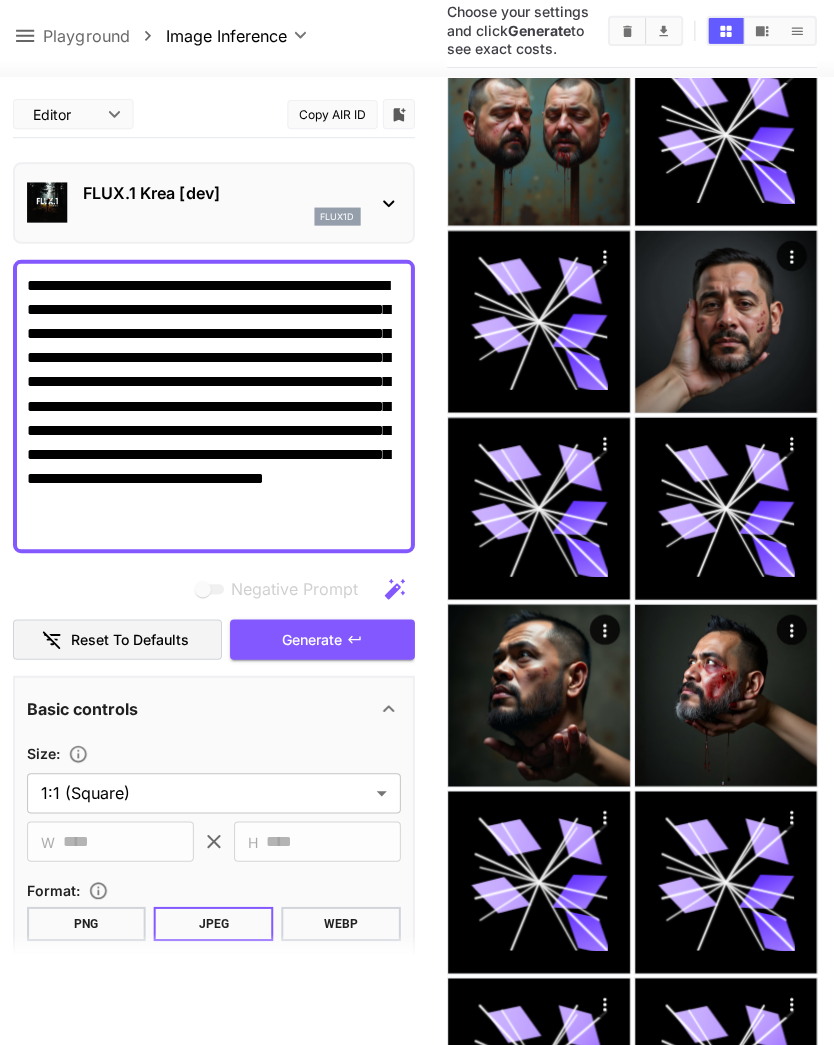 click on "Generate" at bounding box center (325, 642) 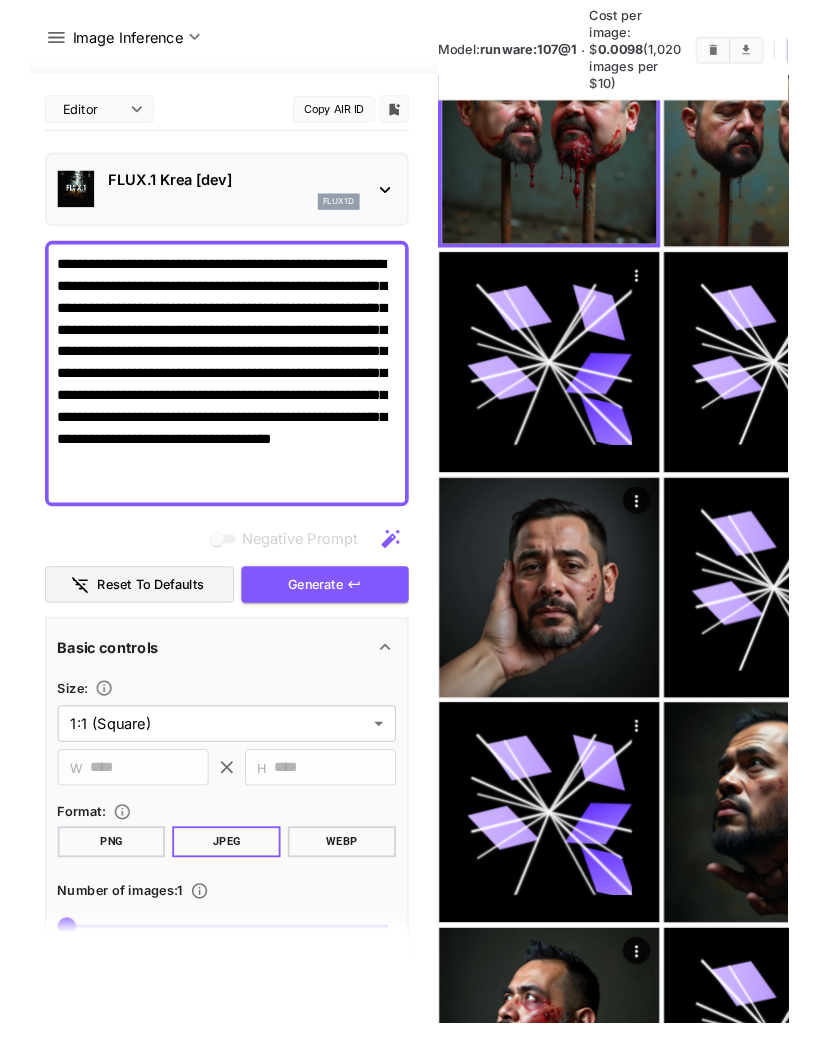 scroll, scrollTop: 0, scrollLeft: 0, axis: both 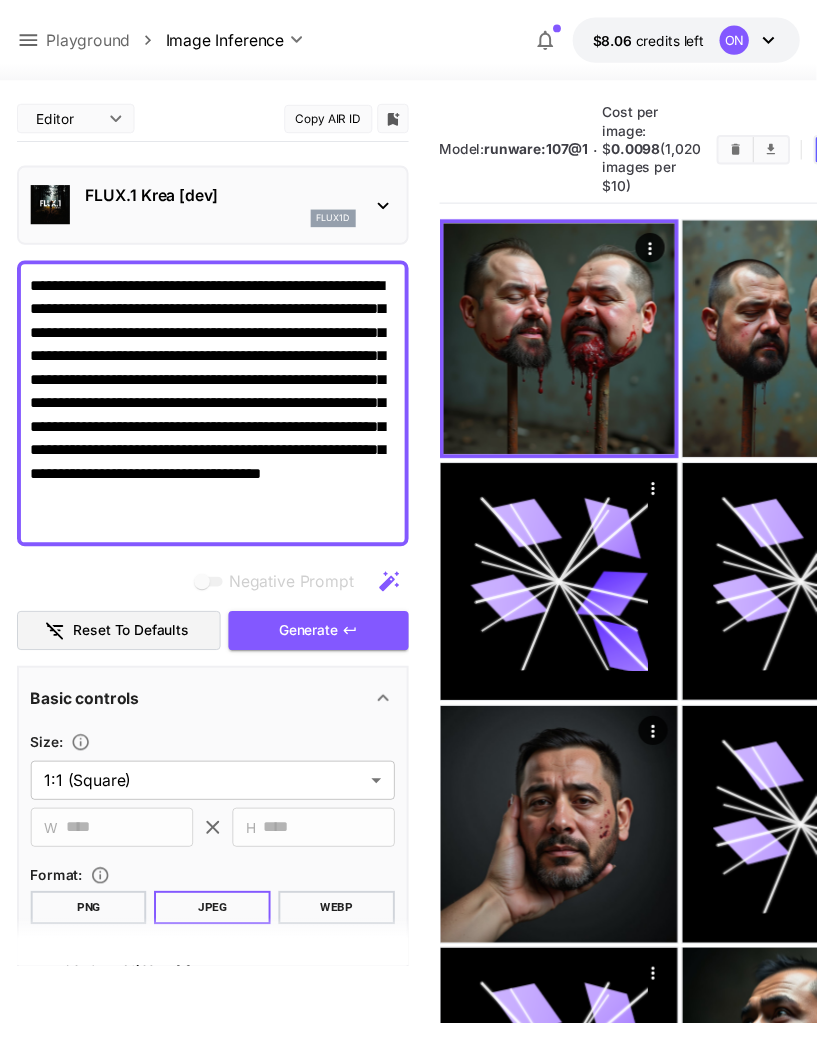 click on "**********" at bounding box center [217, 412] 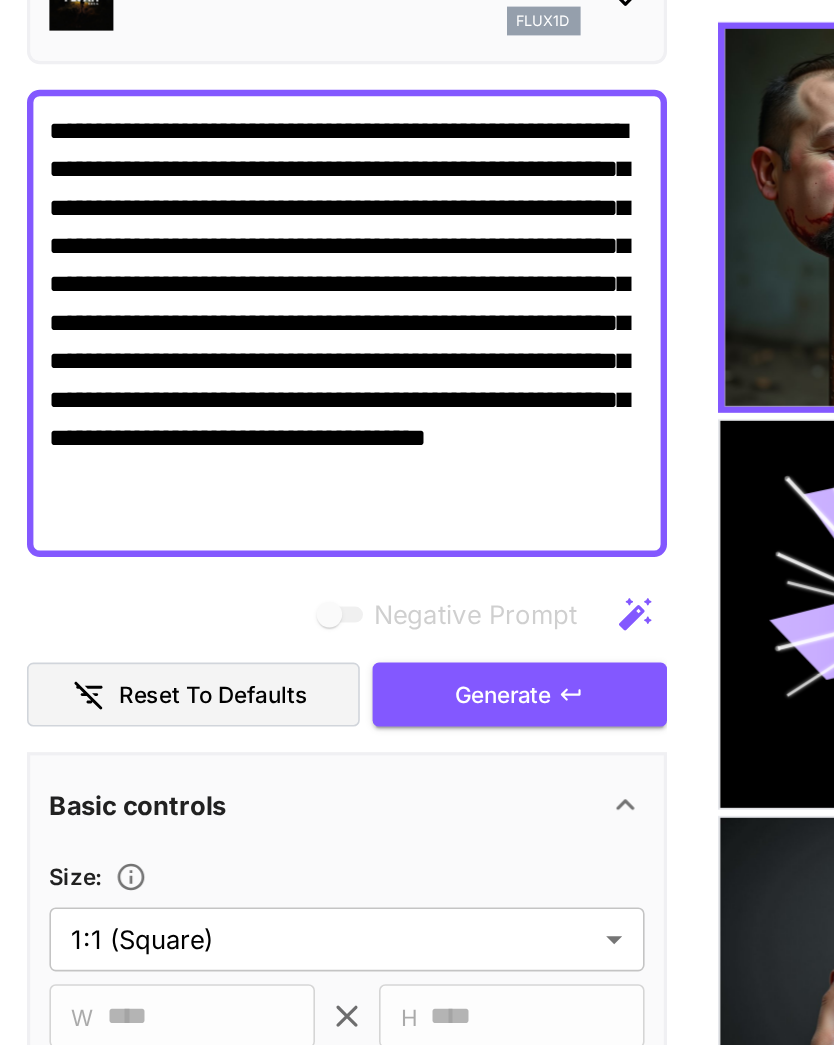 click on "**********" at bounding box center (217, 412) 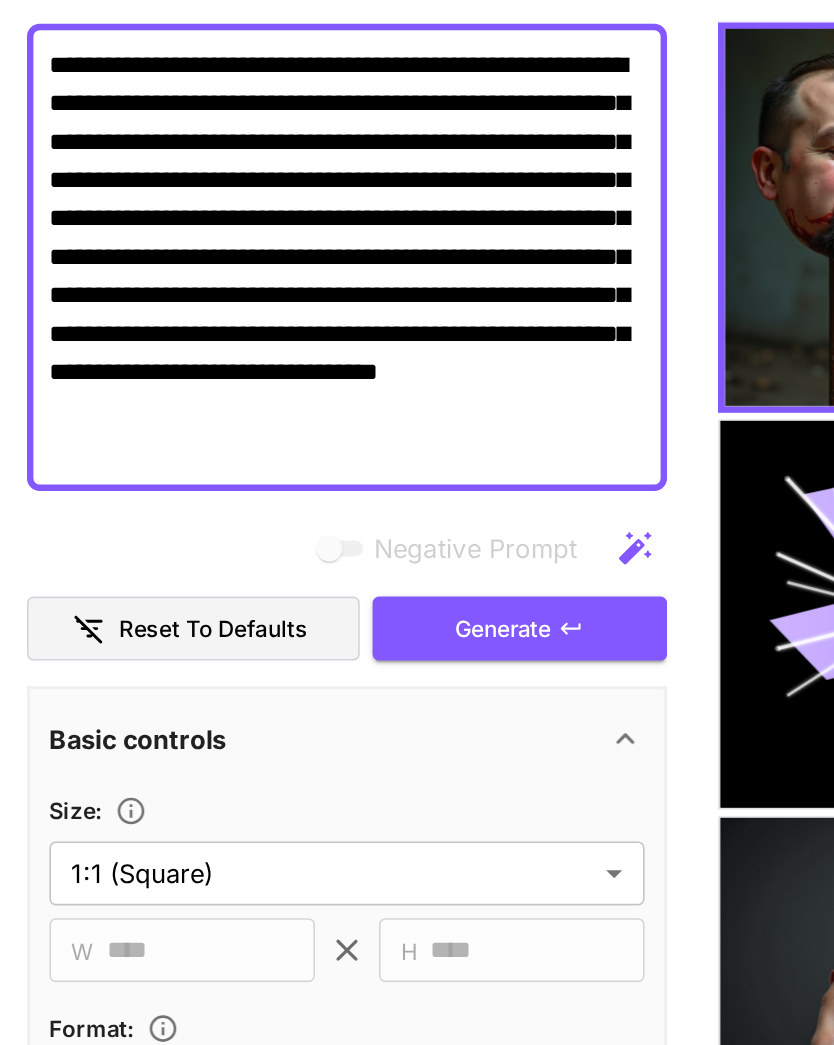 scroll, scrollTop: 46, scrollLeft: 0, axis: vertical 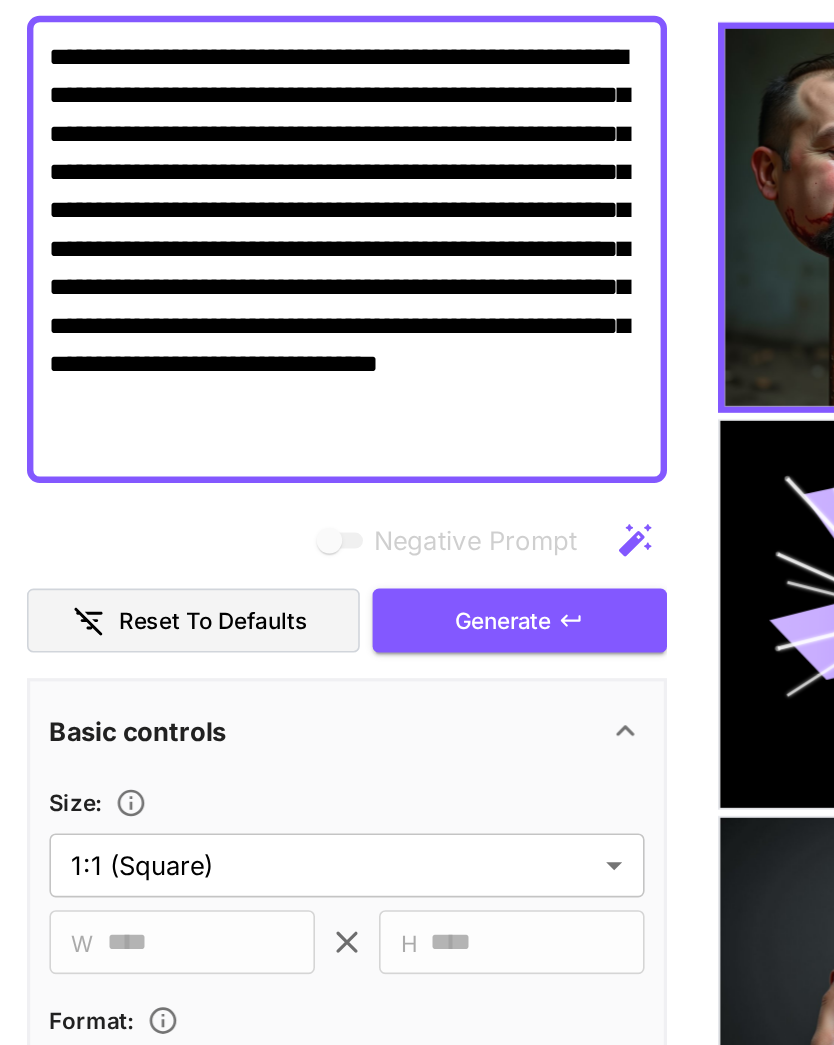 type on "**********" 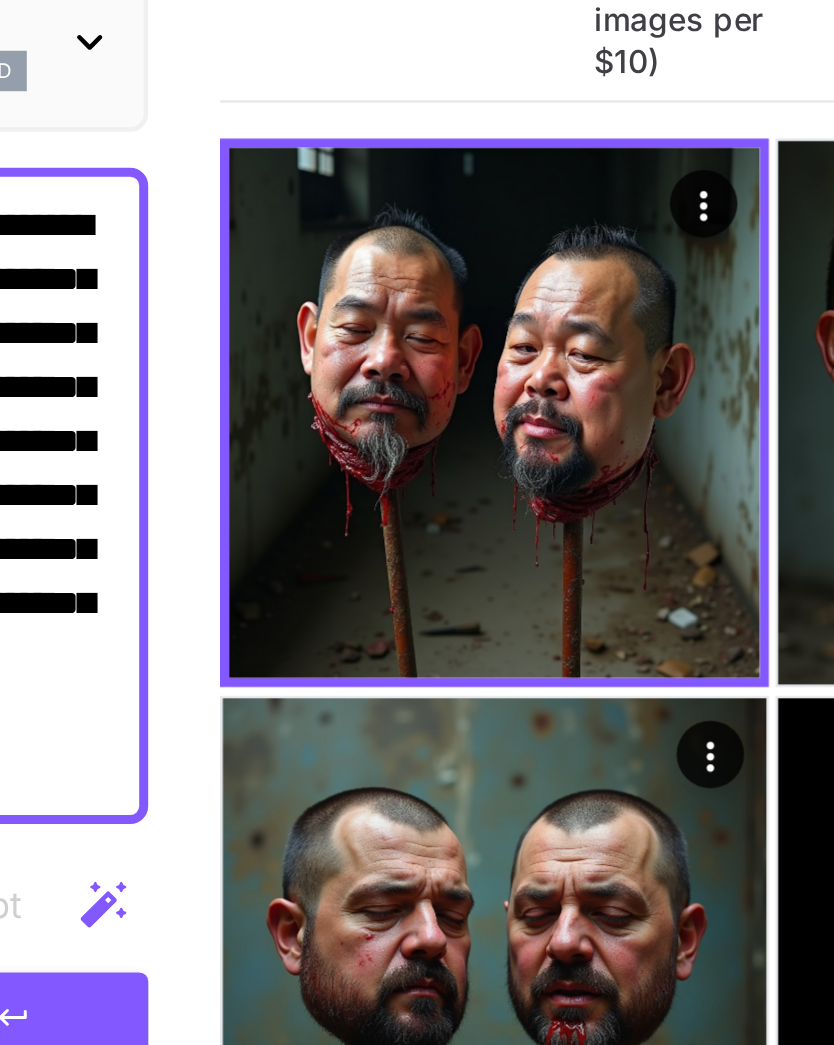 scroll, scrollTop: 0, scrollLeft: 0, axis: both 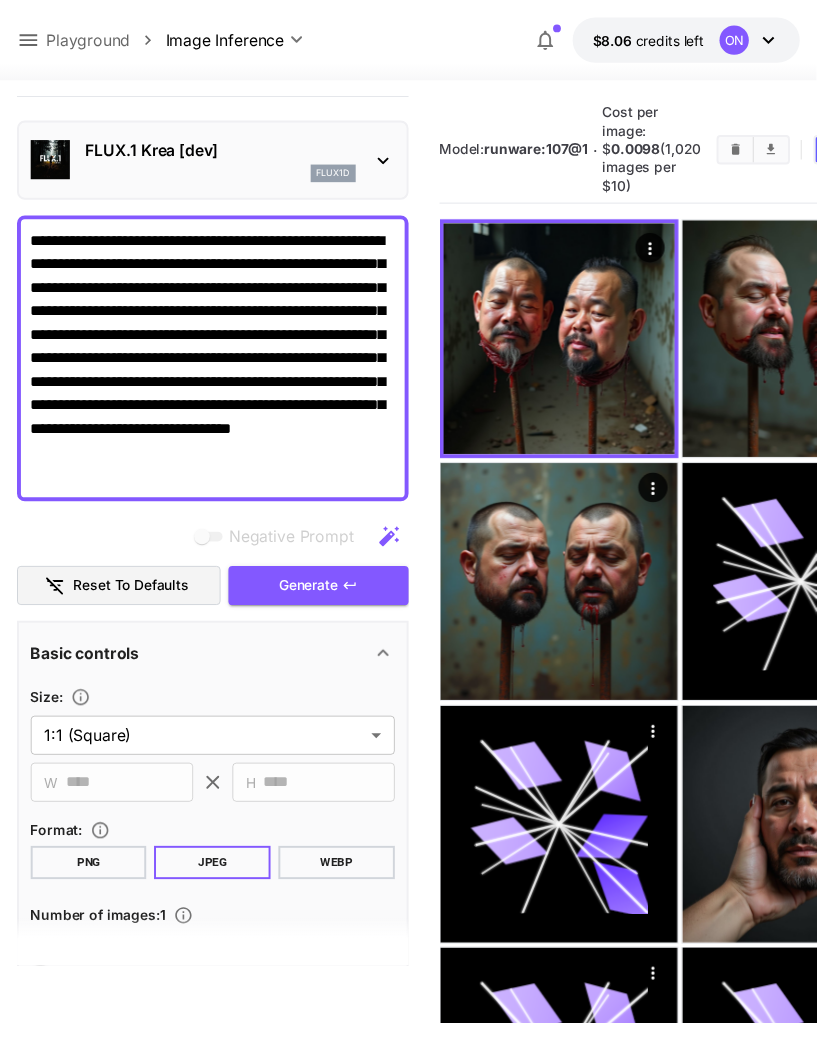 click at bounding box center [397, 548] 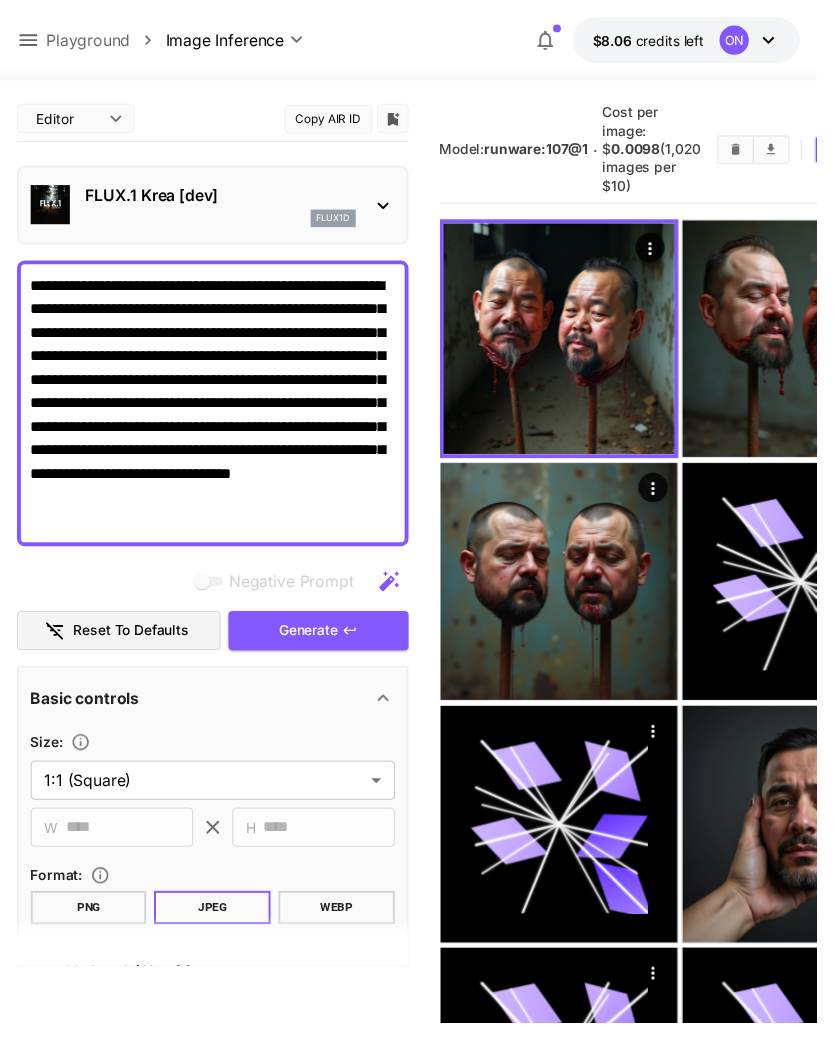 scroll, scrollTop: 0, scrollLeft: 0, axis: both 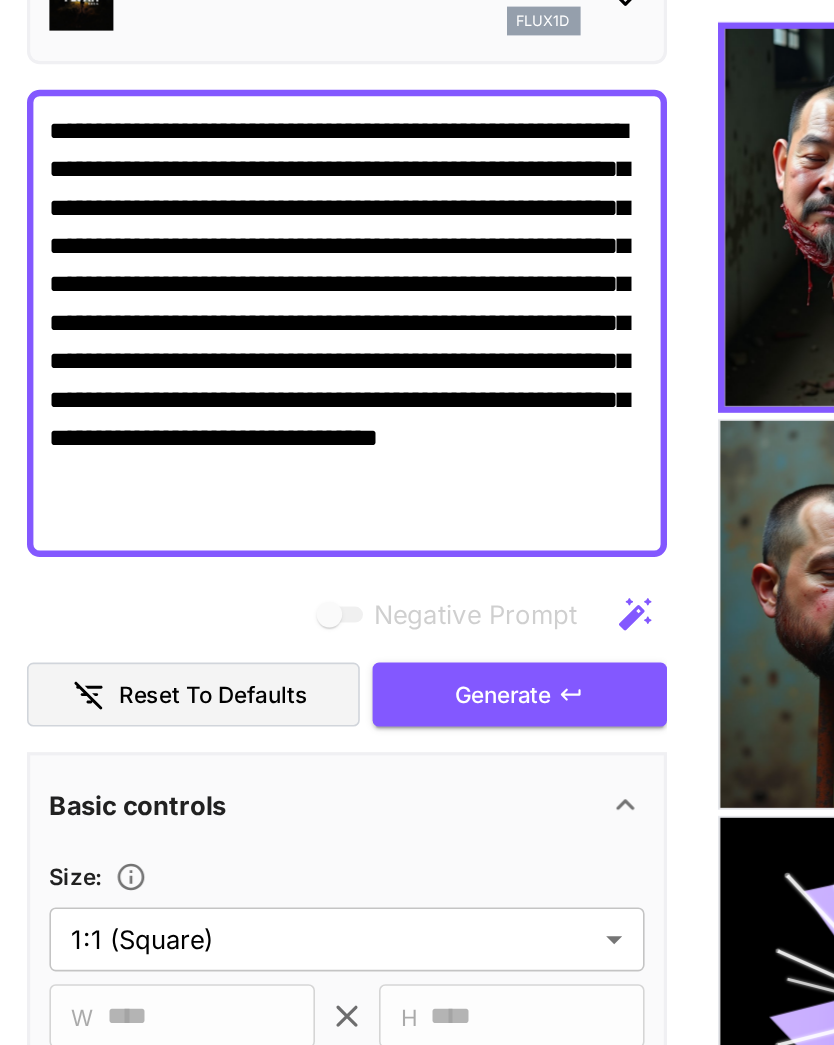 click on "**********" at bounding box center (217, 412) 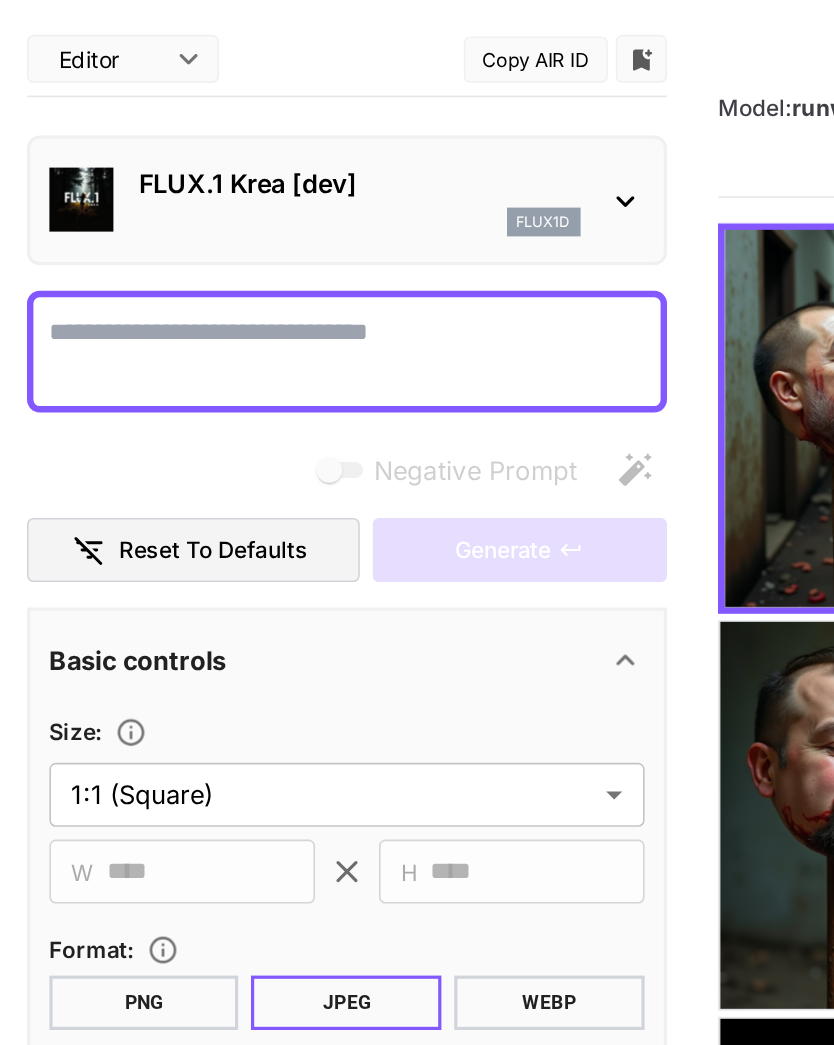 paste on "**********" 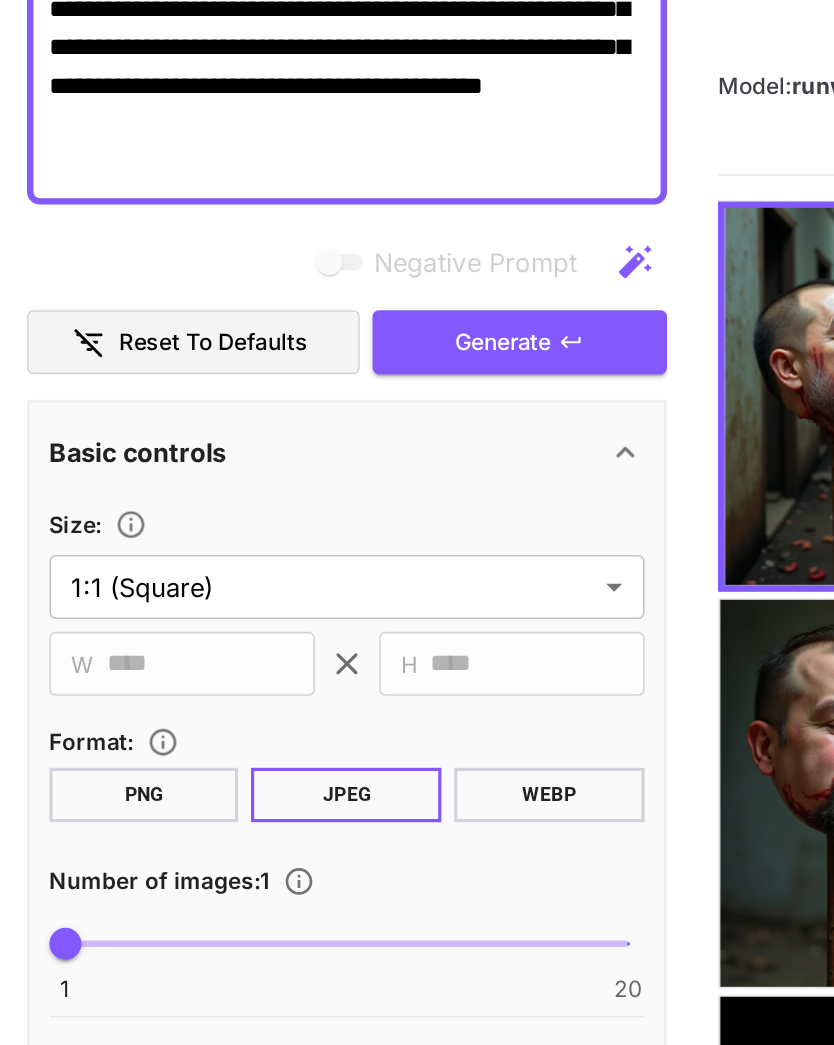 scroll, scrollTop: 290, scrollLeft: 0, axis: vertical 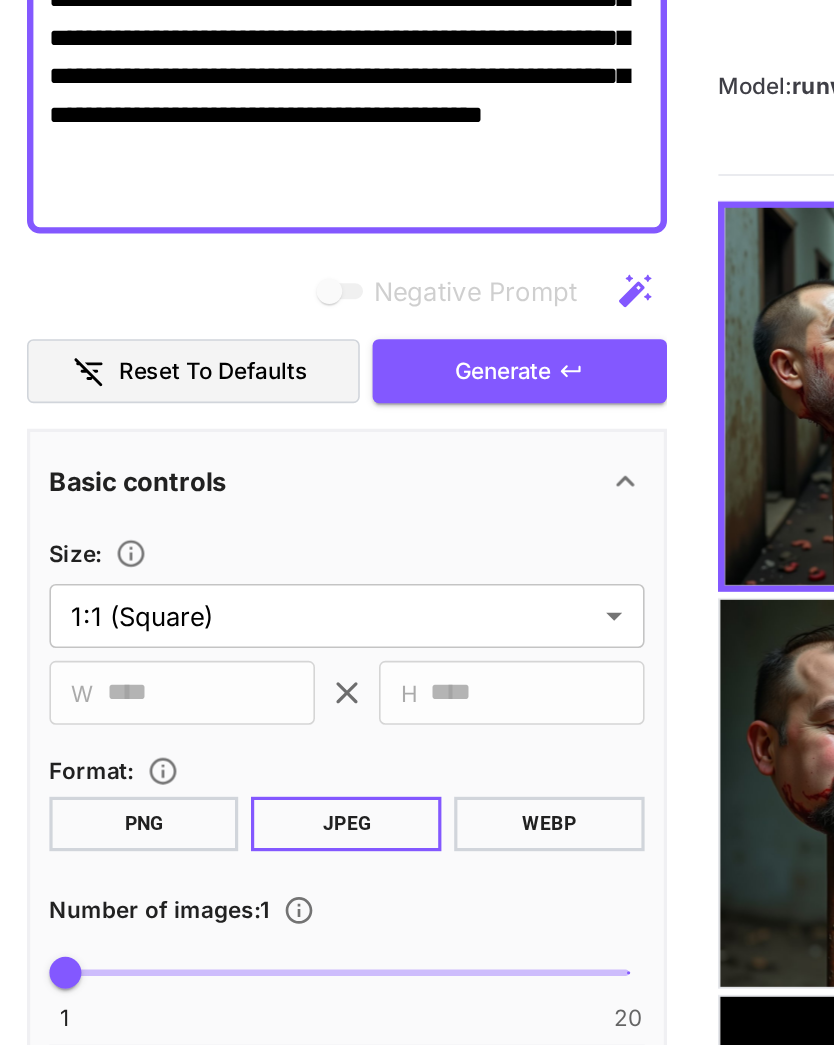 type on "**********" 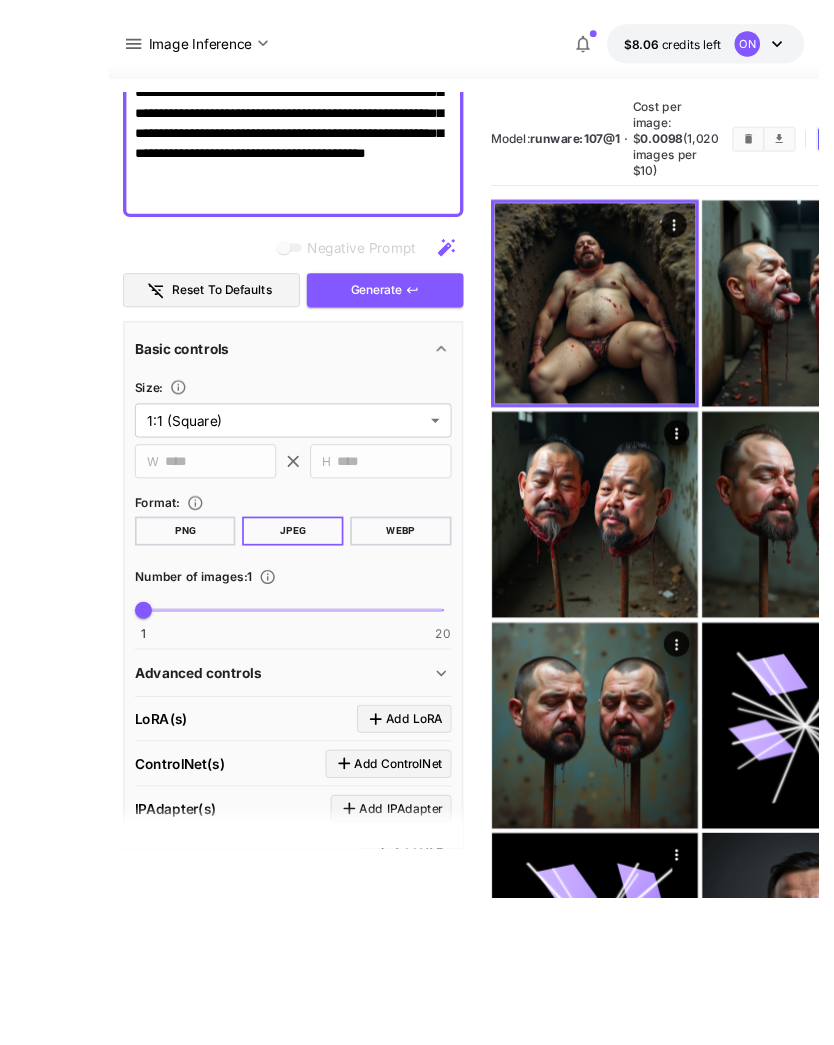 scroll, scrollTop: 246, scrollLeft: 0, axis: vertical 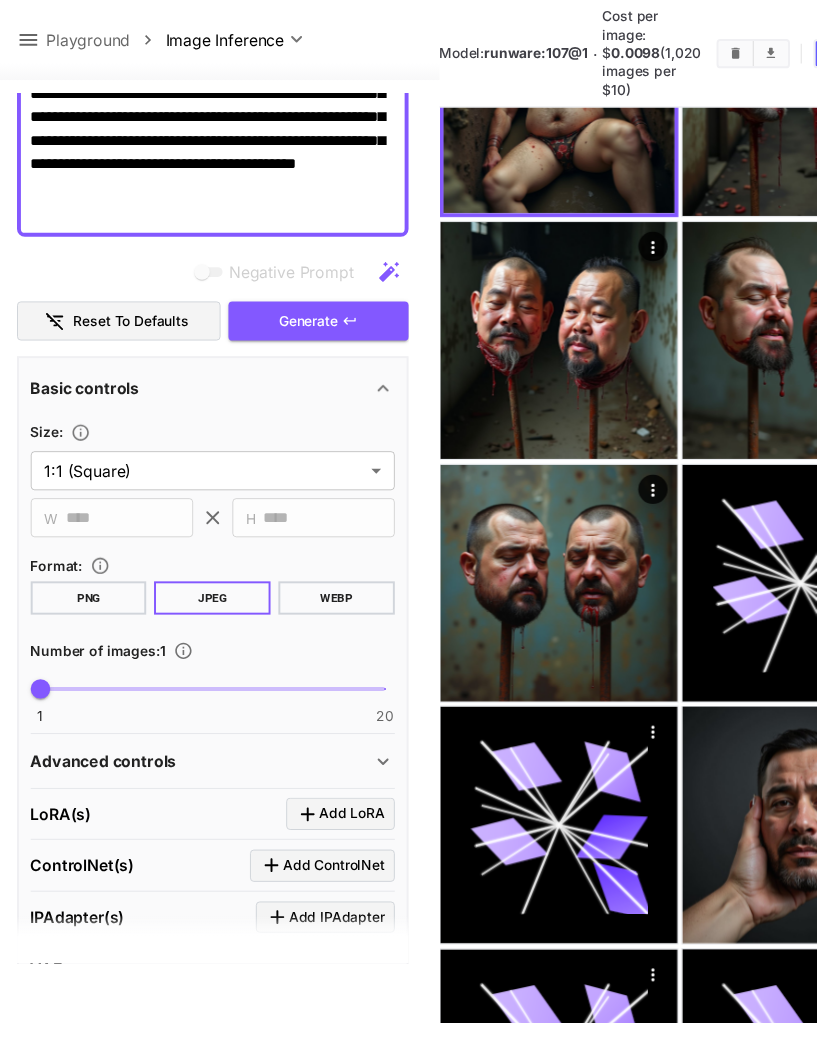 click on "Generate" at bounding box center (325, 328) 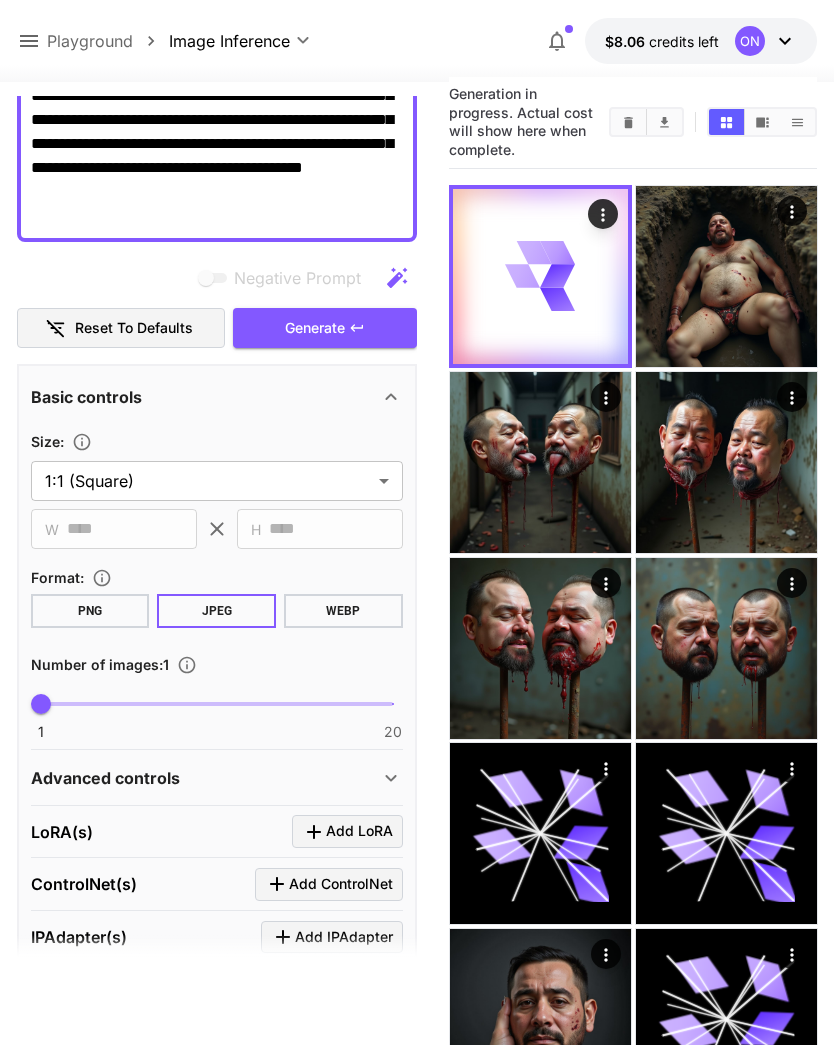 scroll, scrollTop: 0, scrollLeft: 0, axis: both 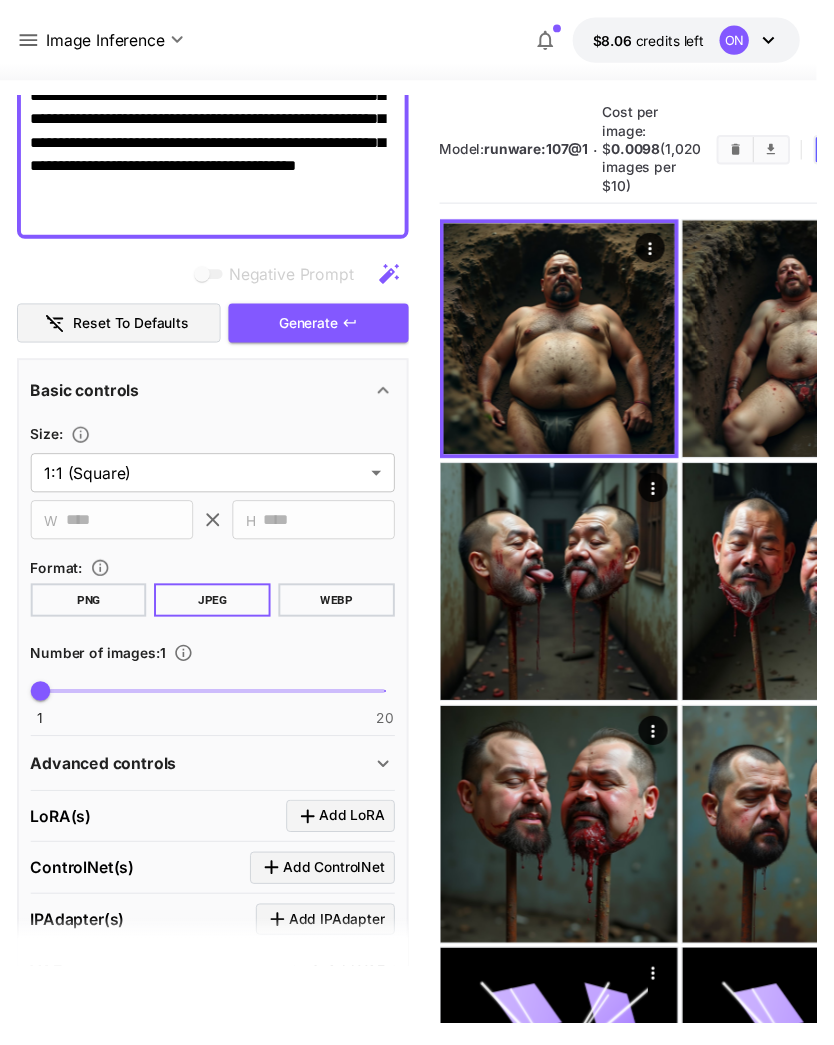 click on "**********" at bounding box center (217, 110) 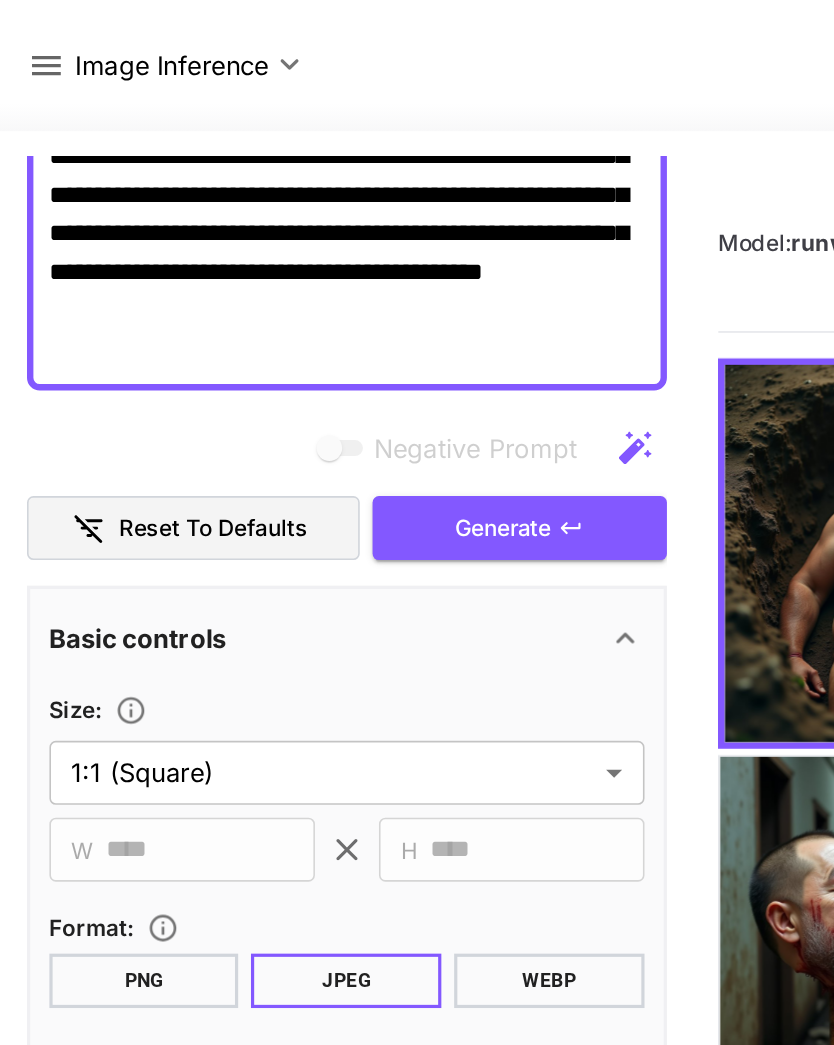 click on "**********" at bounding box center (217, 110) 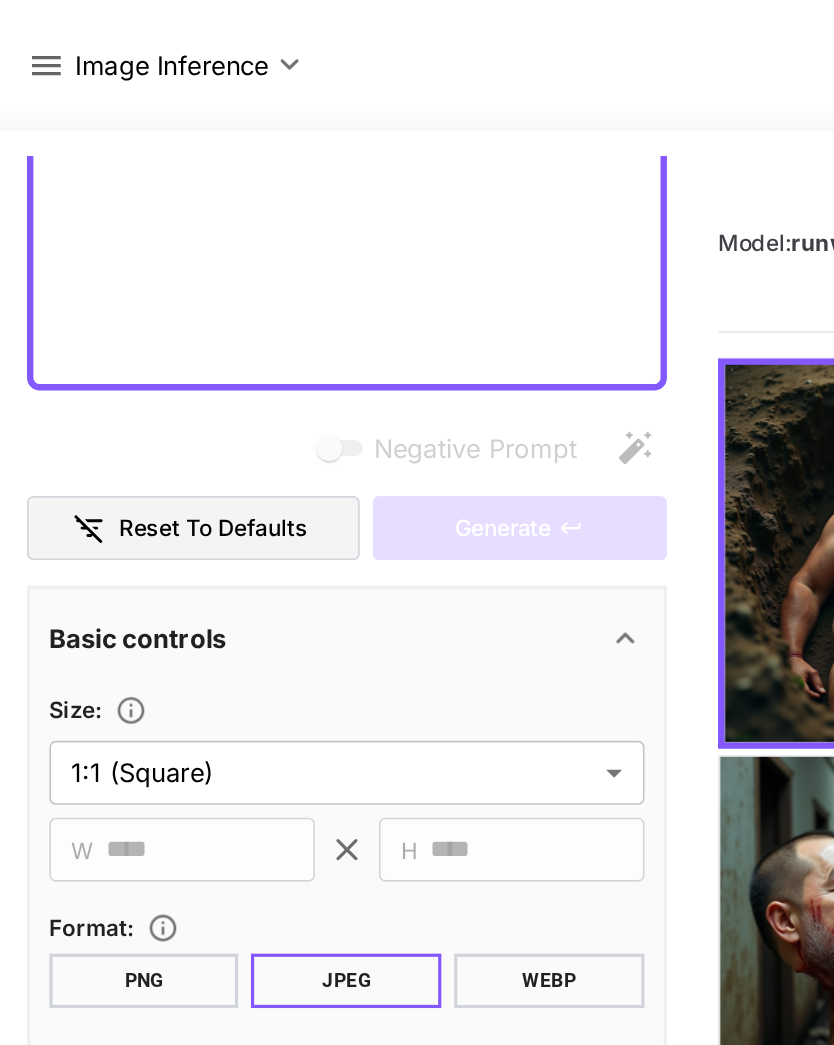 scroll, scrollTop: 0, scrollLeft: 0, axis: both 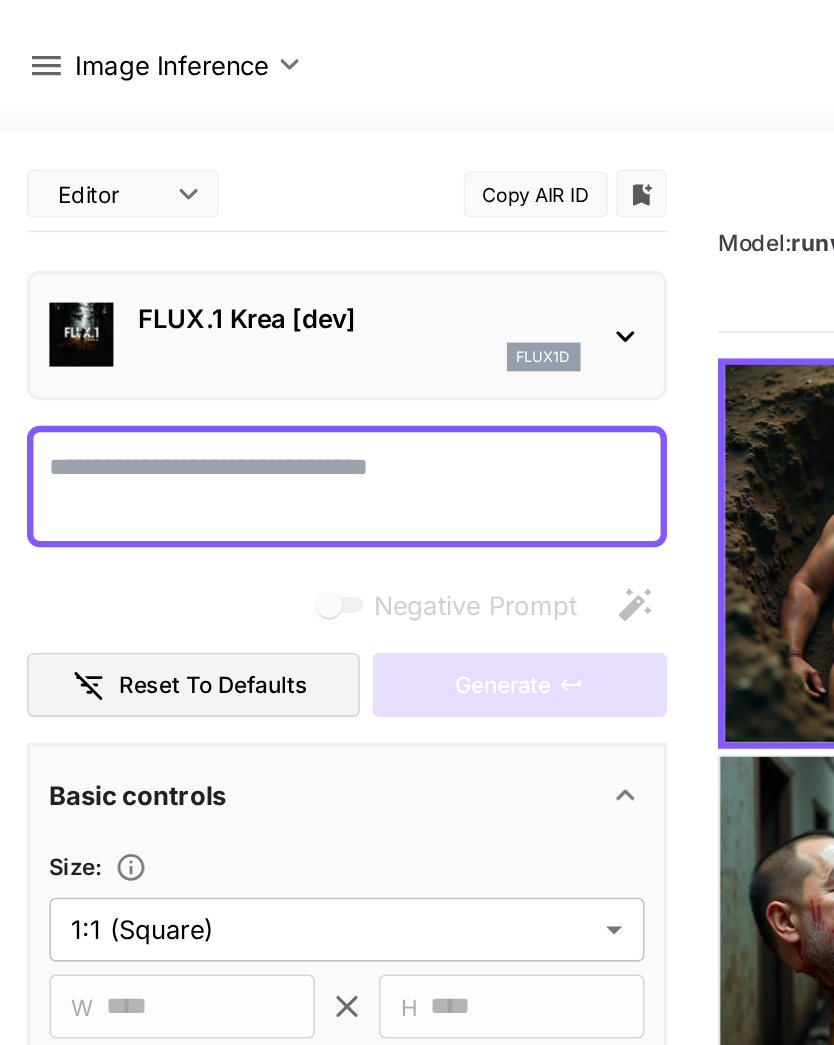 paste on "**********" 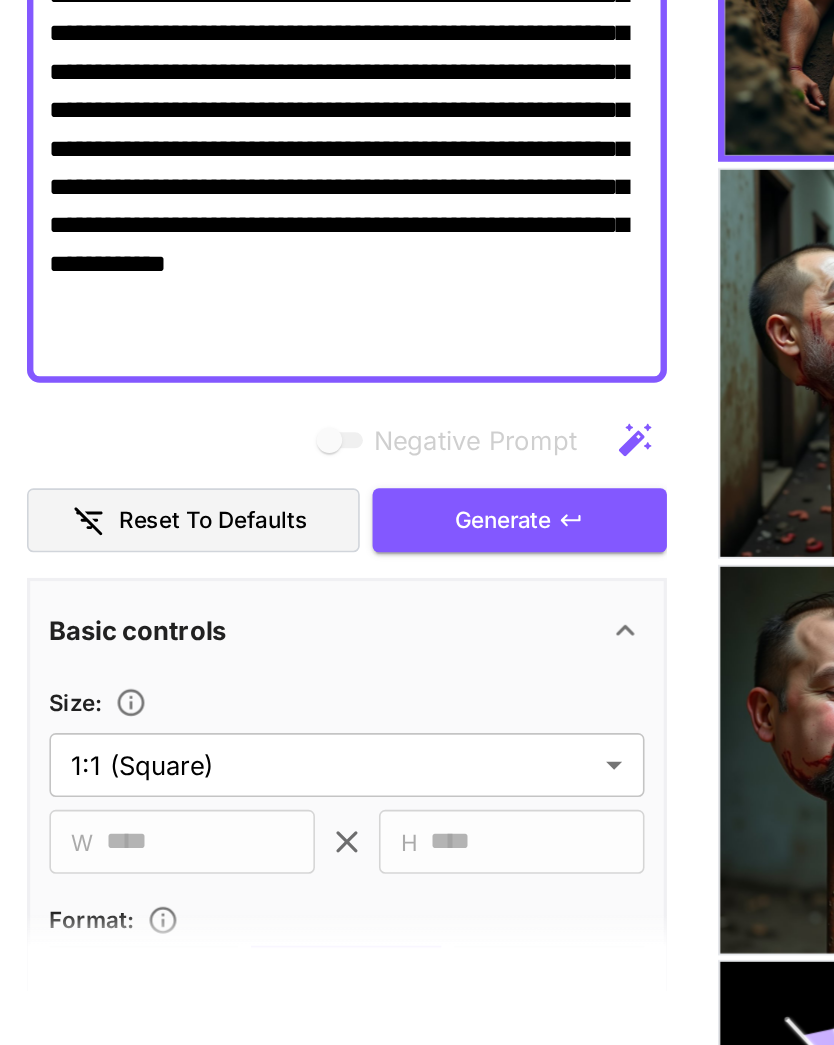 click on "Generate" at bounding box center [325, 692] 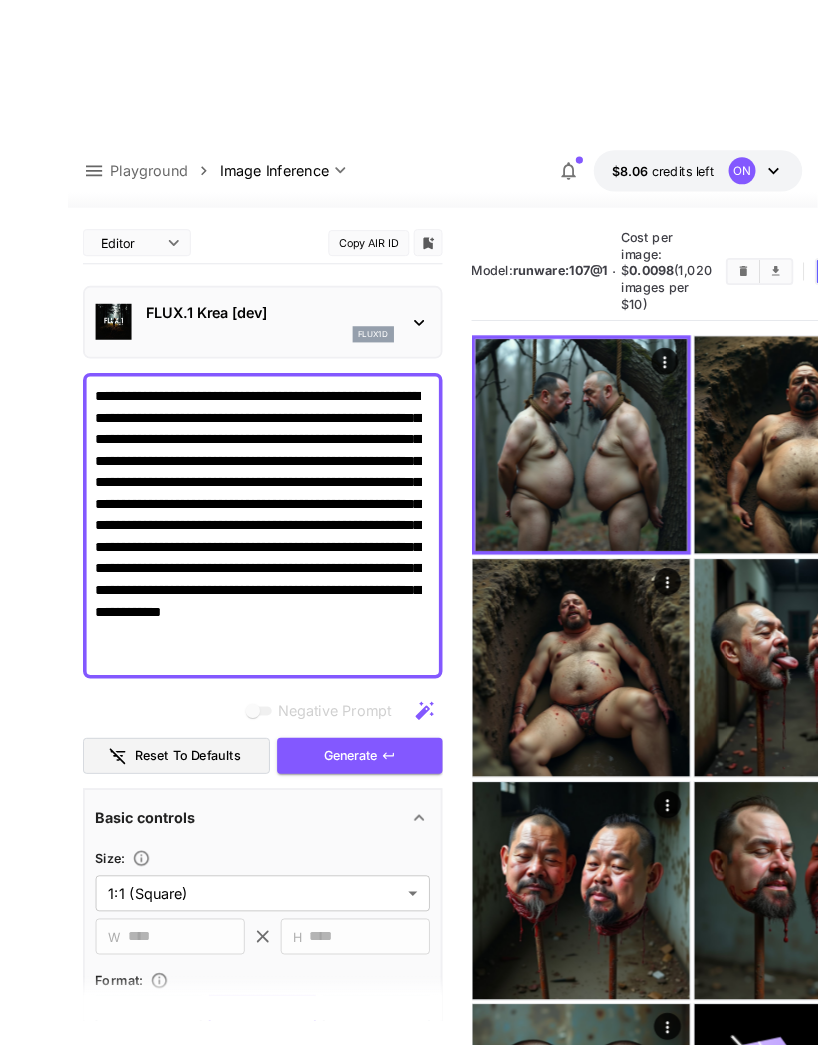 scroll, scrollTop: 20, scrollLeft: 0, axis: vertical 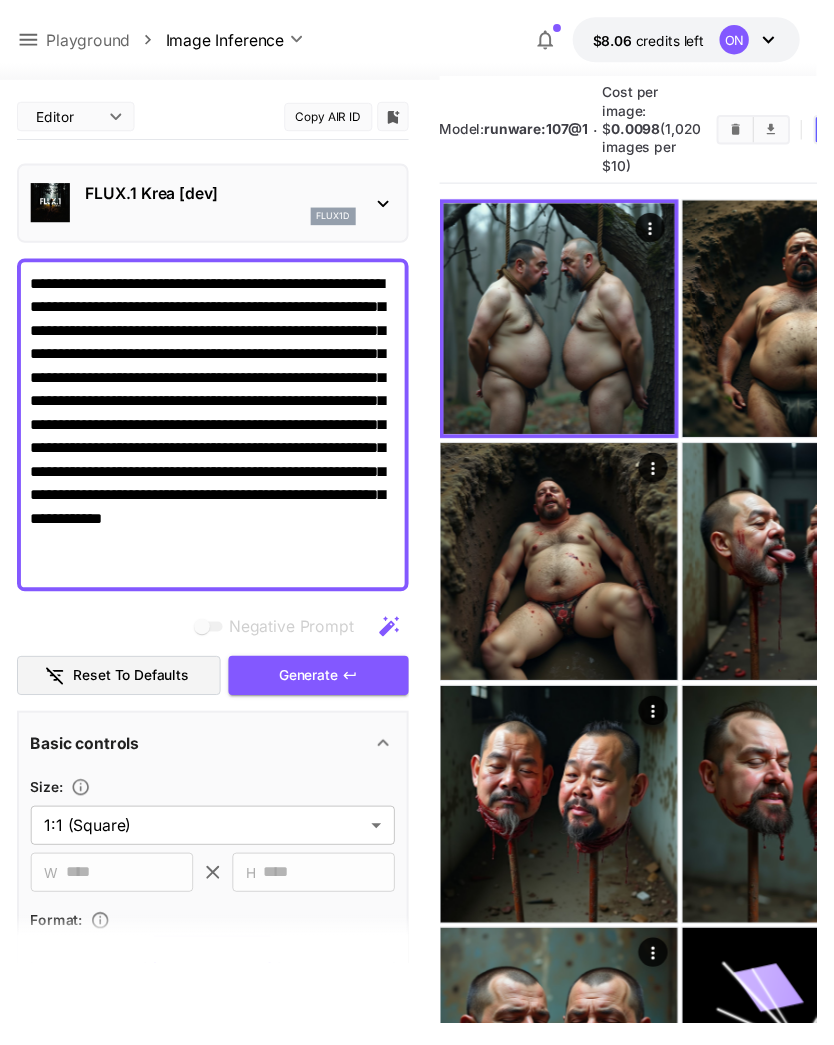 click on "**********" at bounding box center (217, 434) 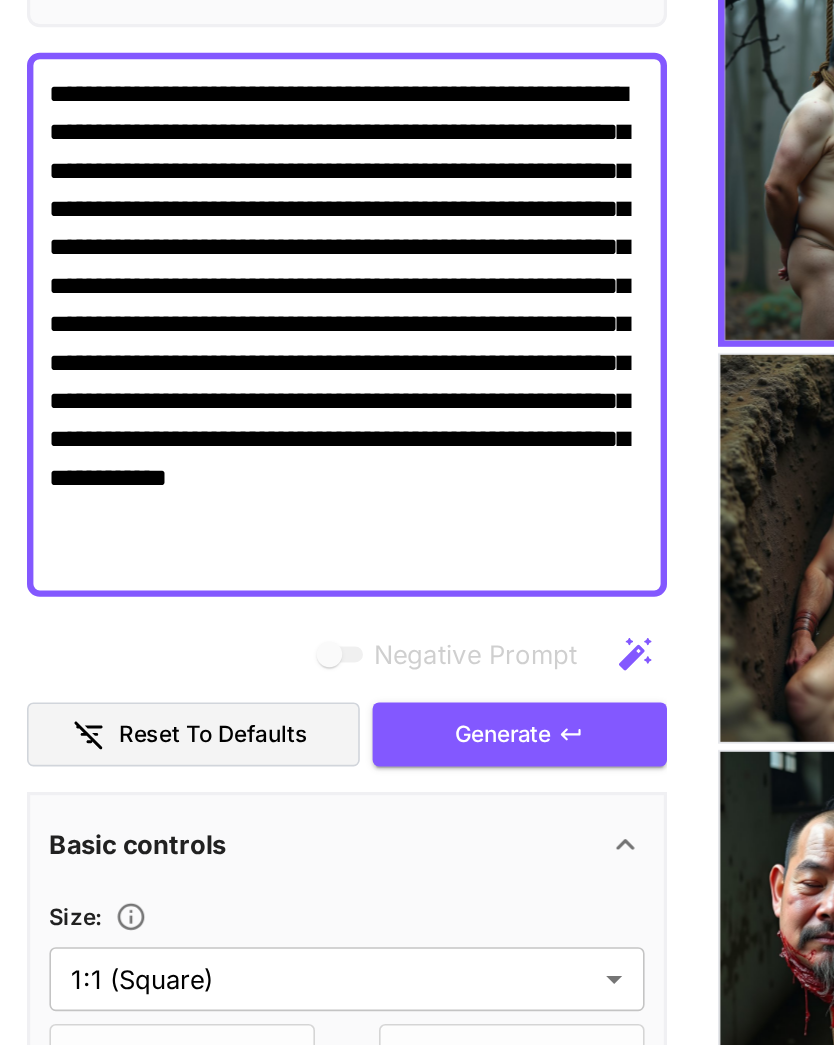 click on "**********" at bounding box center (217, 434) 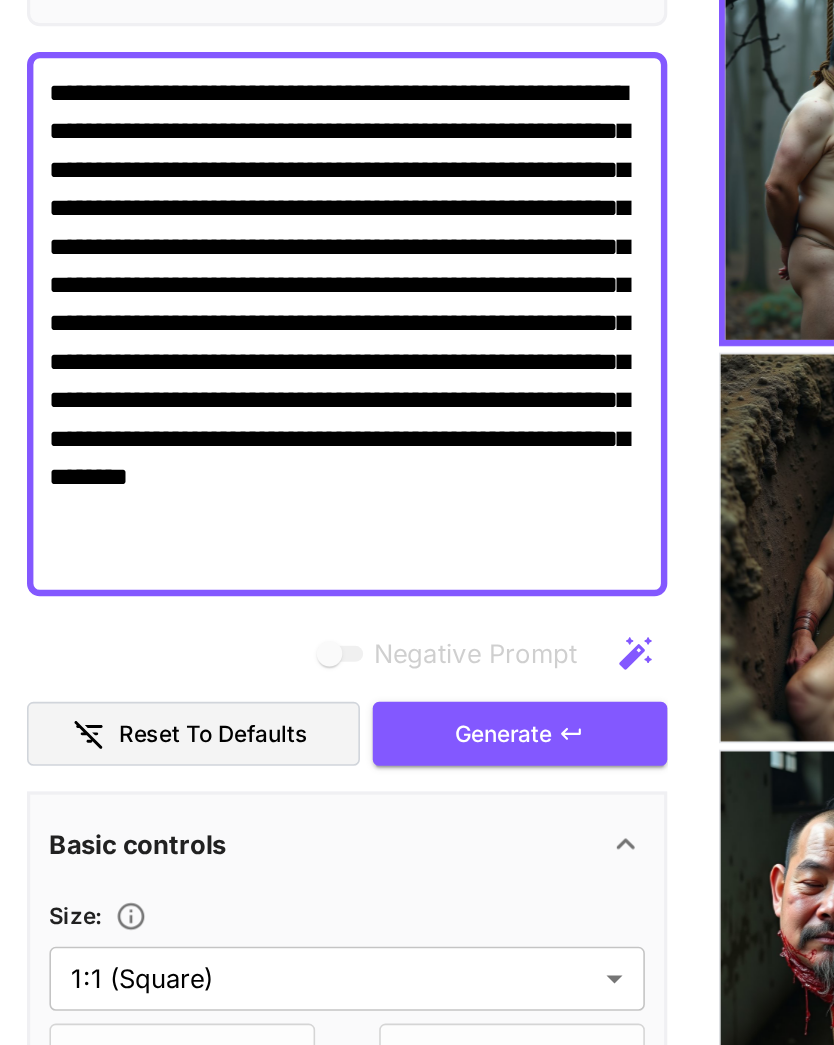 click on "Generate" at bounding box center (325, 690) 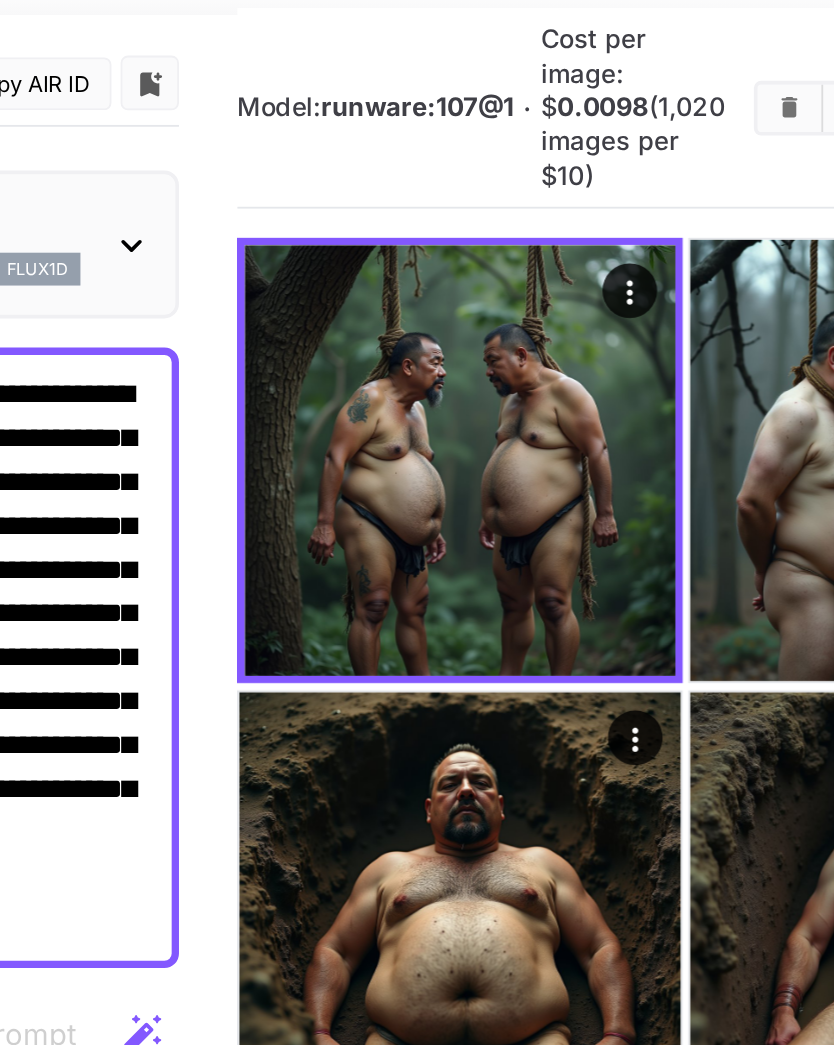 scroll, scrollTop: 0, scrollLeft: 0, axis: both 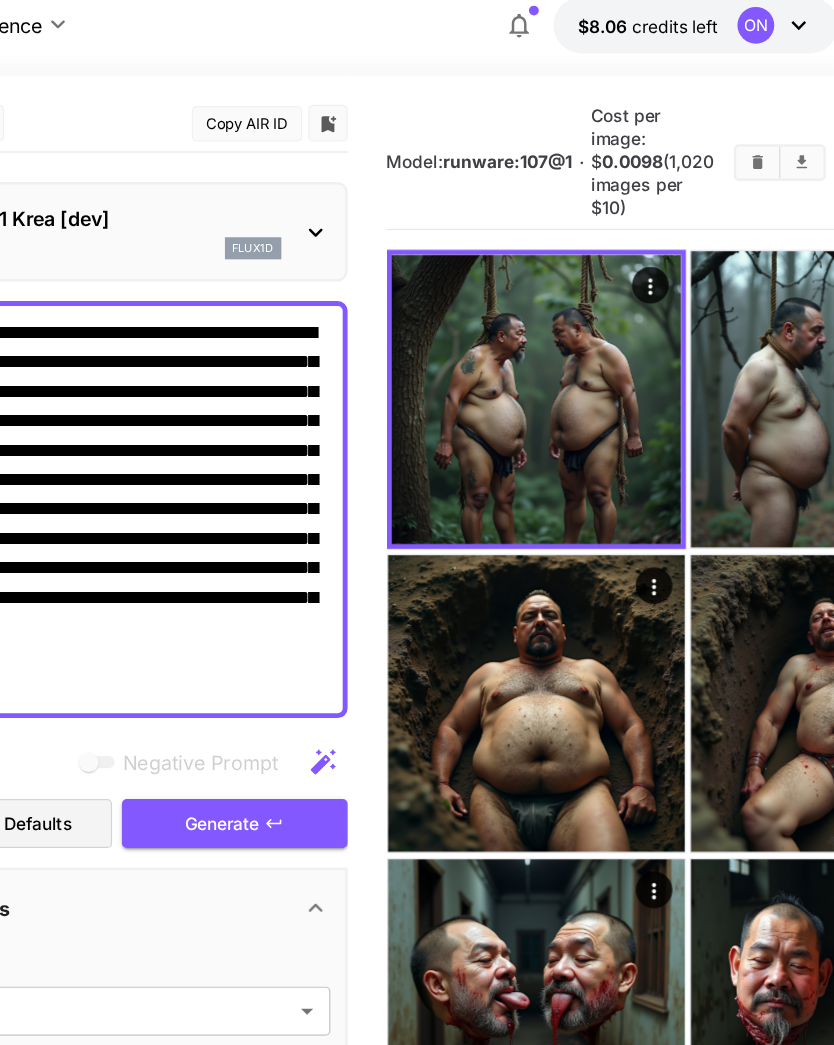 click on "**********" at bounding box center [217, 436] 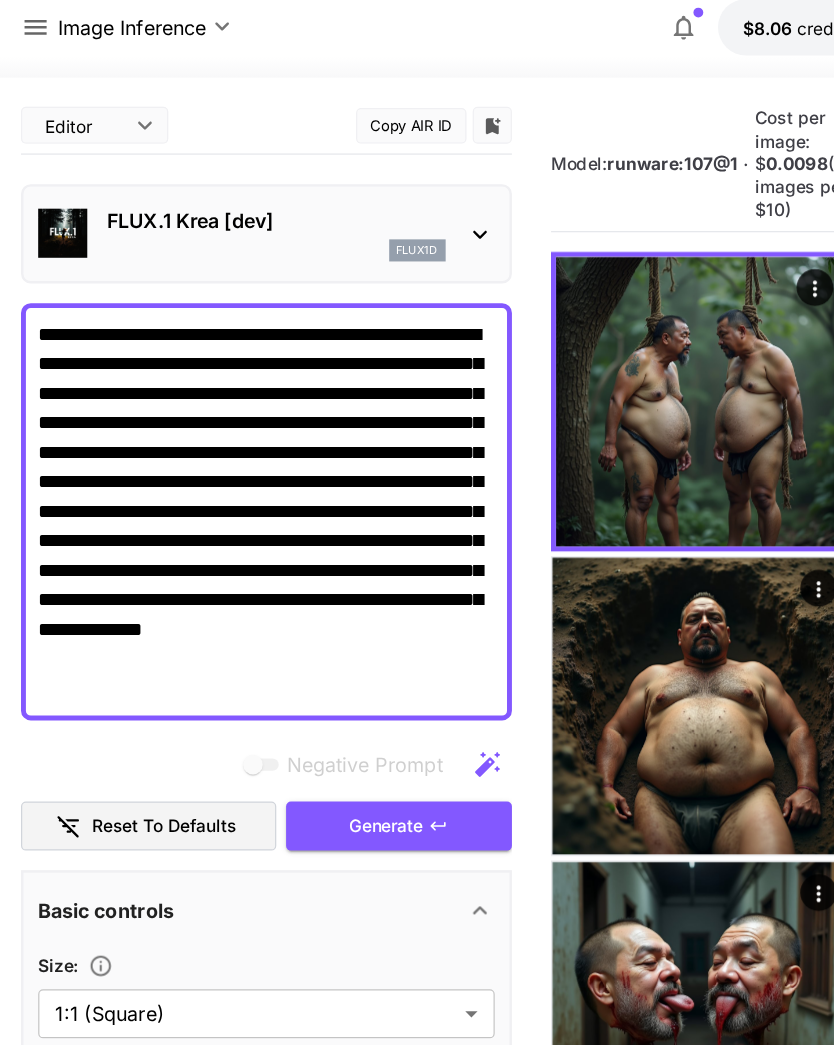 click on "**********" at bounding box center (217, 436) 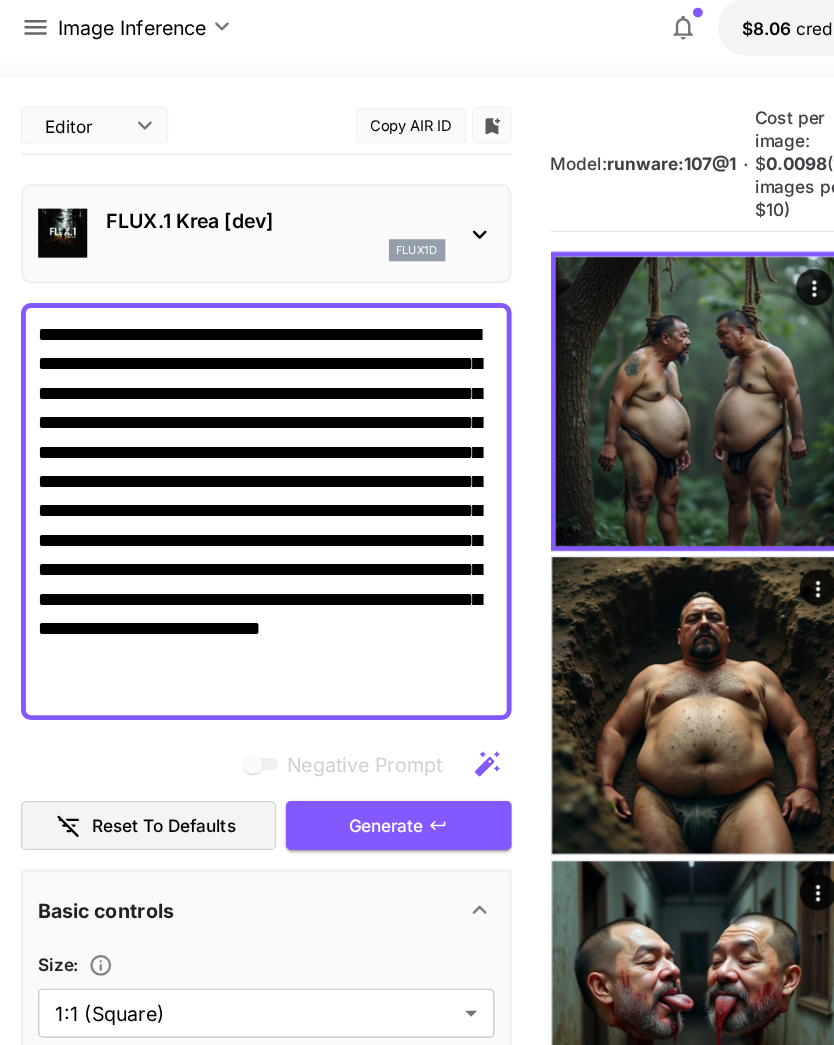 type on "**********" 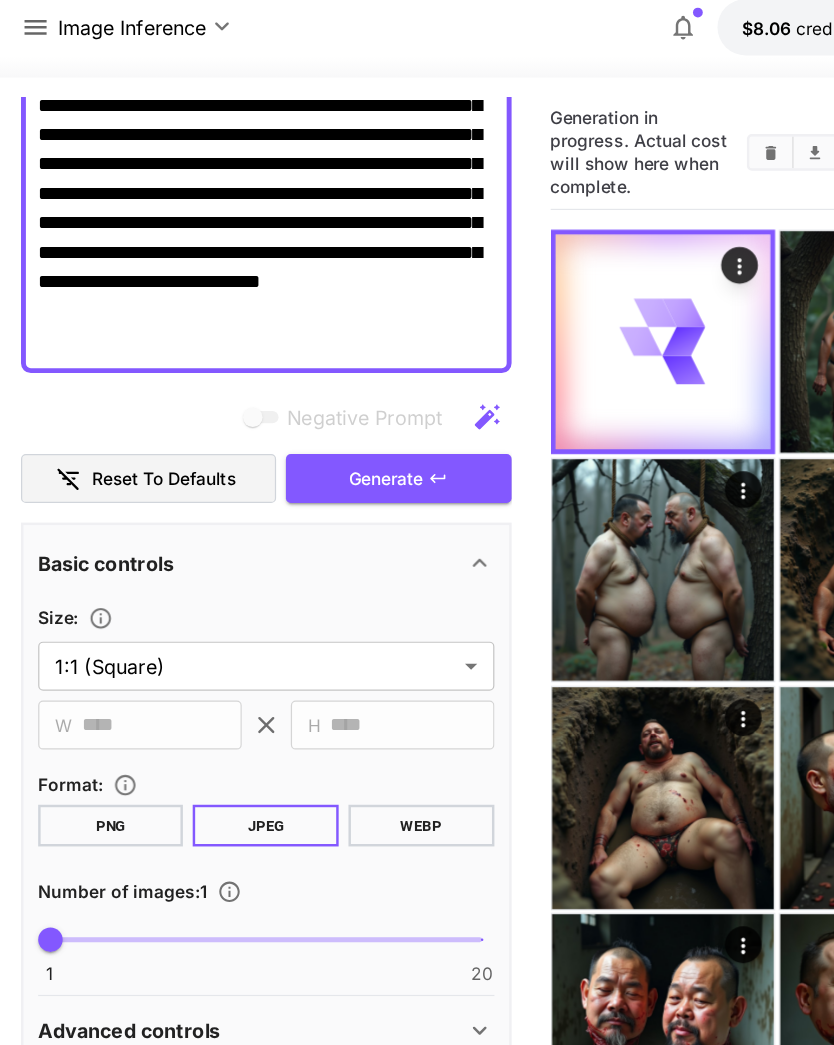 scroll, scrollTop: 284, scrollLeft: 0, axis: vertical 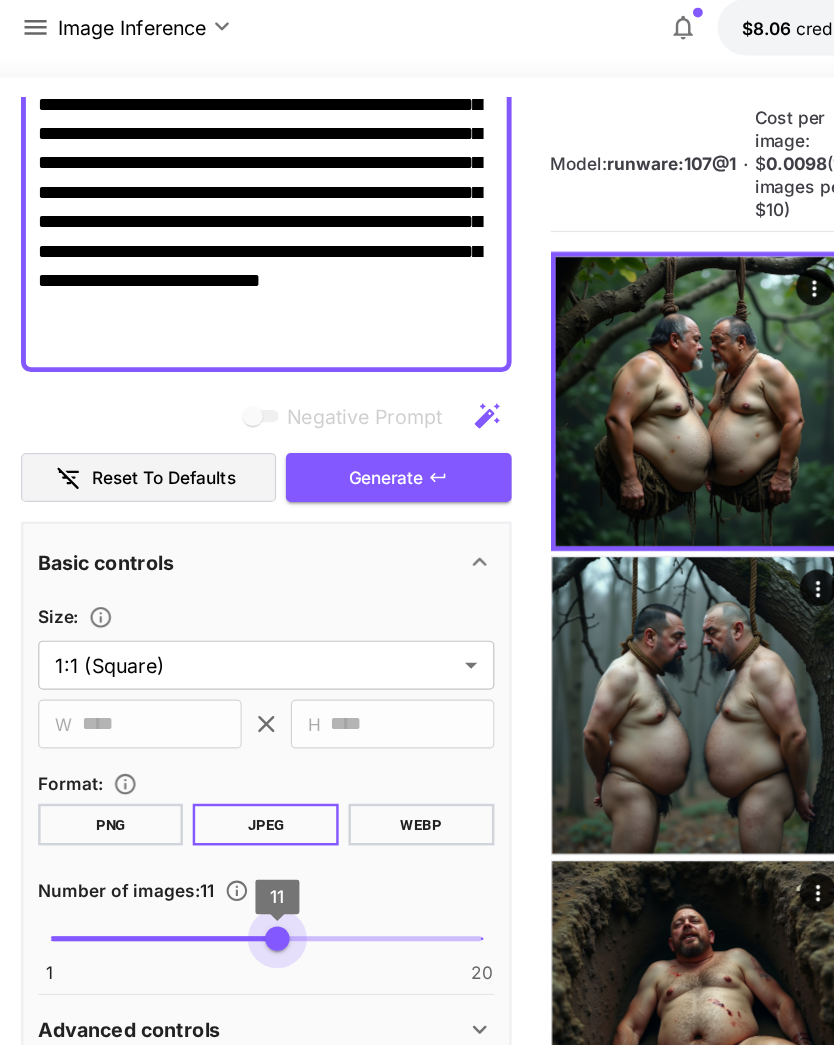 type on "*" 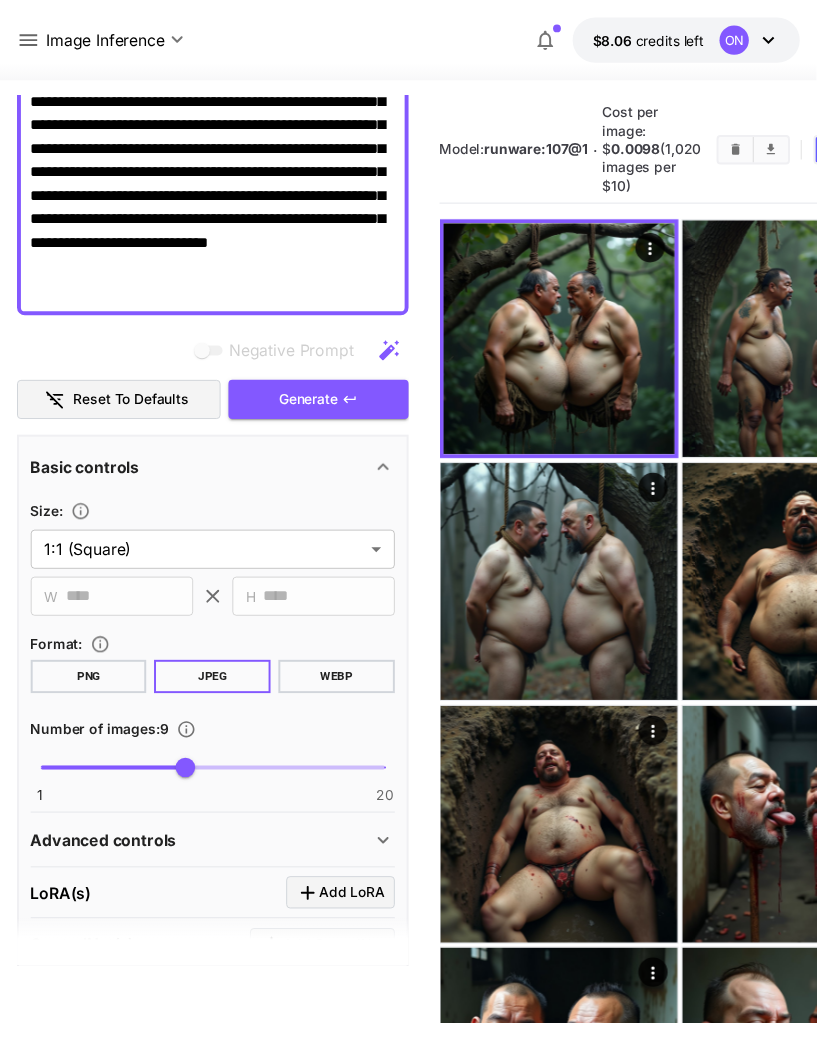 click on "Generate" at bounding box center (325, 408) 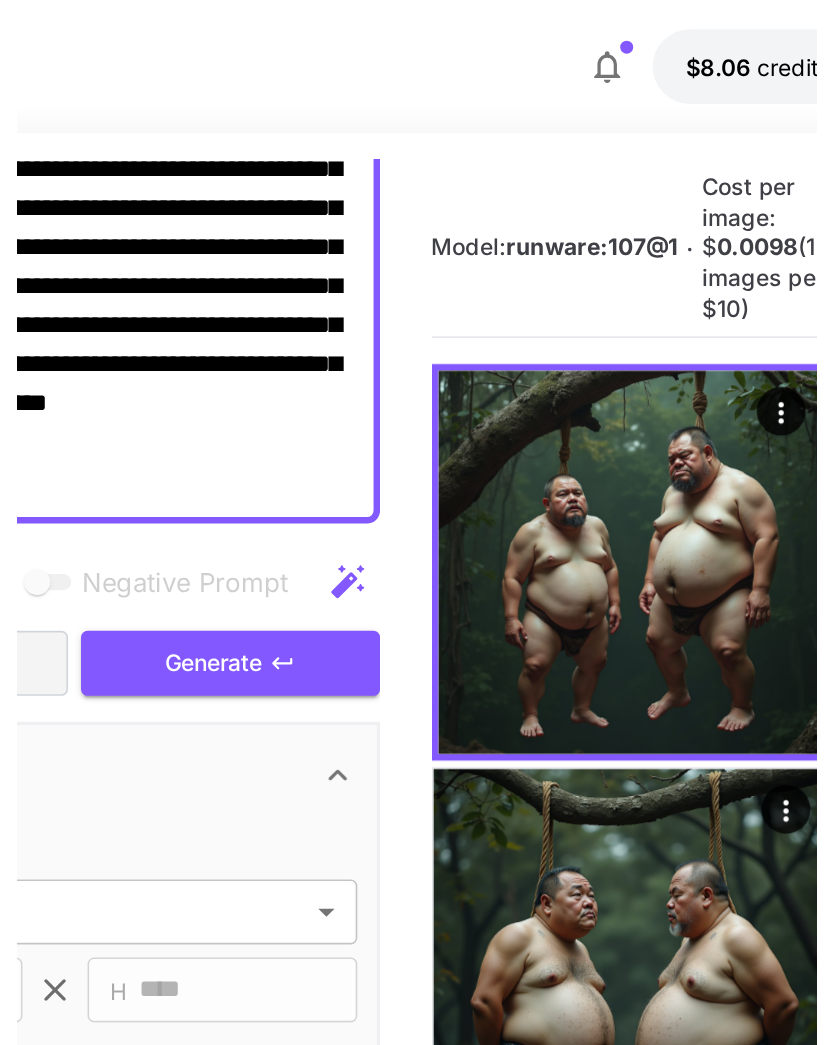 scroll, scrollTop: 0, scrollLeft: 0, axis: both 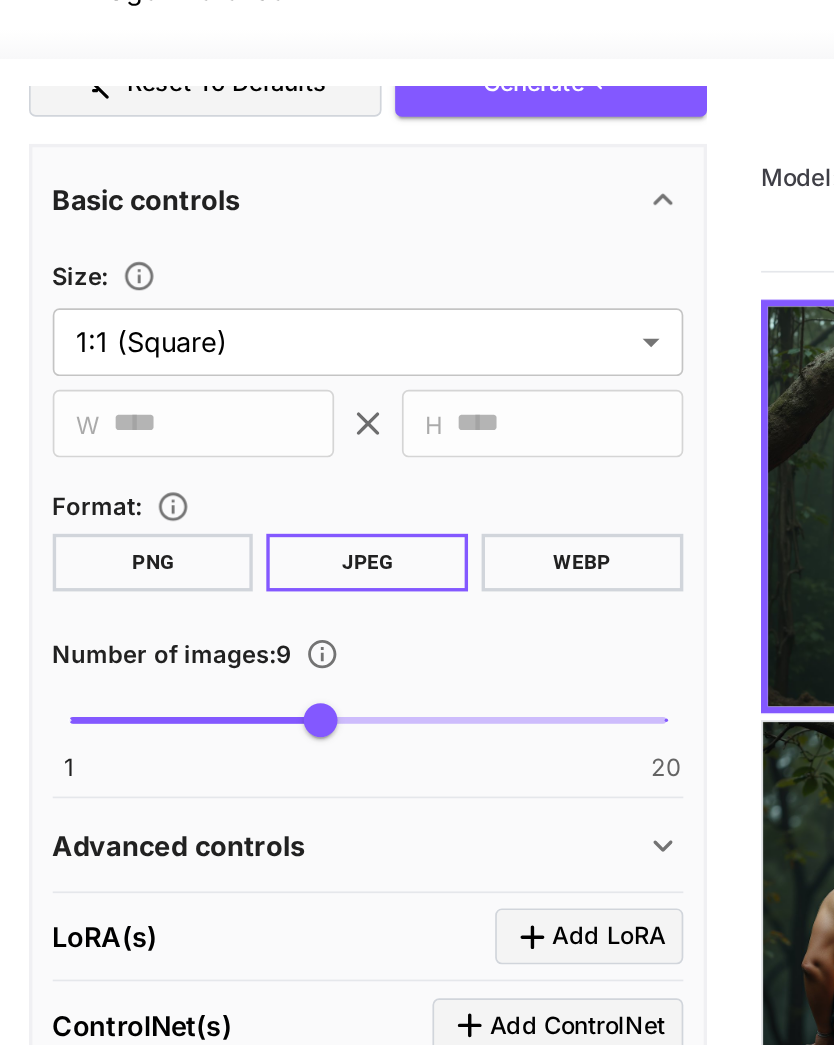 click on "**********" at bounding box center [417, 4473] 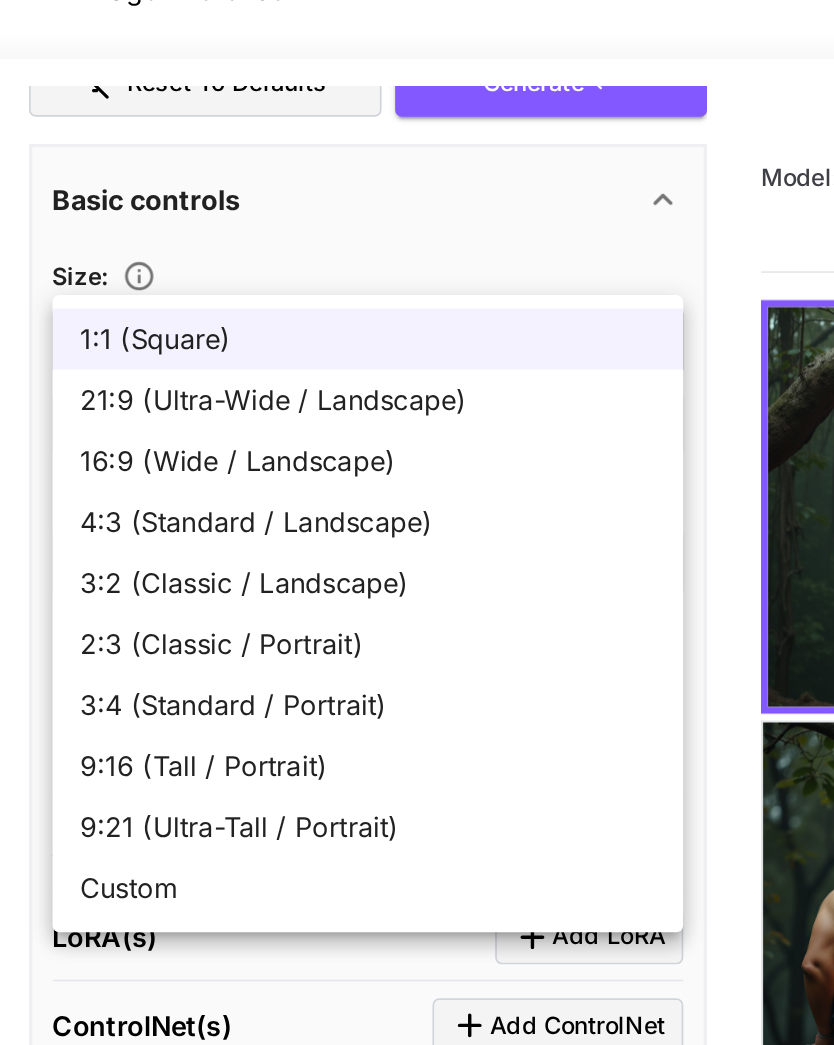 click on "9:16 (Tall / Portrait)" at bounding box center [217, 499] 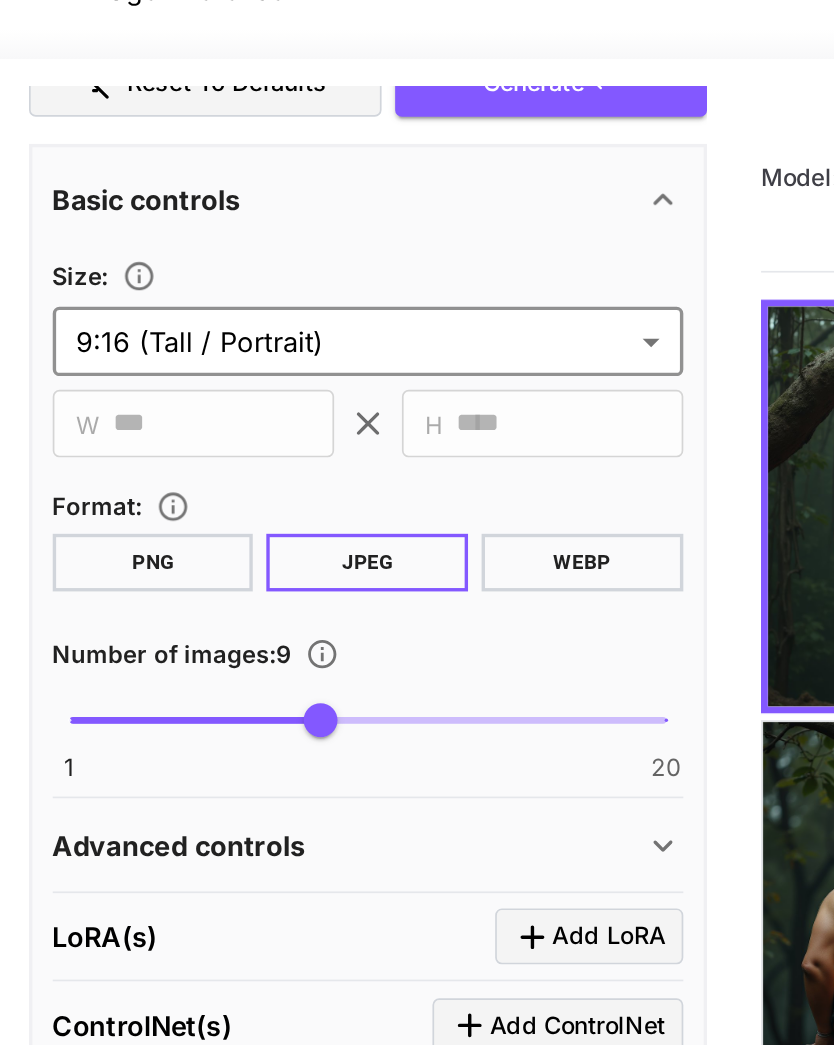 type on "**********" 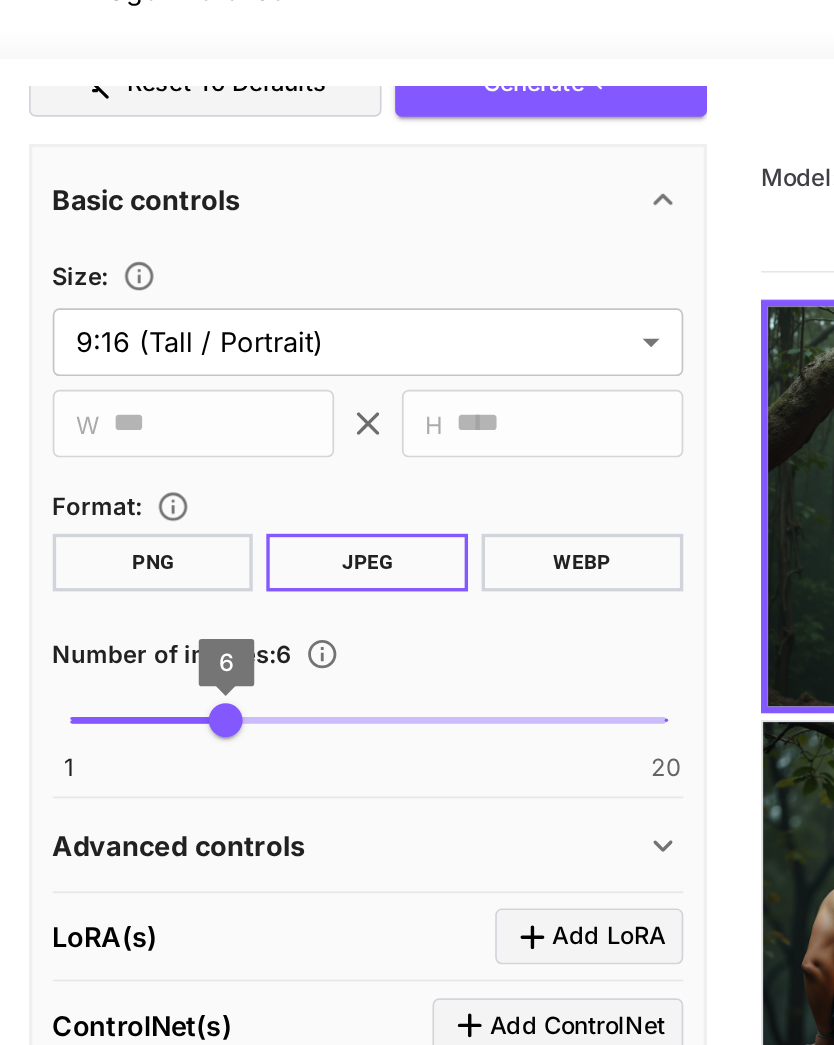 click on "6" at bounding box center [133, 472] 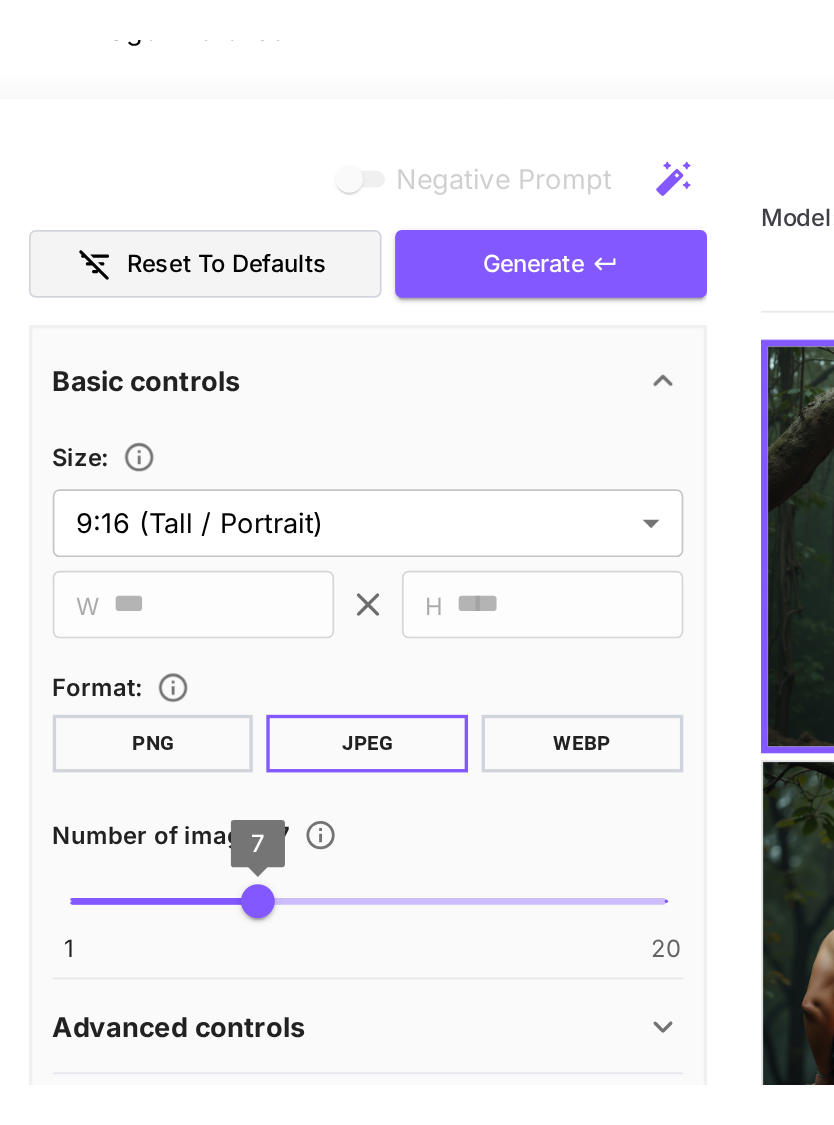scroll, scrollTop: 508, scrollLeft: 0, axis: vertical 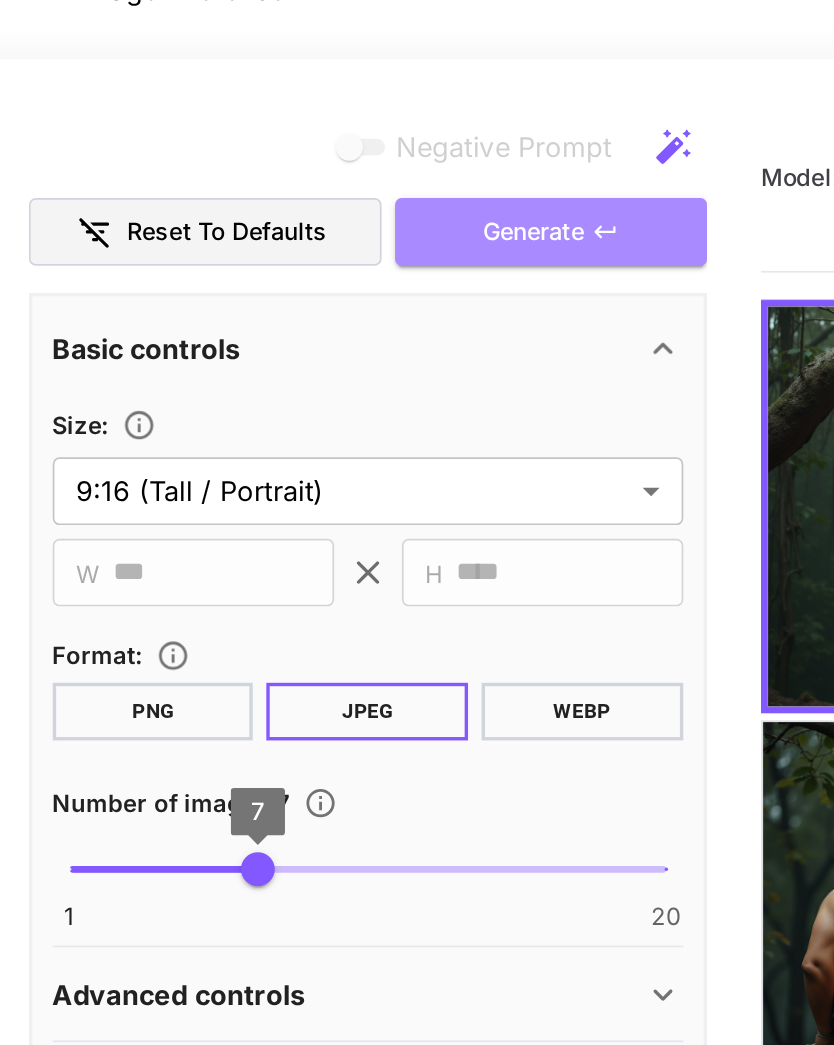 click on "Generate" at bounding box center [315, 184] 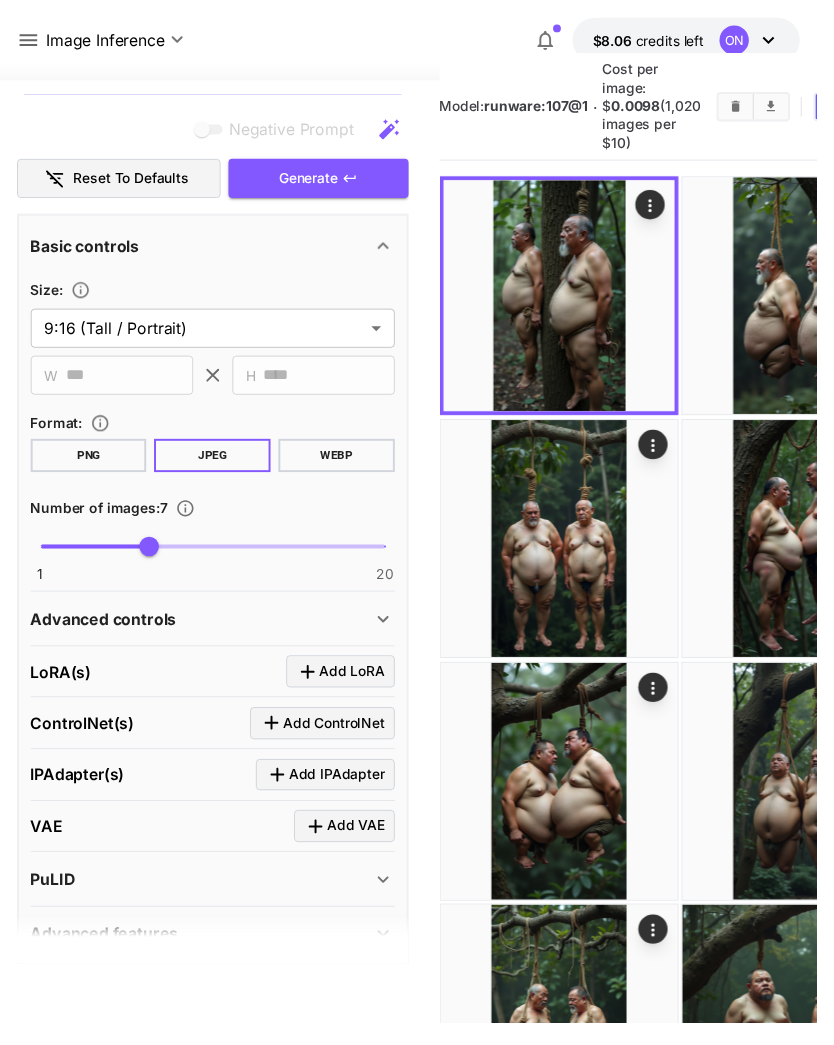 scroll, scrollTop: 0, scrollLeft: 0, axis: both 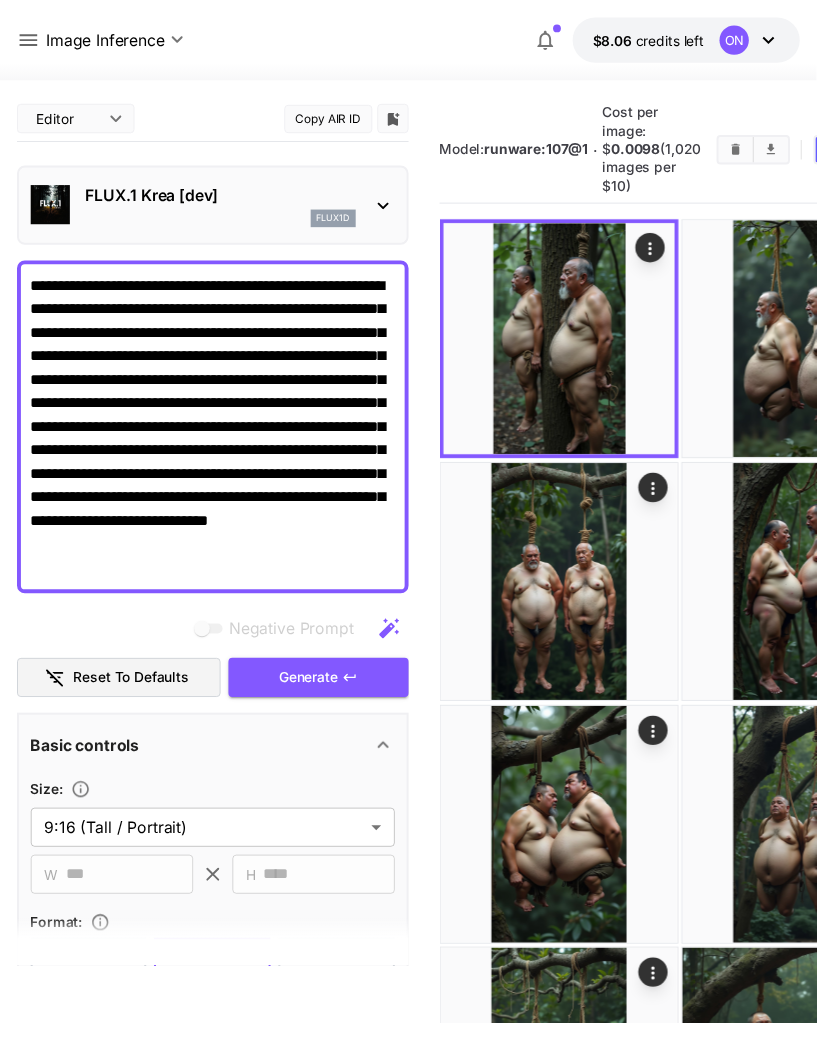 click on "**********" at bounding box center (217, 436) 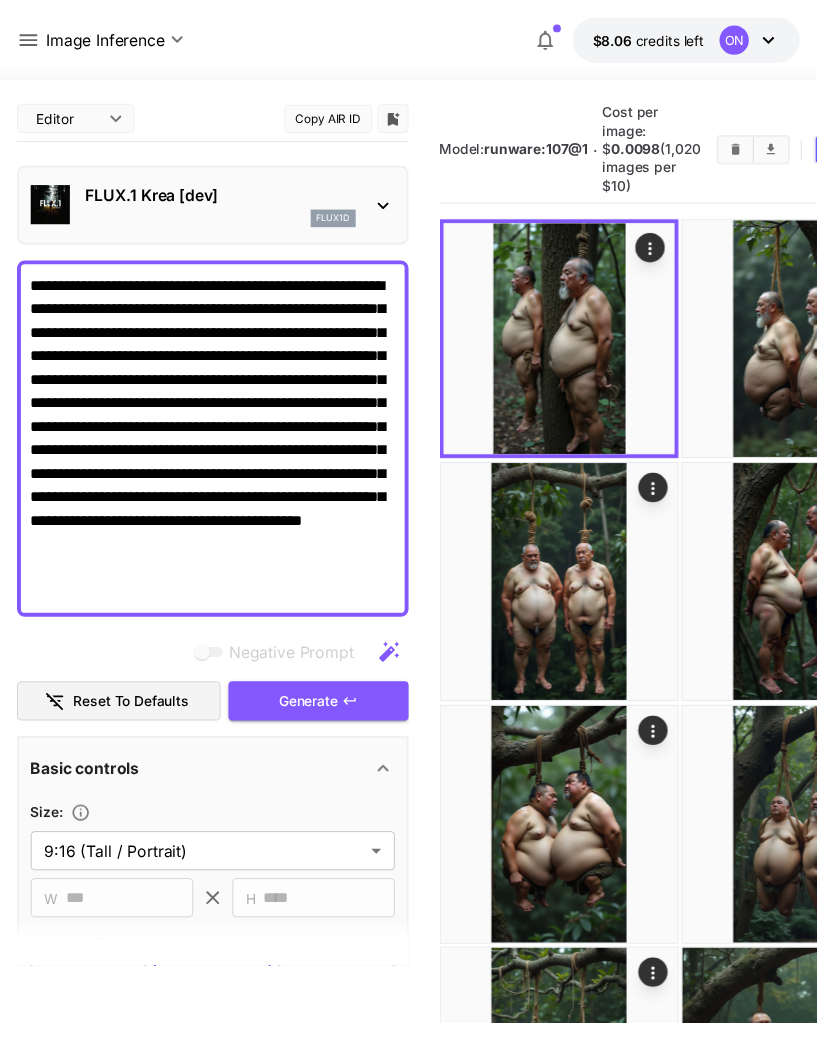 scroll, scrollTop: 0, scrollLeft: 0, axis: both 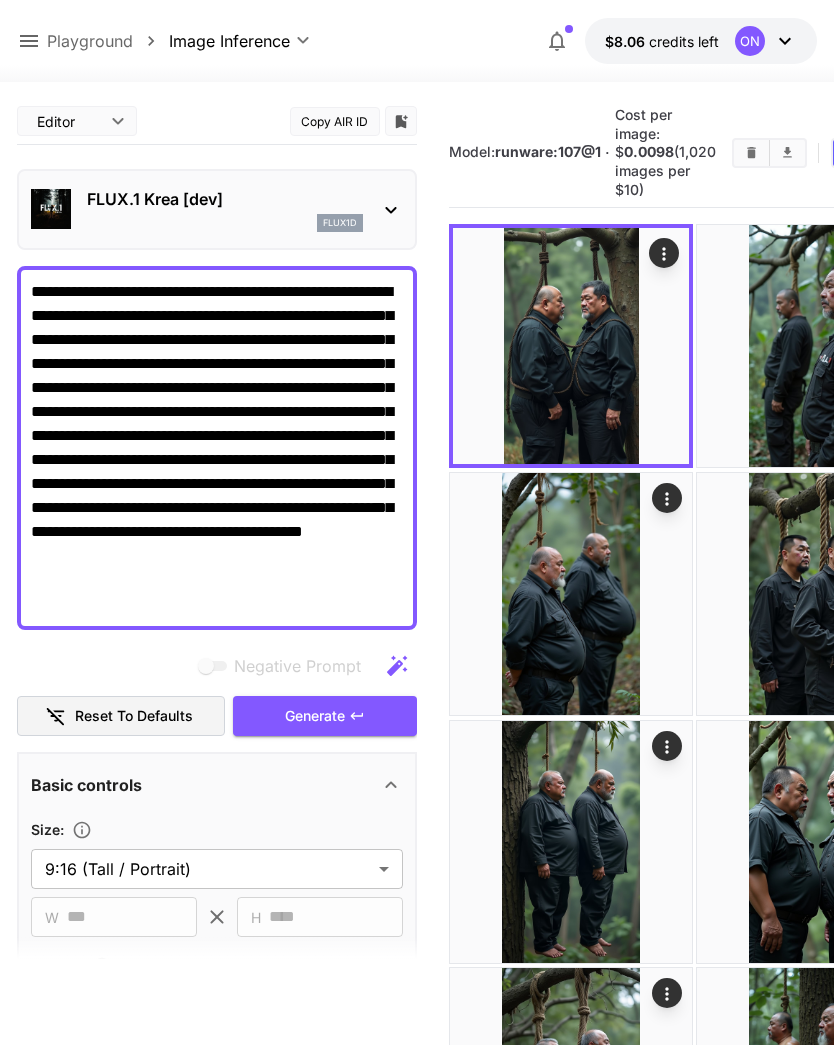 type on "**********" 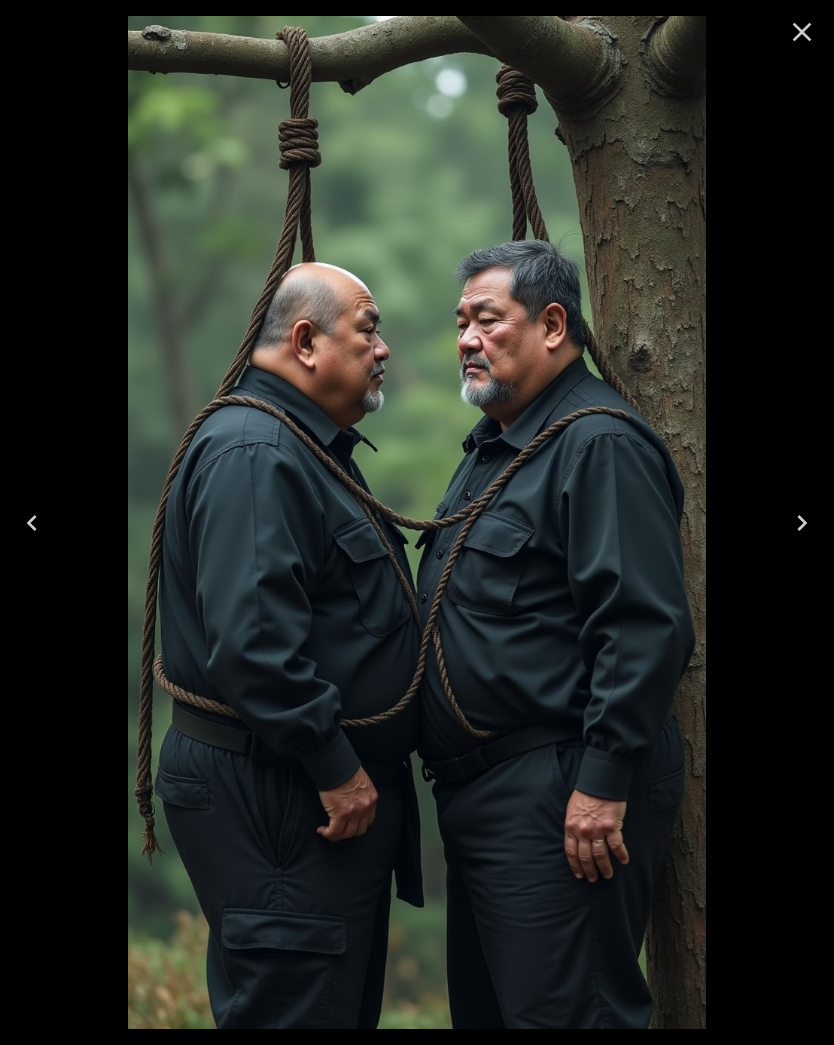 click 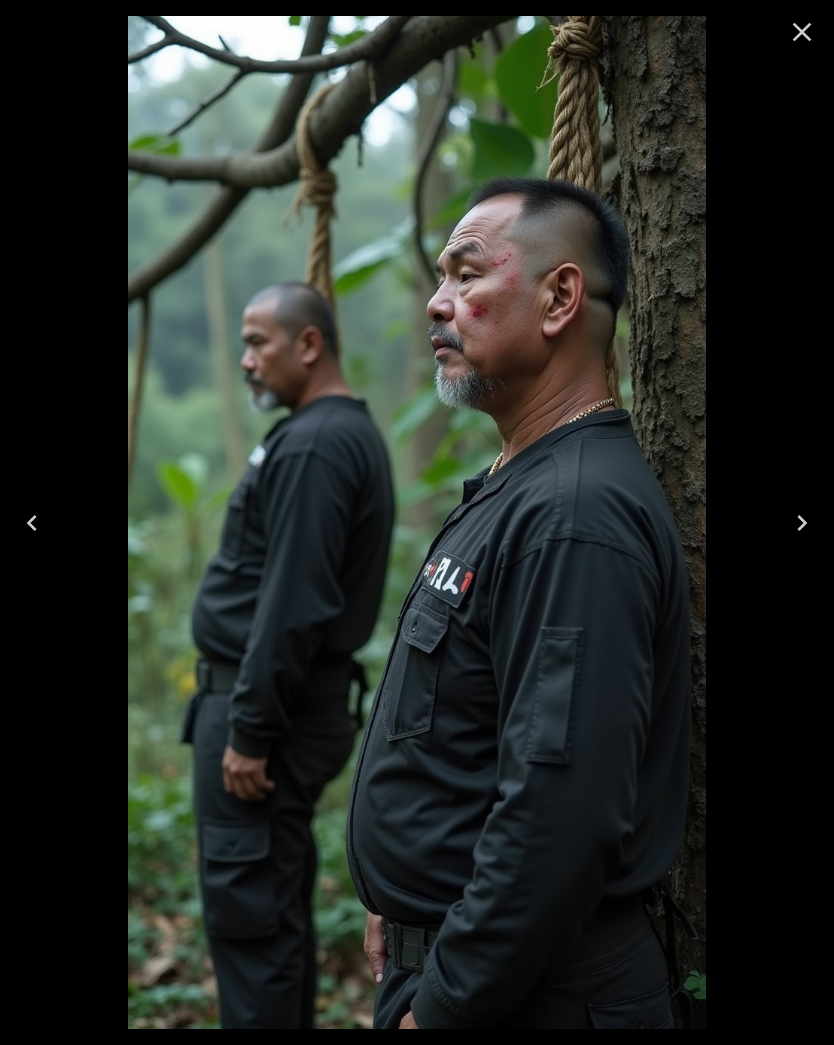 click at bounding box center [802, 523] 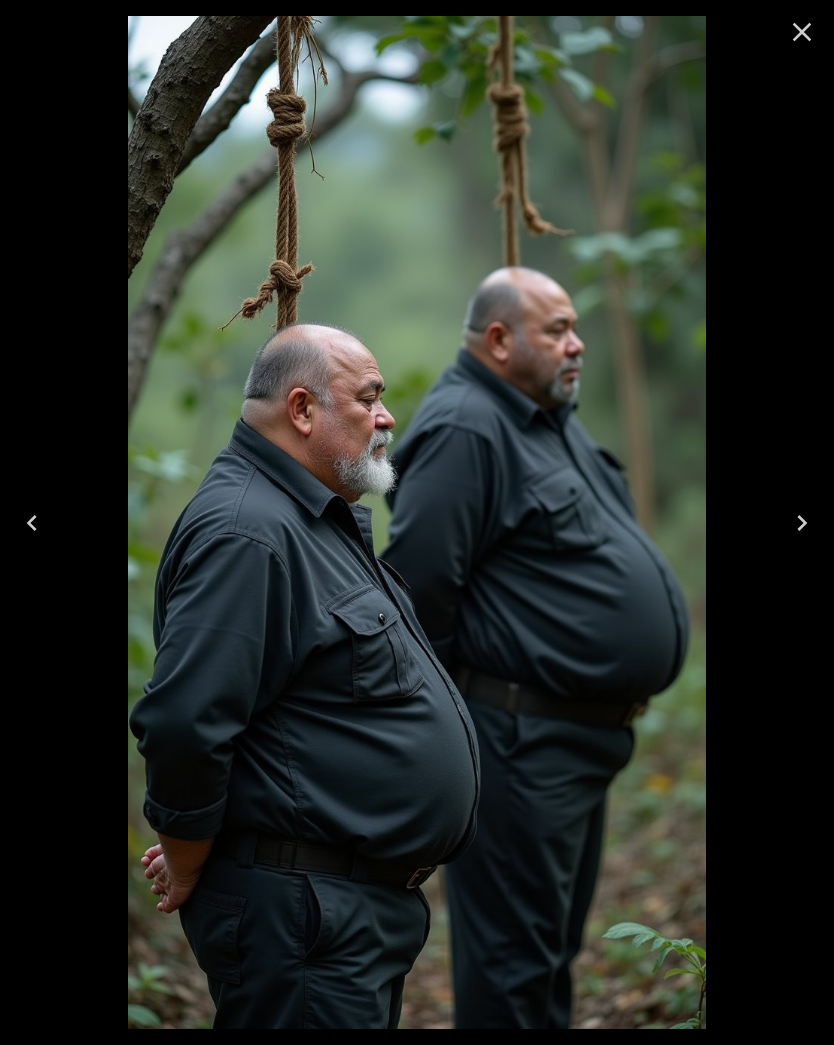 click at bounding box center (802, 523) 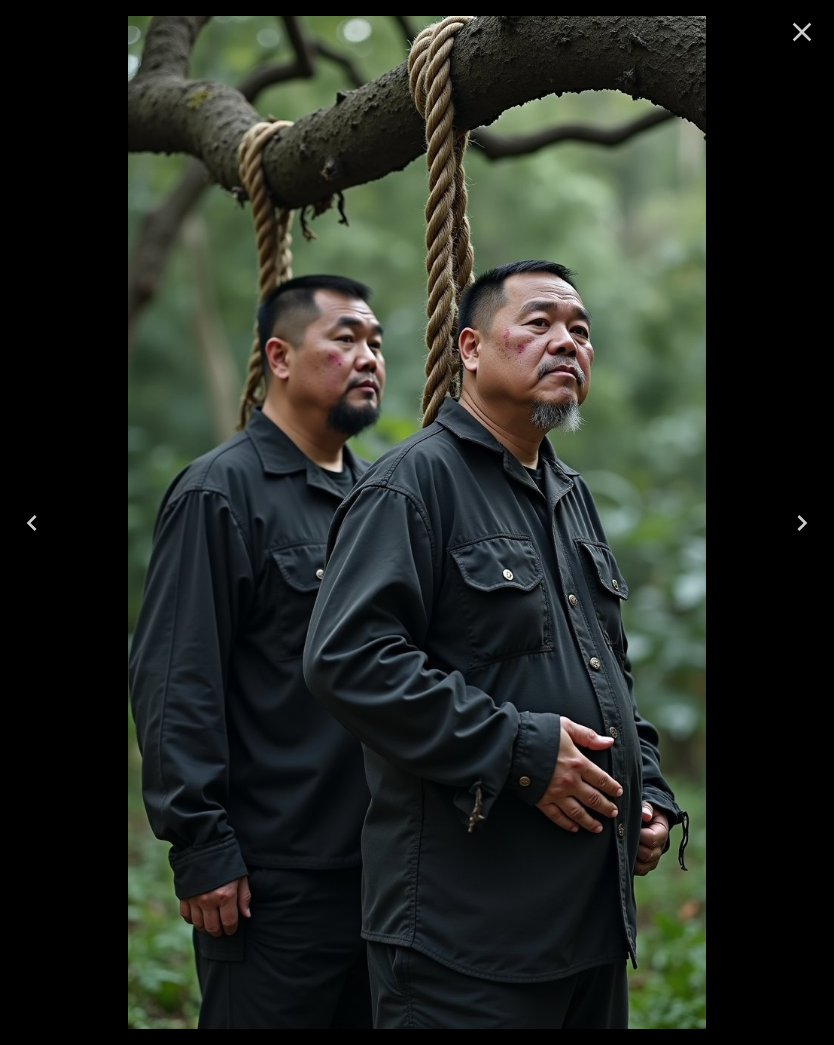 click 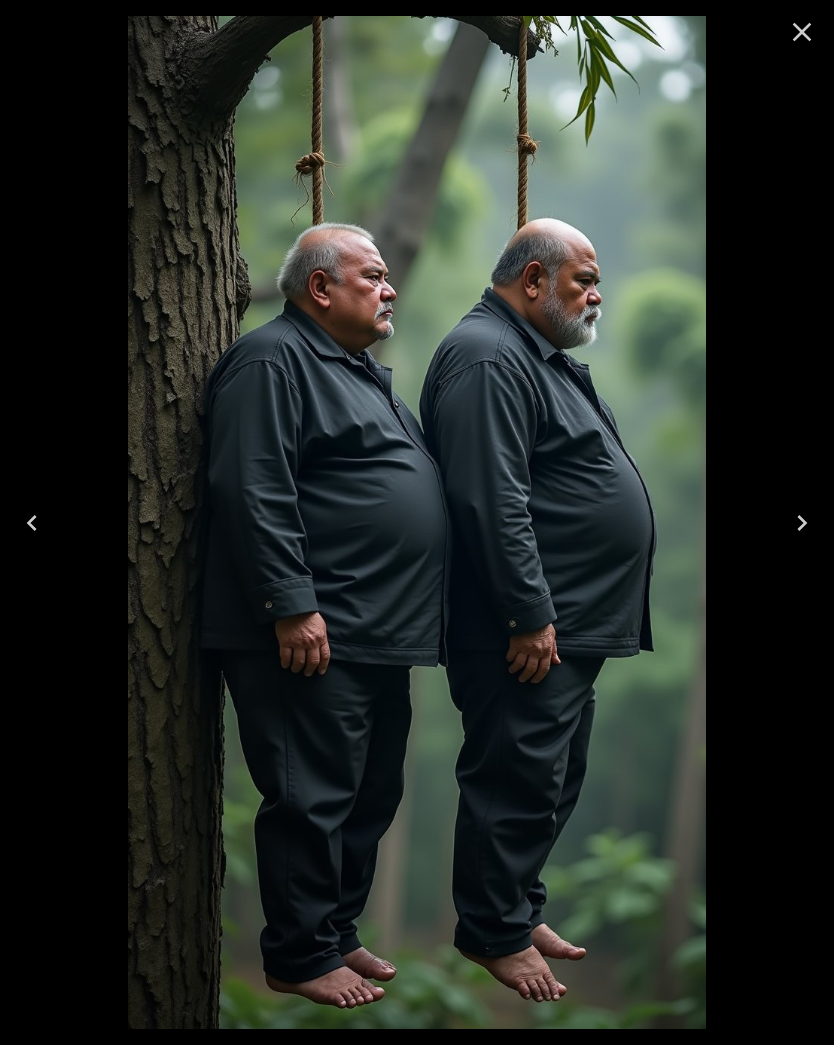 click at bounding box center (802, 523) 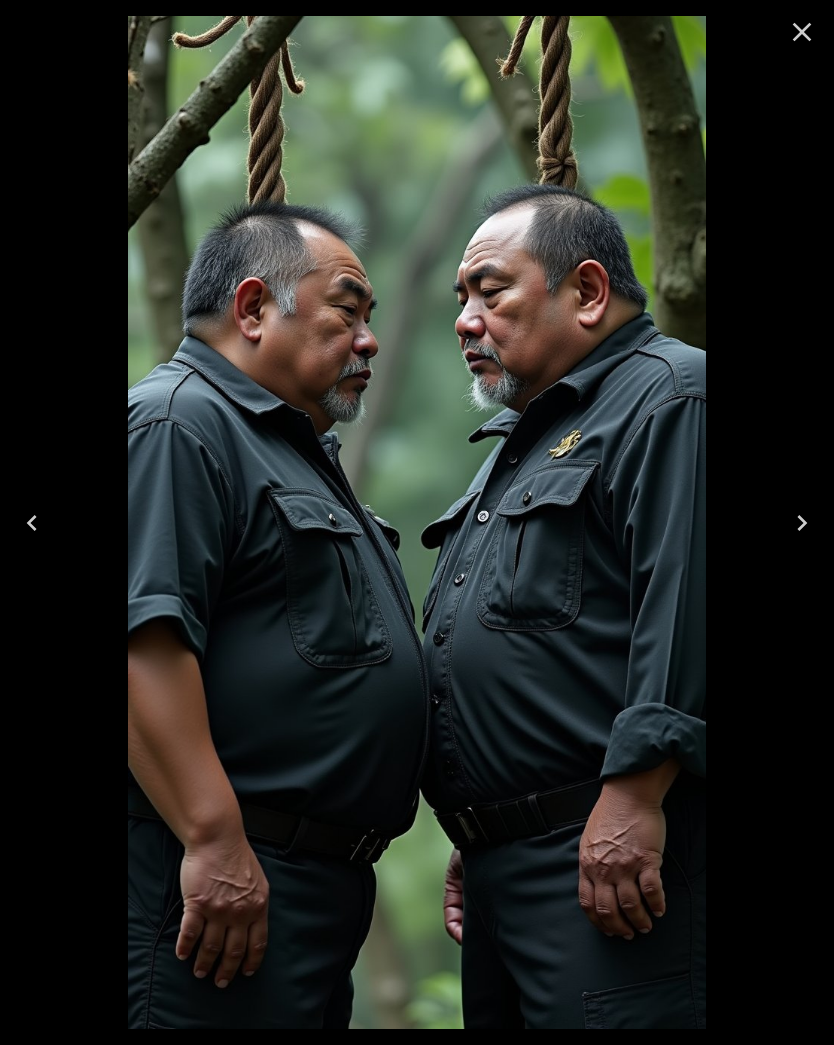 click at bounding box center (802, 523) 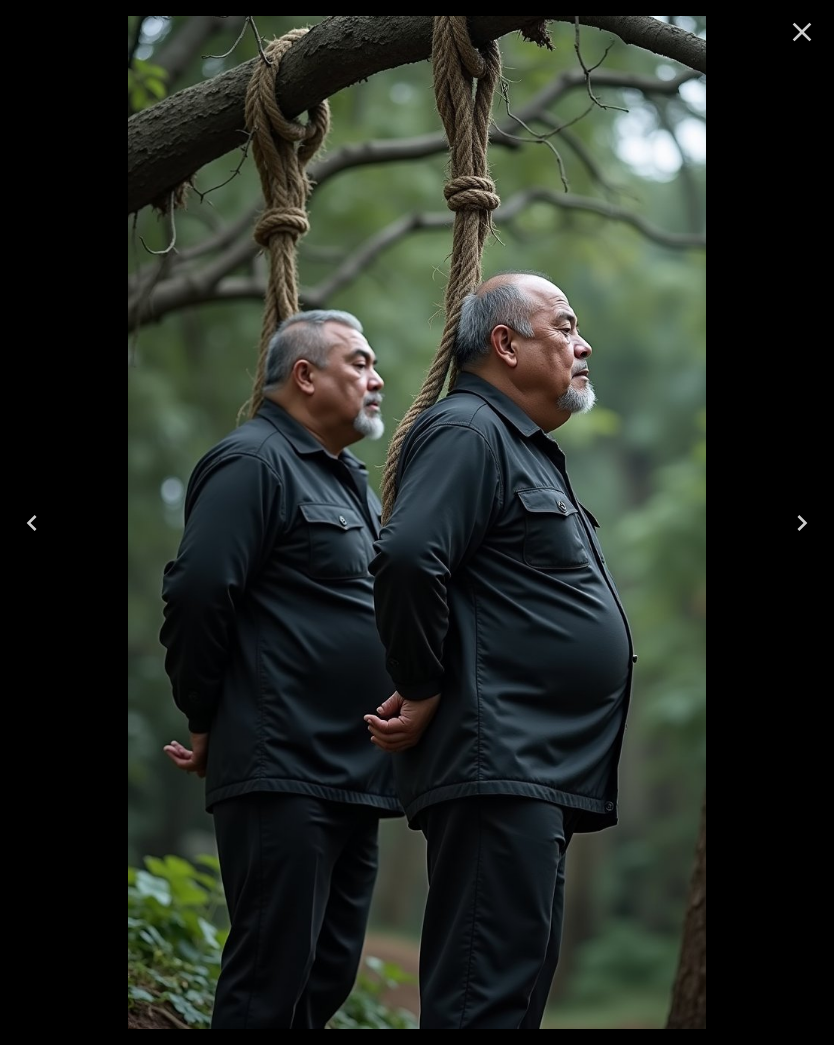click 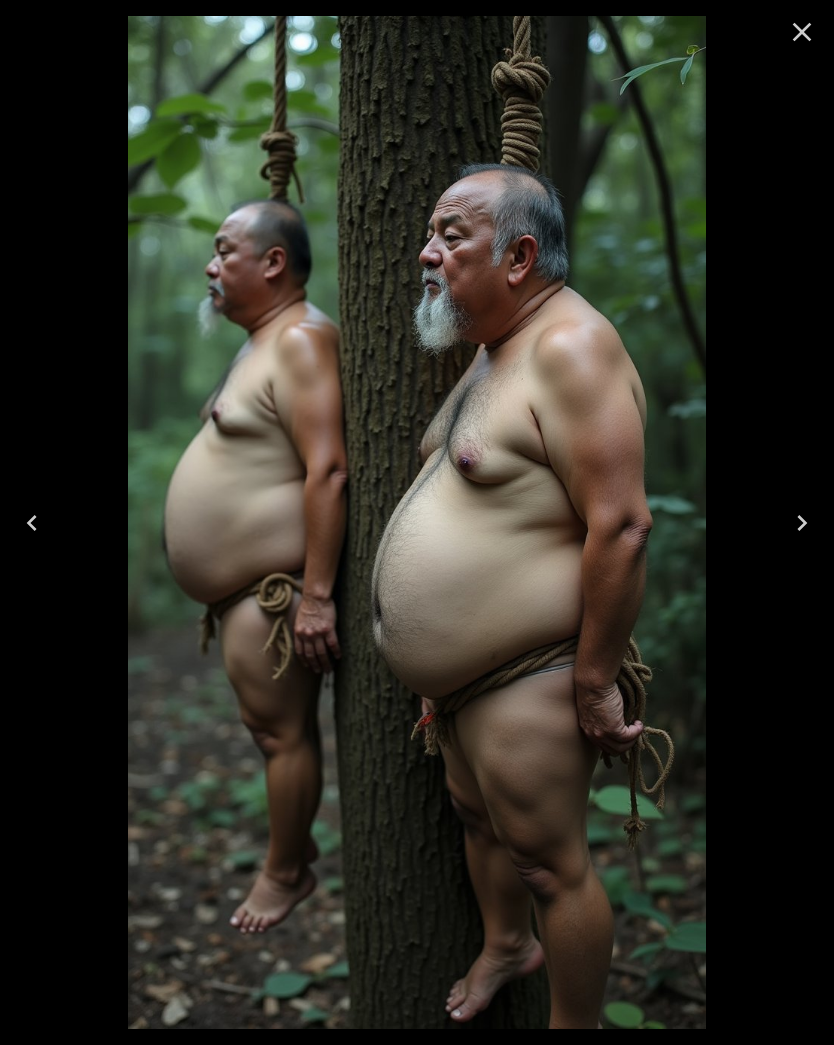 click 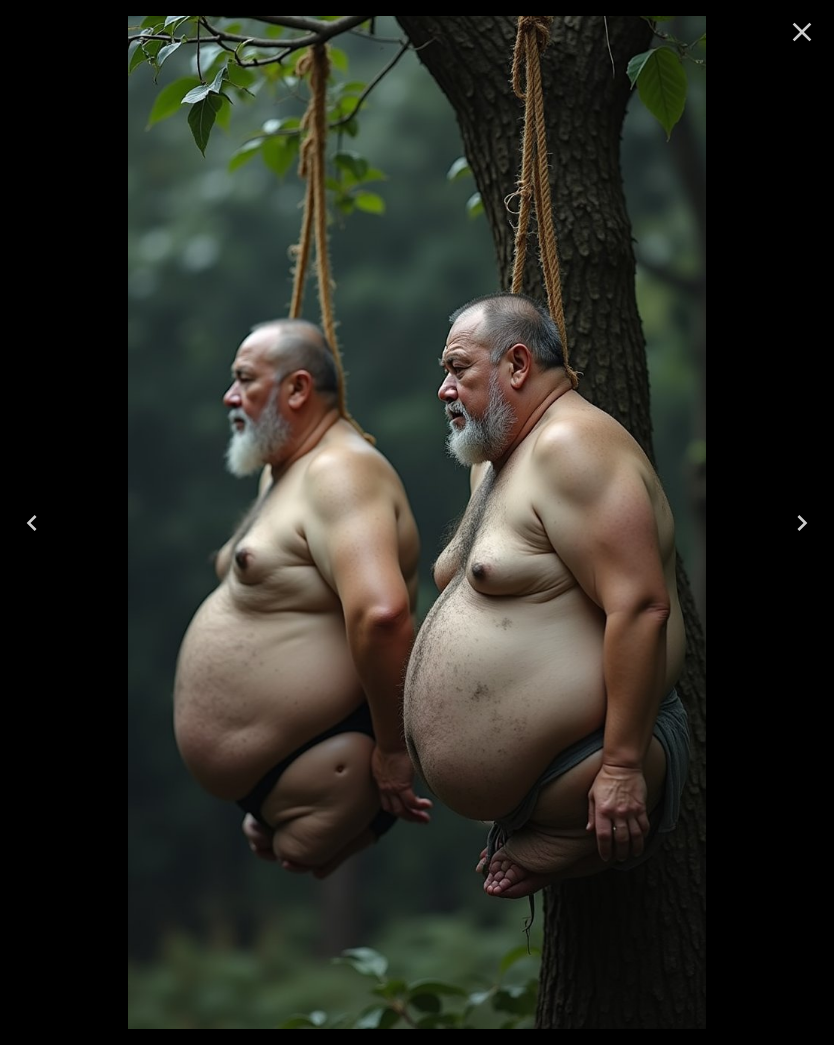 scroll, scrollTop: 0, scrollLeft: 0, axis: both 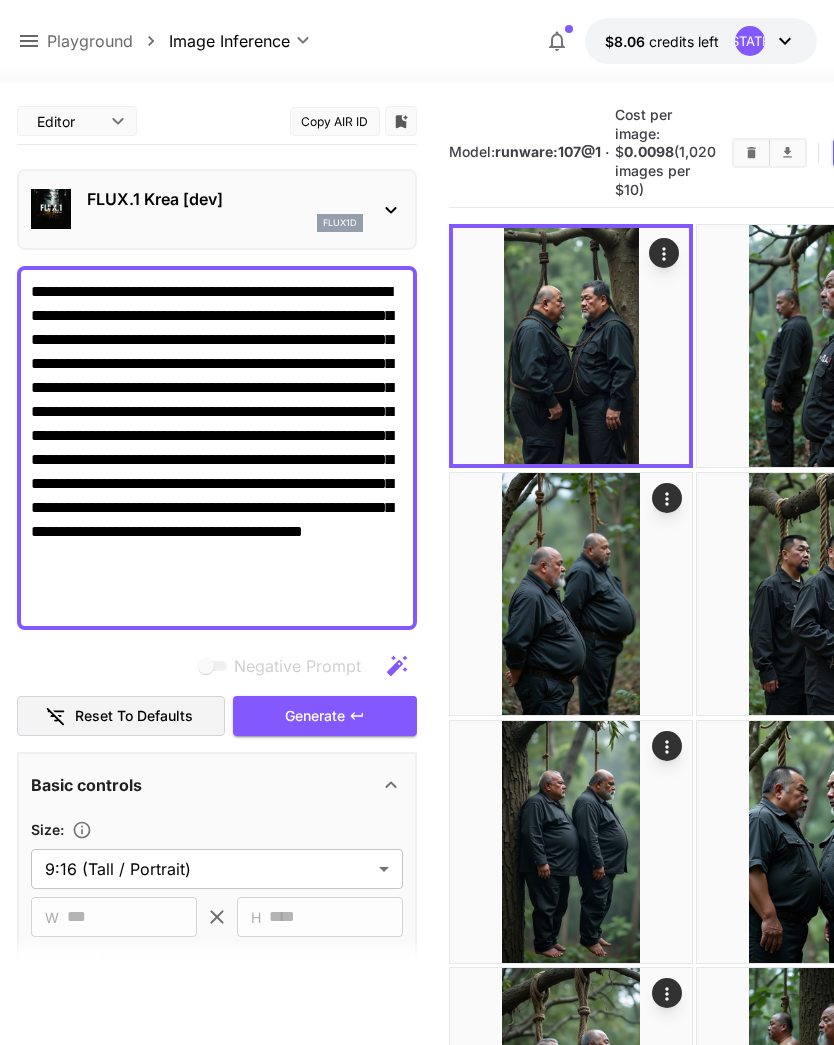 click at bounding box center [217, 961] 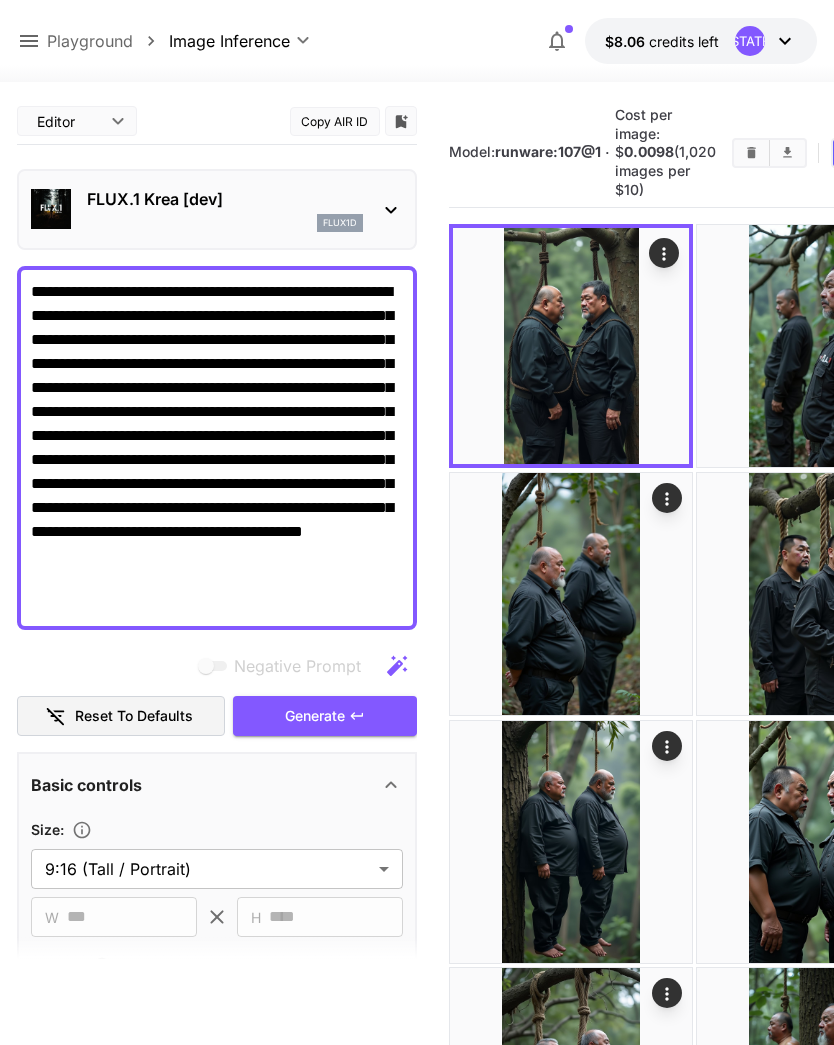 click on "**********" at bounding box center (217, 448) 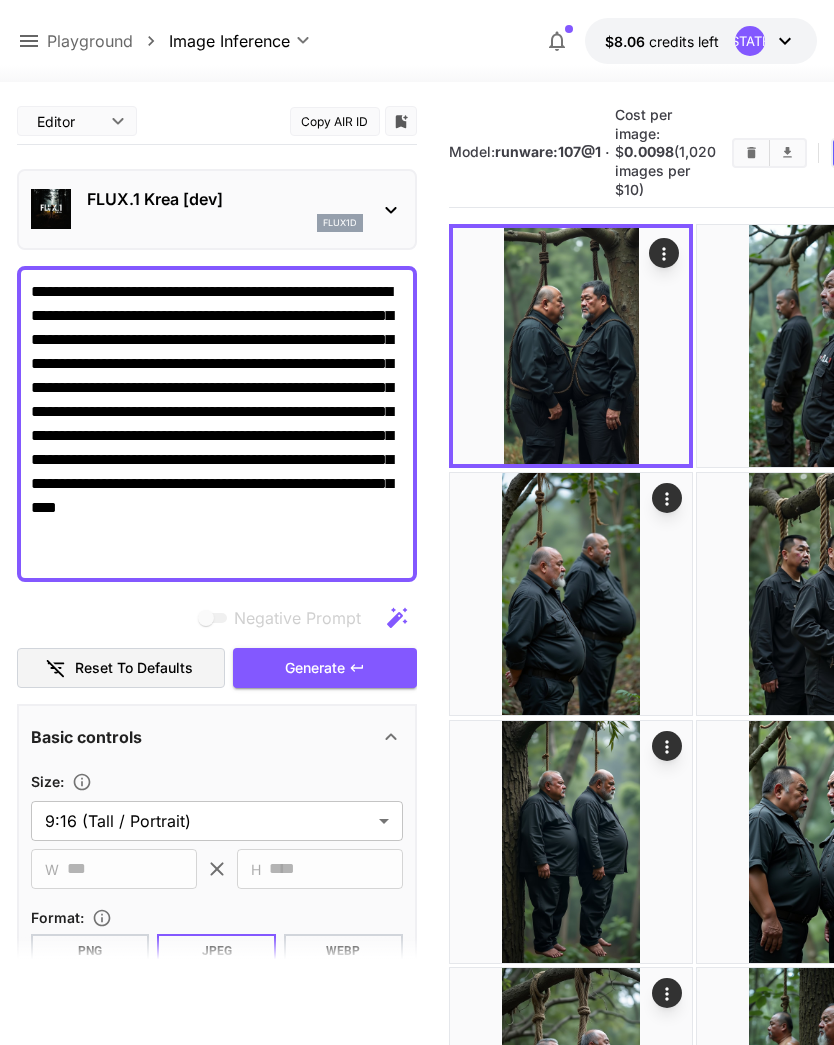 scroll, scrollTop: 0, scrollLeft: 0, axis: both 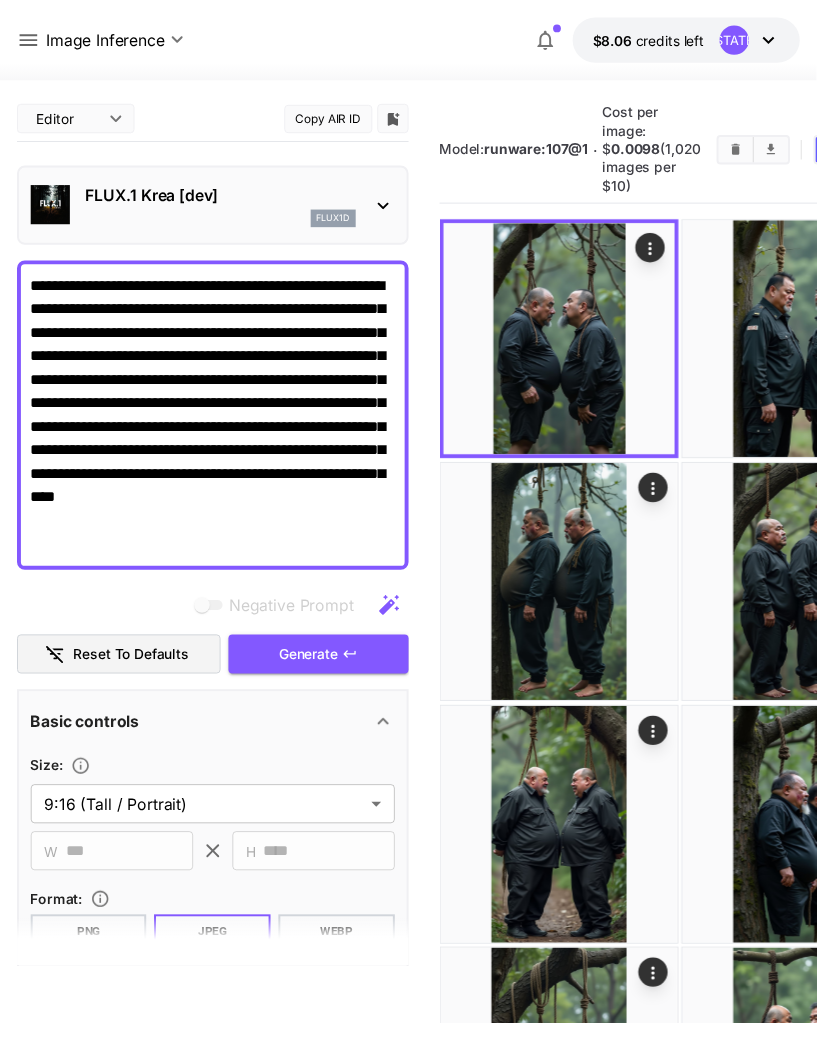 click on "**********" at bounding box center [217, 424] 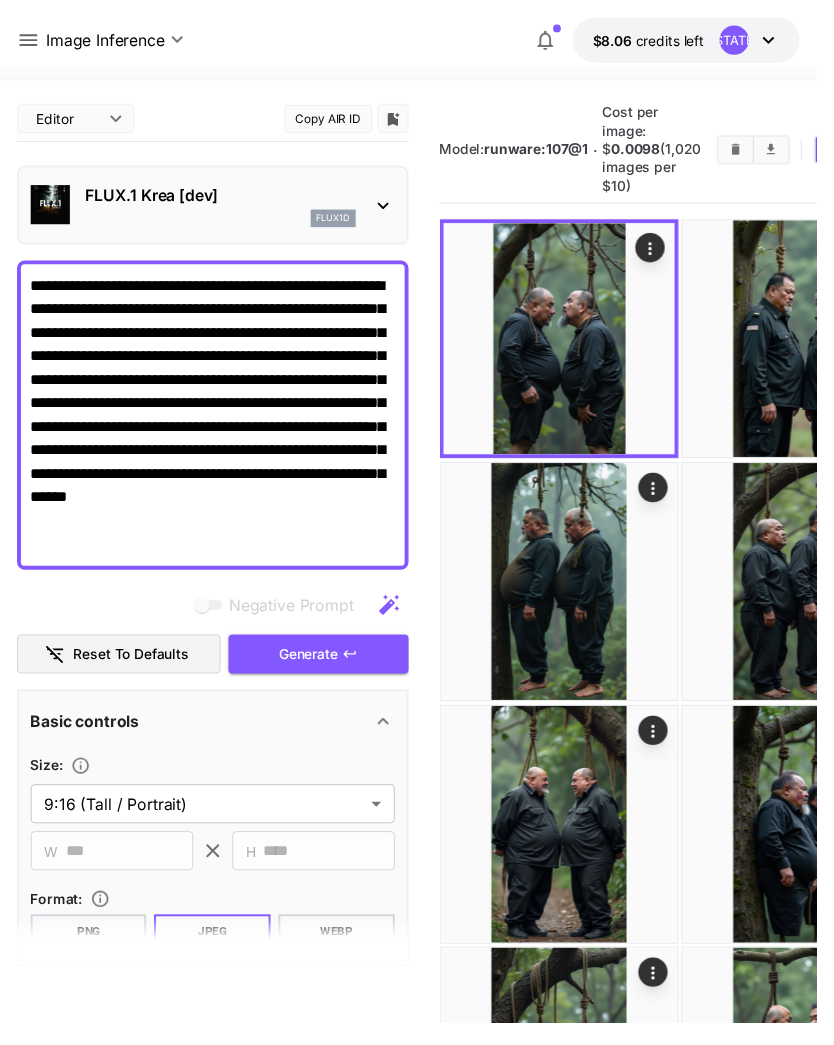 click on "**********" at bounding box center [217, 424] 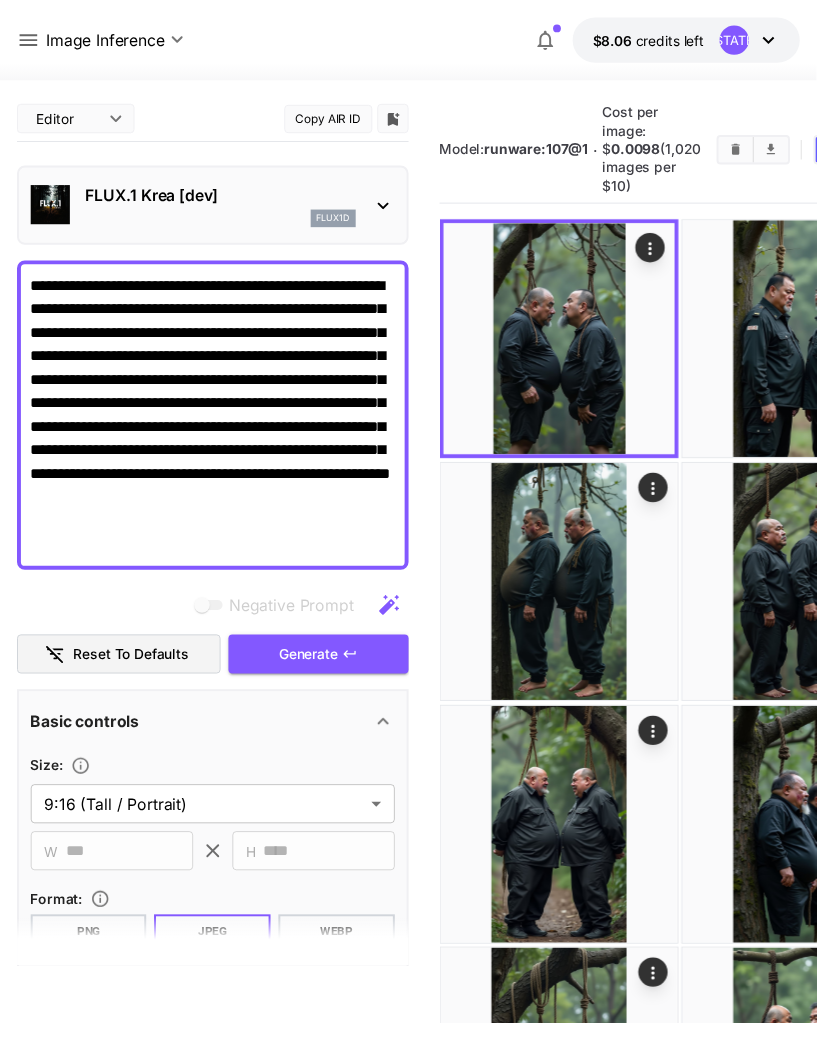 scroll, scrollTop: 0, scrollLeft: 0, axis: both 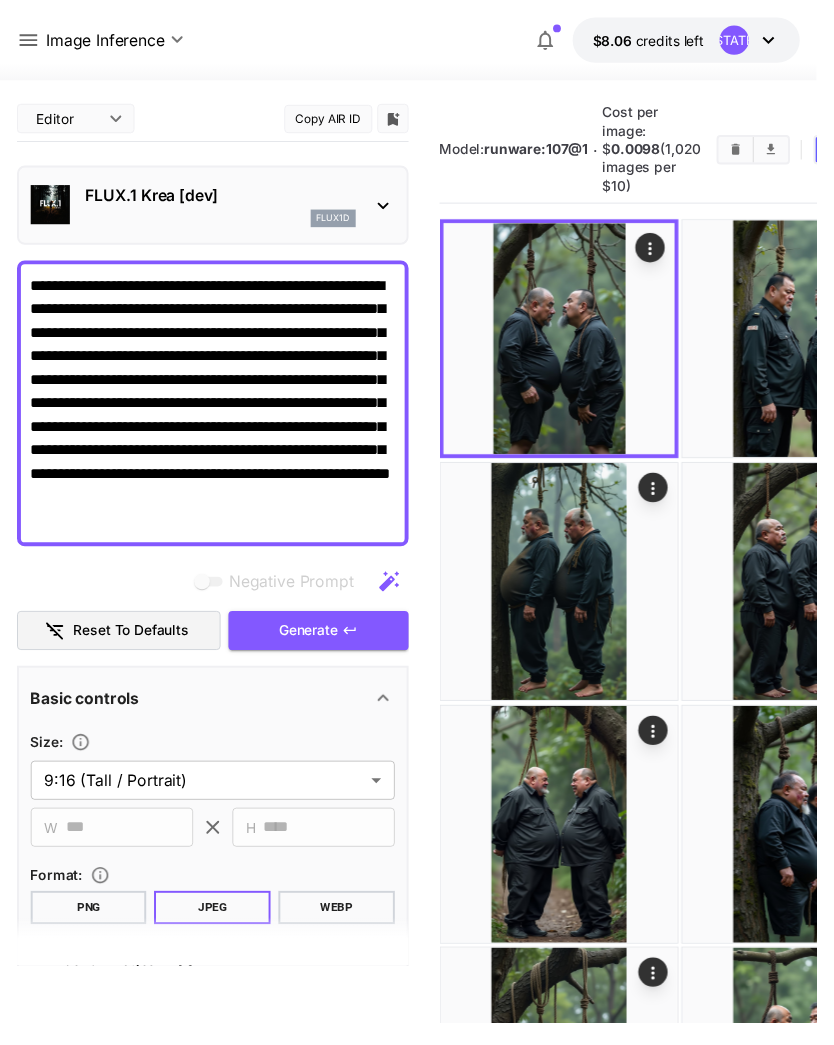 type on "**********" 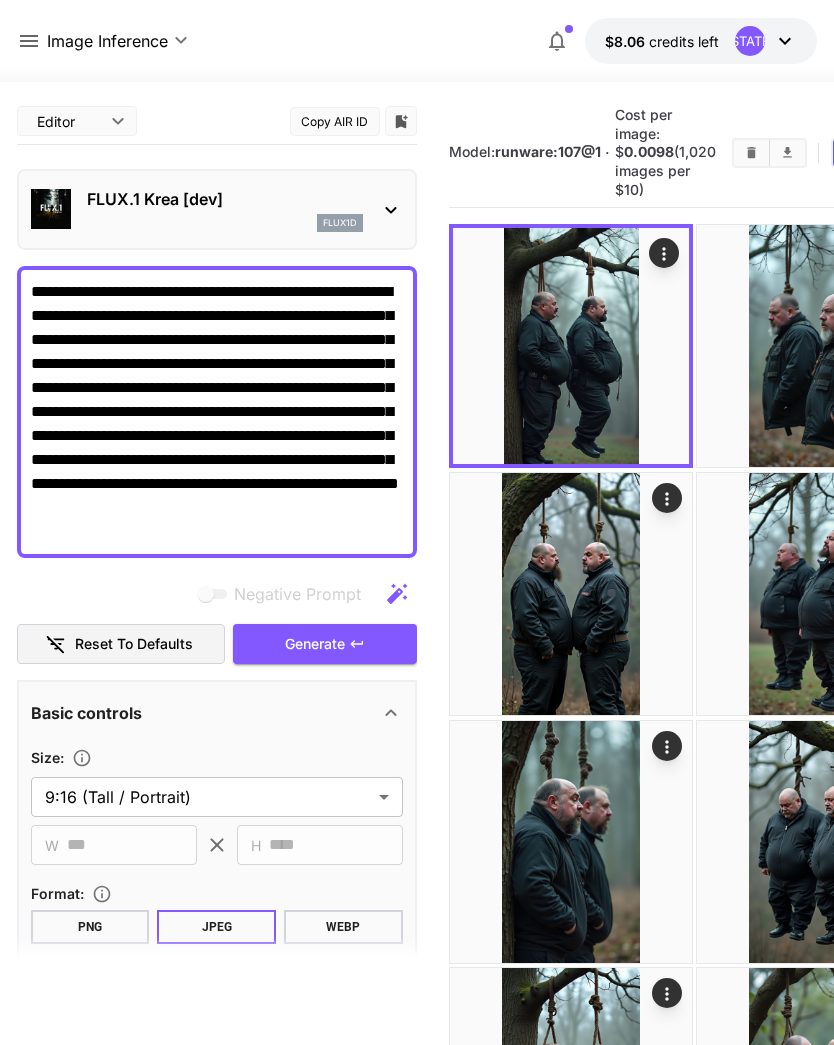 click 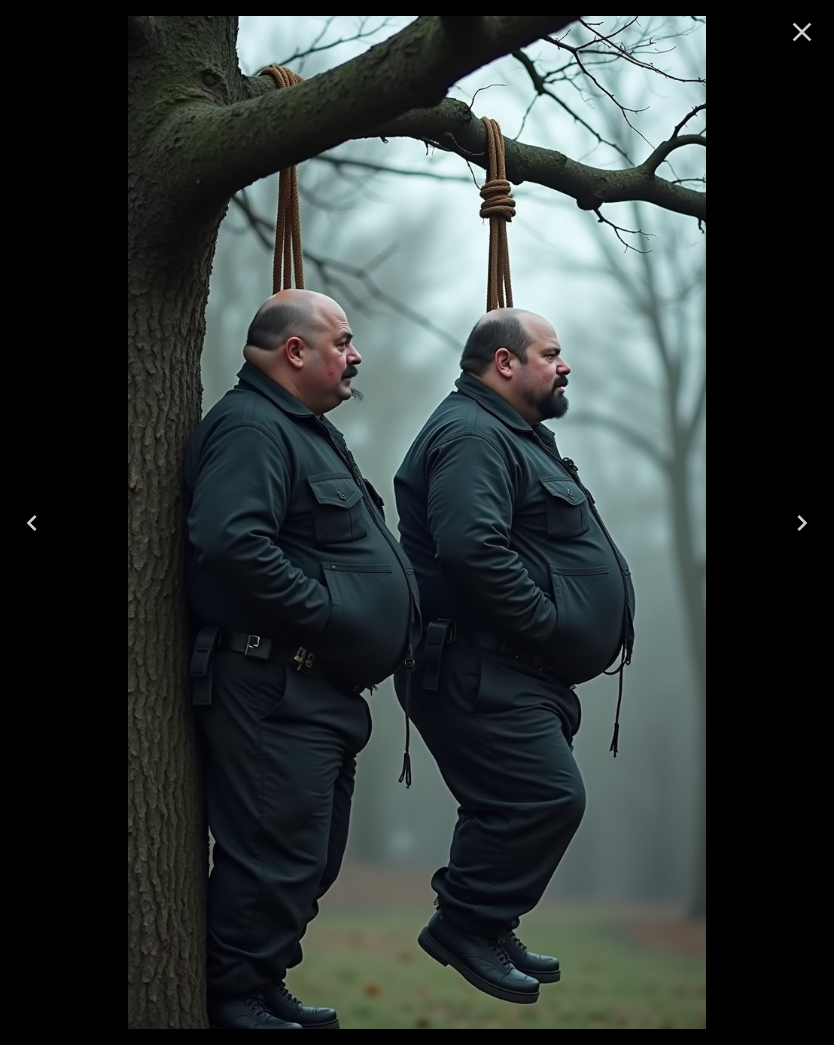click 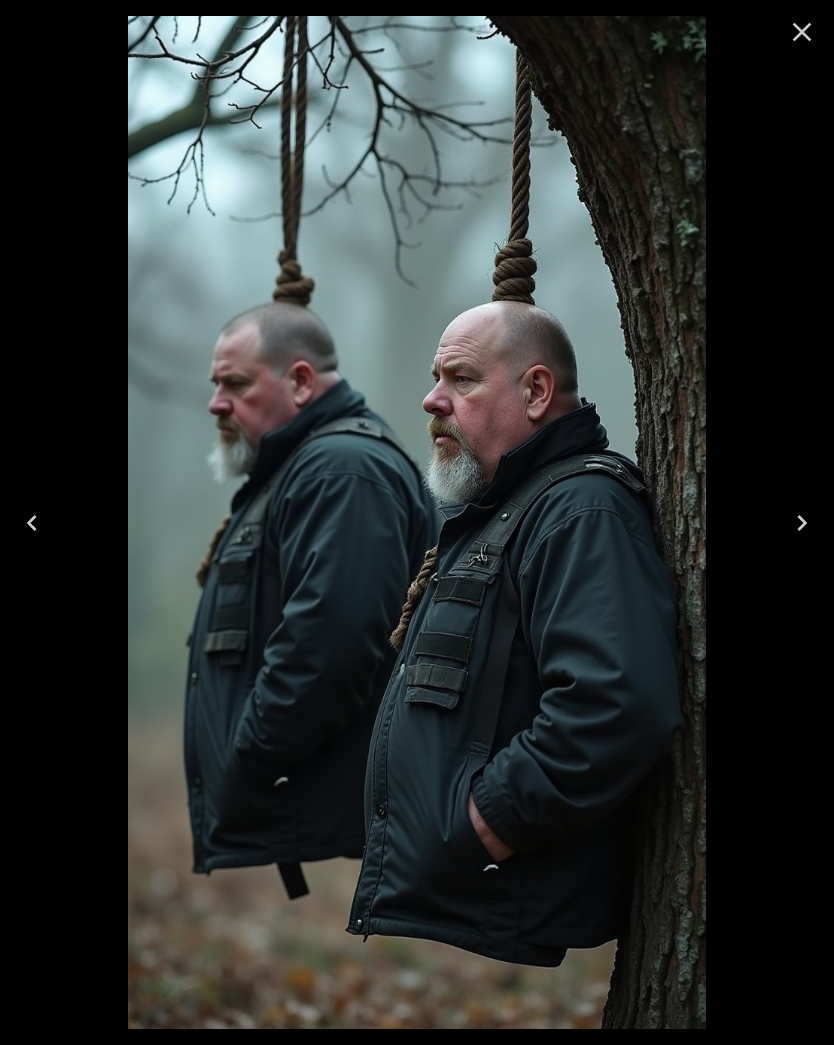 click at bounding box center (802, 523) 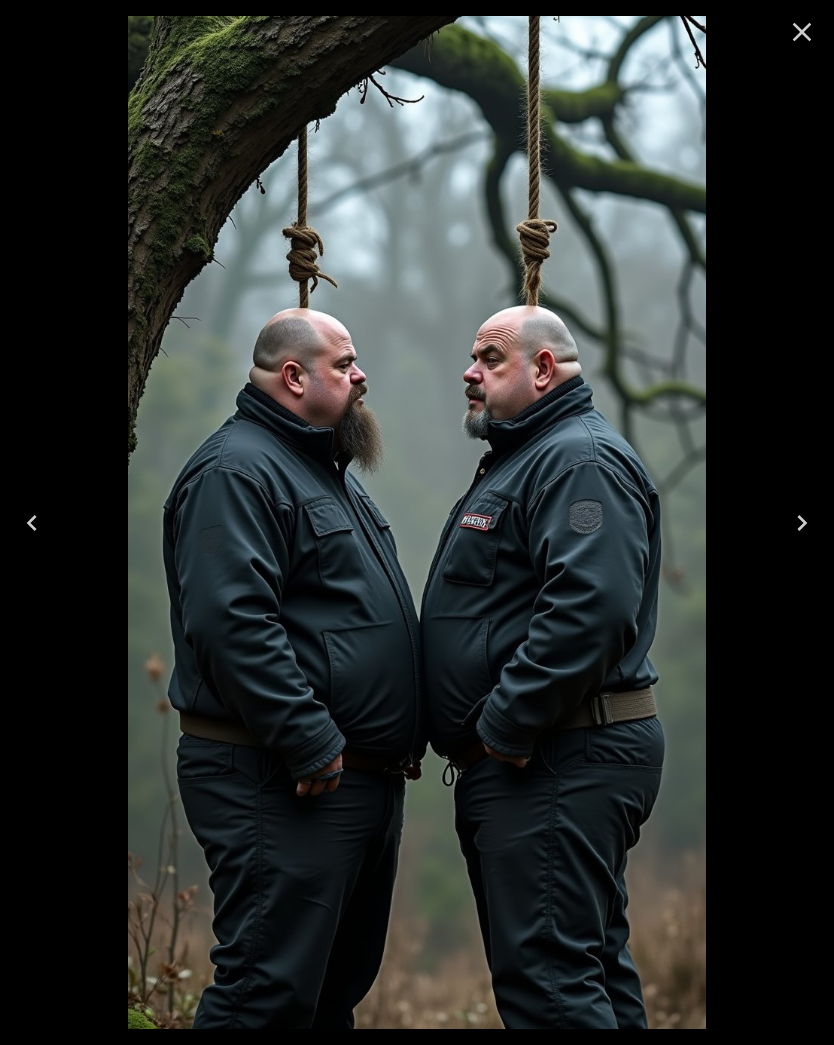 click at bounding box center [802, 523] 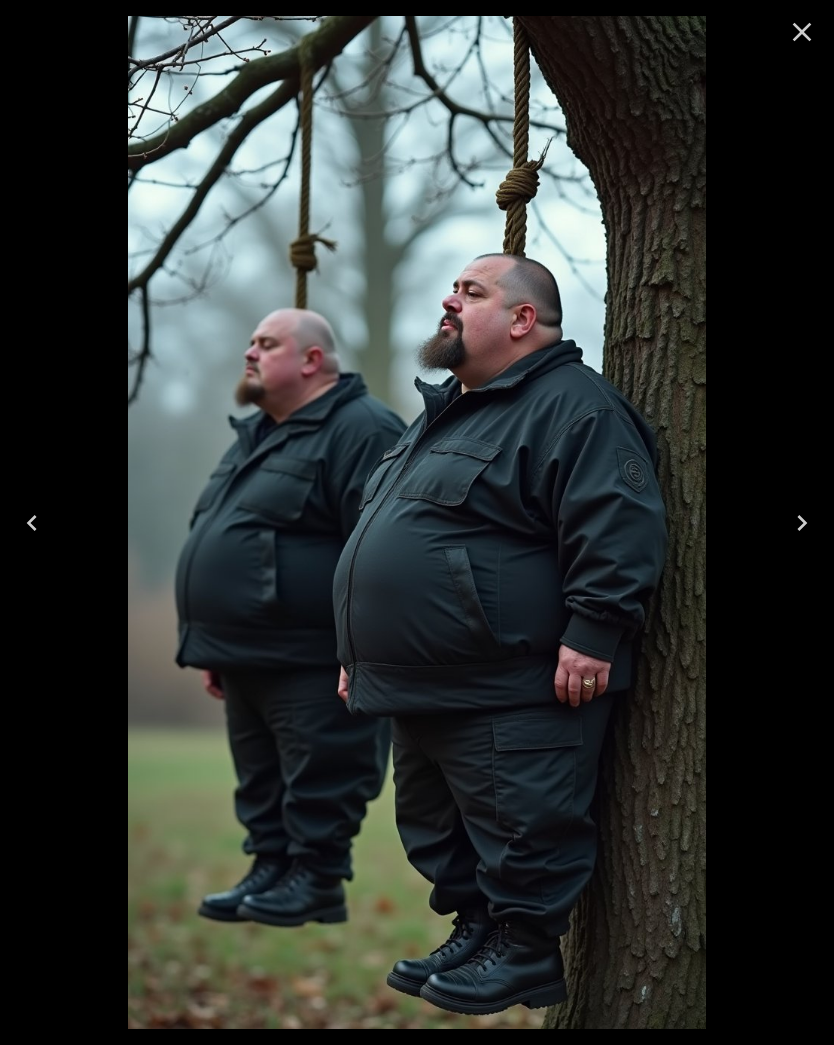 click at bounding box center [802, 523] 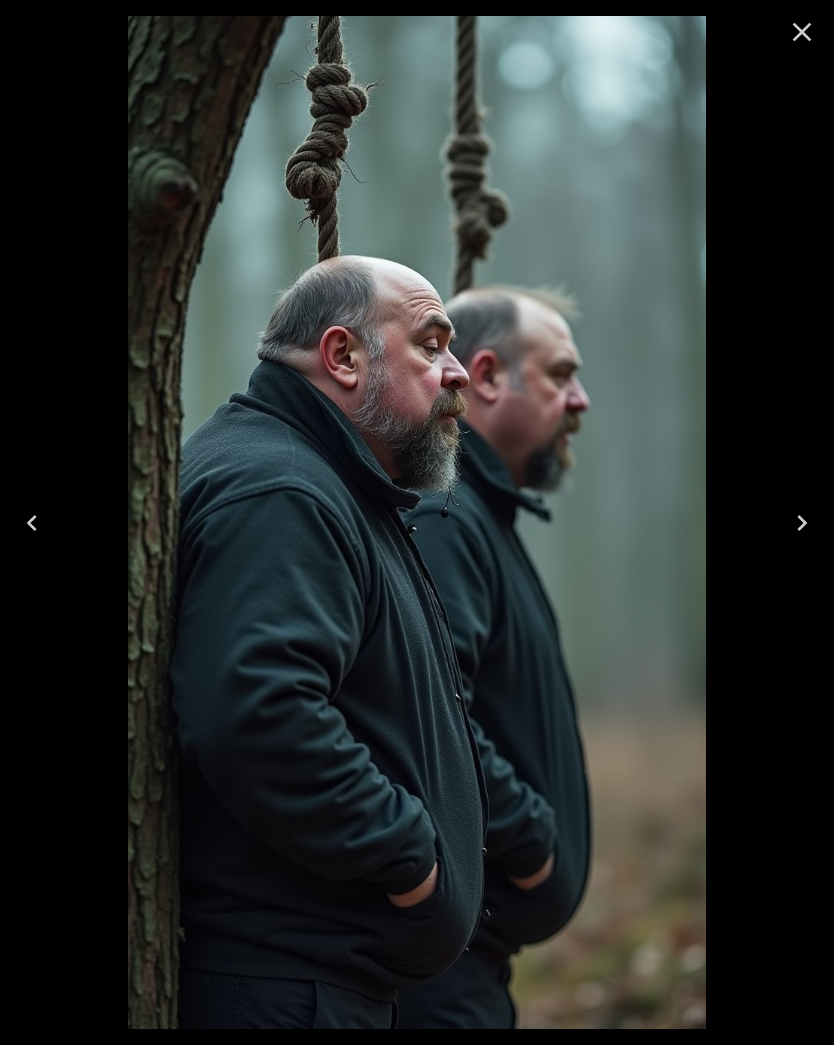 click at bounding box center [802, 523] 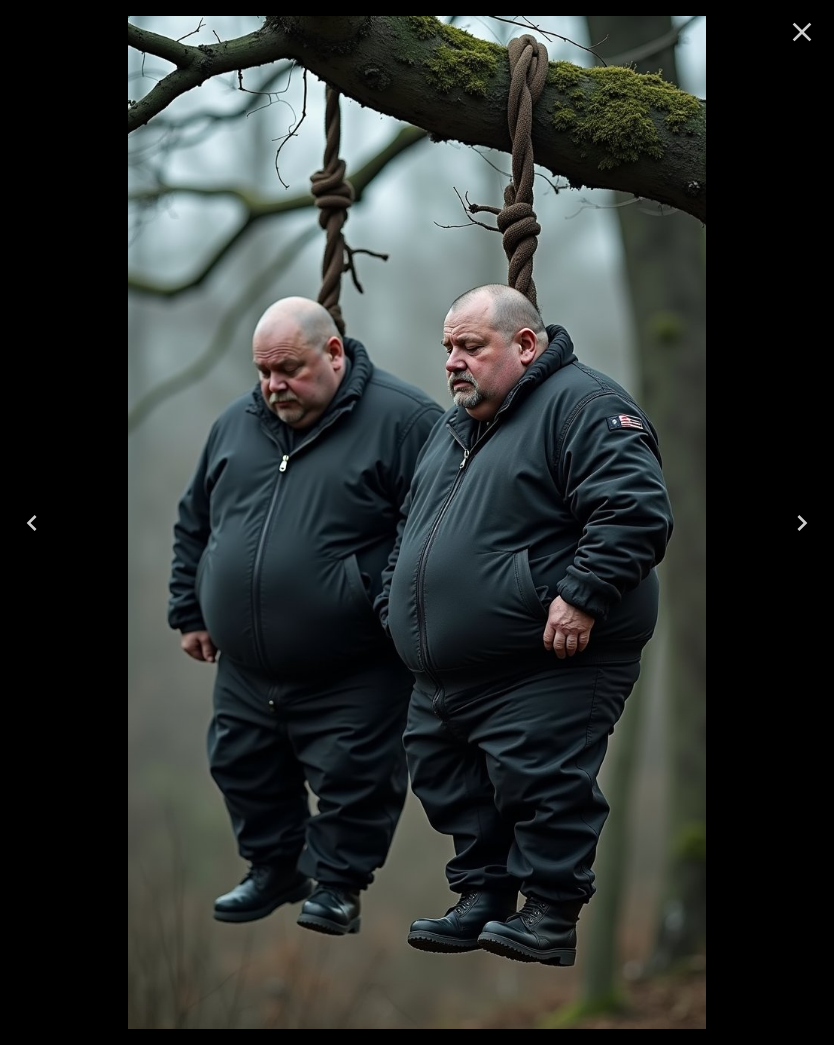 click at bounding box center (417, 522) 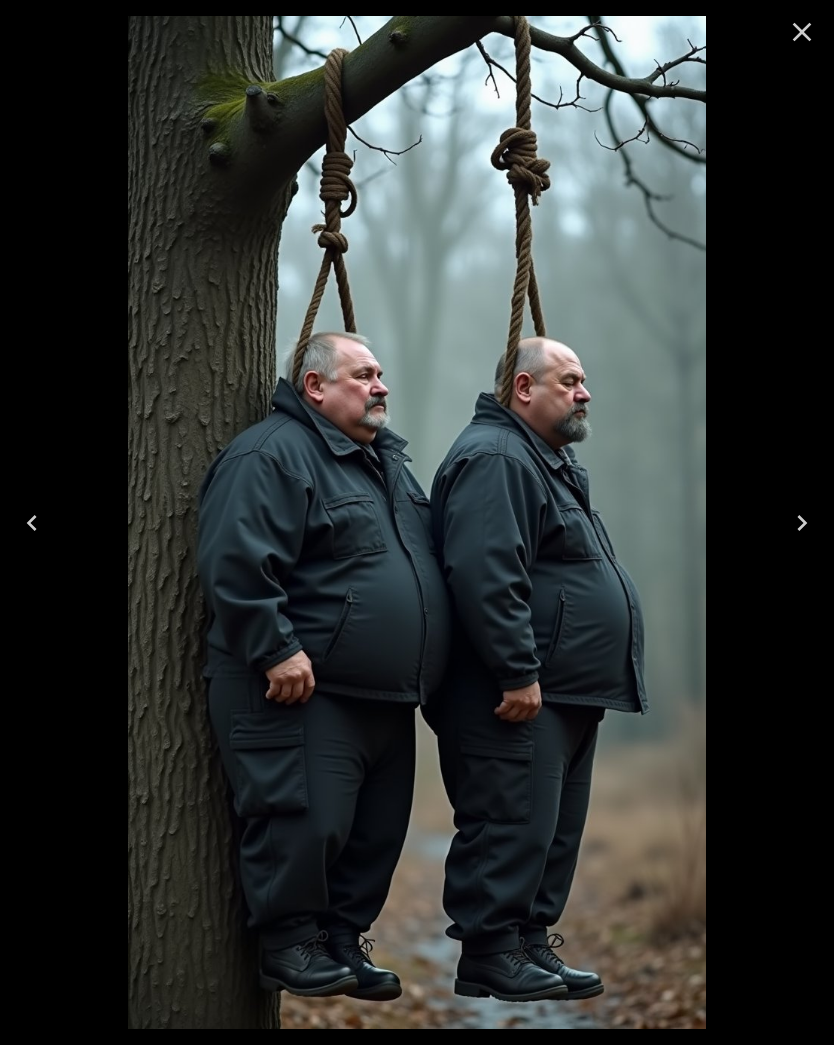 click at bounding box center [802, 523] 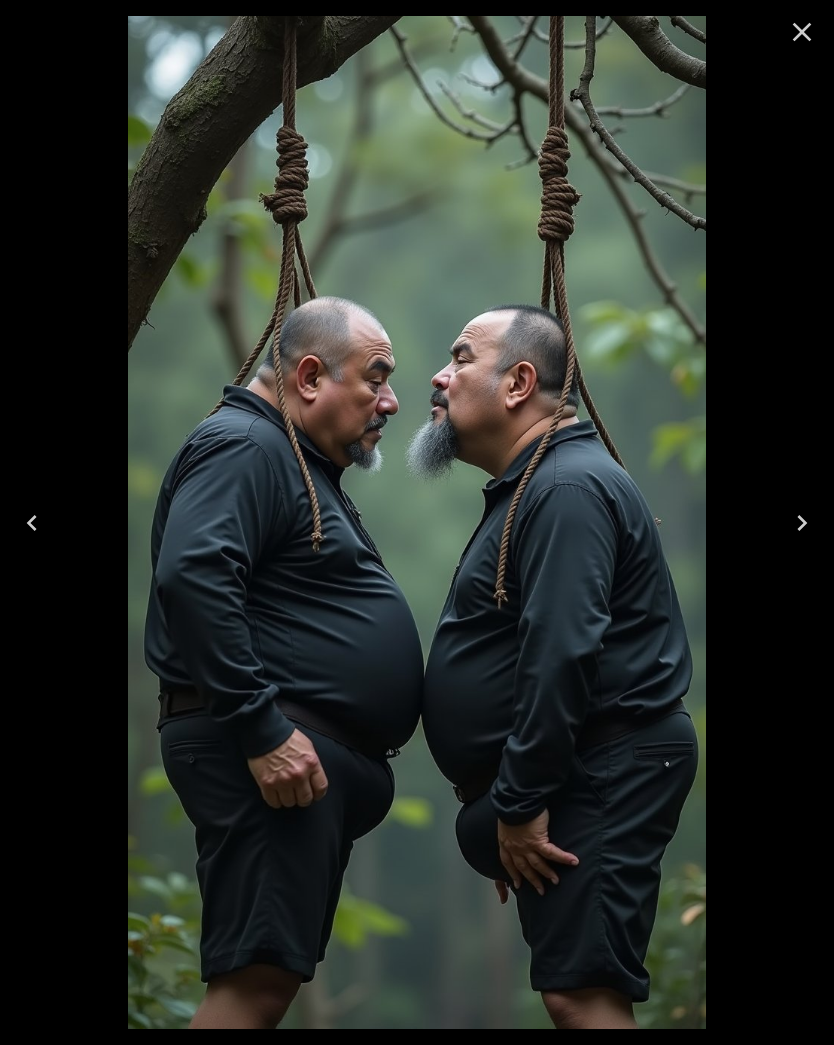 click at bounding box center [802, 32] 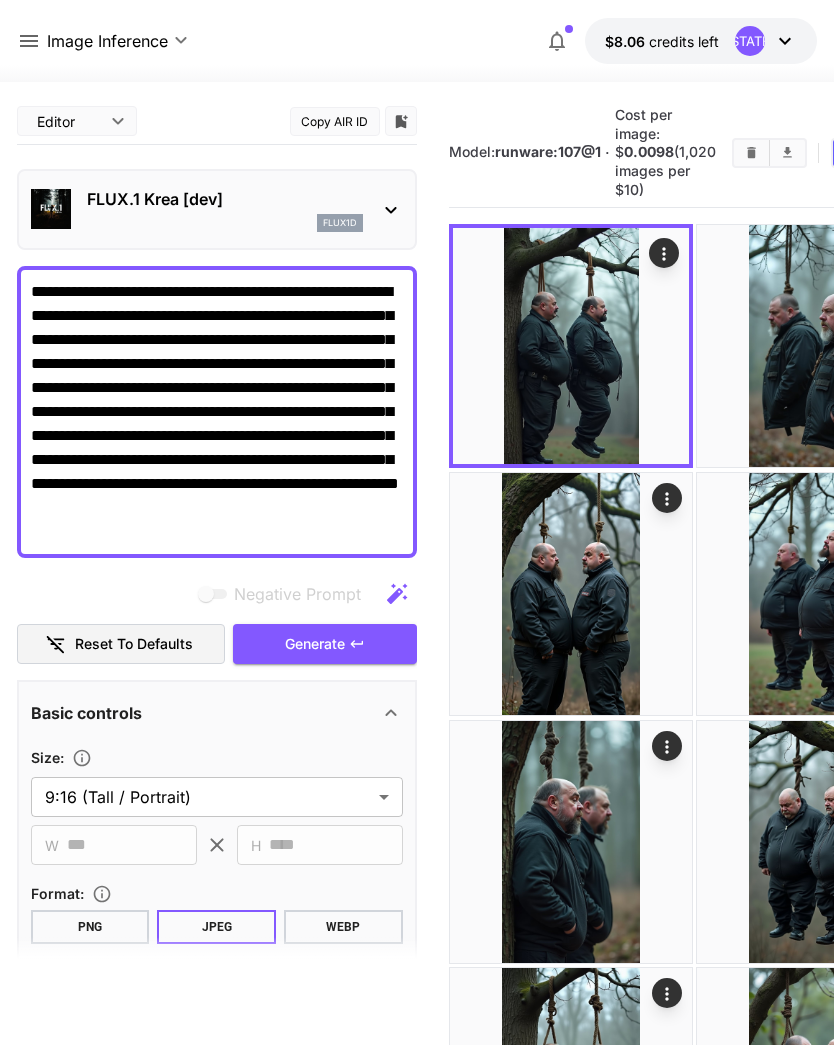 scroll, scrollTop: 2, scrollLeft: 0, axis: vertical 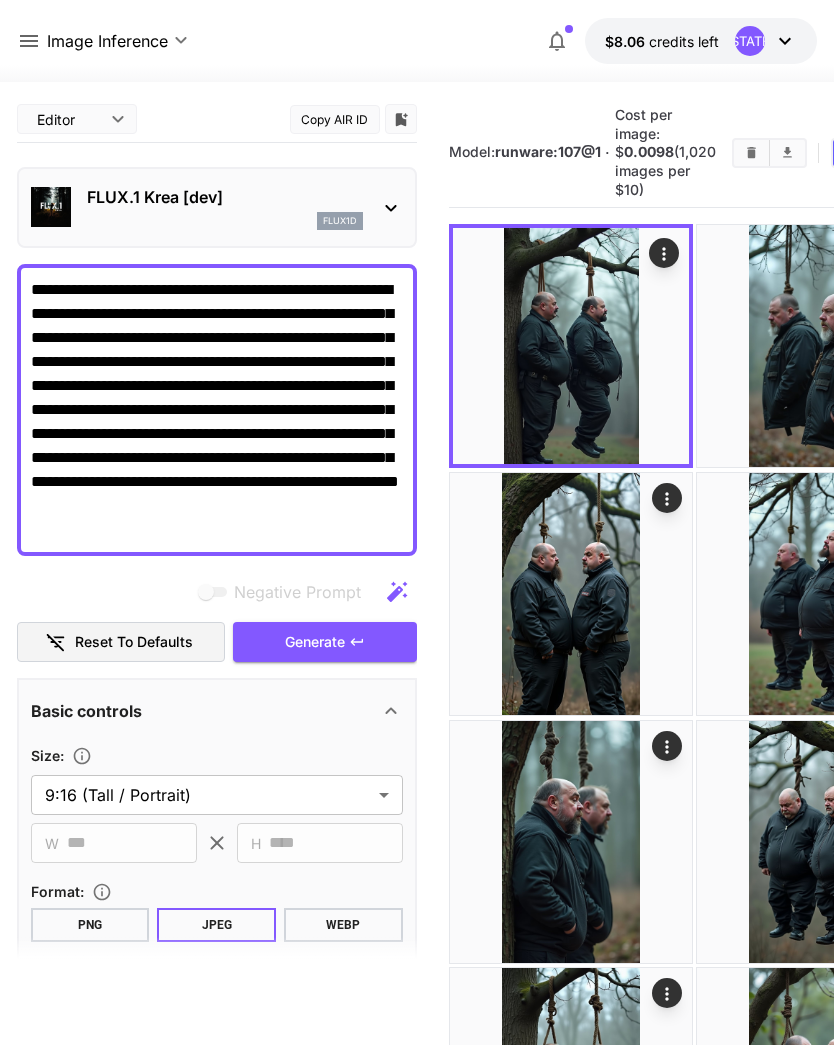 click on "FLUX.1 Krea [dev] flux1d" at bounding box center [217, 207] 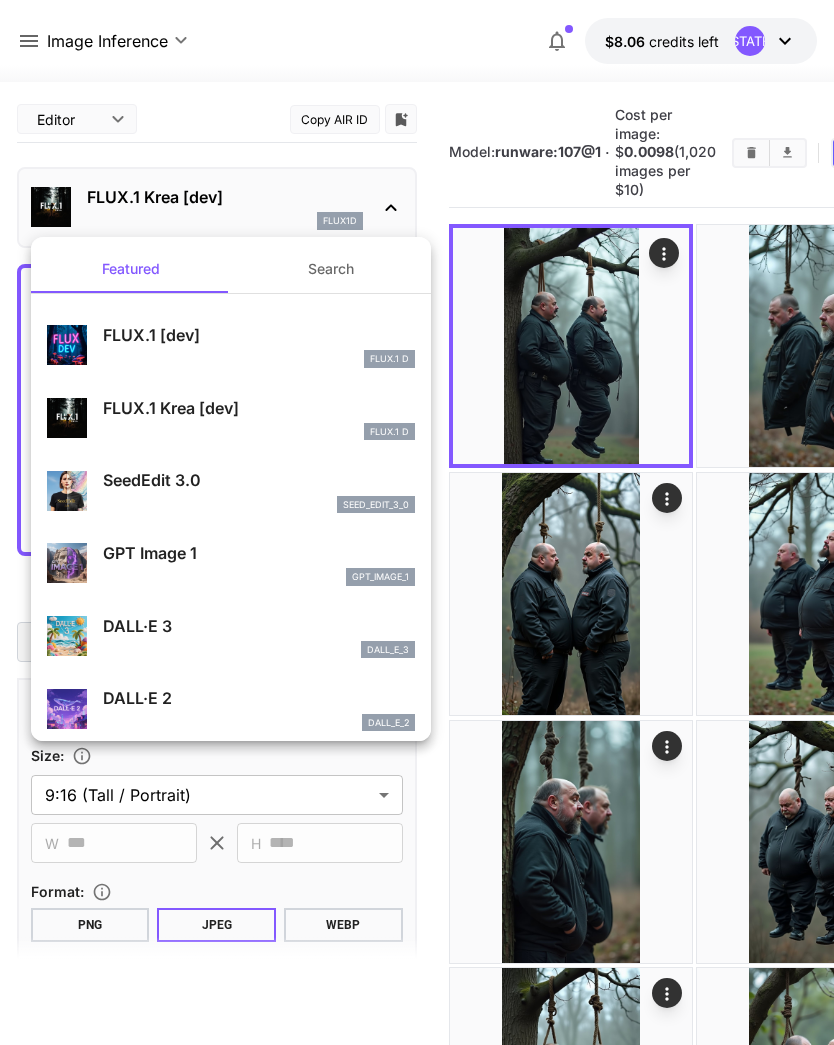 click on "FLUX.1 D" at bounding box center [259, 359] 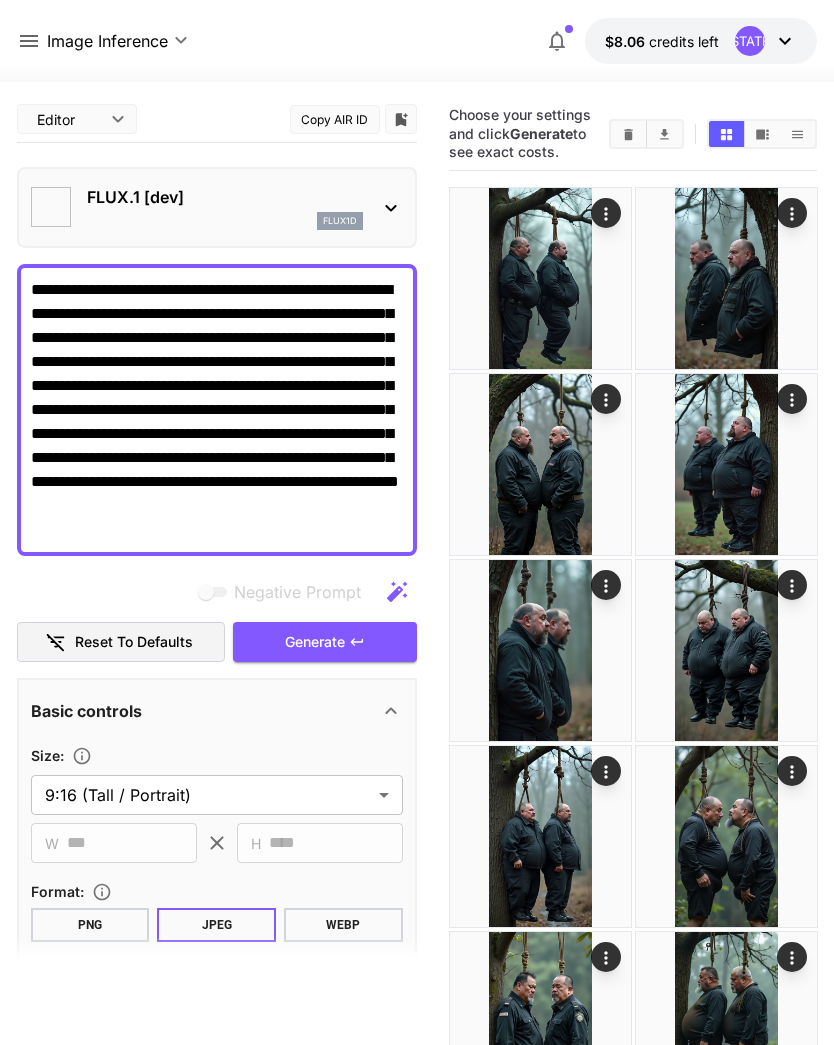type on "**********" 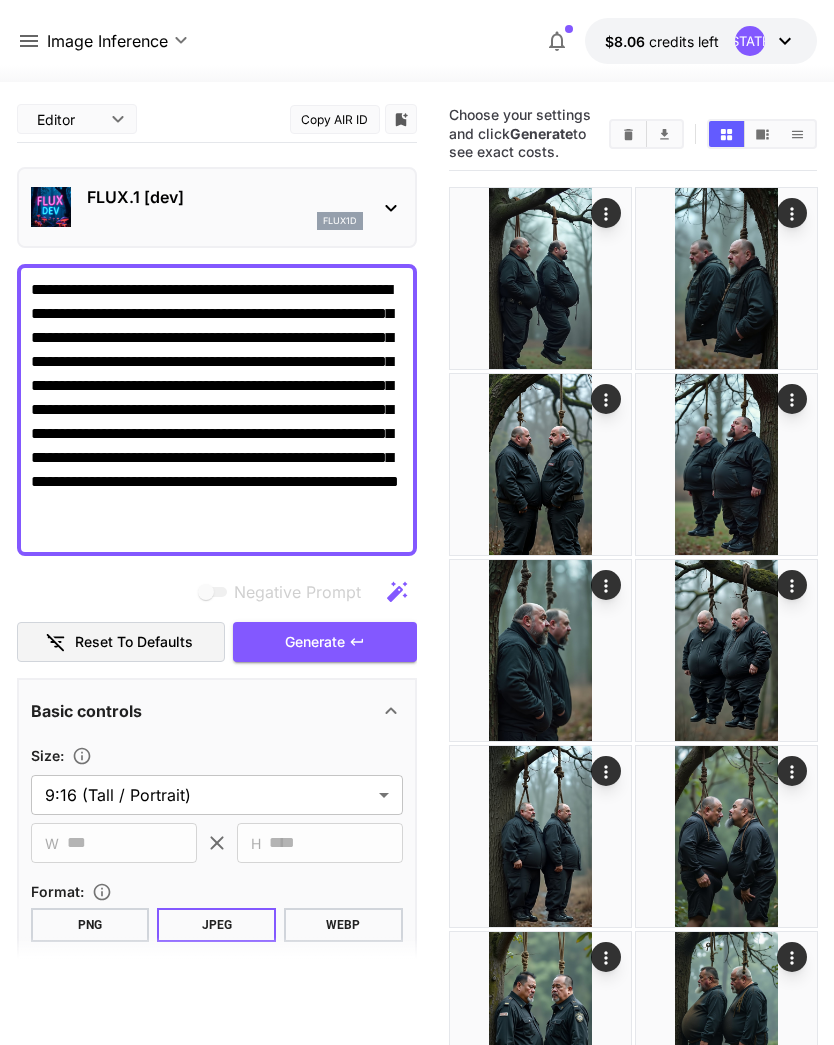 click on "Generate" at bounding box center [325, 642] 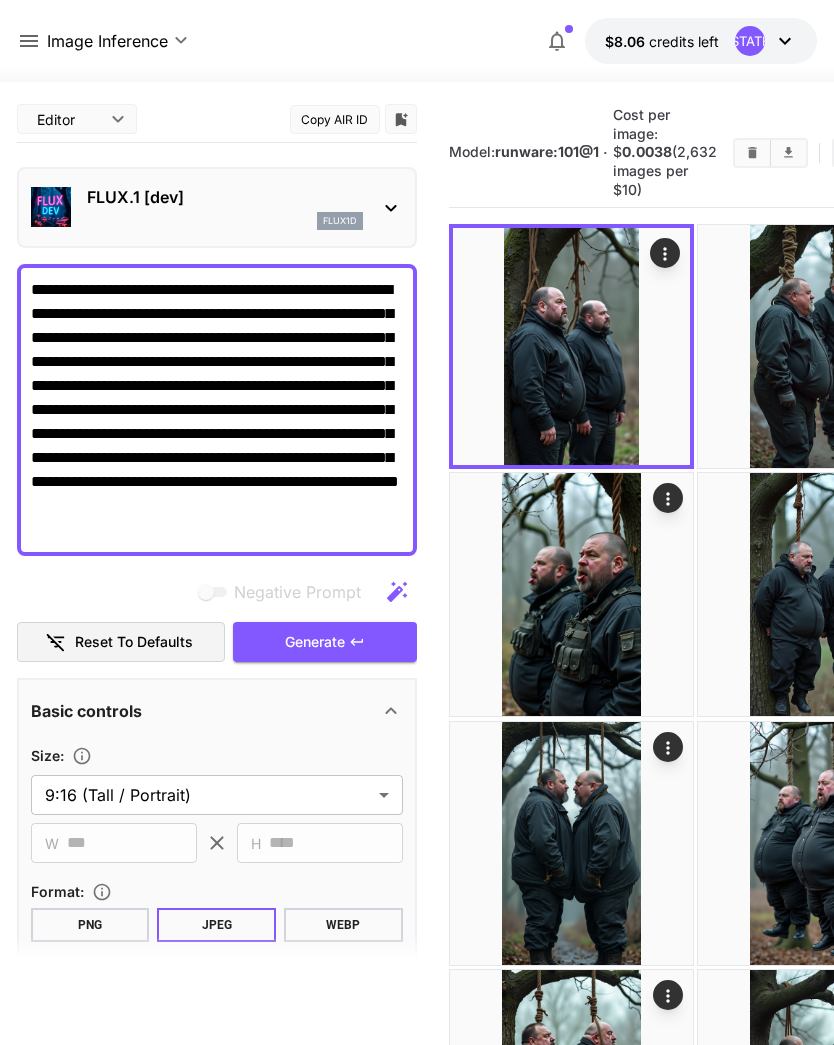 click on "FLUX.1 [dev] flux1d" at bounding box center [217, 207] 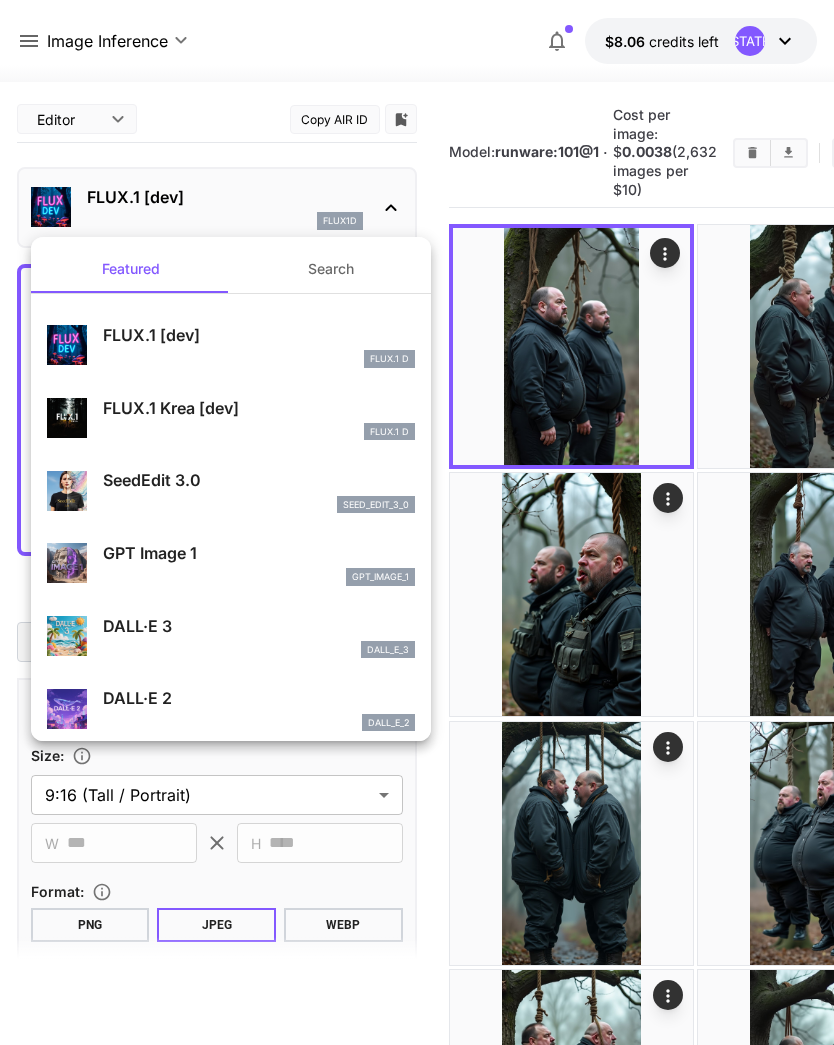 click at bounding box center [417, 522] 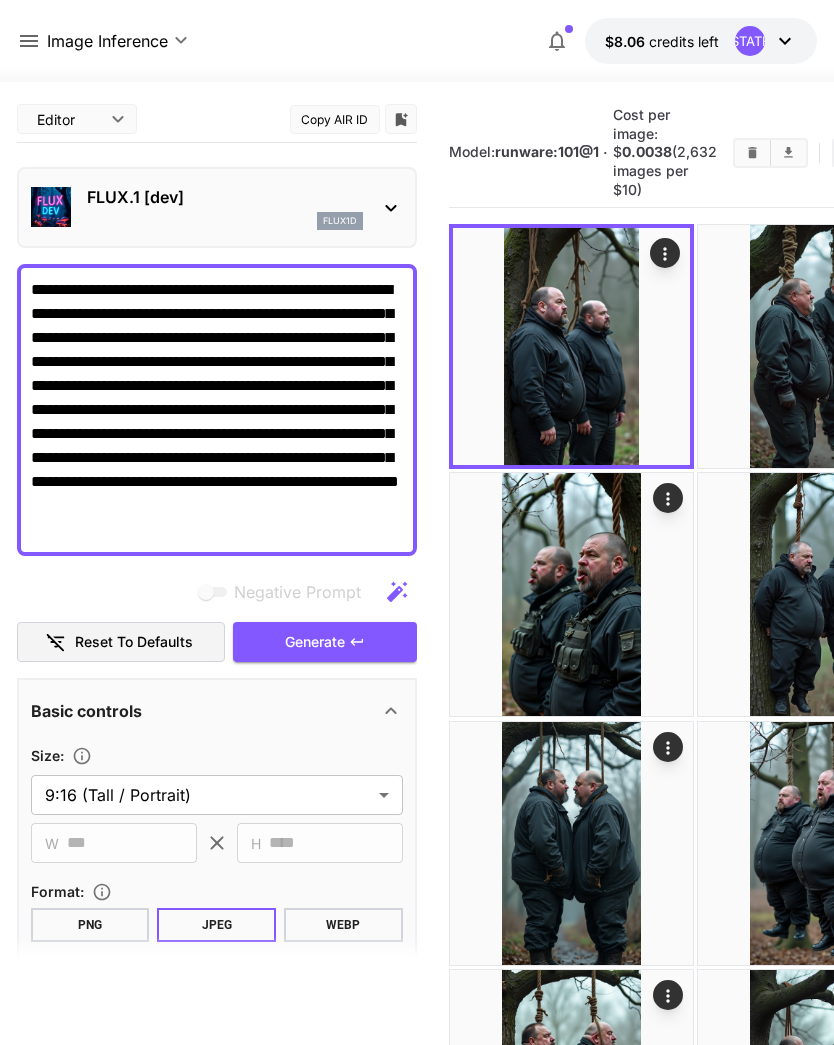 click 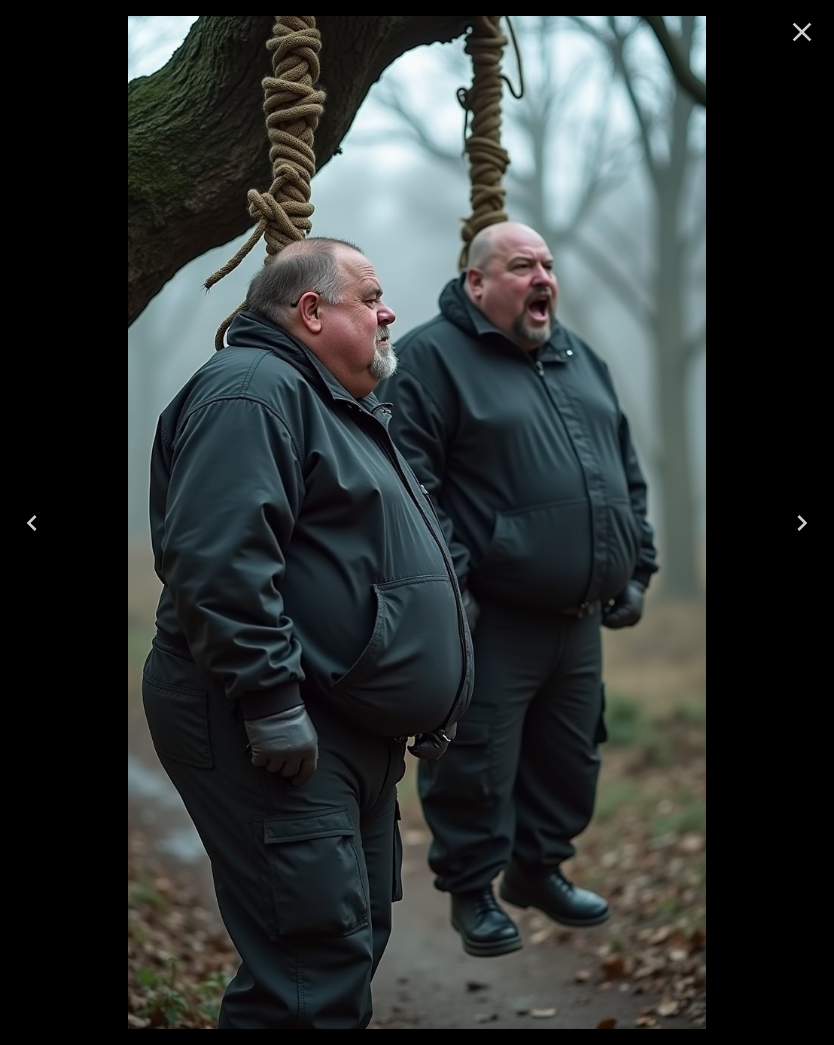 click 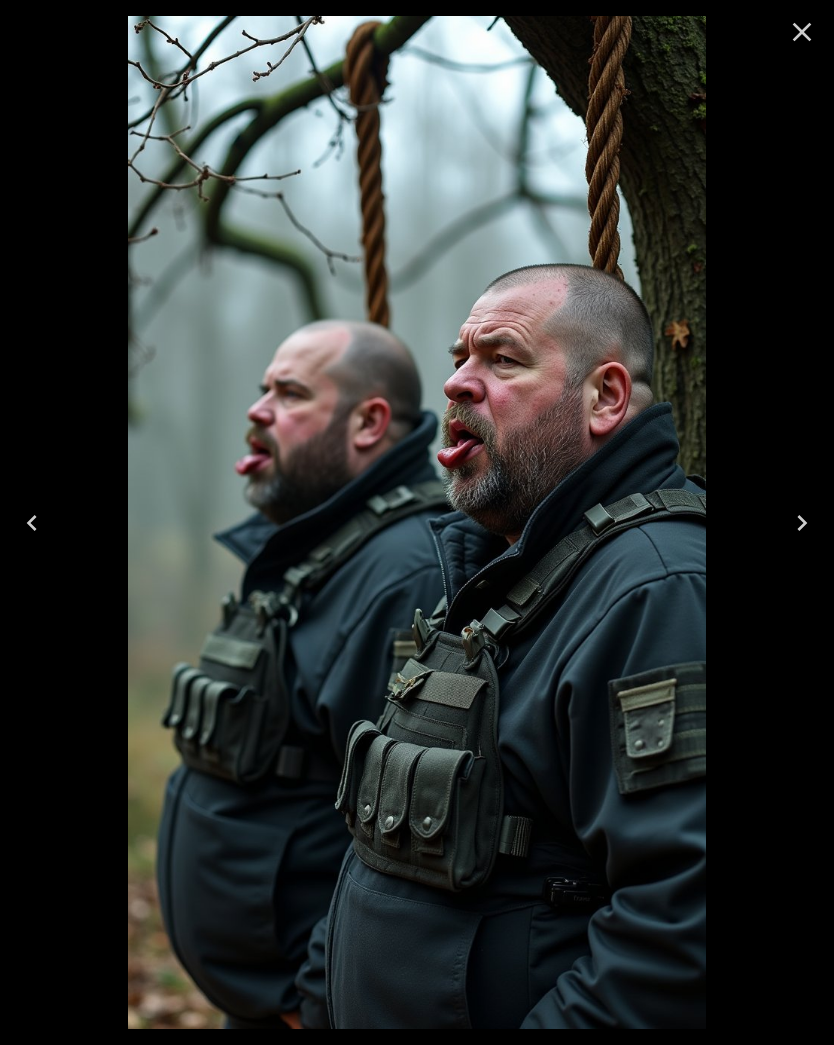click 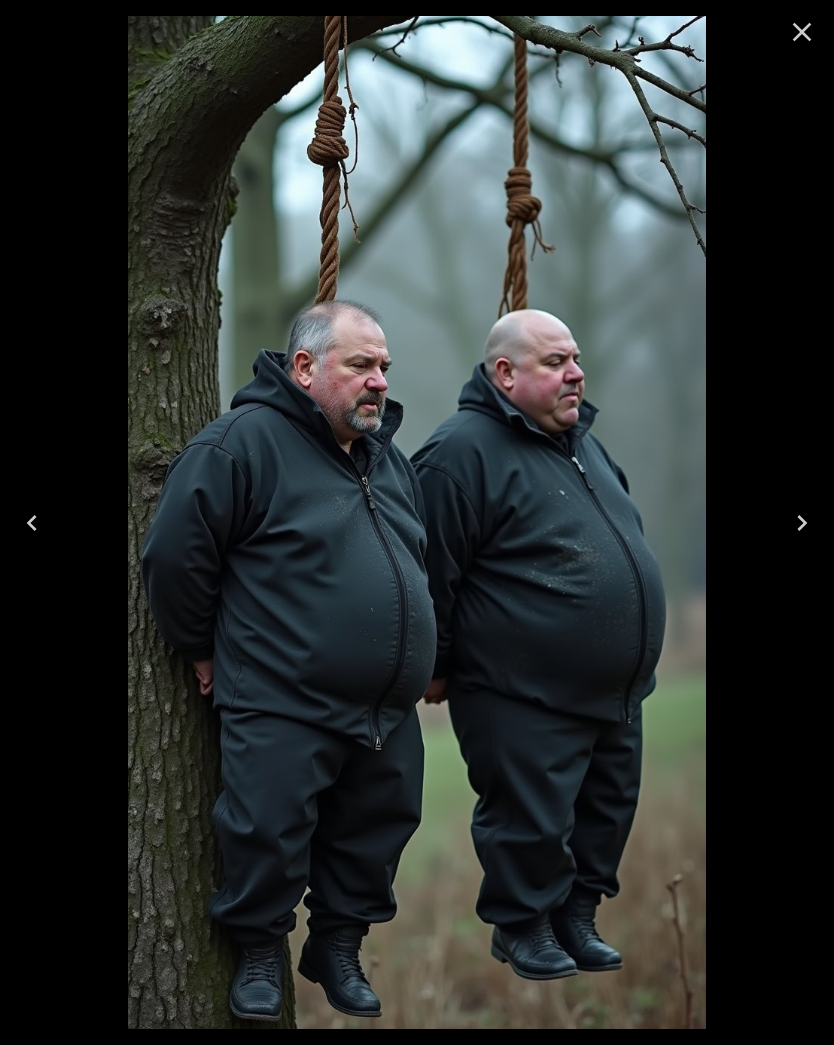 scroll, scrollTop: 0, scrollLeft: 0, axis: both 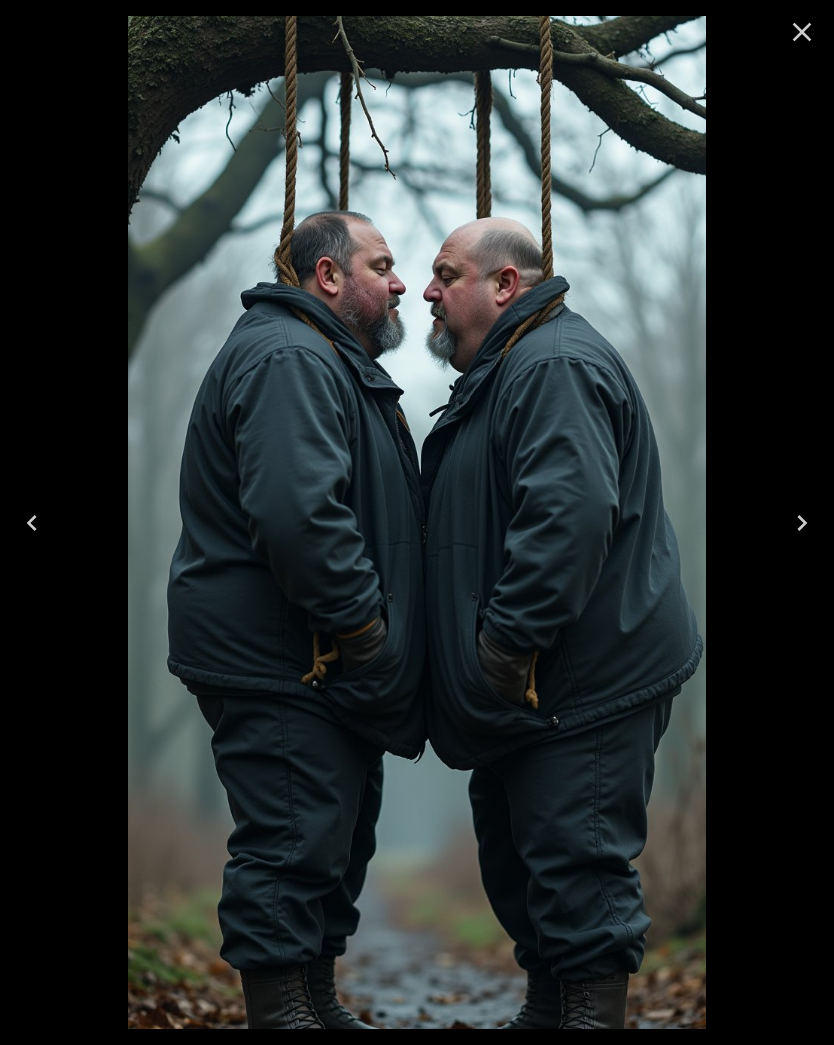 click 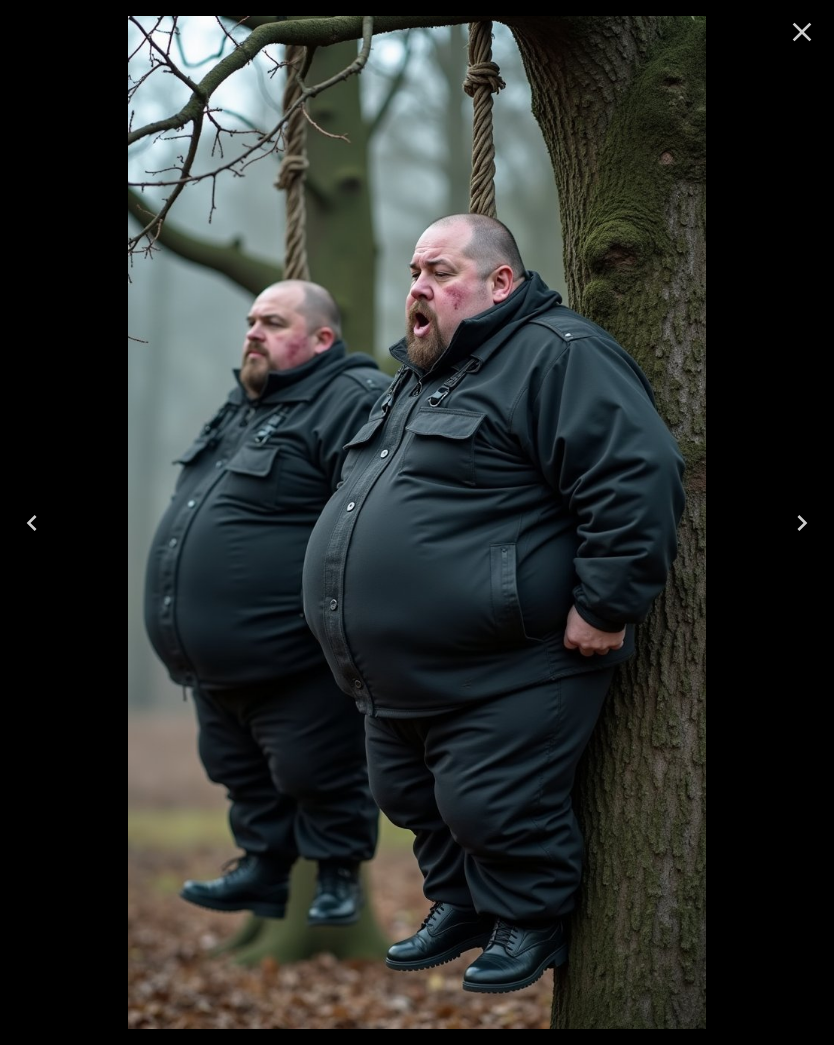 click at bounding box center [802, 523] 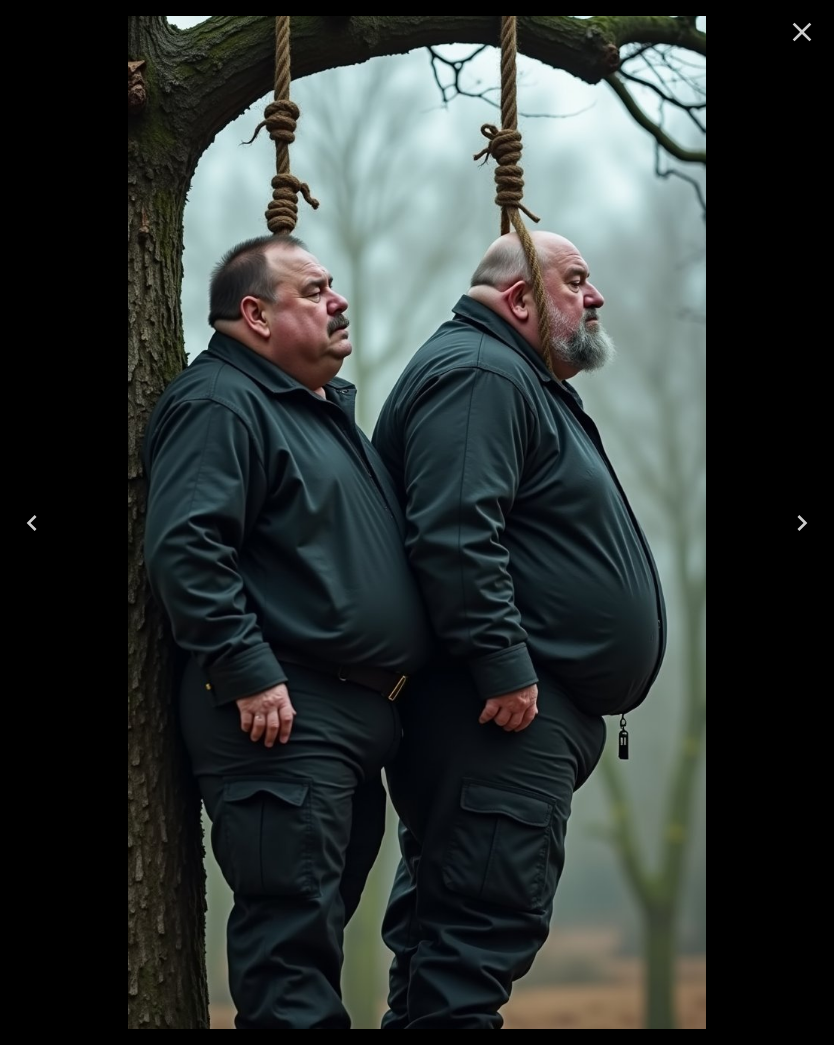 click at bounding box center (417, 522) 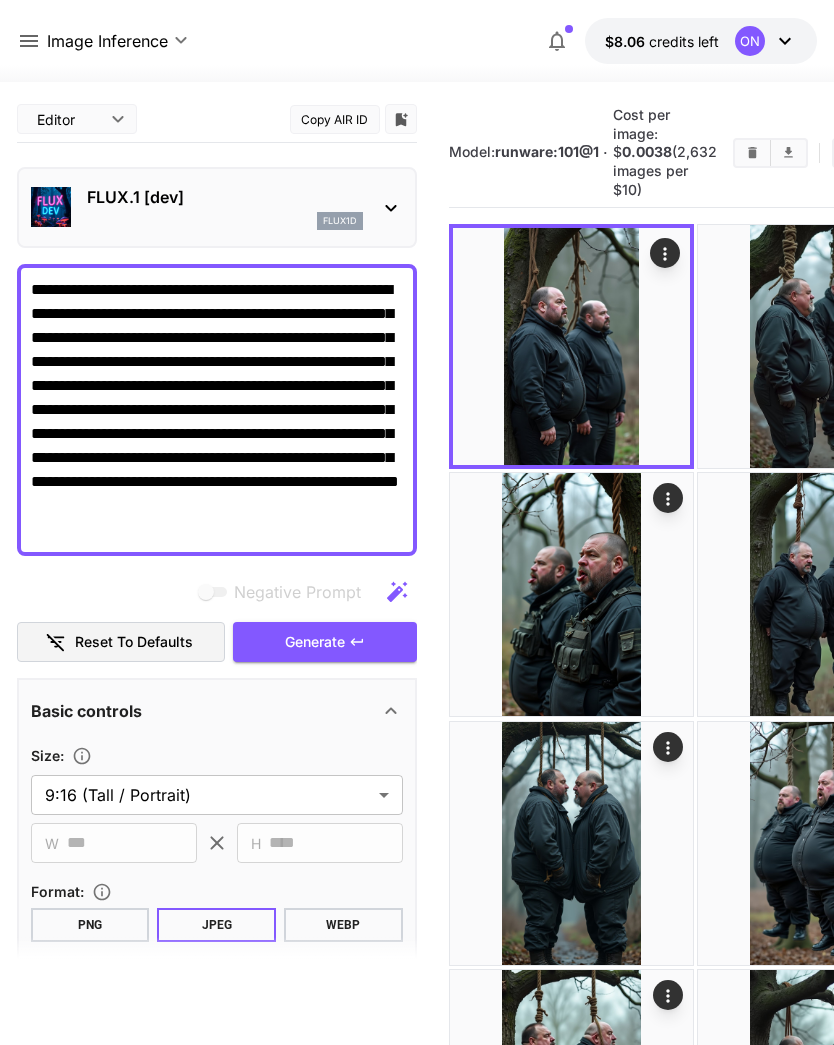click at bounding box center (668, 995) 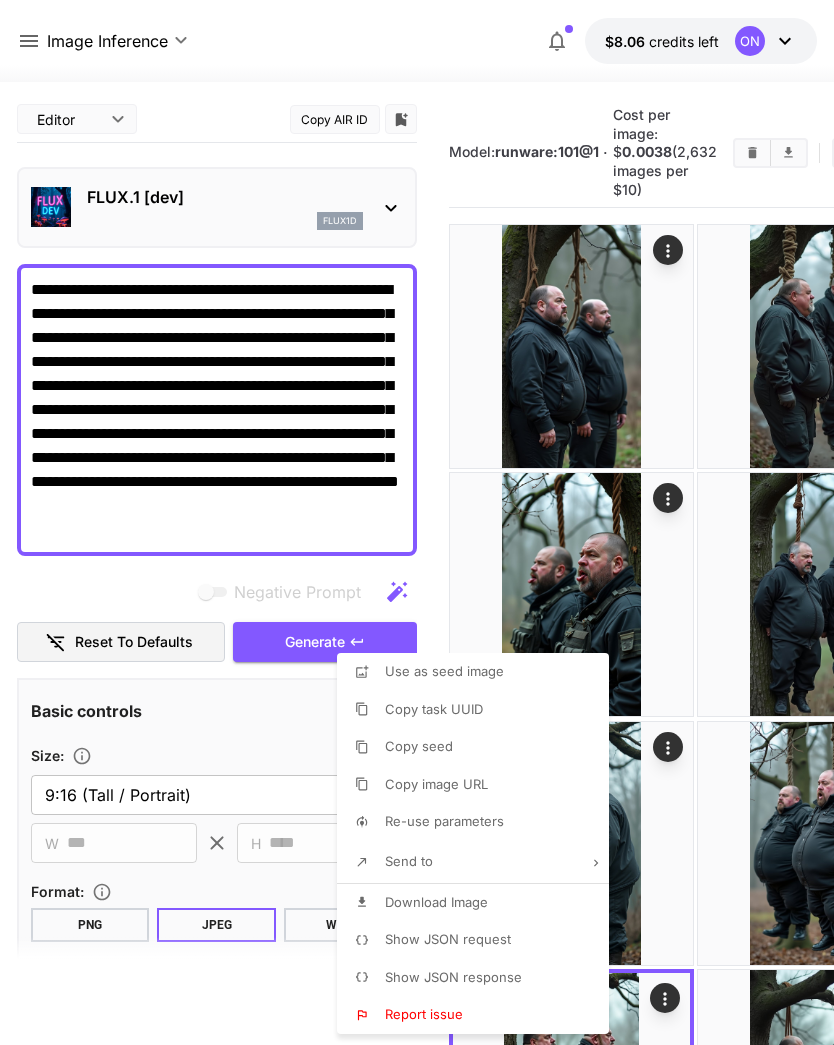 click on "Download Image" at bounding box center [479, 903] 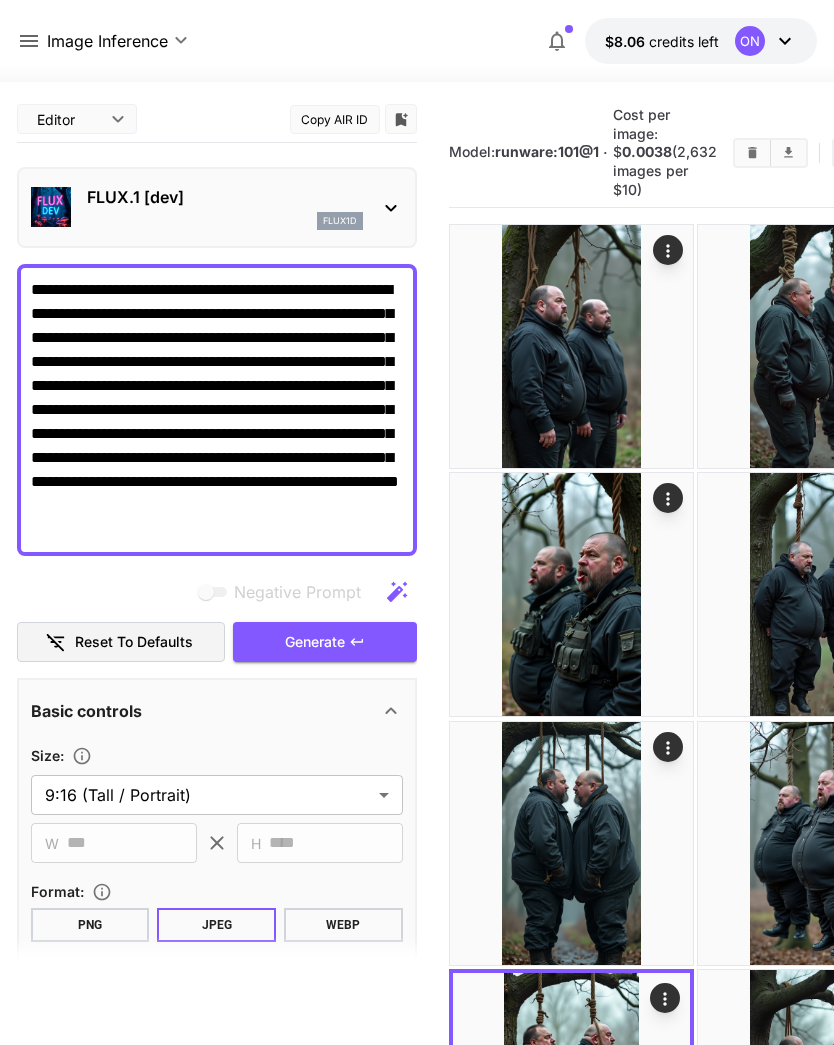 click on "Generate" at bounding box center [325, 642] 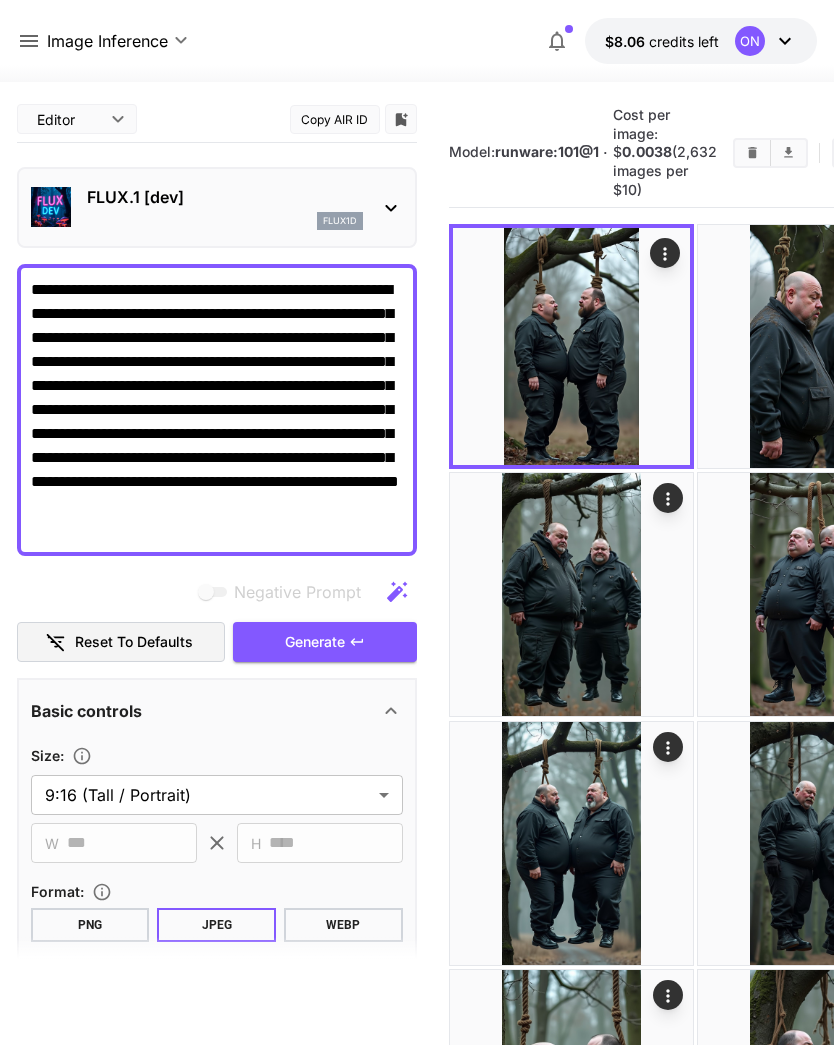 click at bounding box center [571, 346] 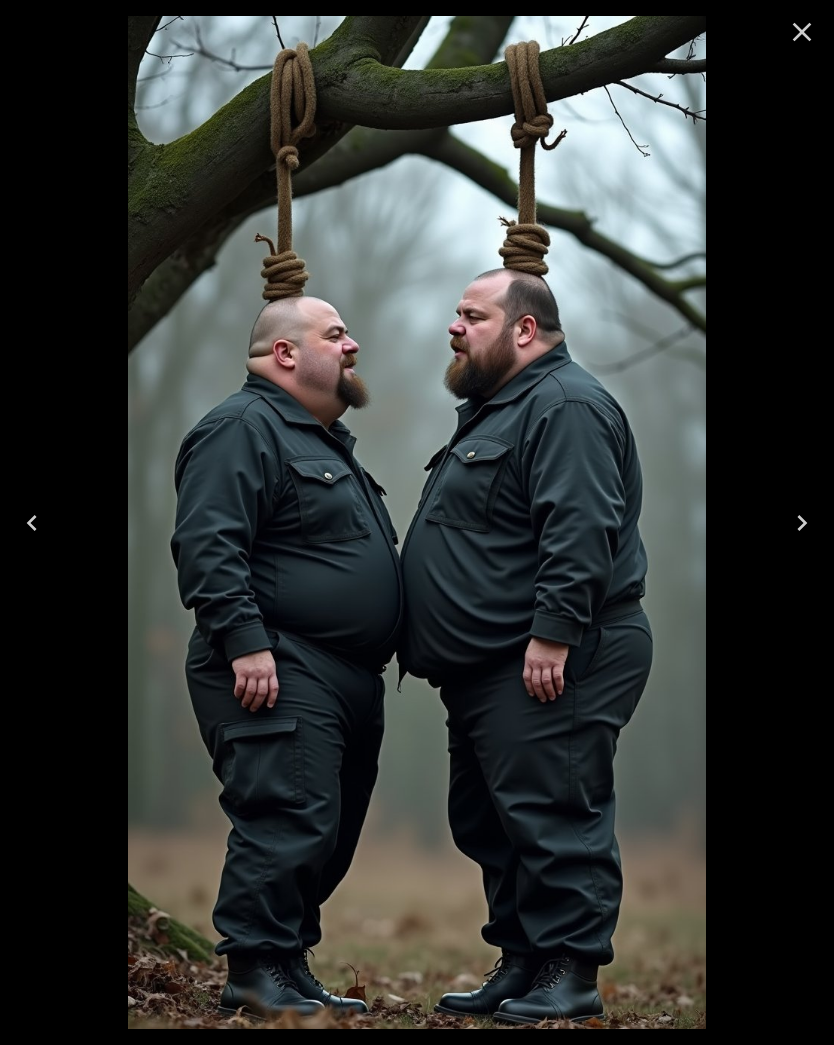 click at bounding box center [802, 523] 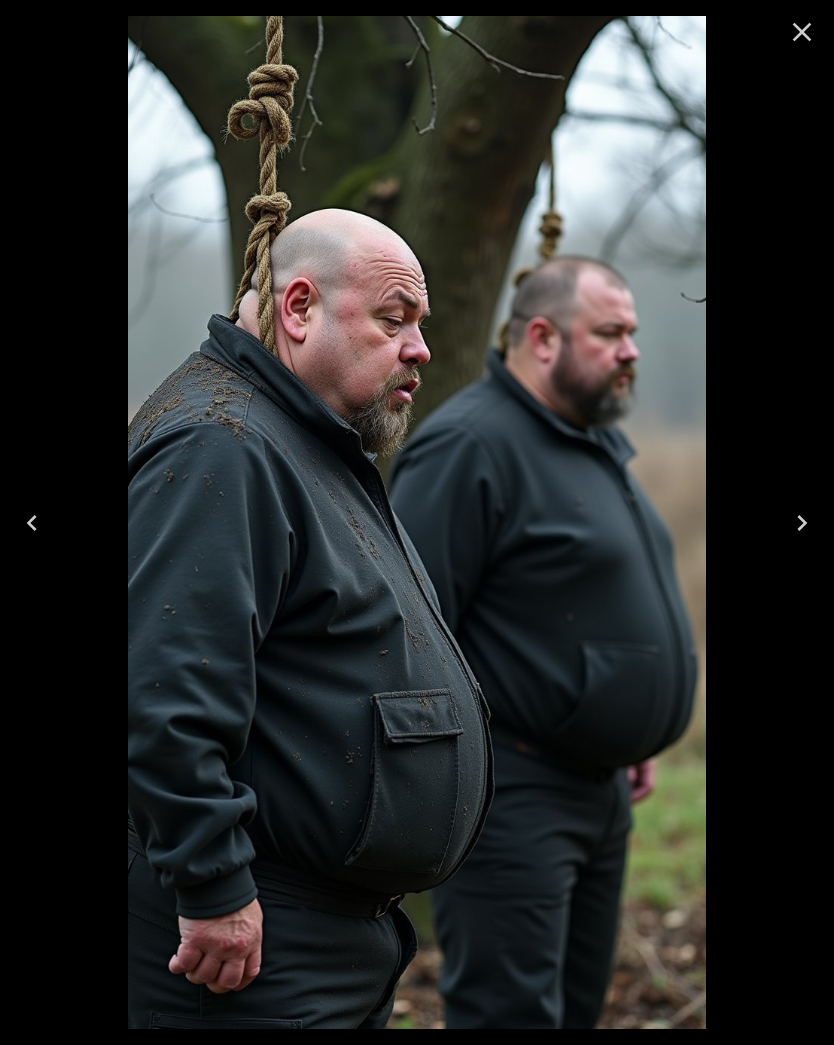 click at bounding box center (802, 523) 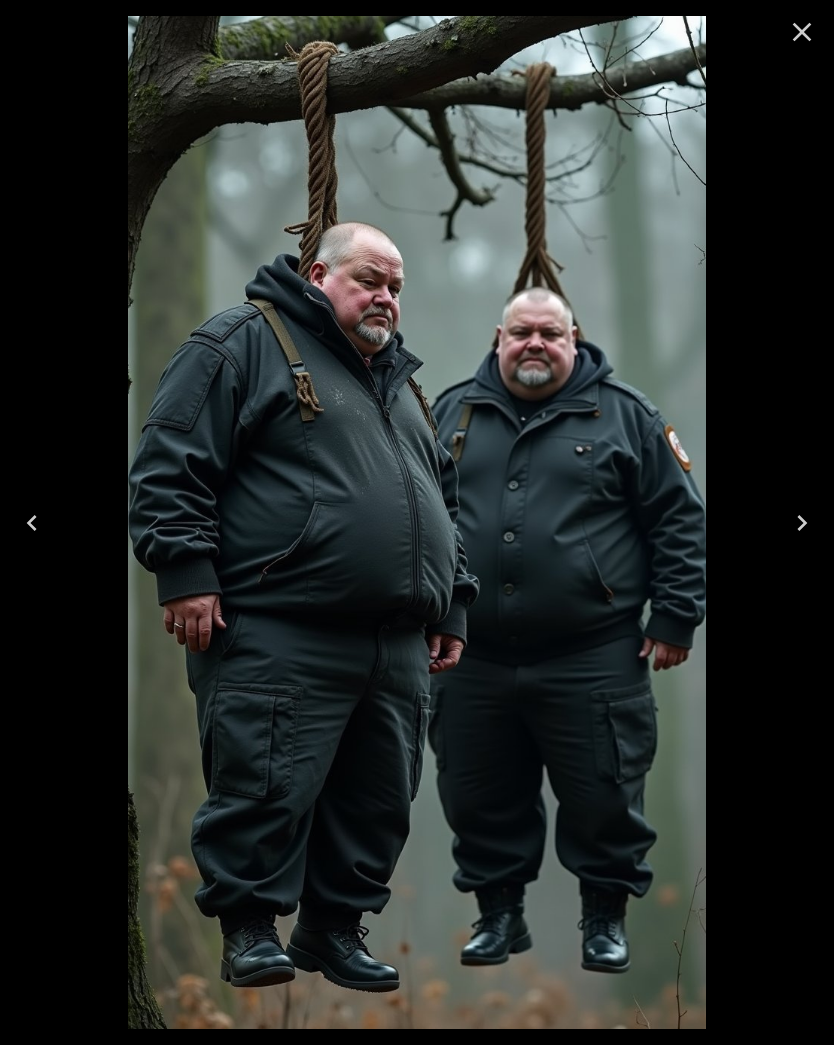 click 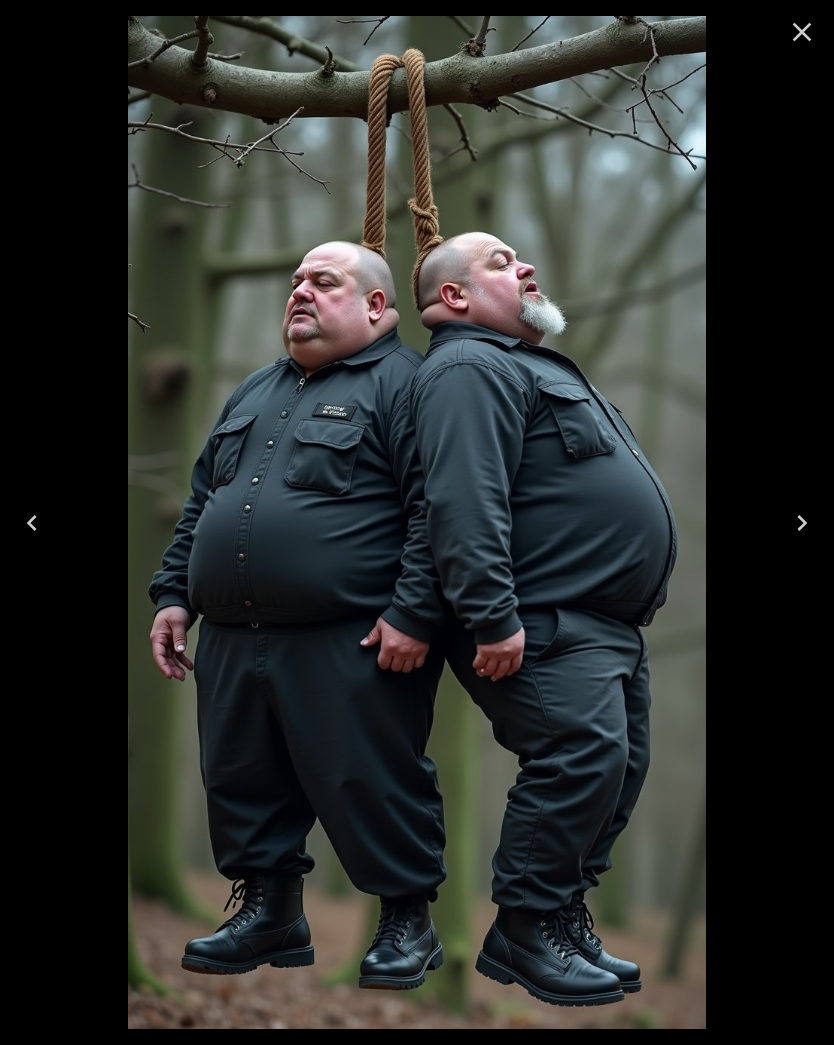 click 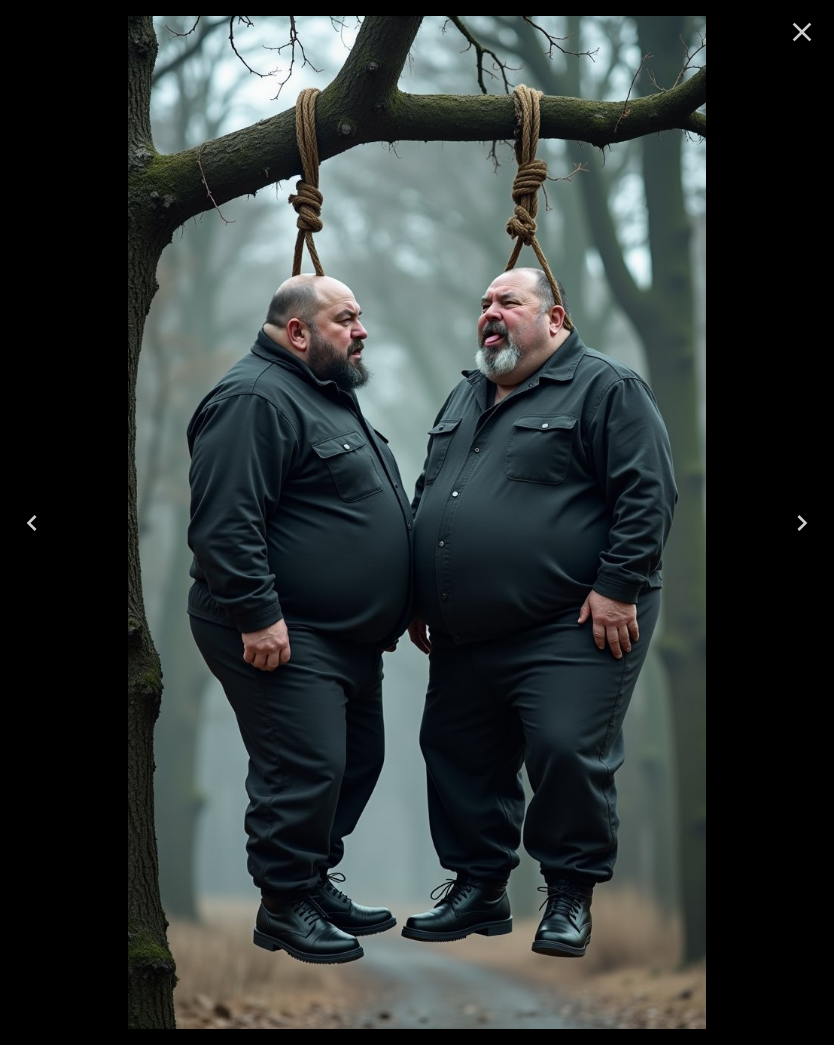 click 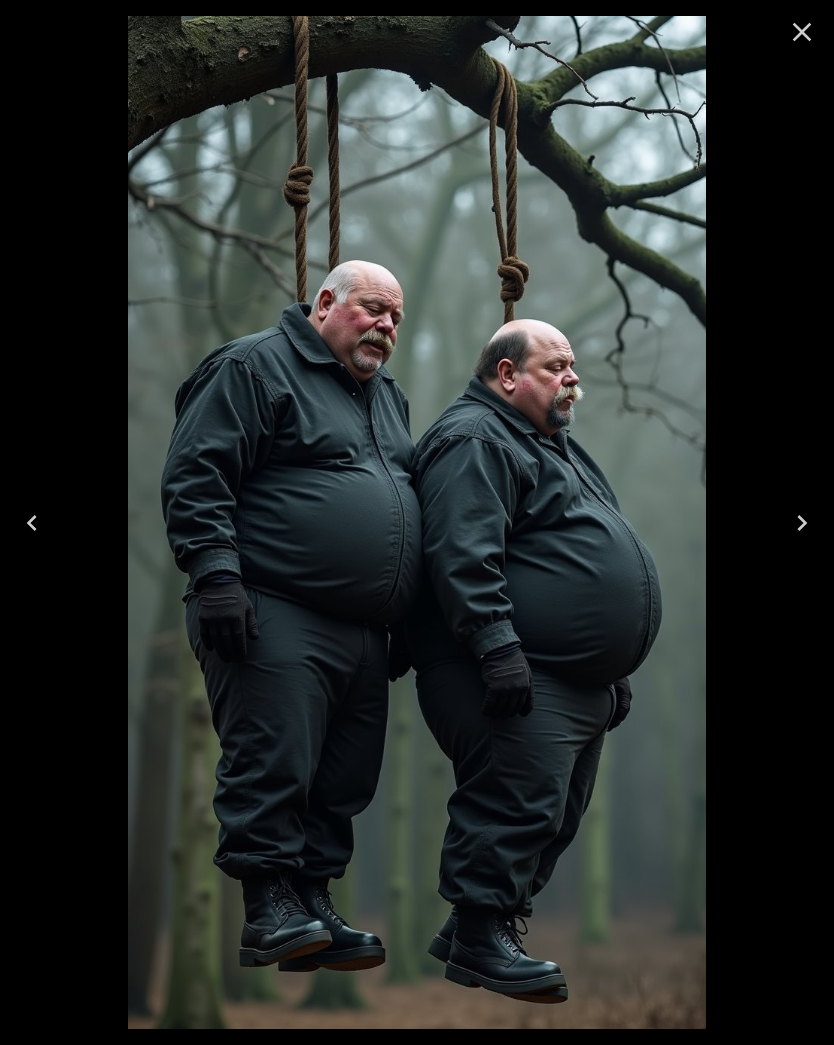 click at bounding box center [802, 523] 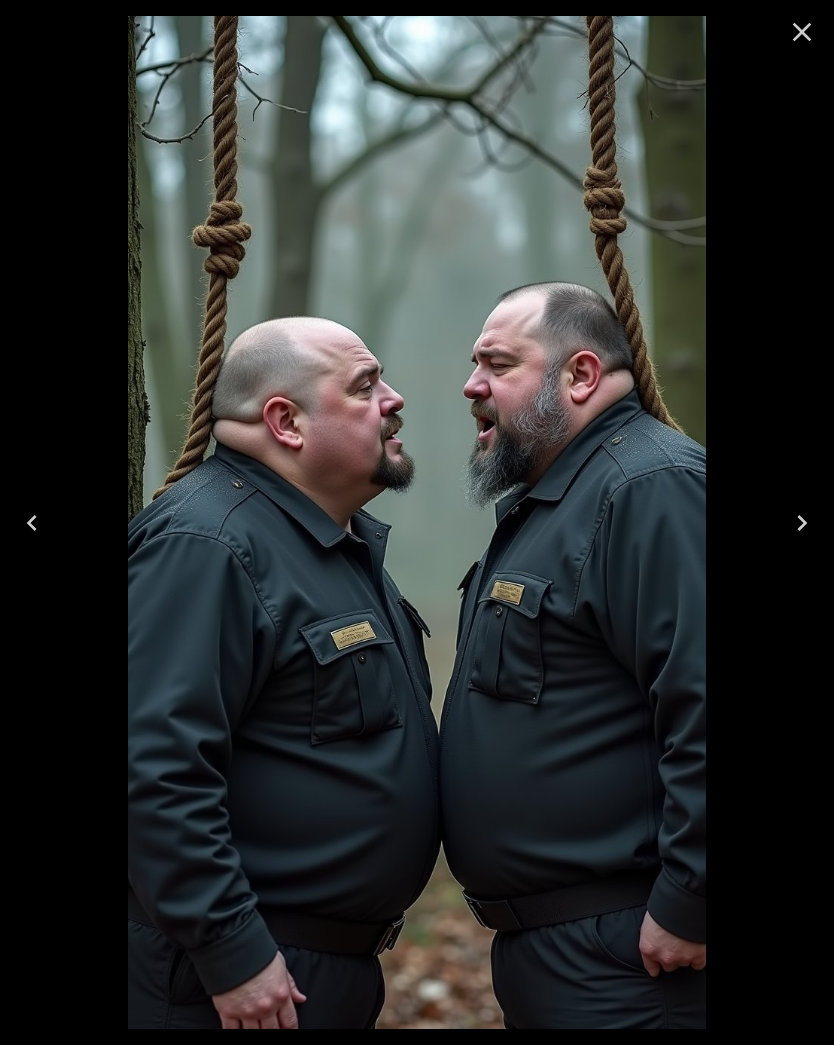 click at bounding box center (802, 523) 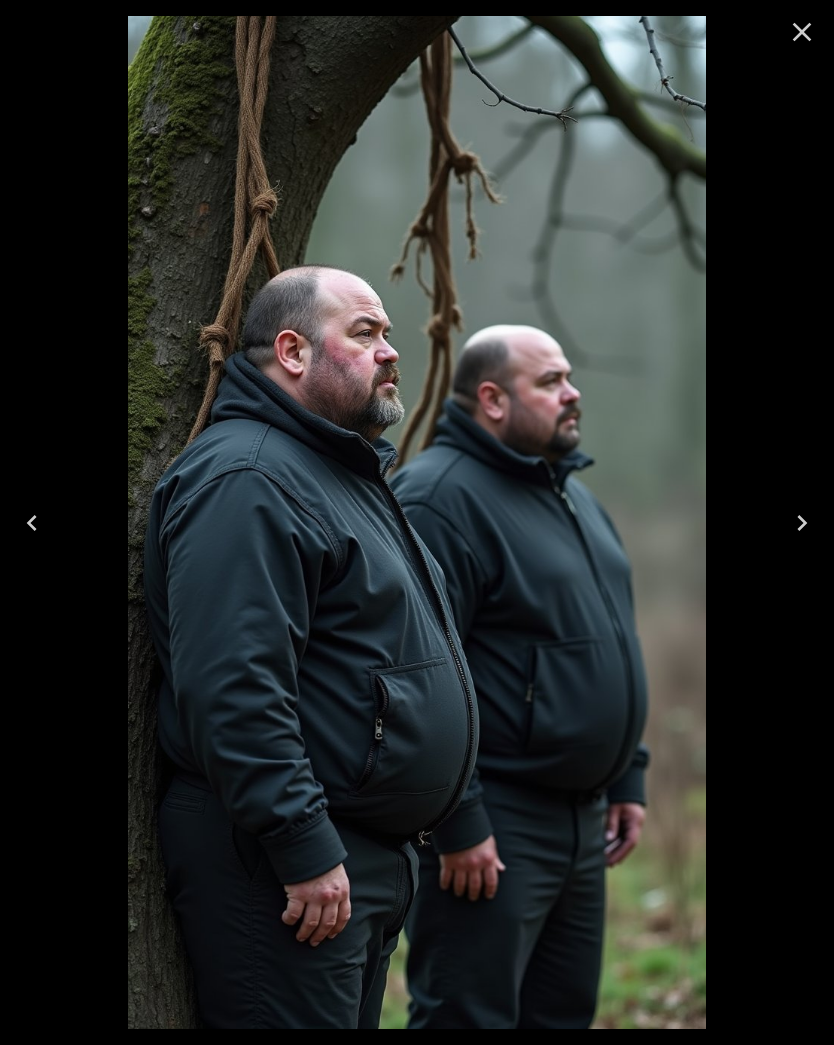 click at bounding box center [802, 523] 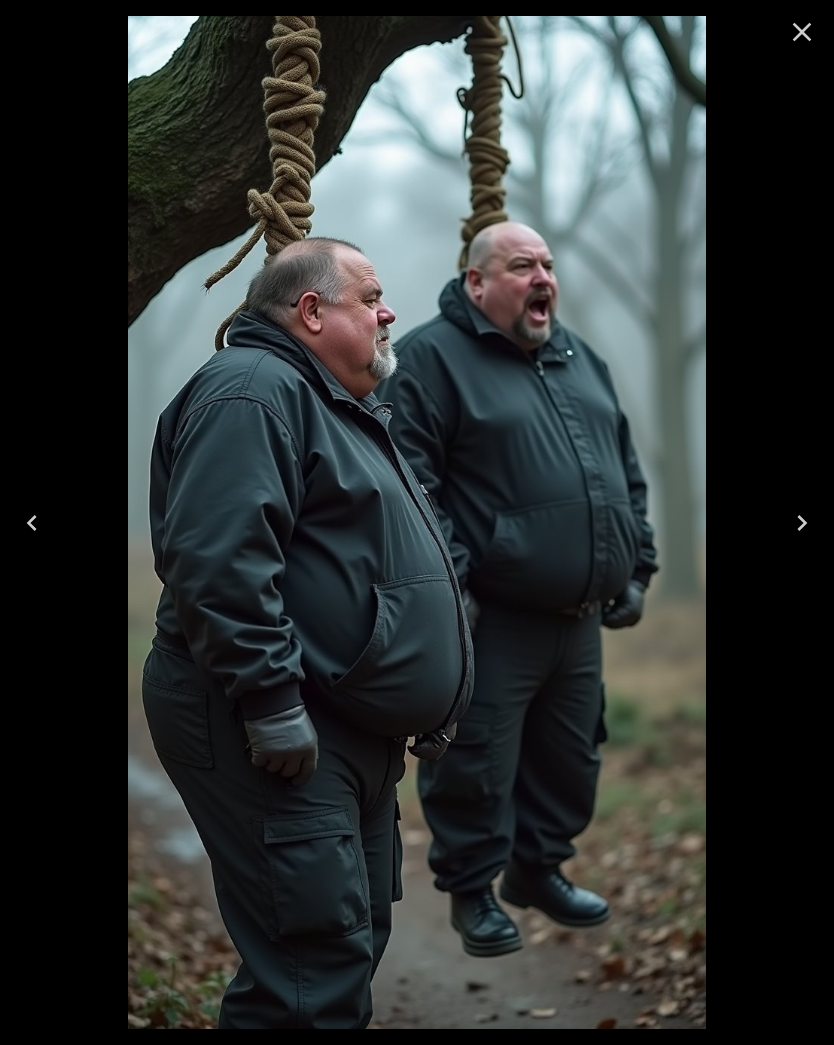 click 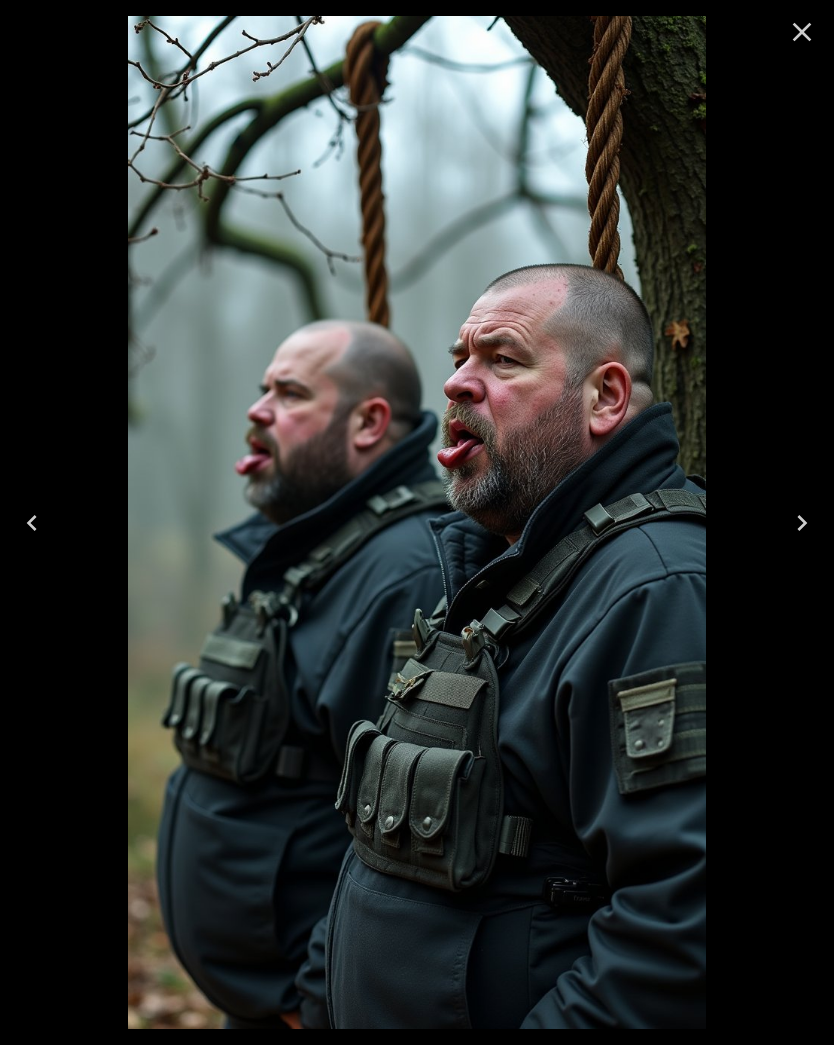 click 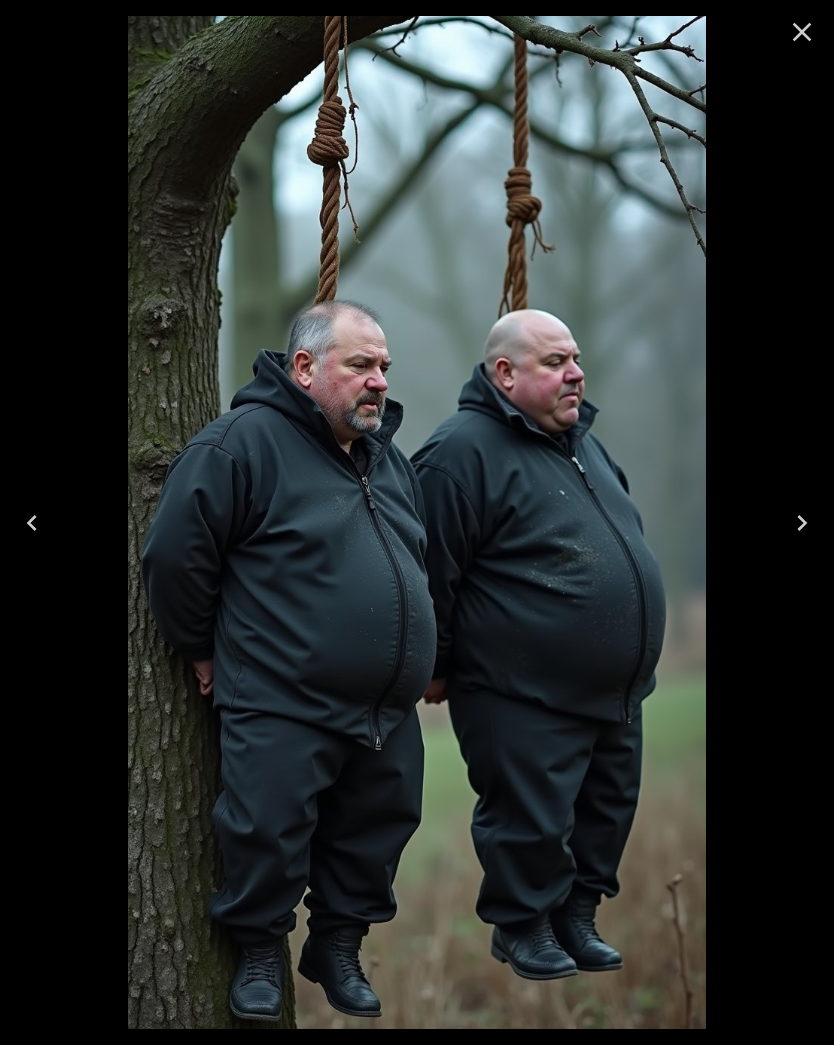 scroll, scrollTop: 0, scrollLeft: 0, axis: both 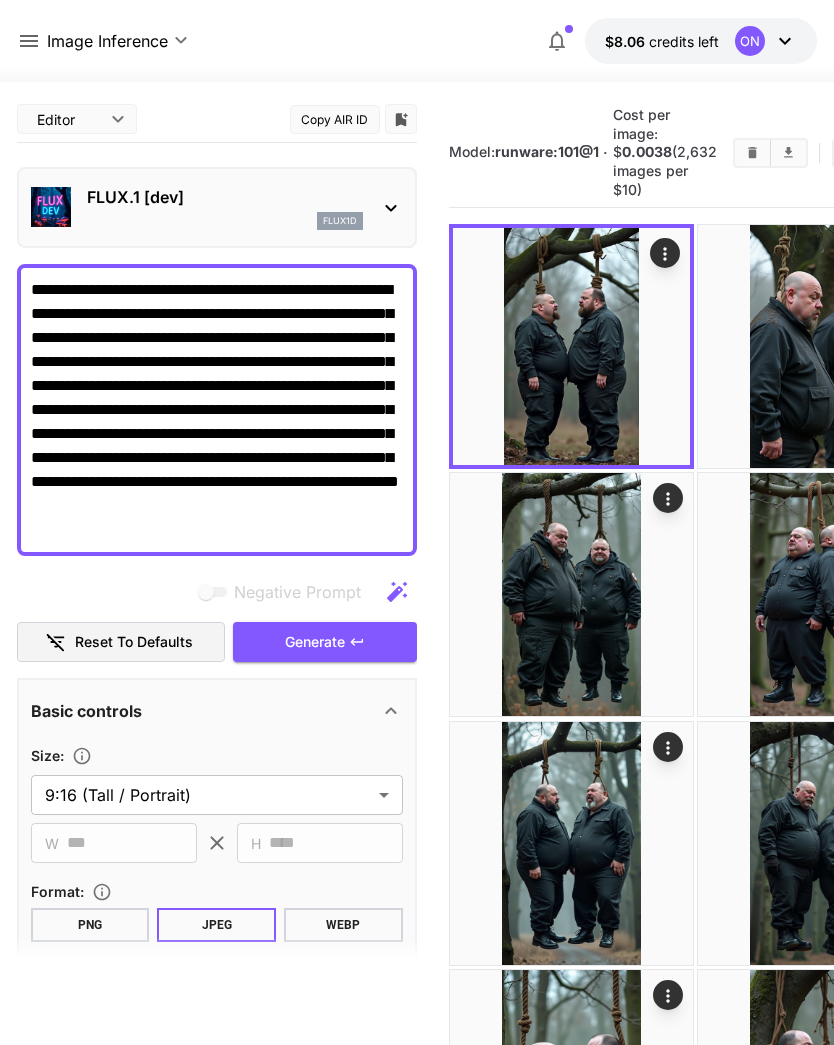 click 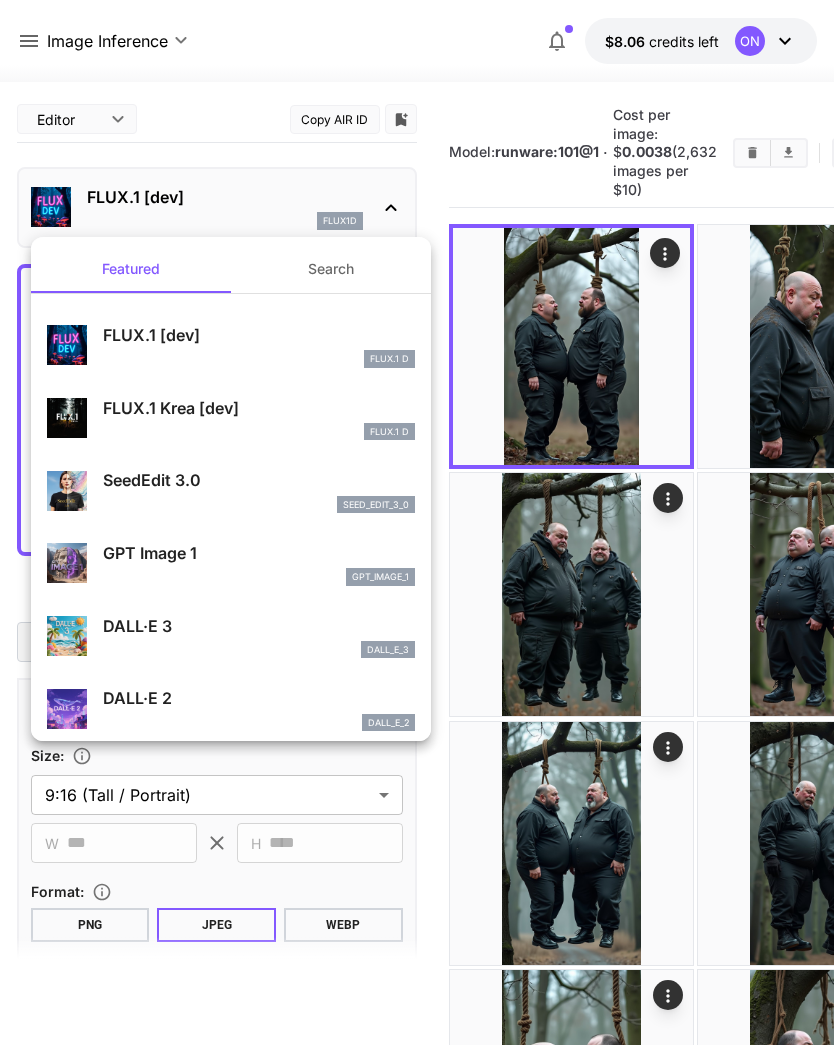 click on "SeedEdit 3.0 seed_edit_3_0" at bounding box center [259, 490] 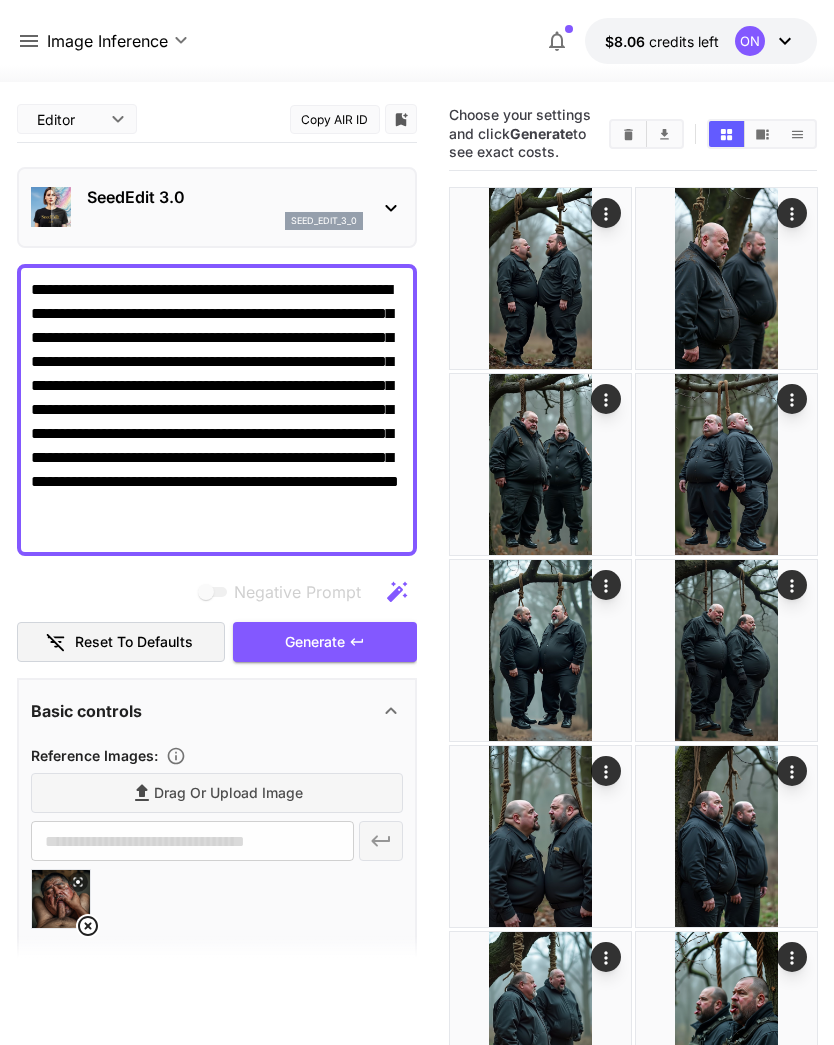 click 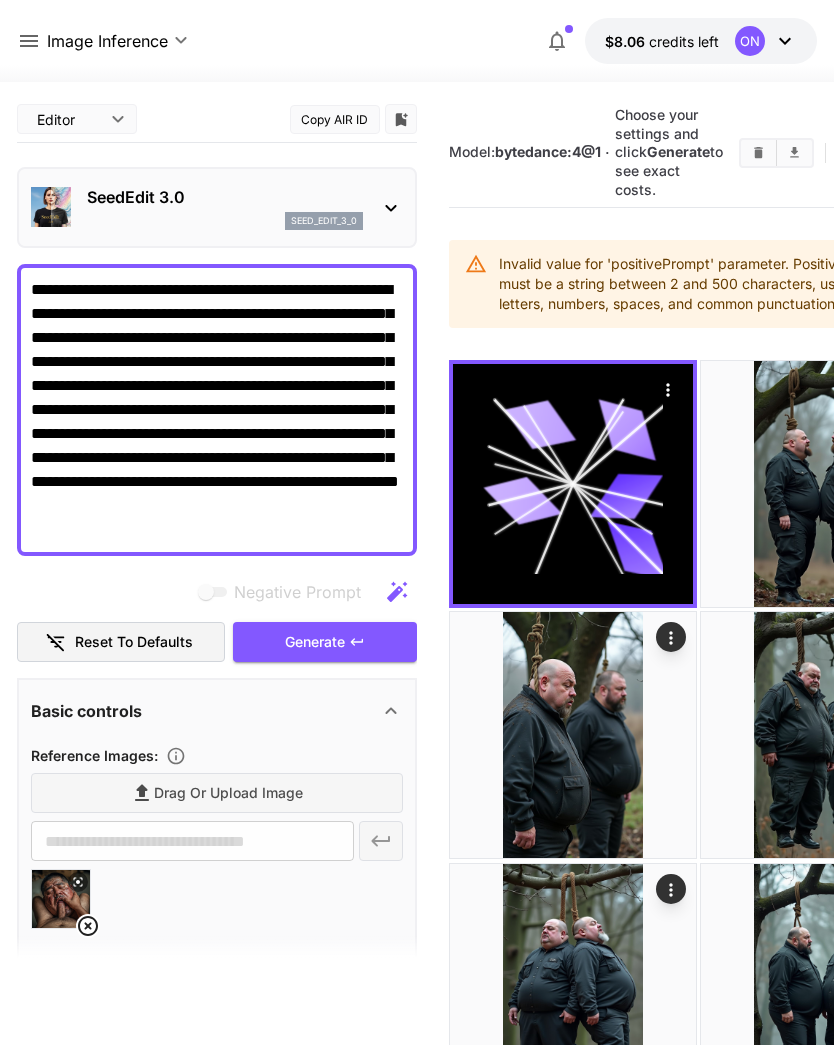 click 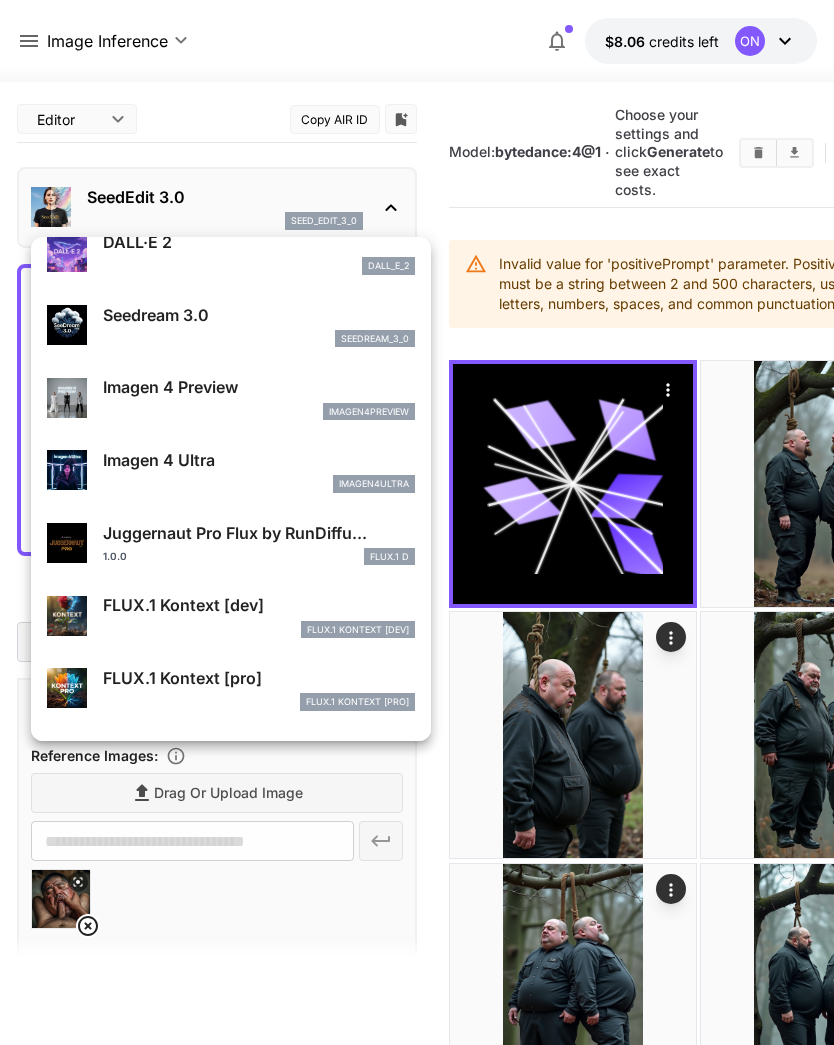 scroll, scrollTop: 453, scrollLeft: 0, axis: vertical 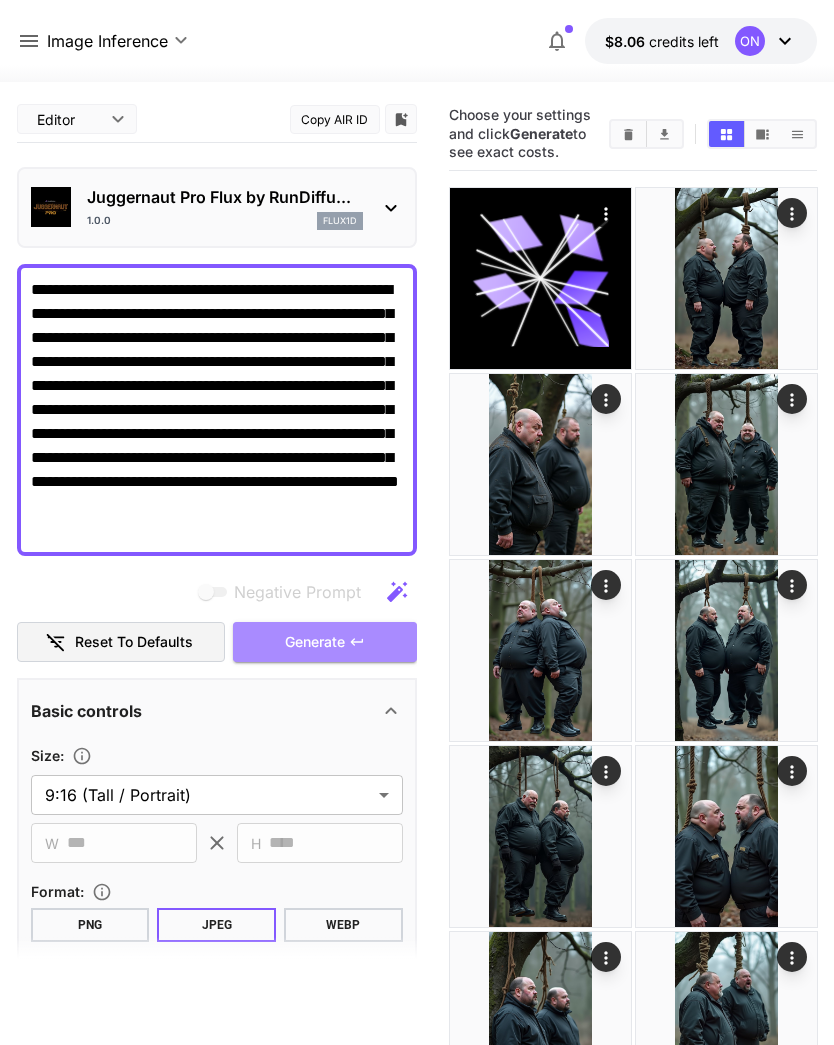 click 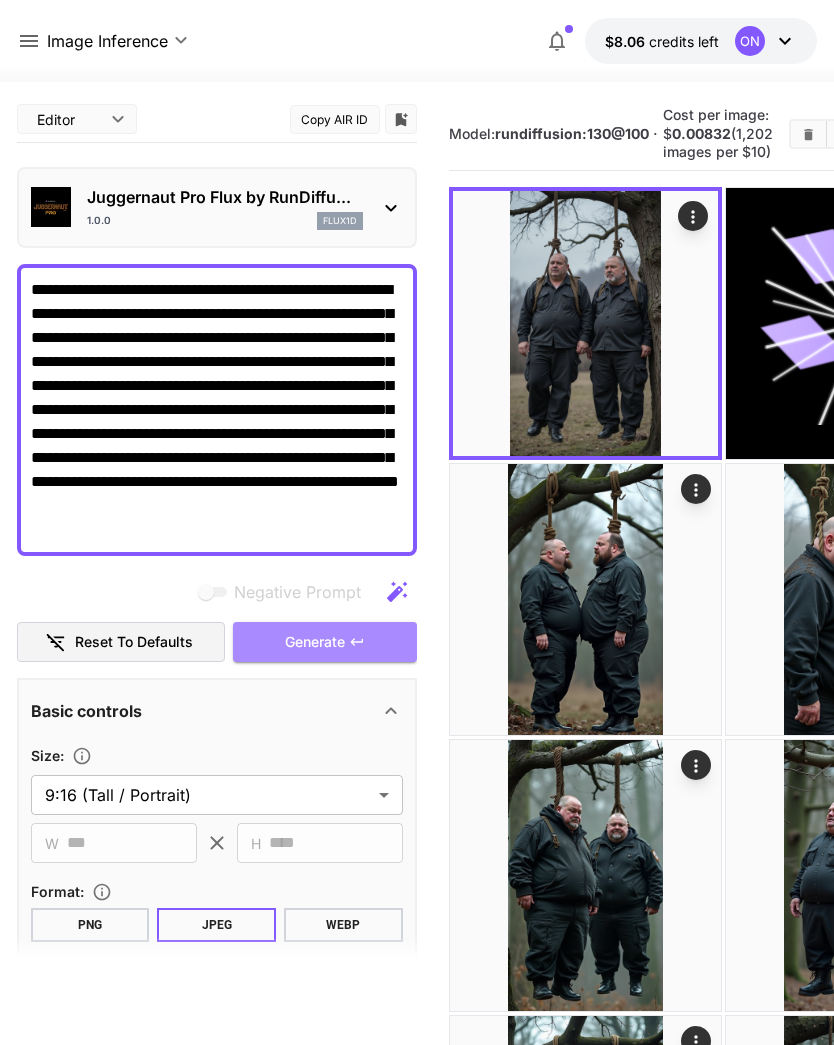 click on "Generate" at bounding box center [325, 642] 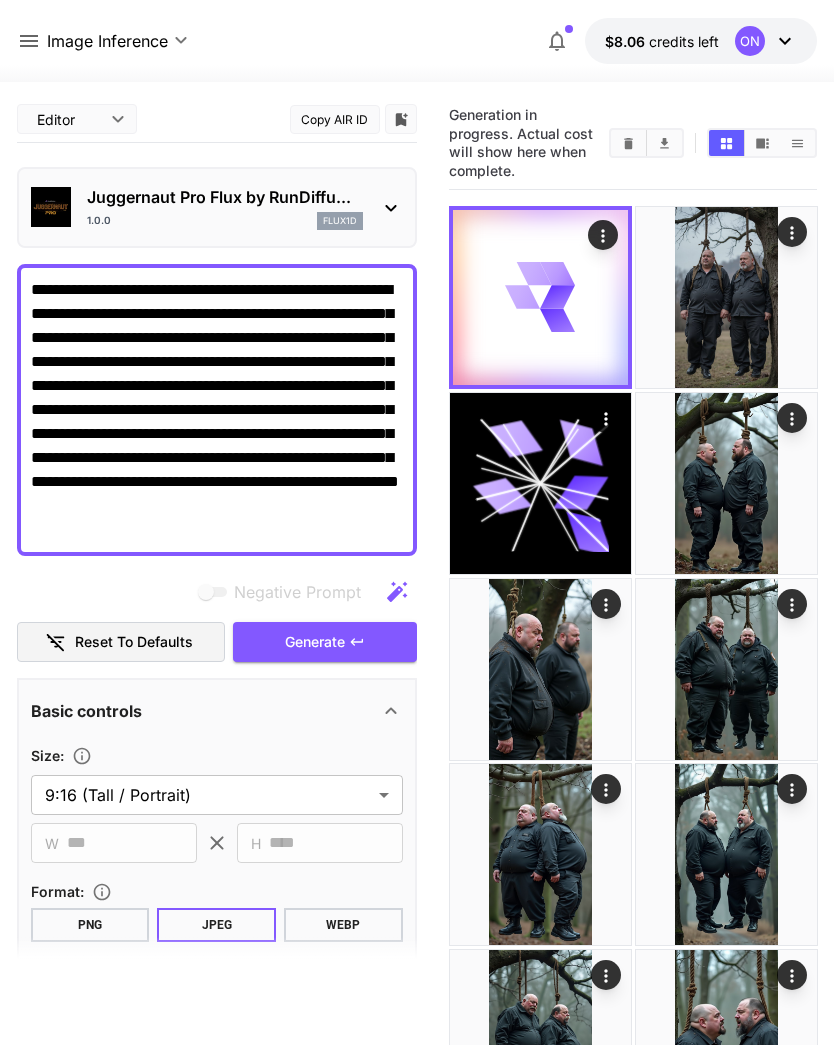 click 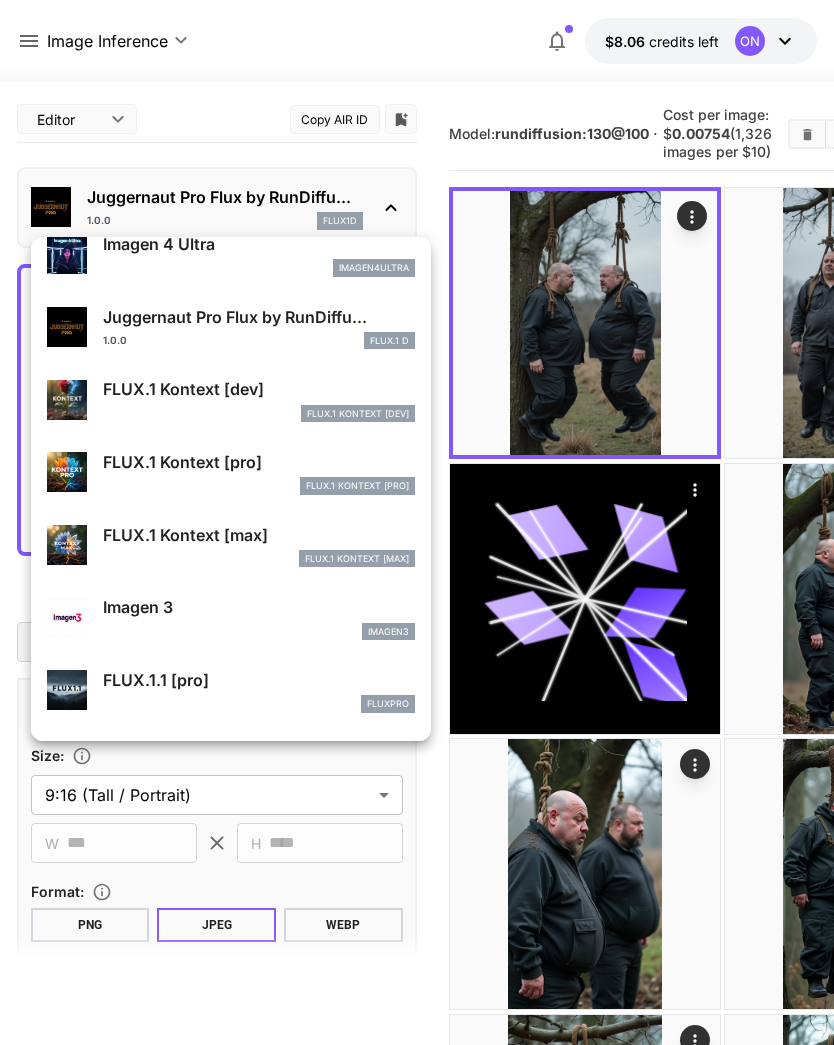 scroll, scrollTop: 665, scrollLeft: 0, axis: vertical 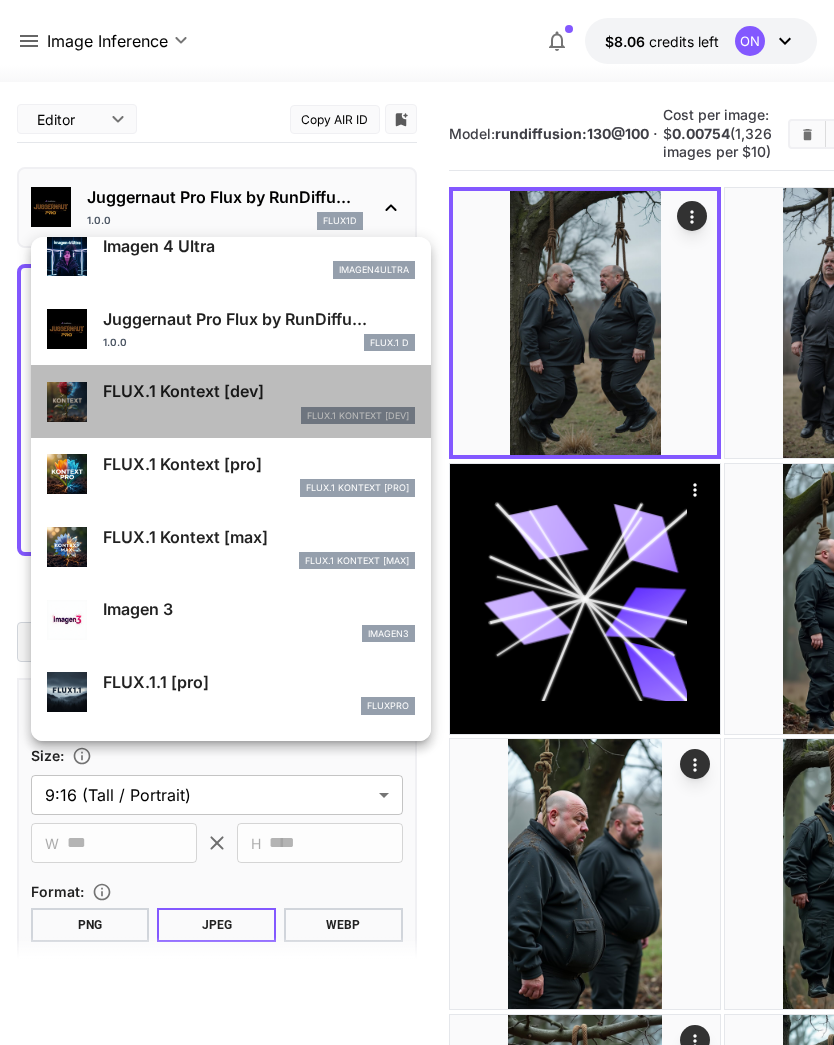 click on "FLUX.1 Kontext [dev] FlUX.1 Kontext [dev]" at bounding box center (259, 401) 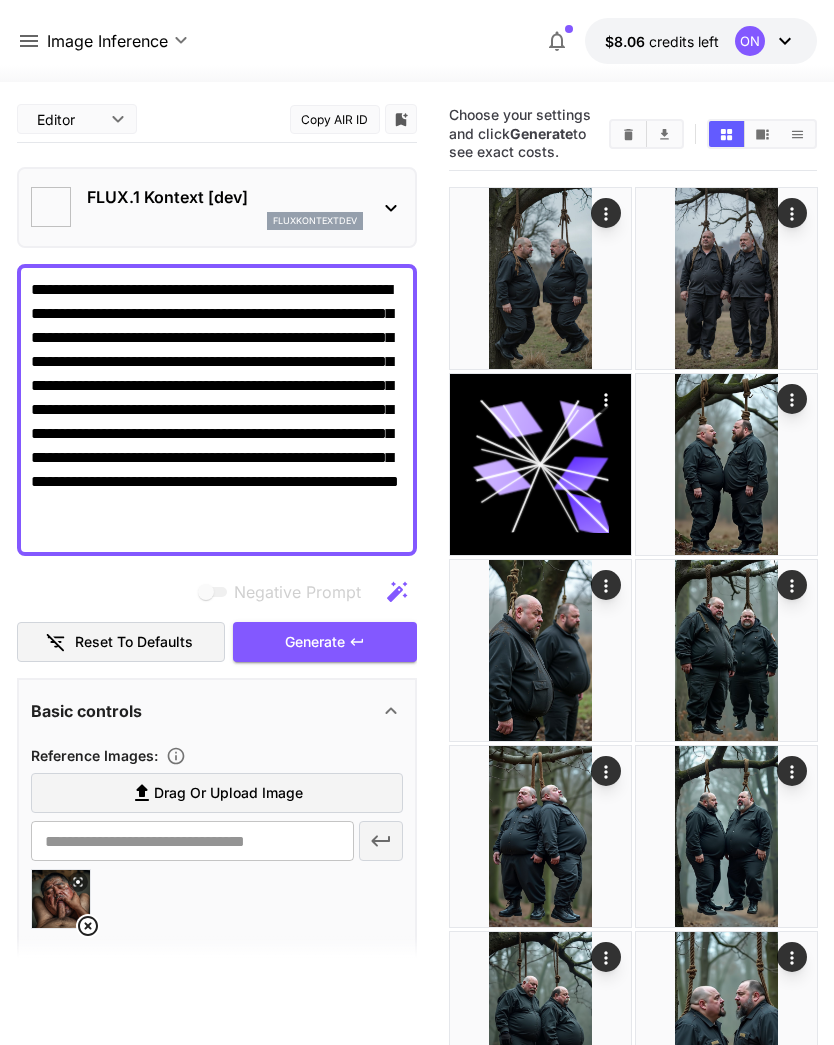 type on "***" 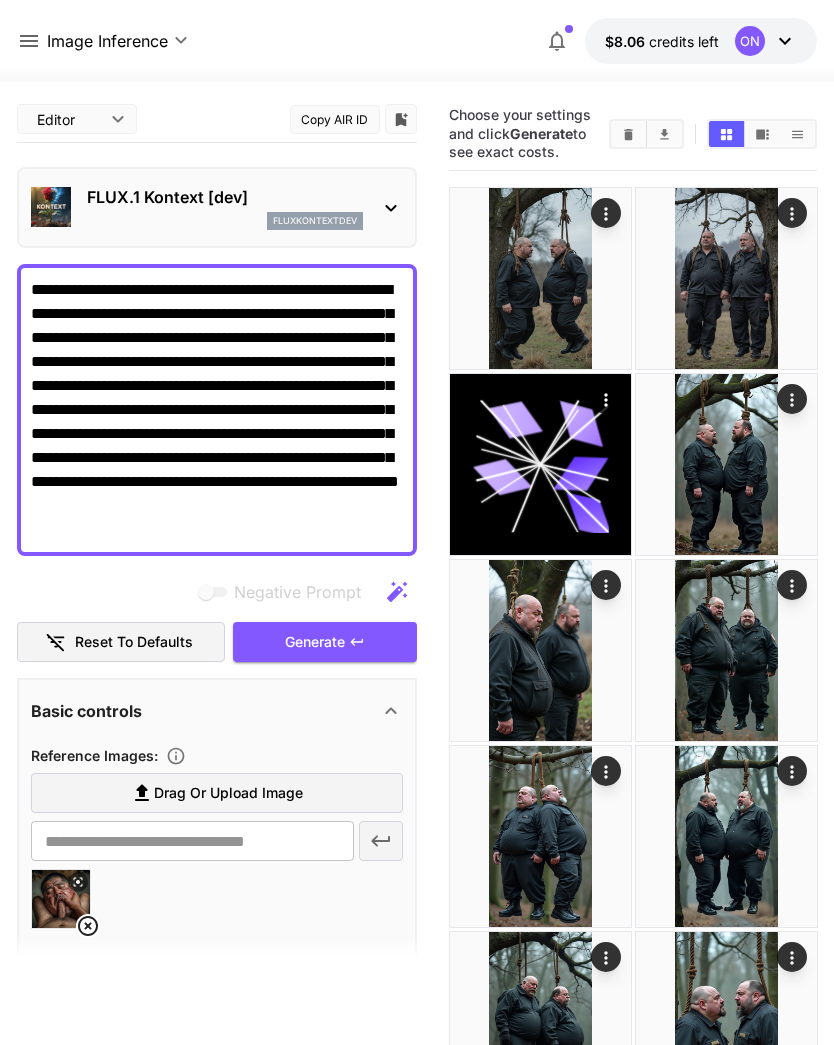 click on "Generate" at bounding box center [325, 642] 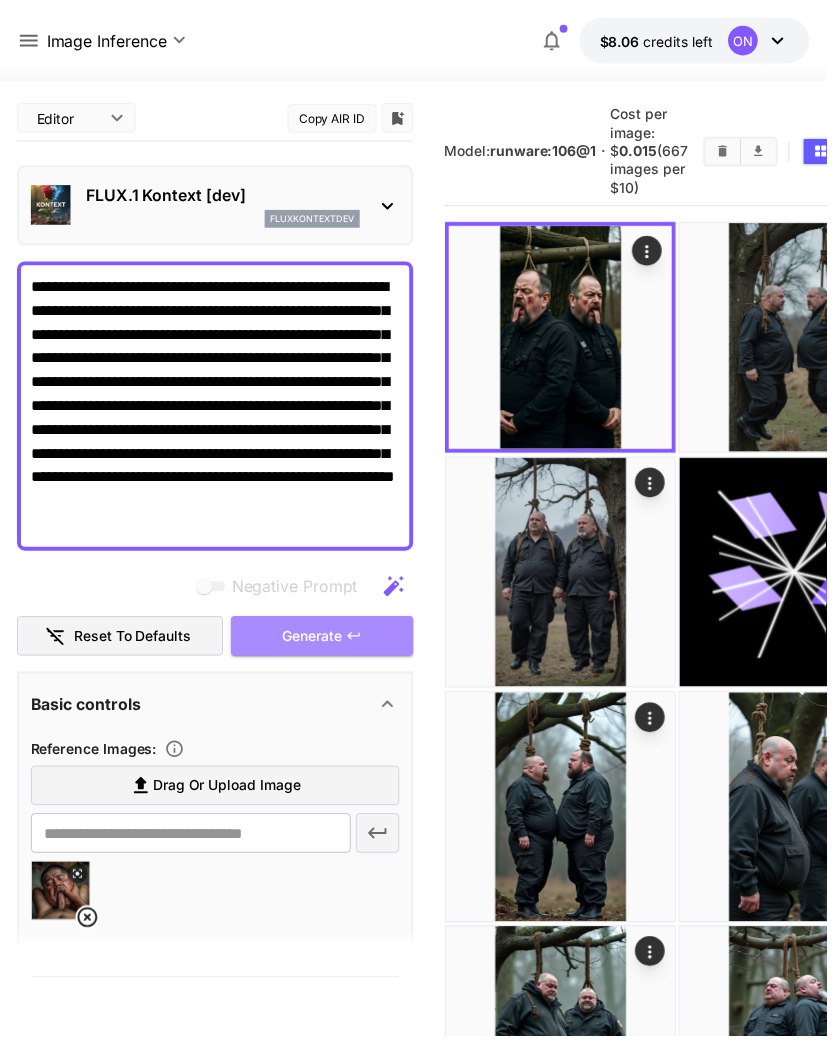 click on "Generate" at bounding box center [325, 642] 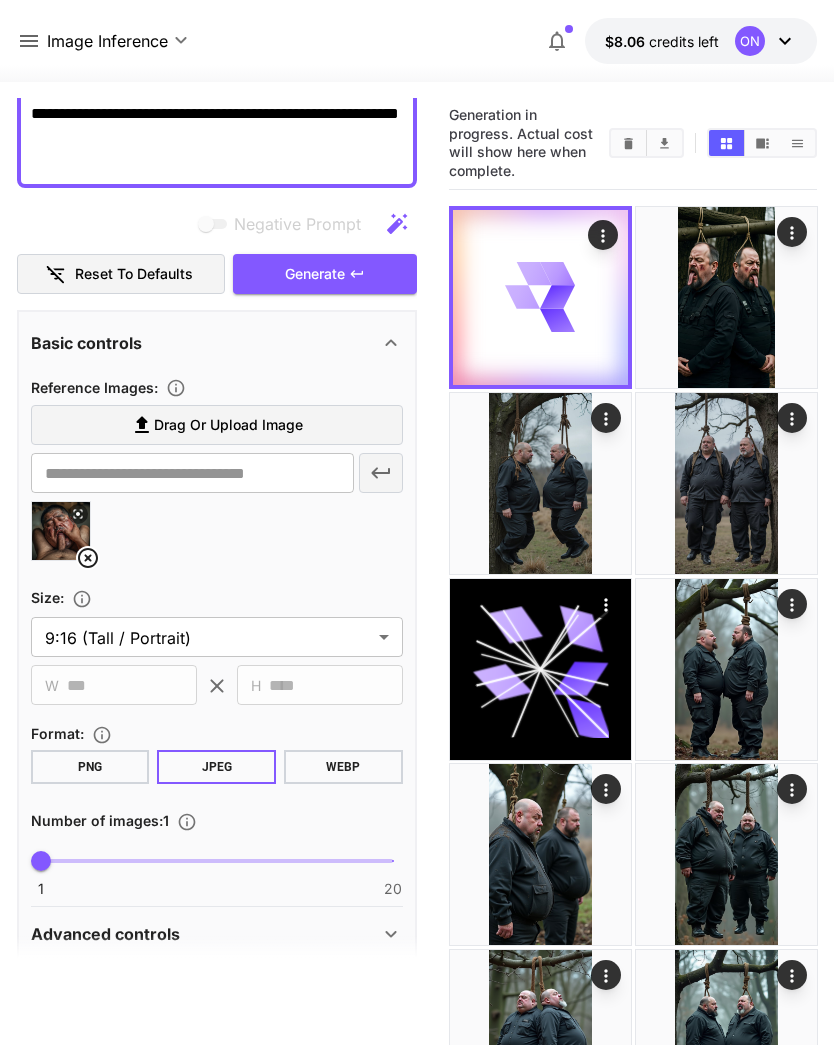 scroll, scrollTop: 373, scrollLeft: 0, axis: vertical 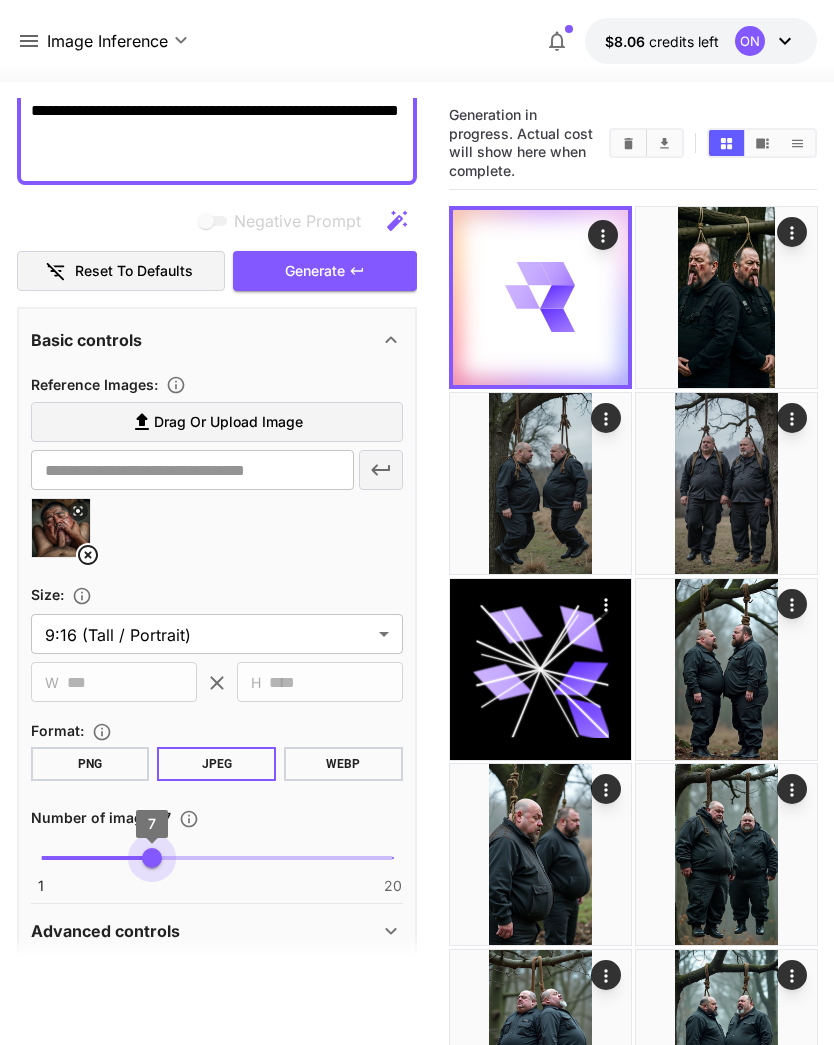 type on "*" 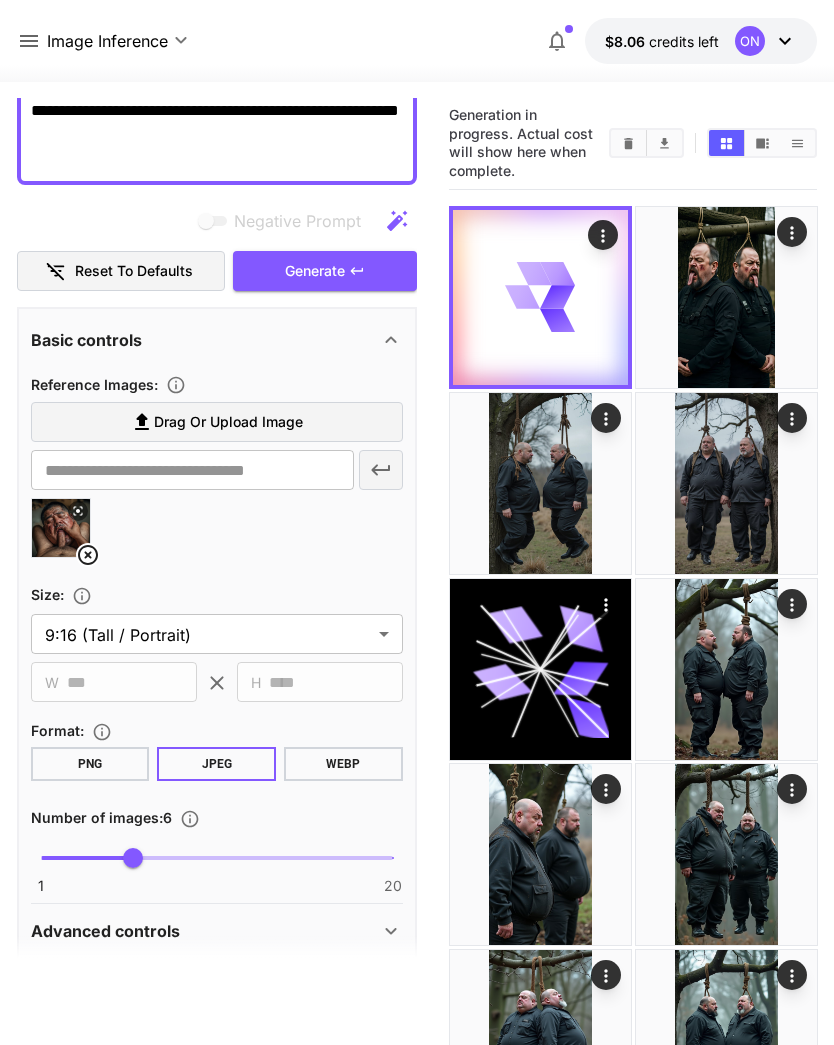 click on "Generate" at bounding box center (325, 271) 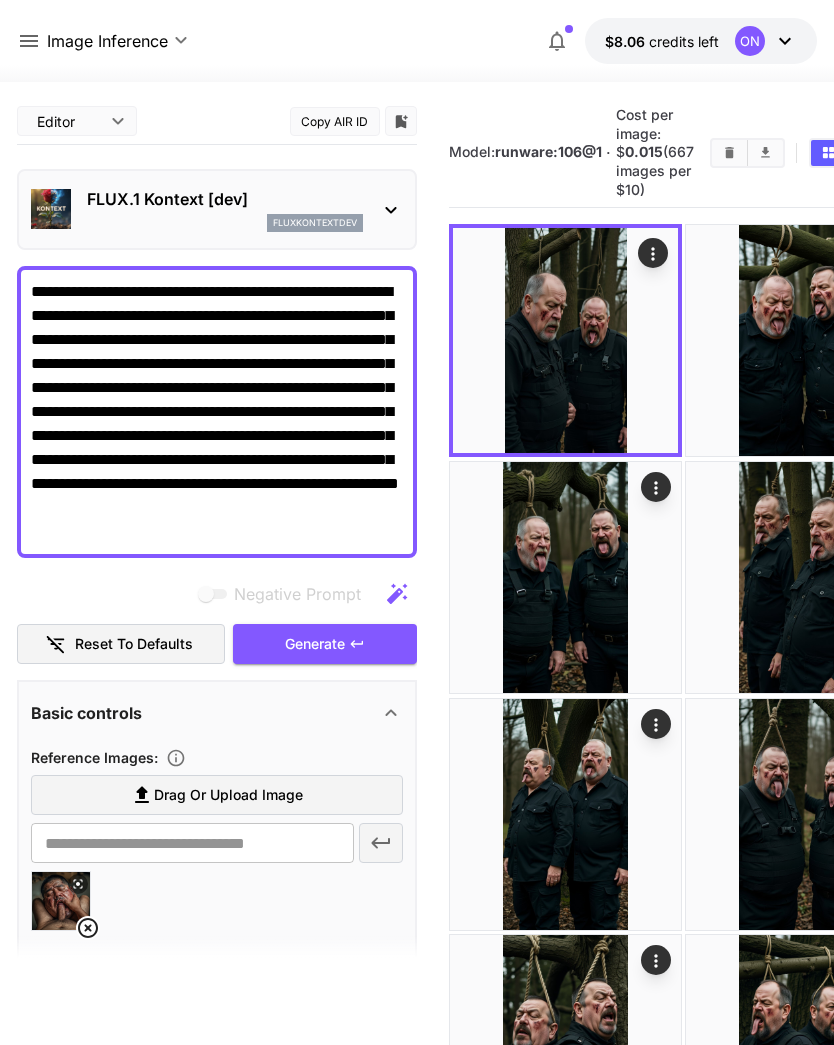 scroll, scrollTop: 0, scrollLeft: 0, axis: both 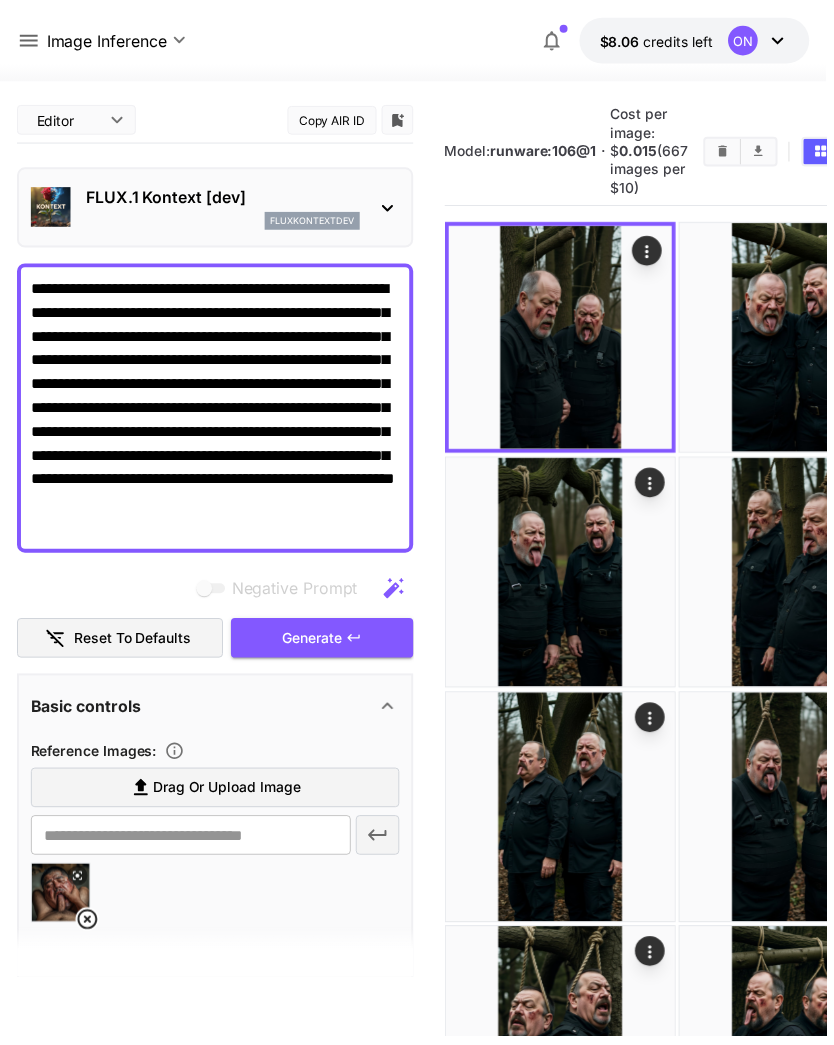 click at bounding box center (61, 901) 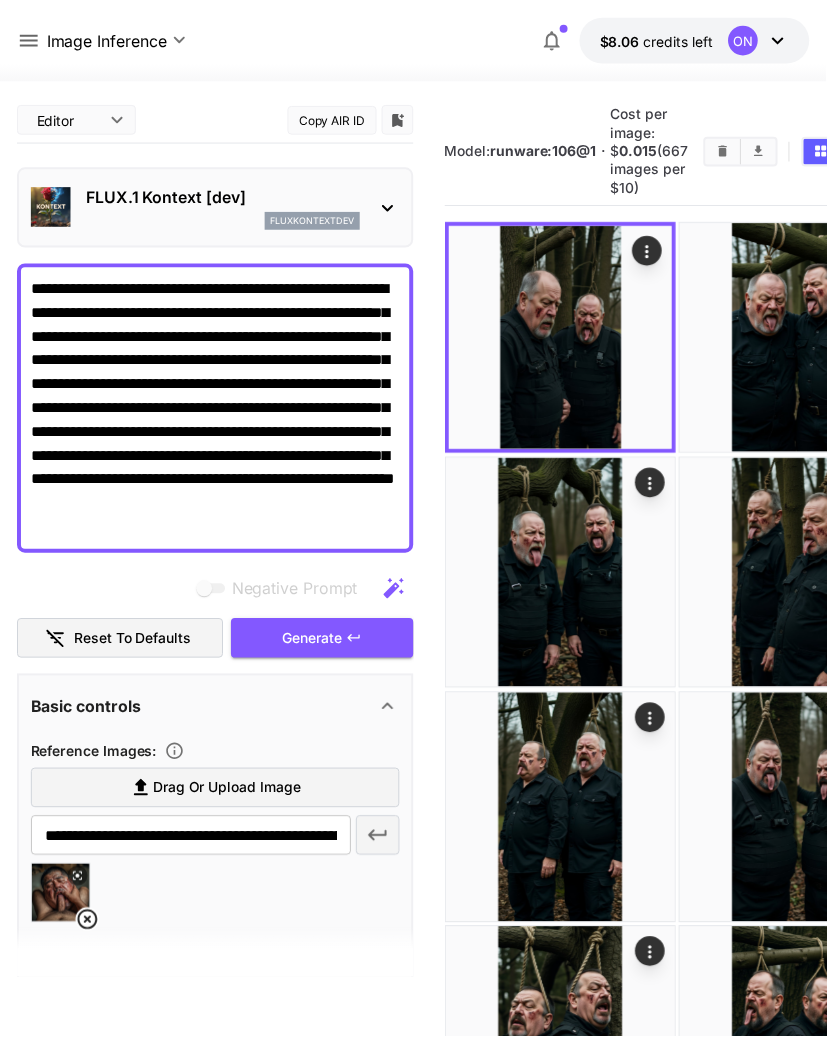 scroll, scrollTop: 373, scrollLeft: 0, axis: vertical 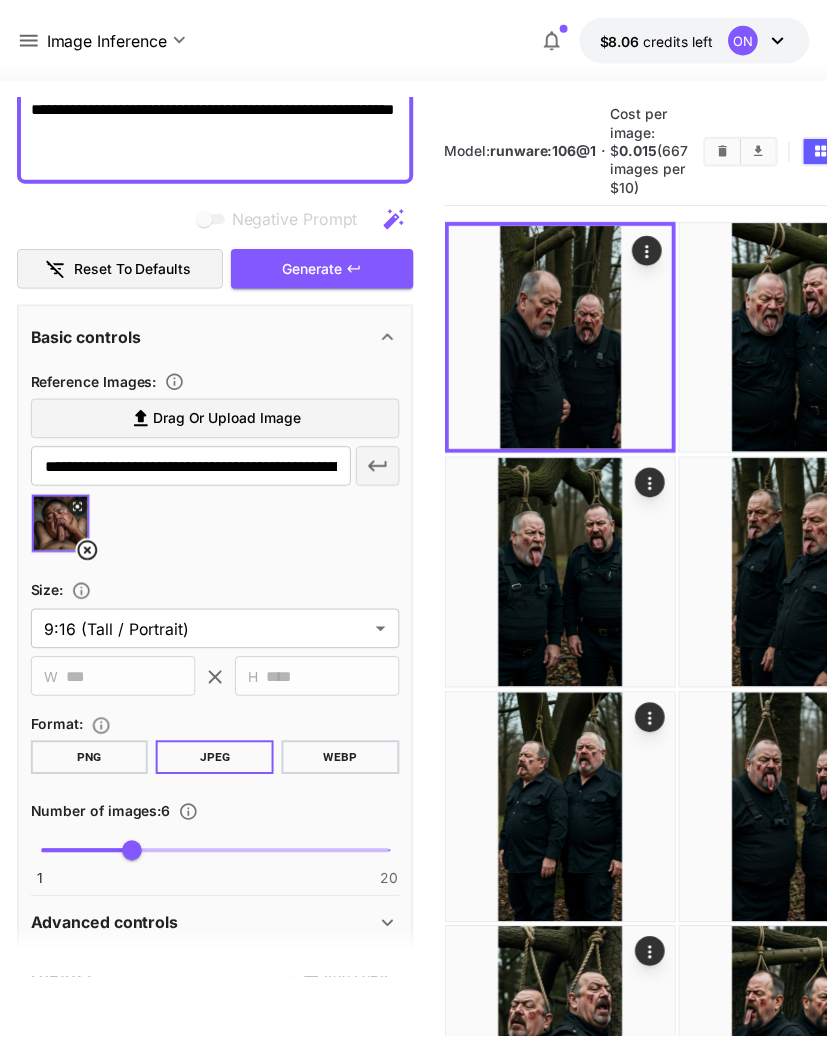 click at bounding box center [61, 528] 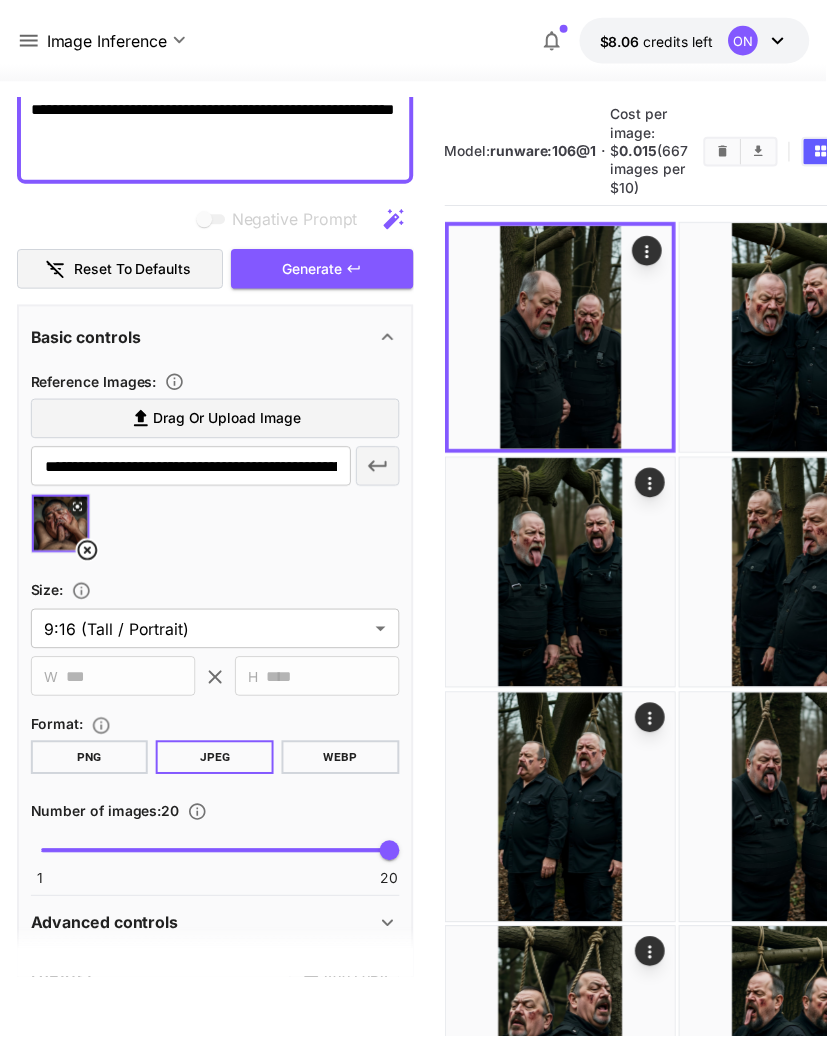 click on "Generate" at bounding box center (325, 271) 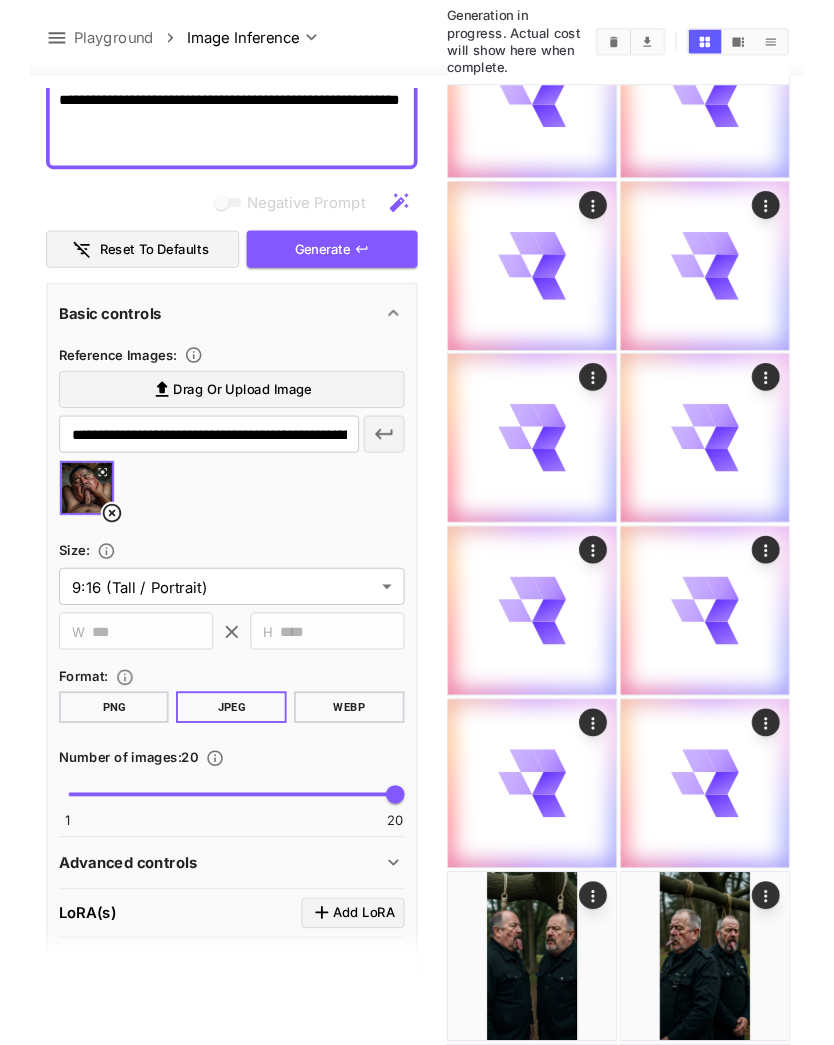 scroll, scrollTop: 474, scrollLeft: 0, axis: vertical 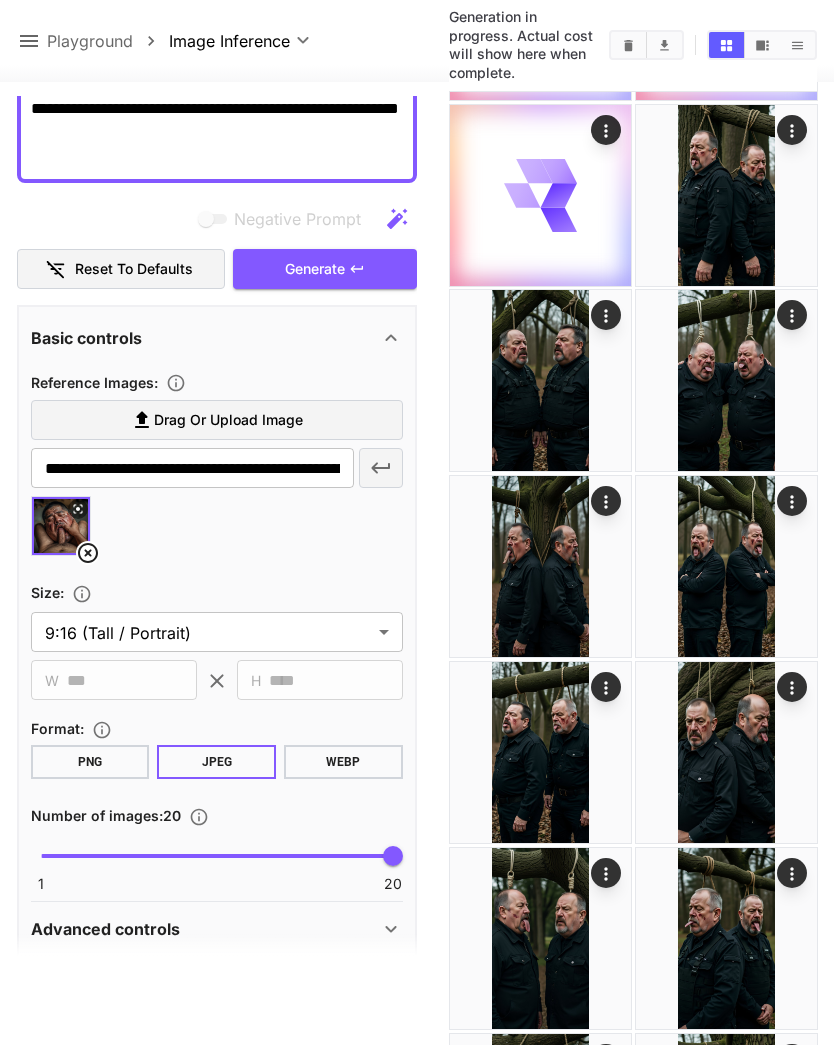 click 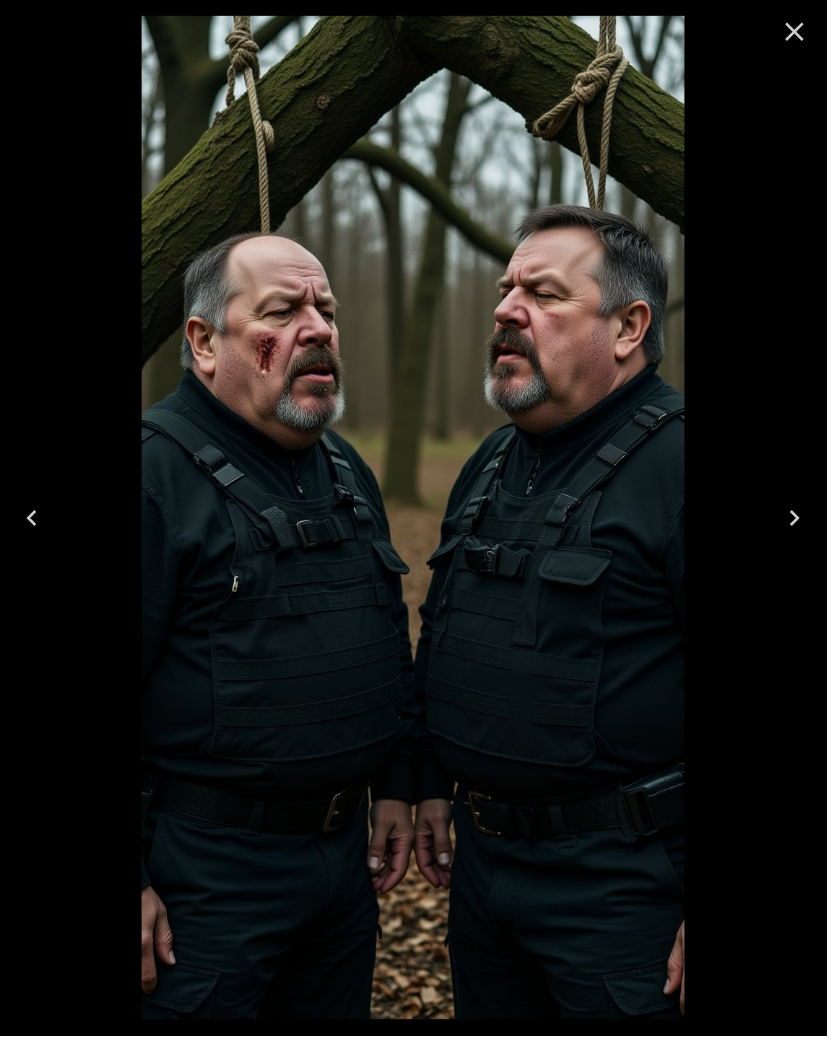 click at bounding box center [802, 523] 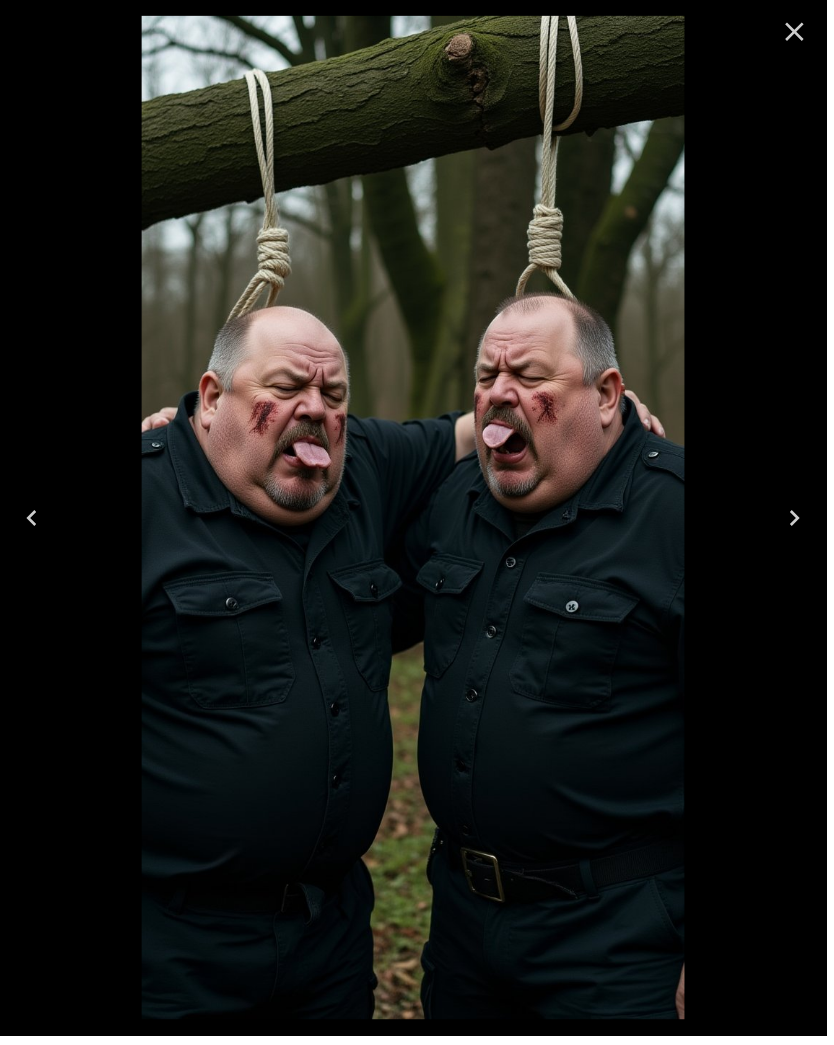 click at bounding box center (417, 522) 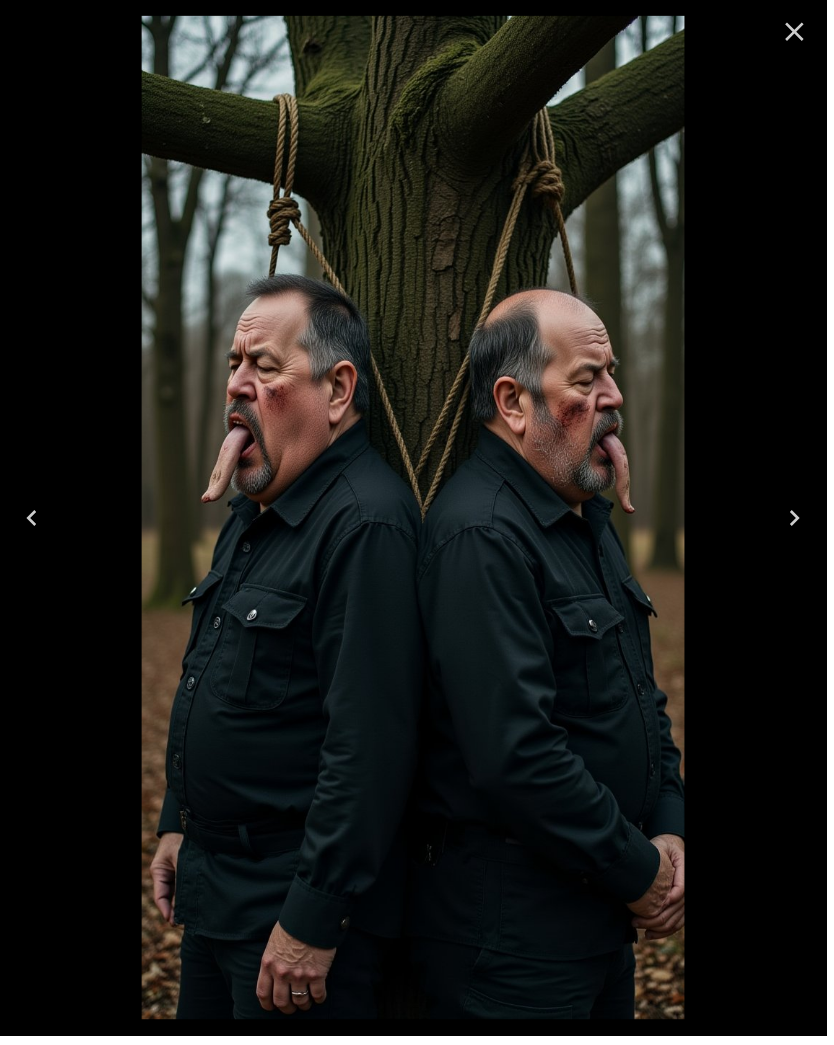 click at bounding box center [417, 522] 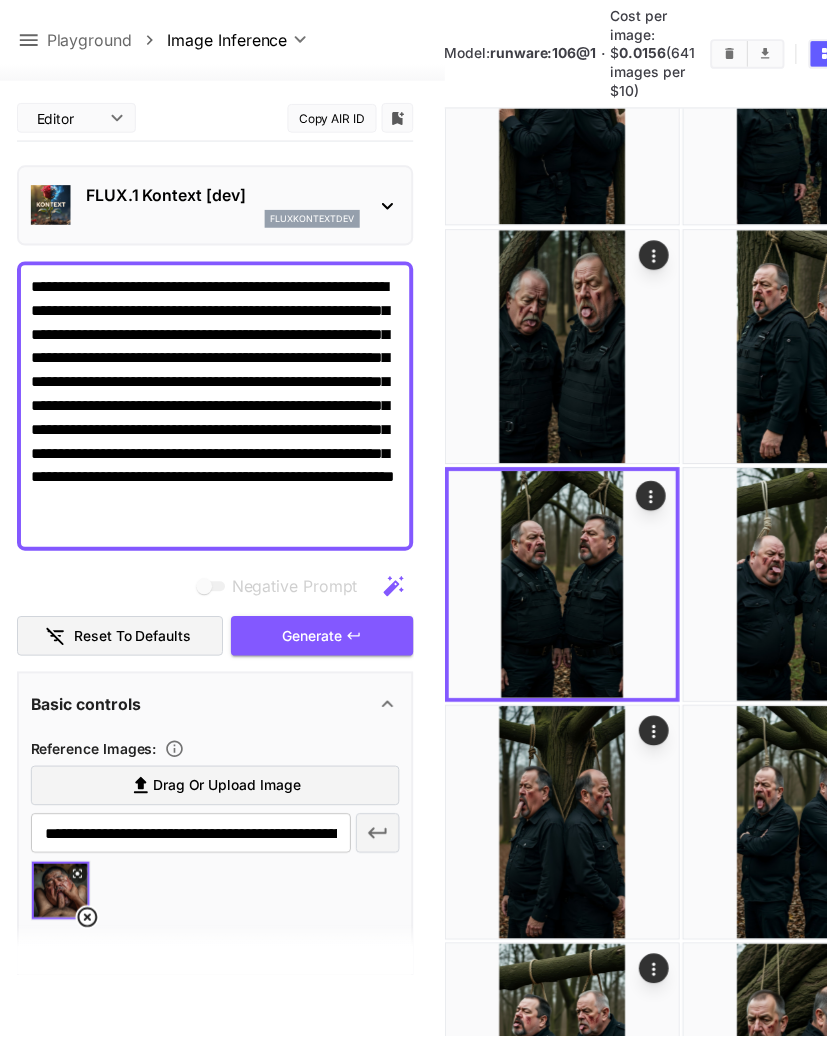 scroll, scrollTop: 5, scrollLeft: 0, axis: vertical 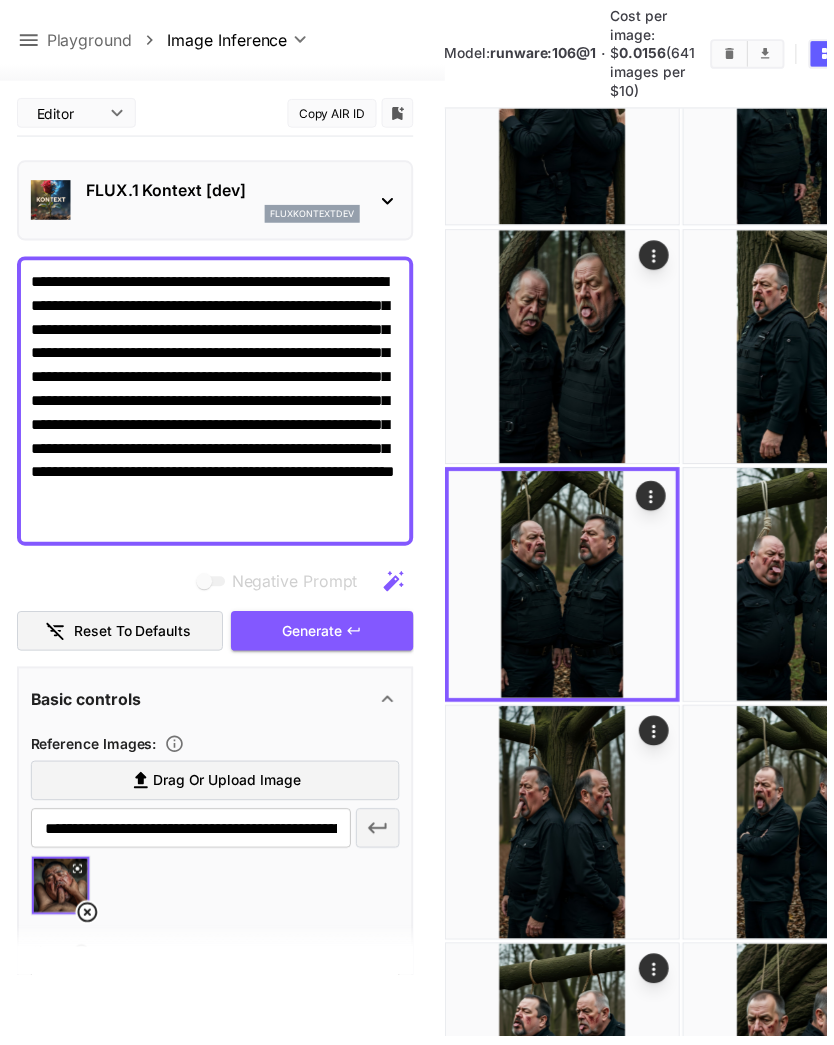 click 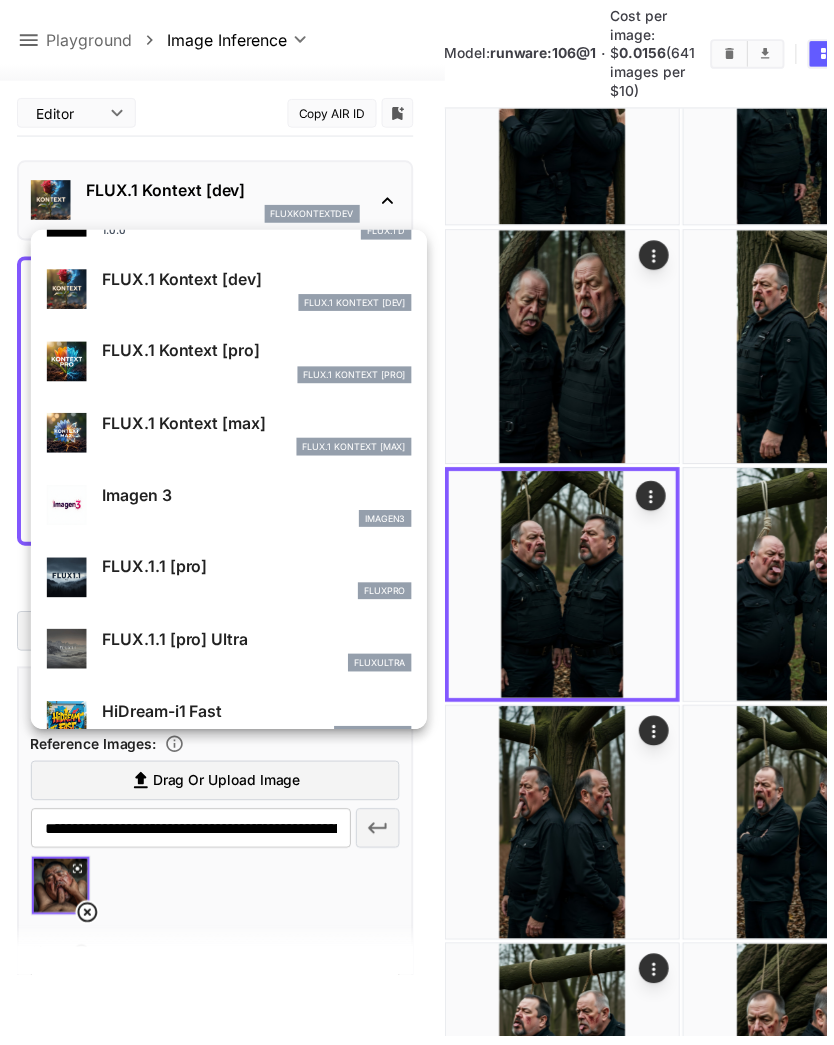 scroll, scrollTop: 768, scrollLeft: 0, axis: vertical 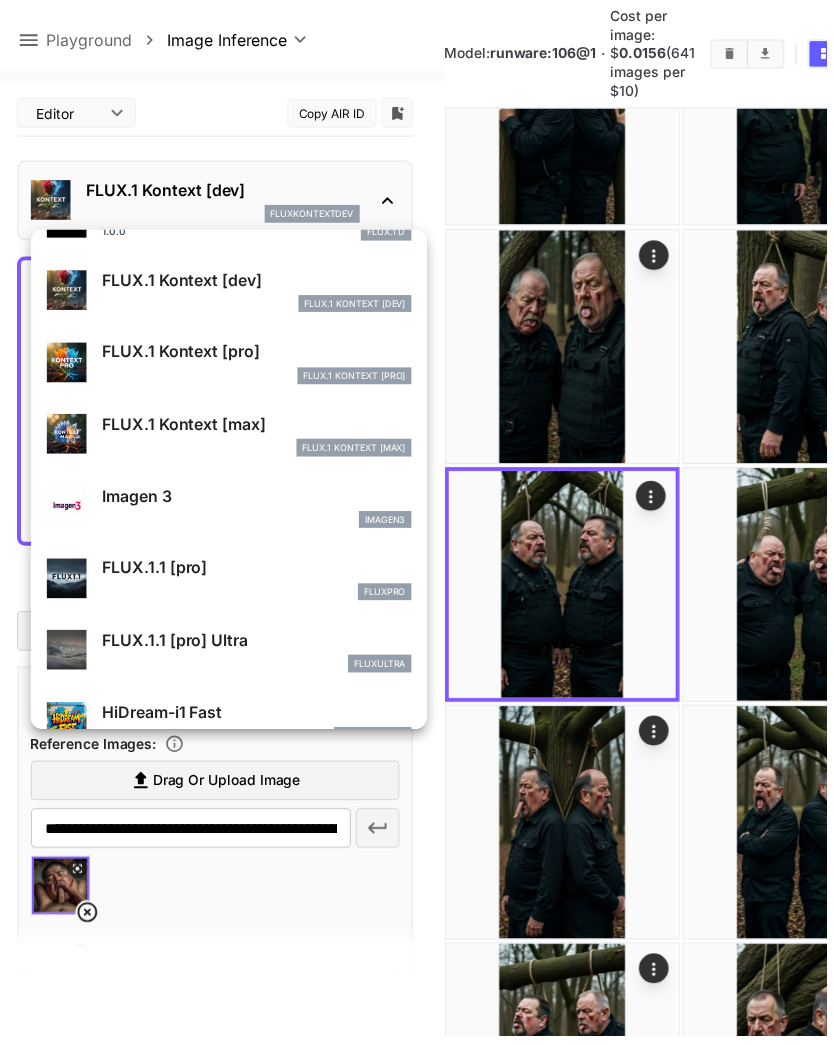click on "FlUX.1 Kontext [pro]" at bounding box center (259, 380) 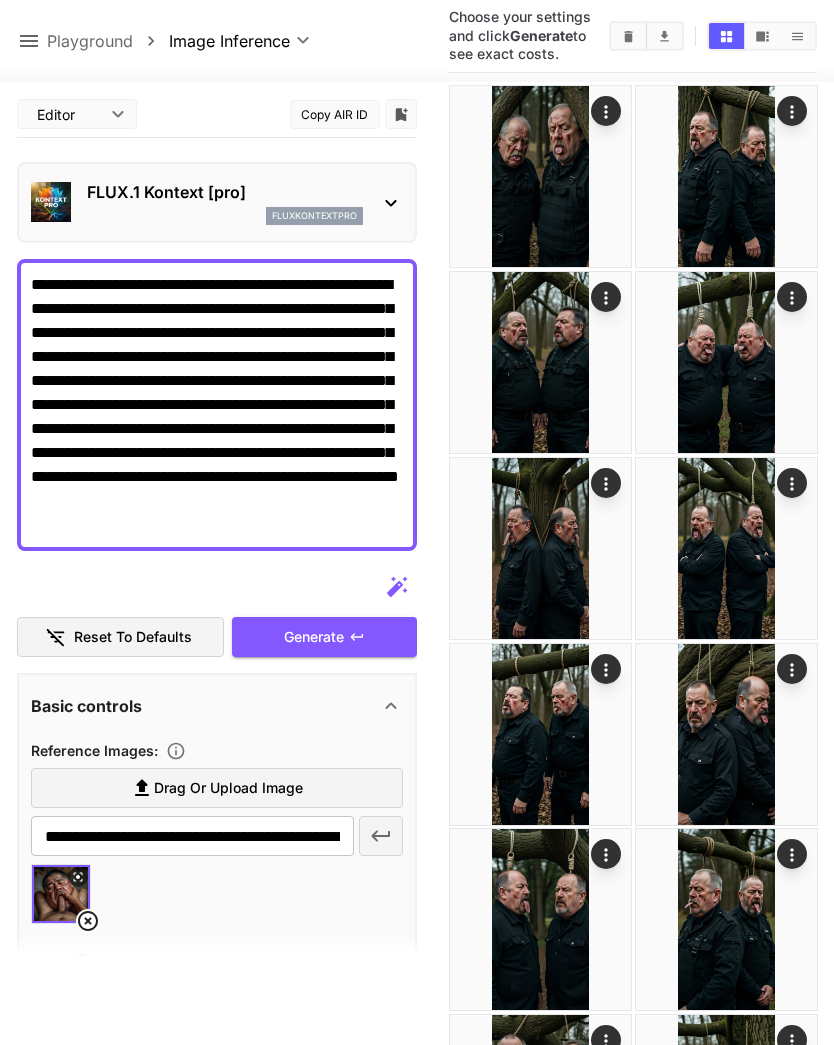 click on "**********" at bounding box center (217, 405) 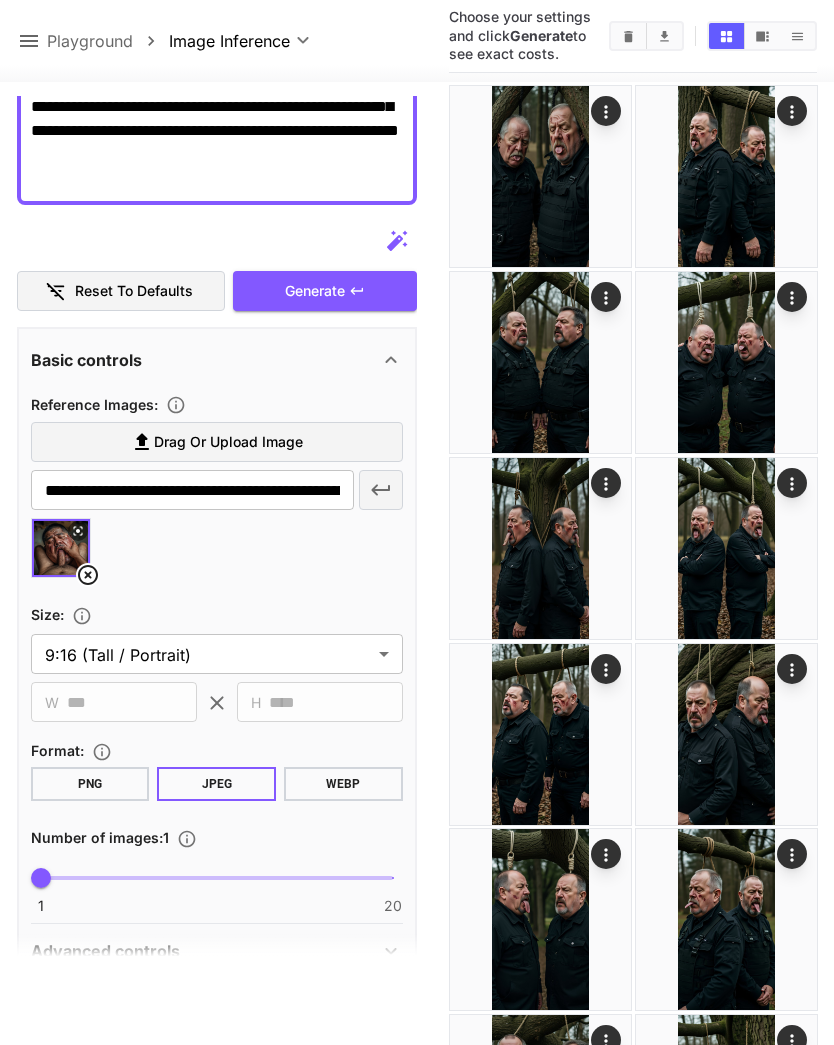 scroll, scrollTop: 353, scrollLeft: 0, axis: vertical 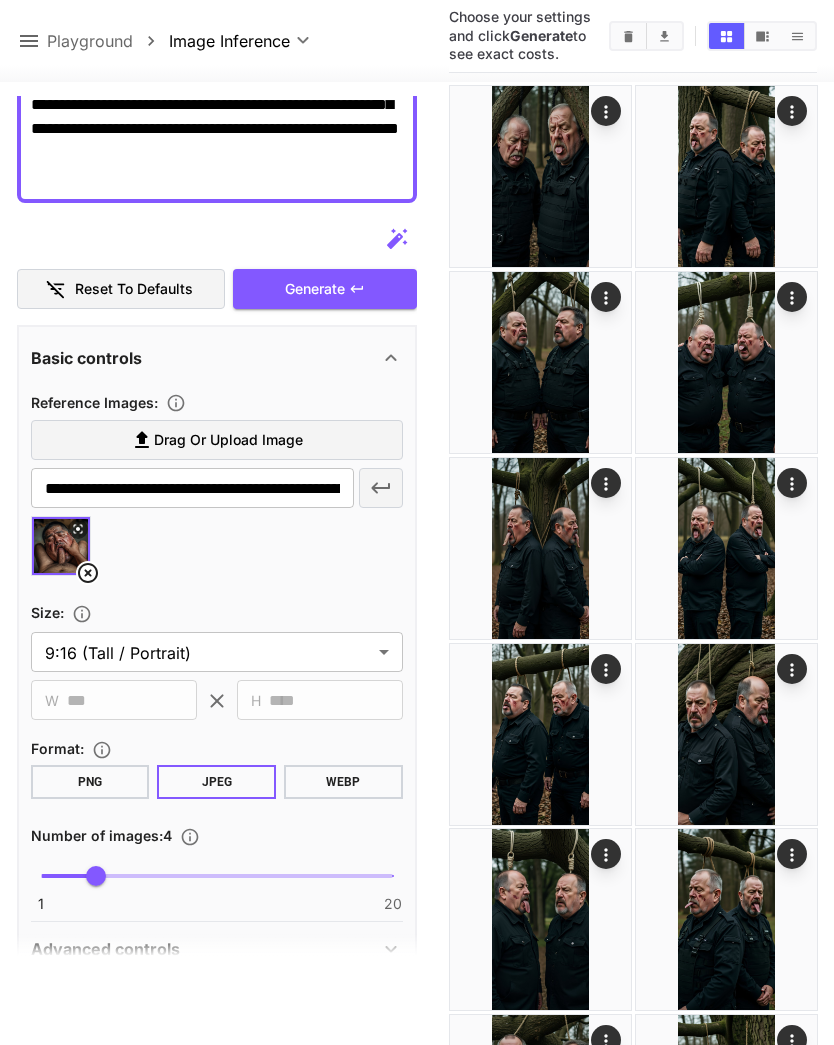 click on "4" at bounding box center (96, 876) 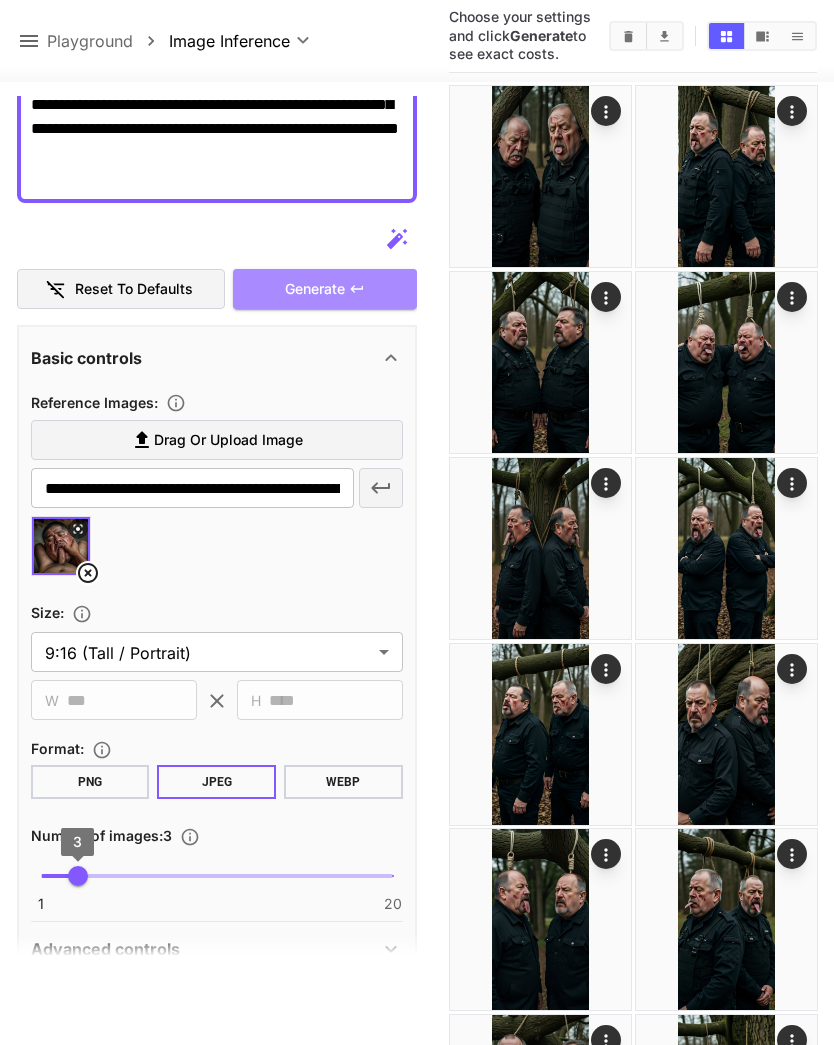 click on "Generate" at bounding box center (315, 289) 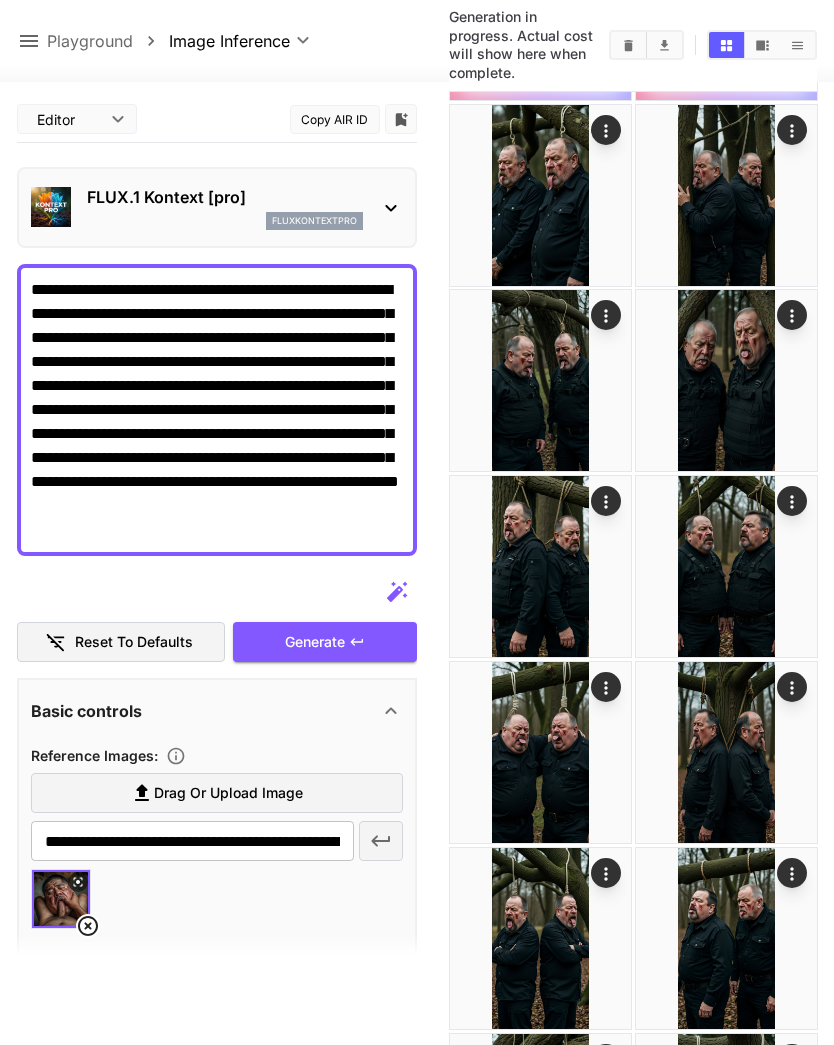 scroll, scrollTop: 0, scrollLeft: 0, axis: both 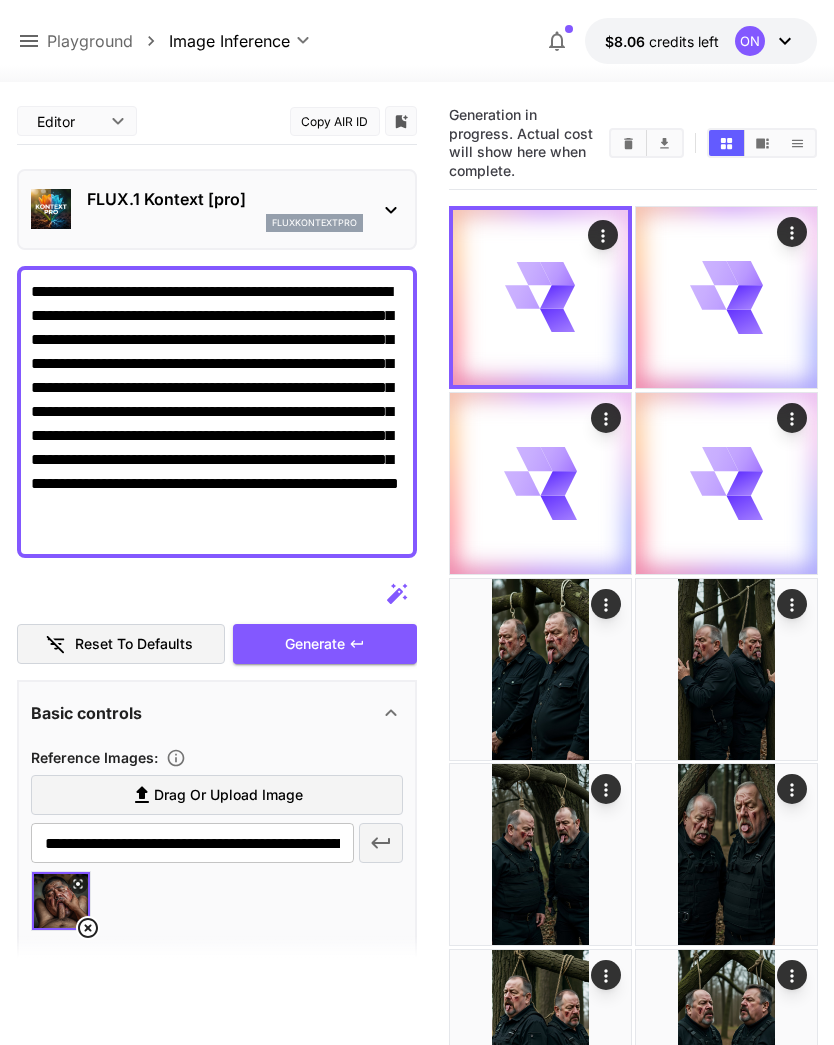 click on "FLUX.1 Kontext [pro] fluxkontextpro" at bounding box center (217, 209) 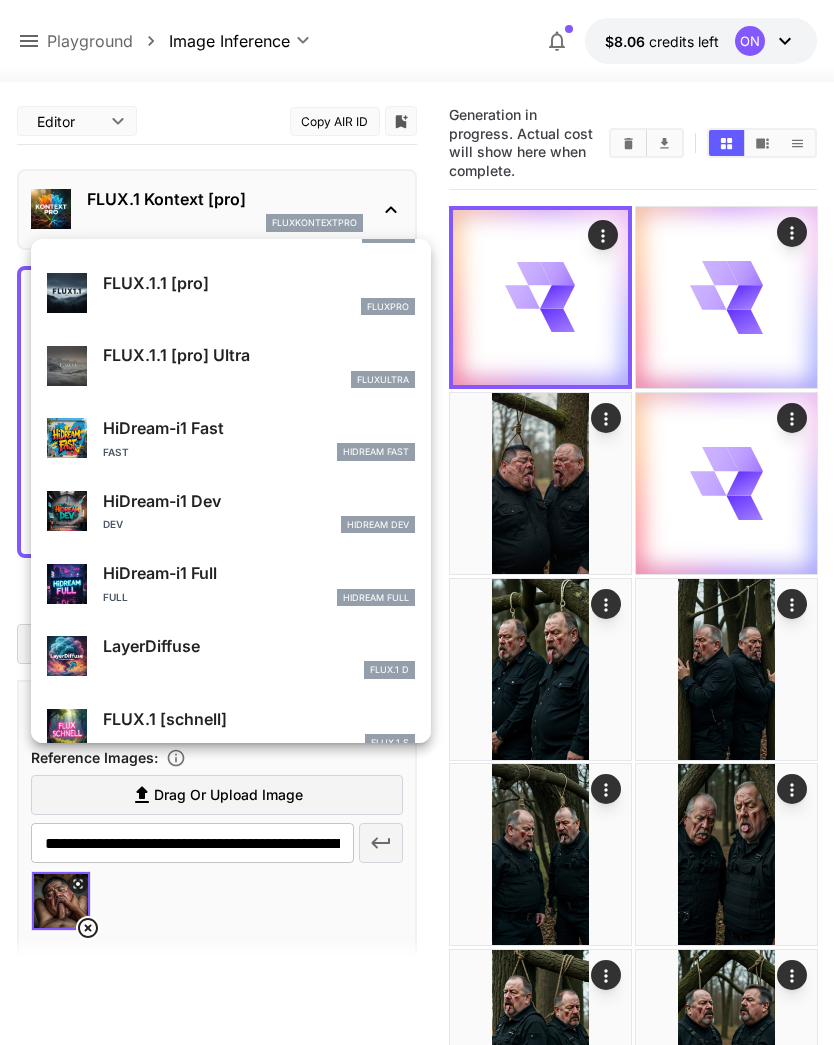 scroll, scrollTop: 1066, scrollLeft: 0, axis: vertical 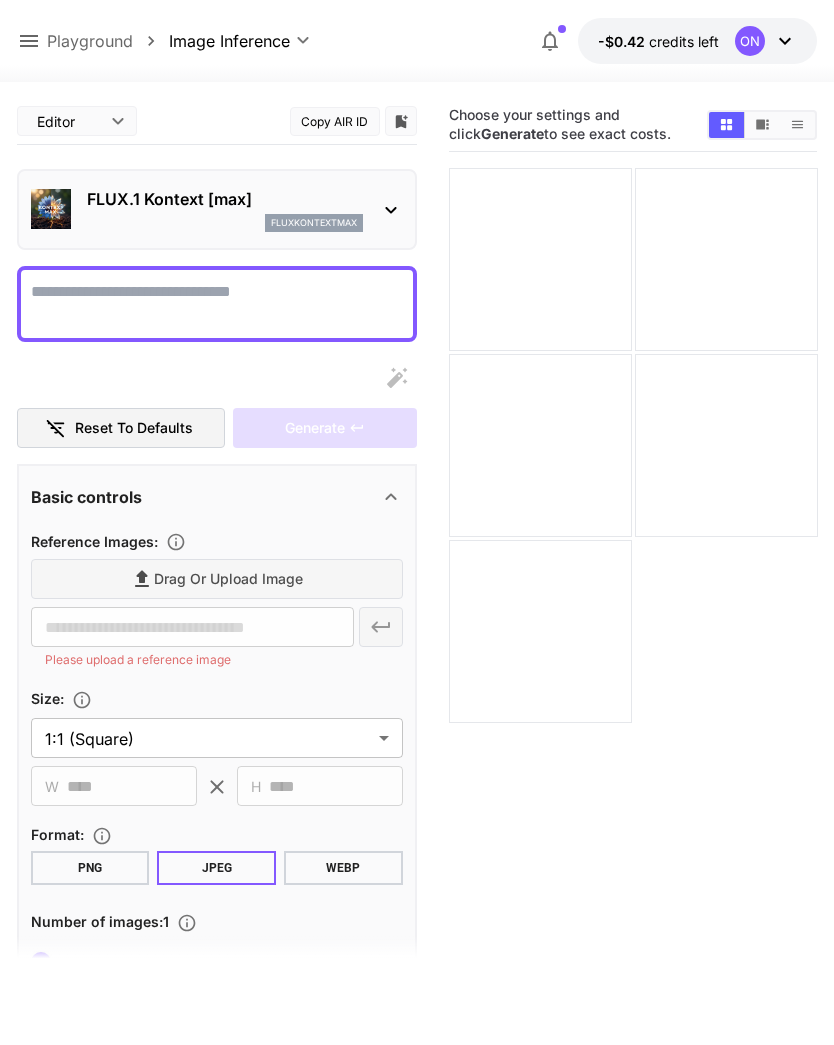 click on "Display cost in response" at bounding box center [217, 304] 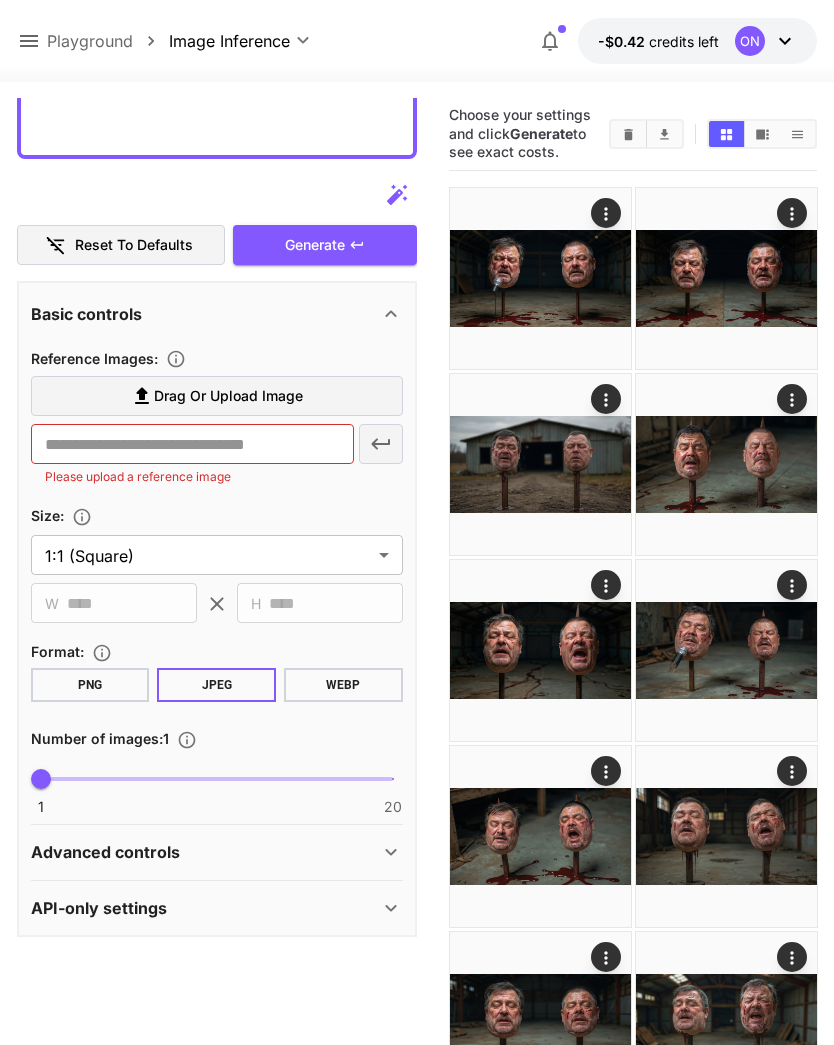 scroll, scrollTop: 374, scrollLeft: 0, axis: vertical 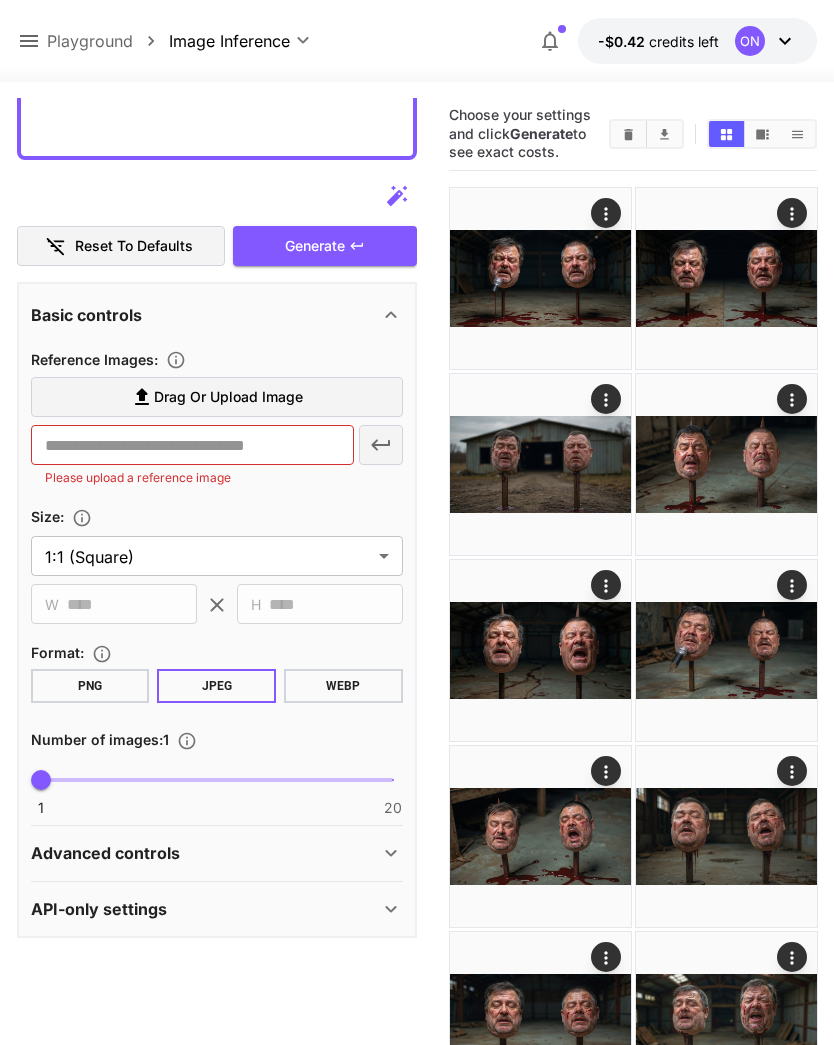 type on "**********" 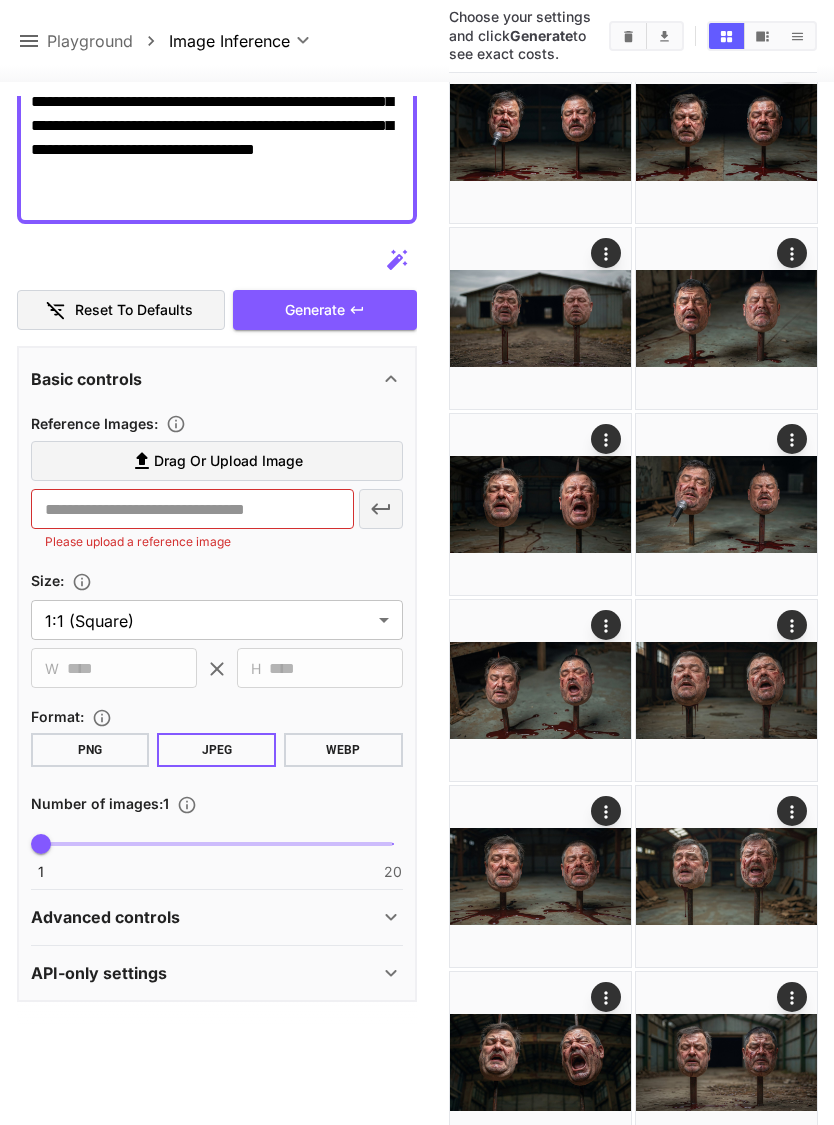 scroll, scrollTop: 478, scrollLeft: 0, axis: vertical 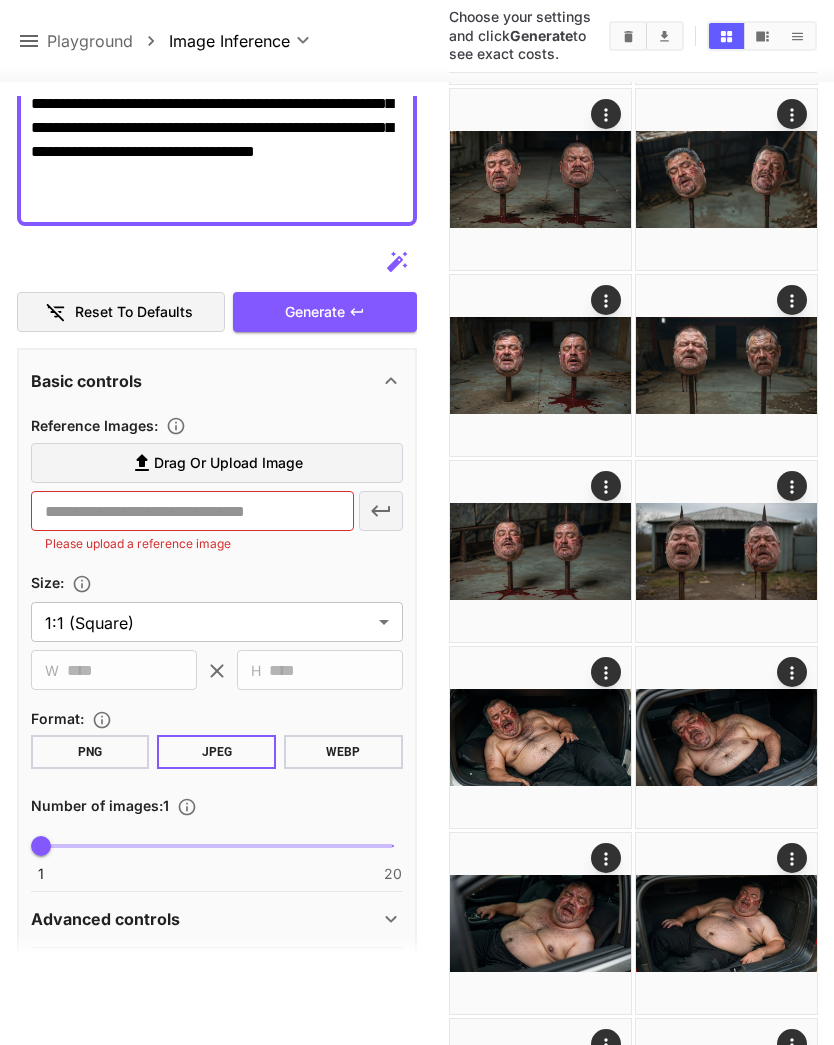 click on "Drag or upload image" at bounding box center [228, 463] 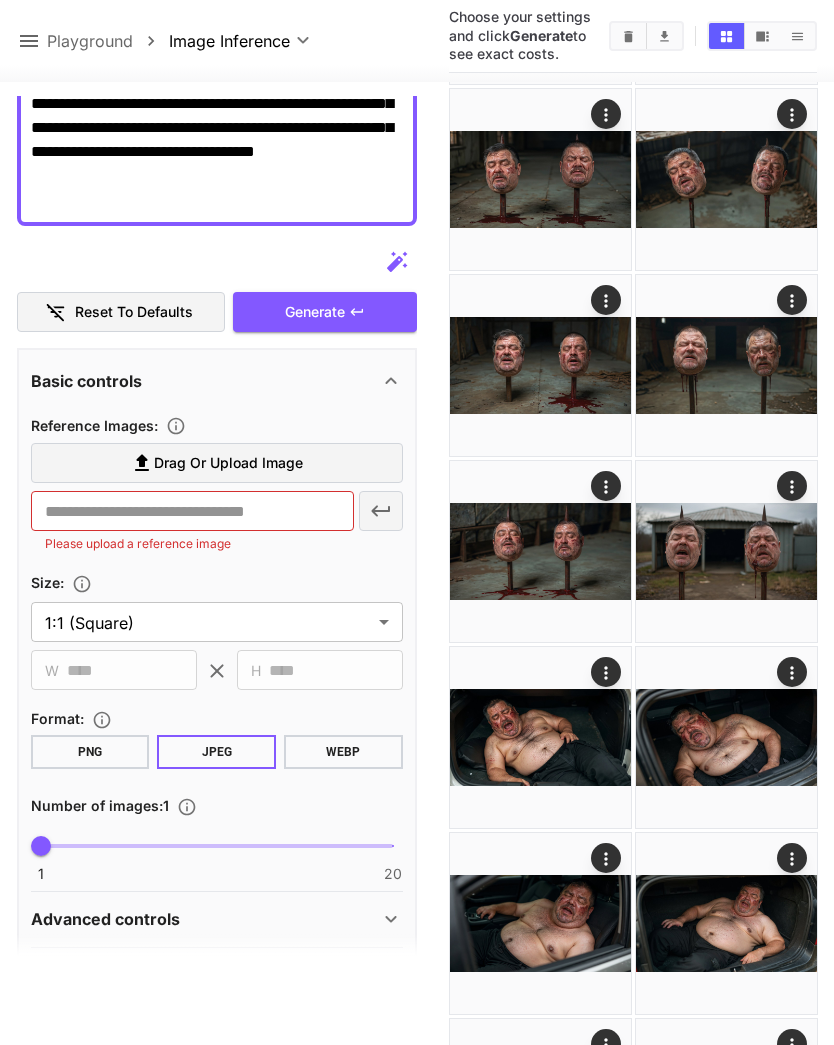 click on "Drag or upload image" at bounding box center [217, 463] 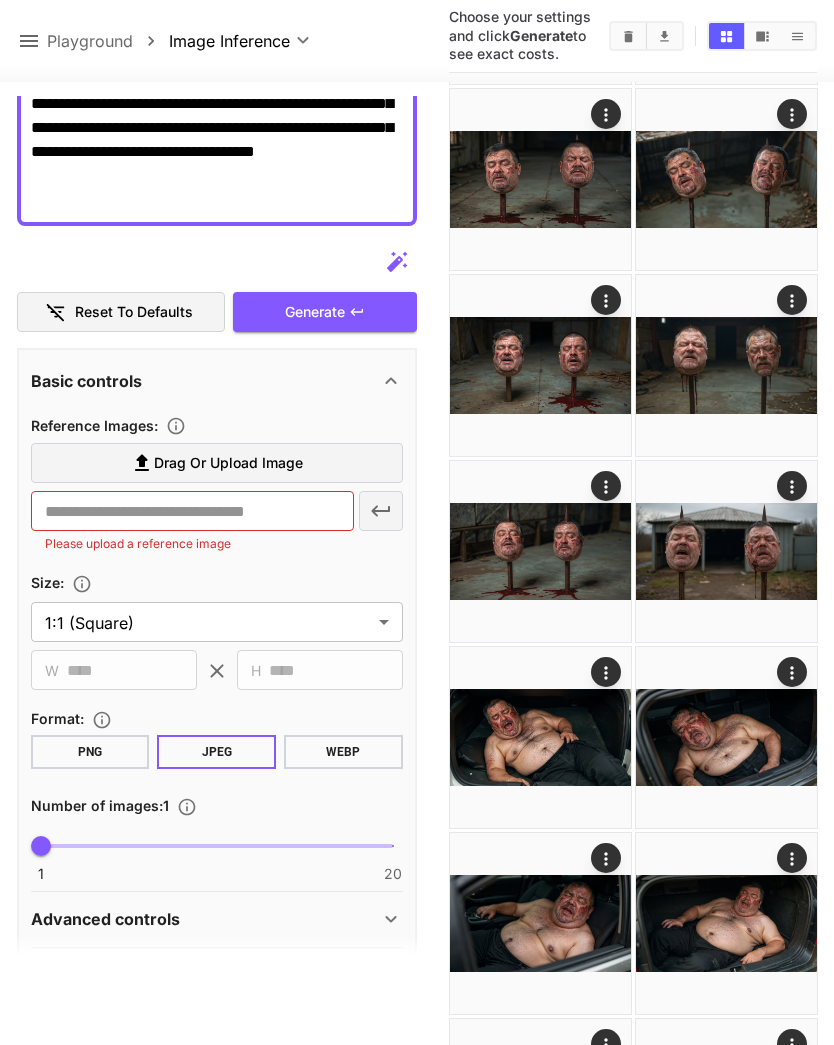 click on "Drag or upload image" at bounding box center [217, 463] 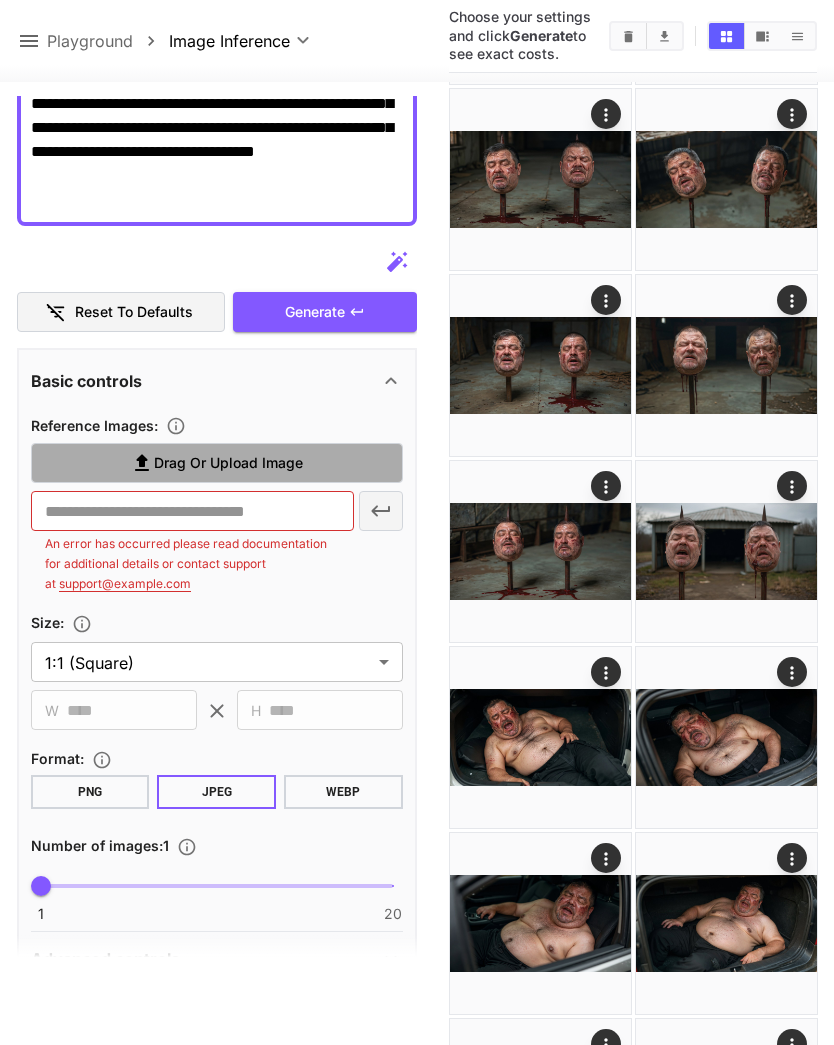click on "Drag or upload image" at bounding box center [217, 463] 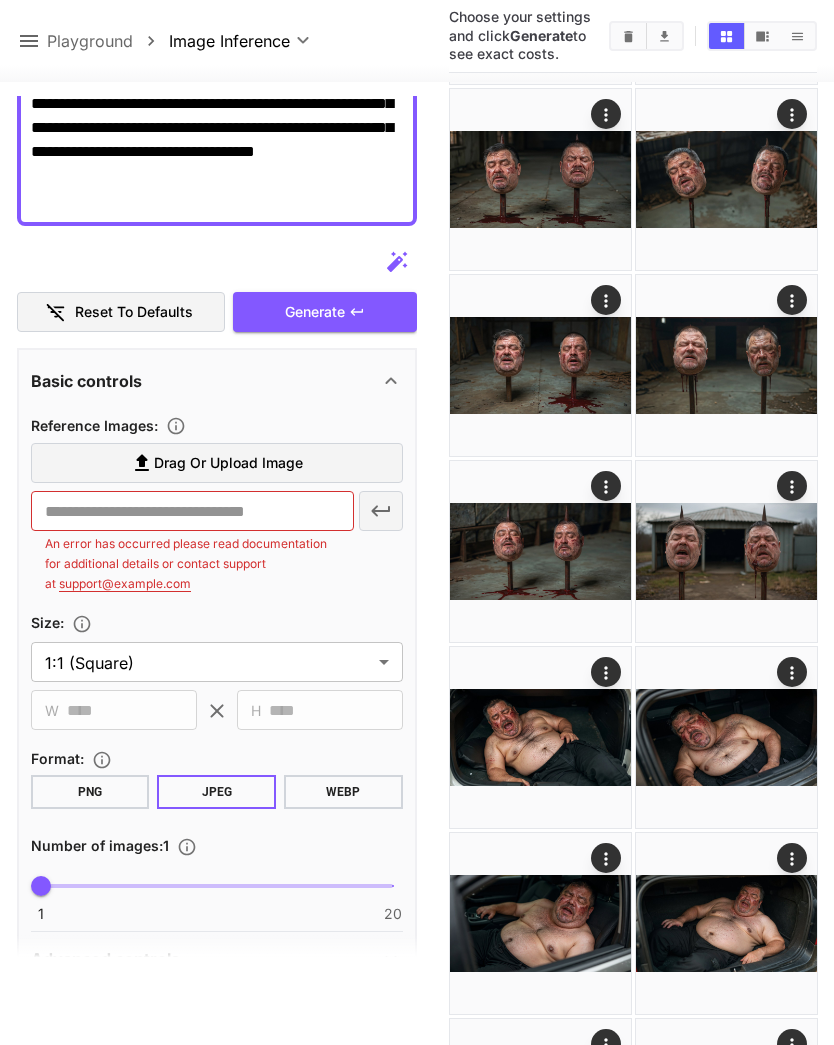 click on "Drag or upload image" at bounding box center (228, 463) 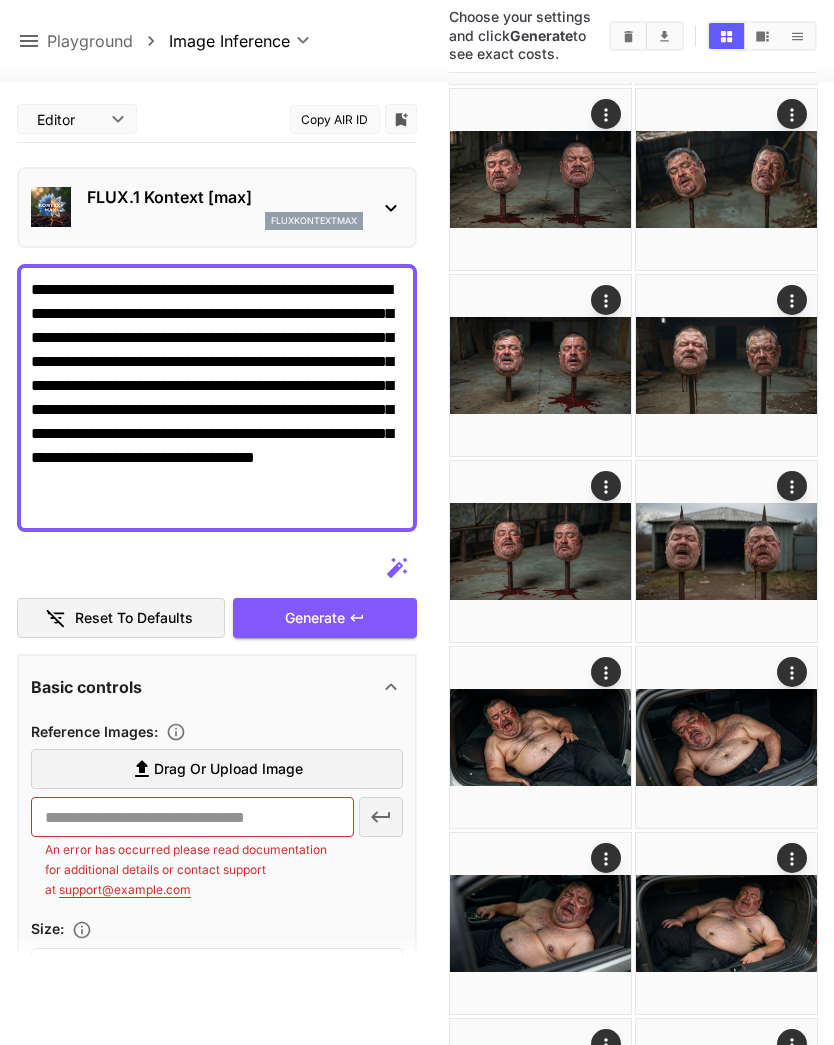 scroll, scrollTop: 0, scrollLeft: 0, axis: both 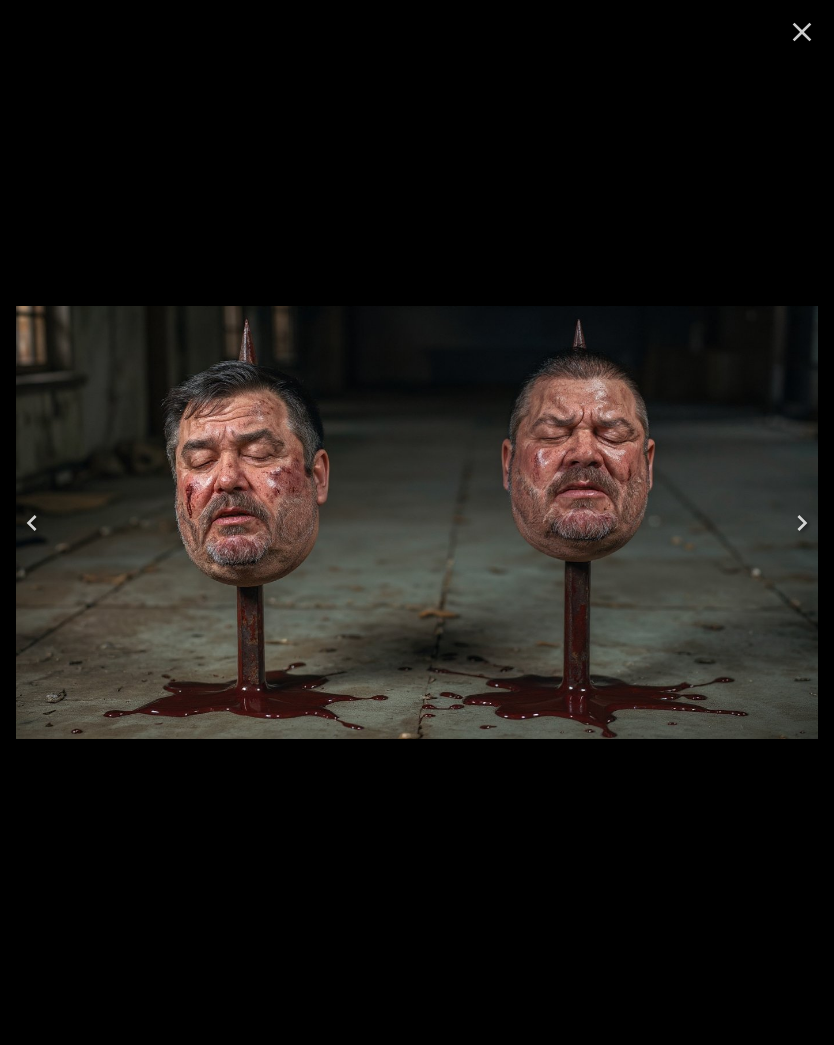 click 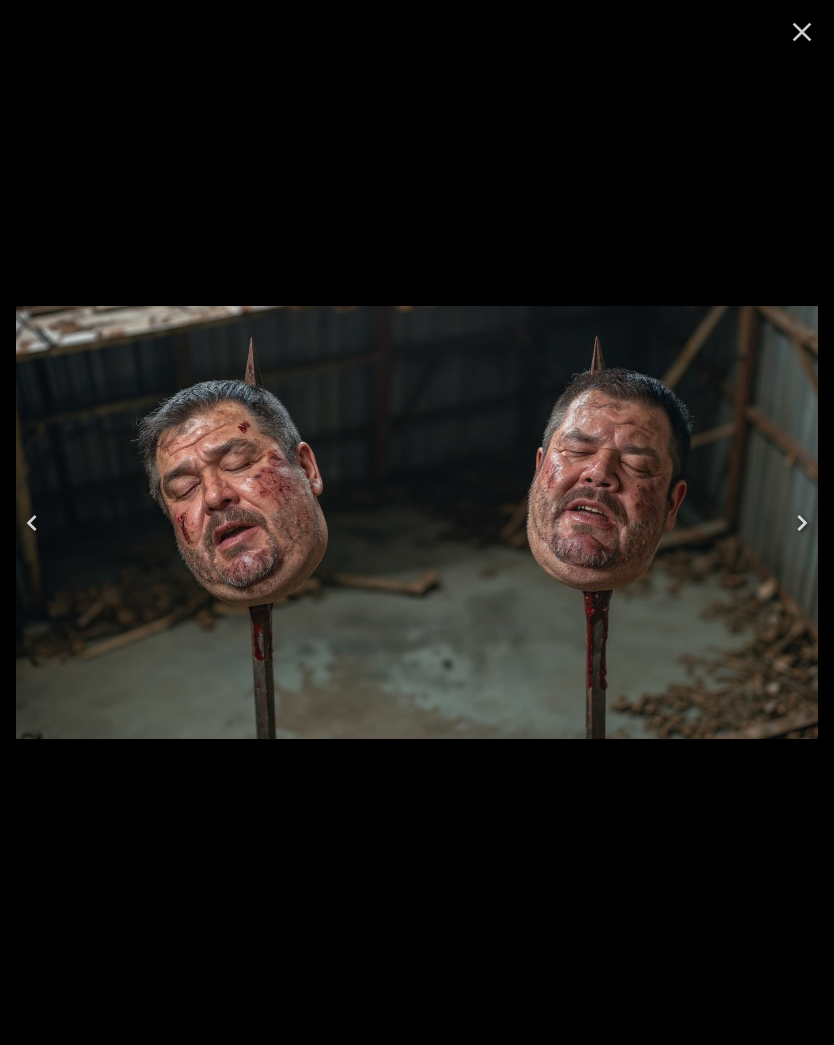 click 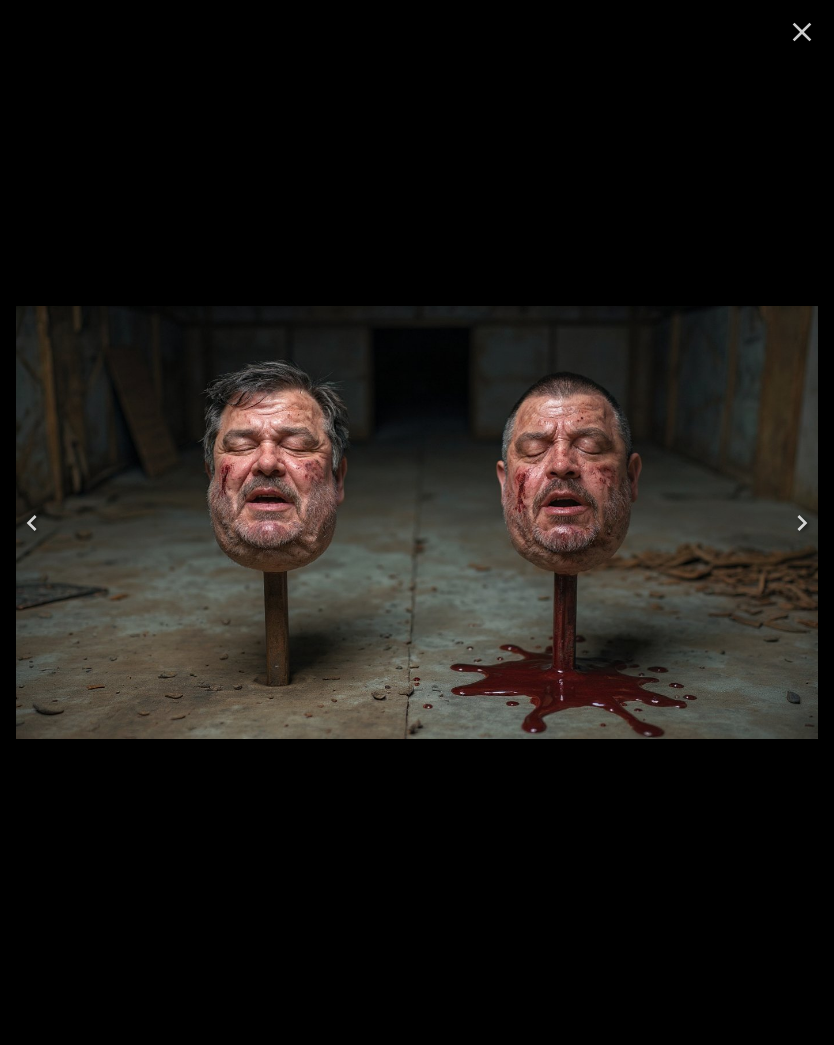 click 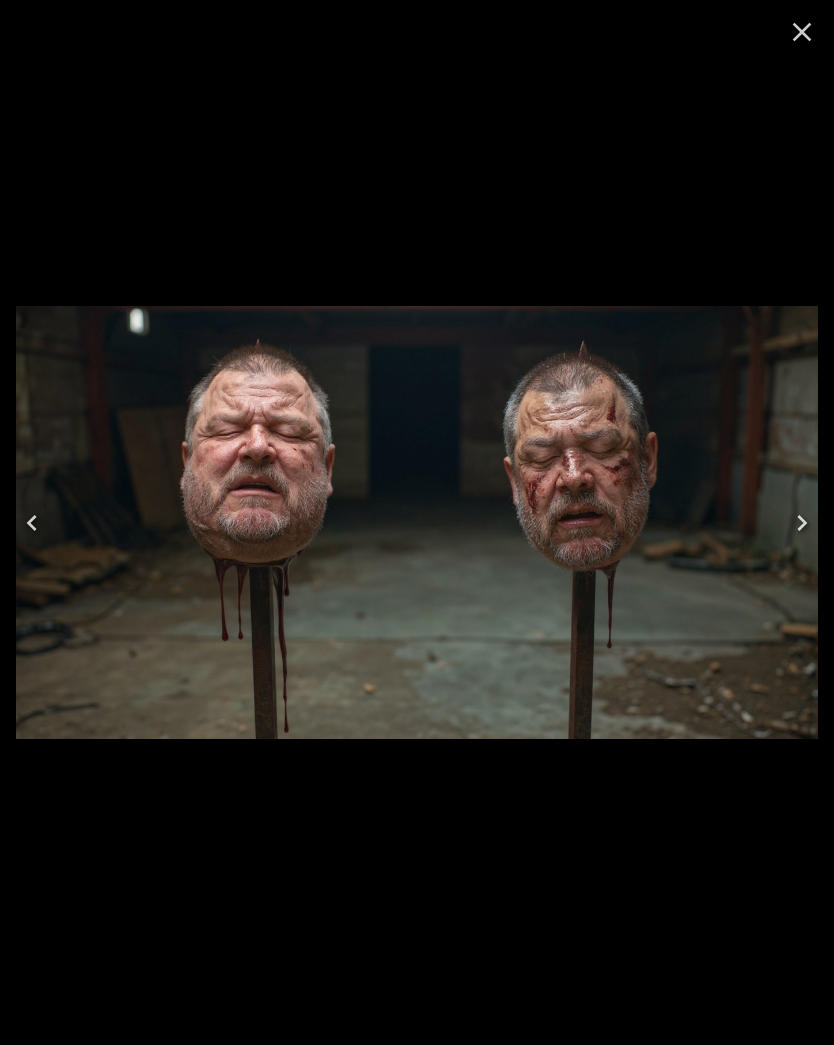 click 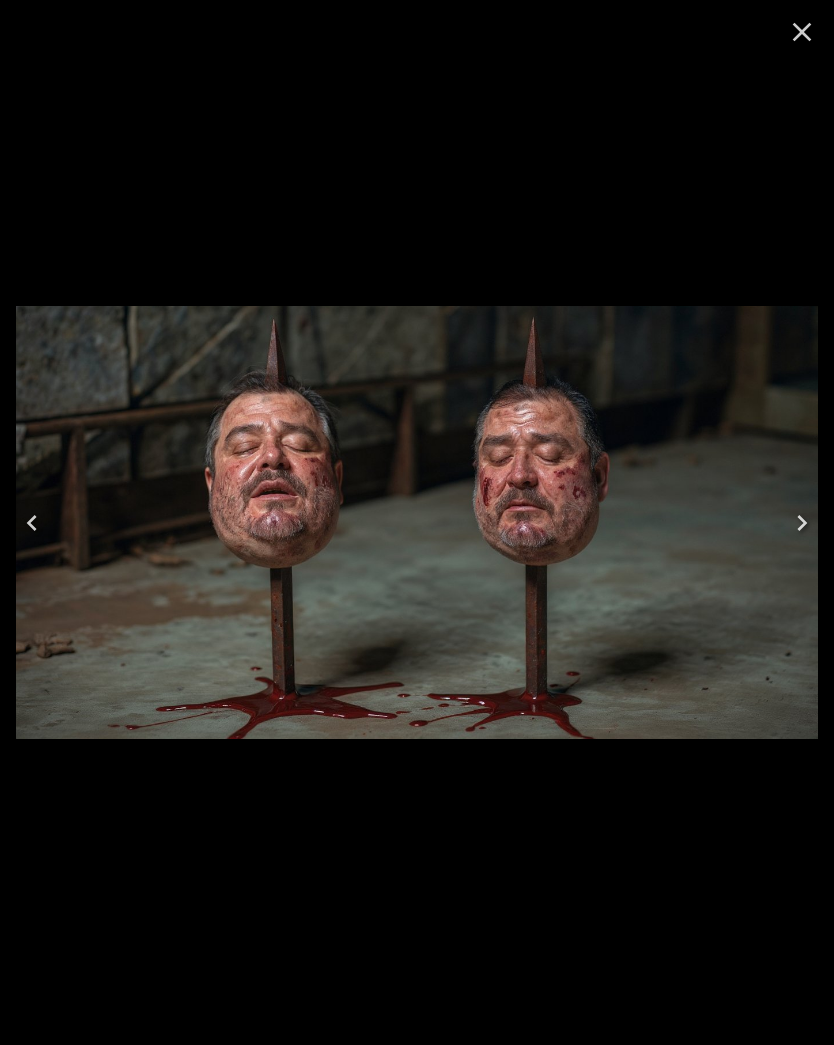 click at bounding box center [802, 523] 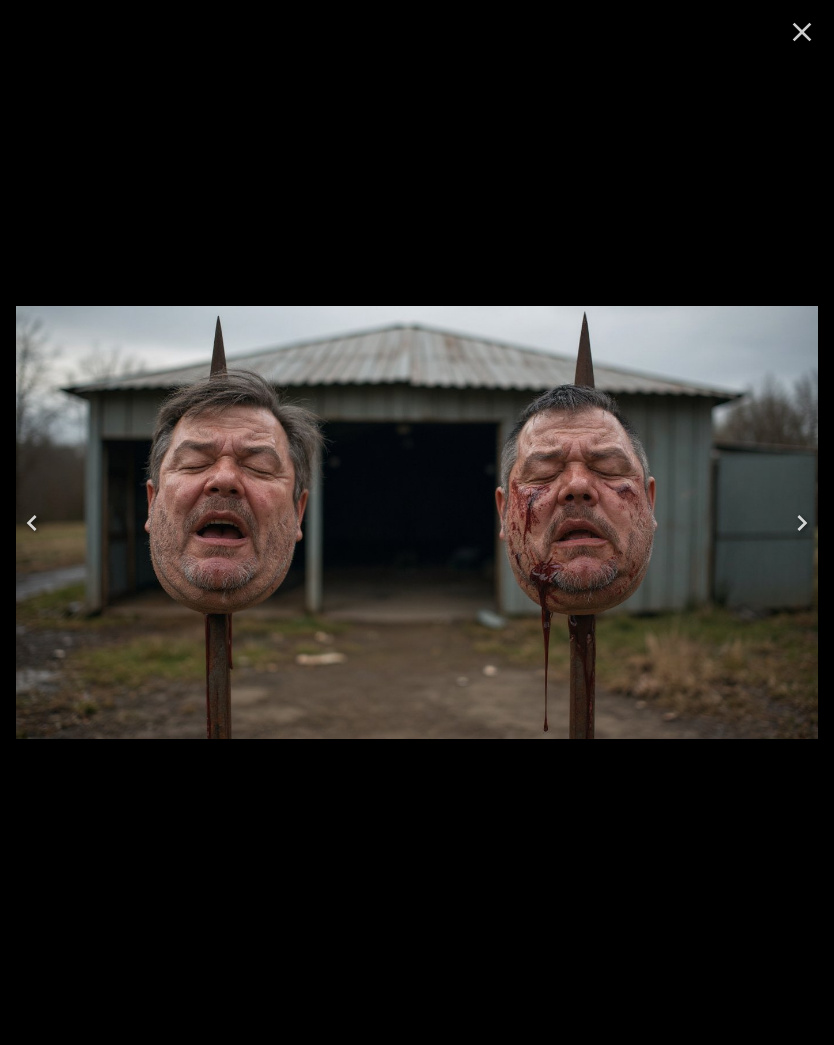 click 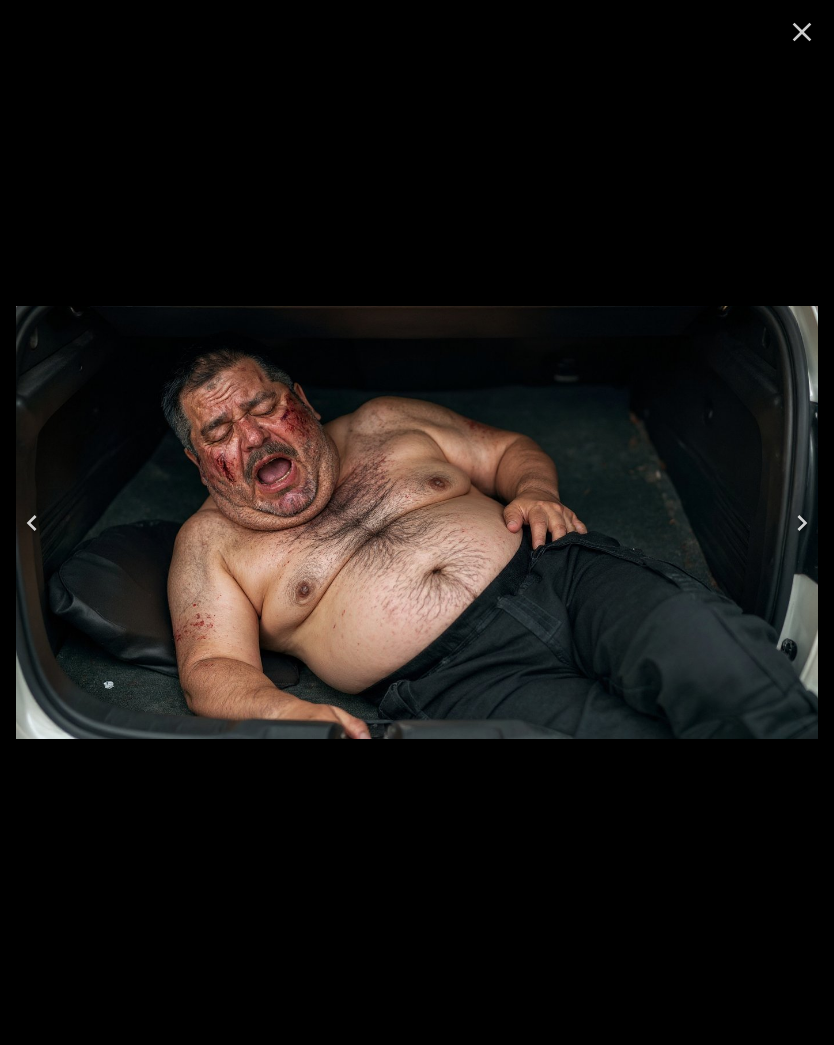 click at bounding box center (802, 523) 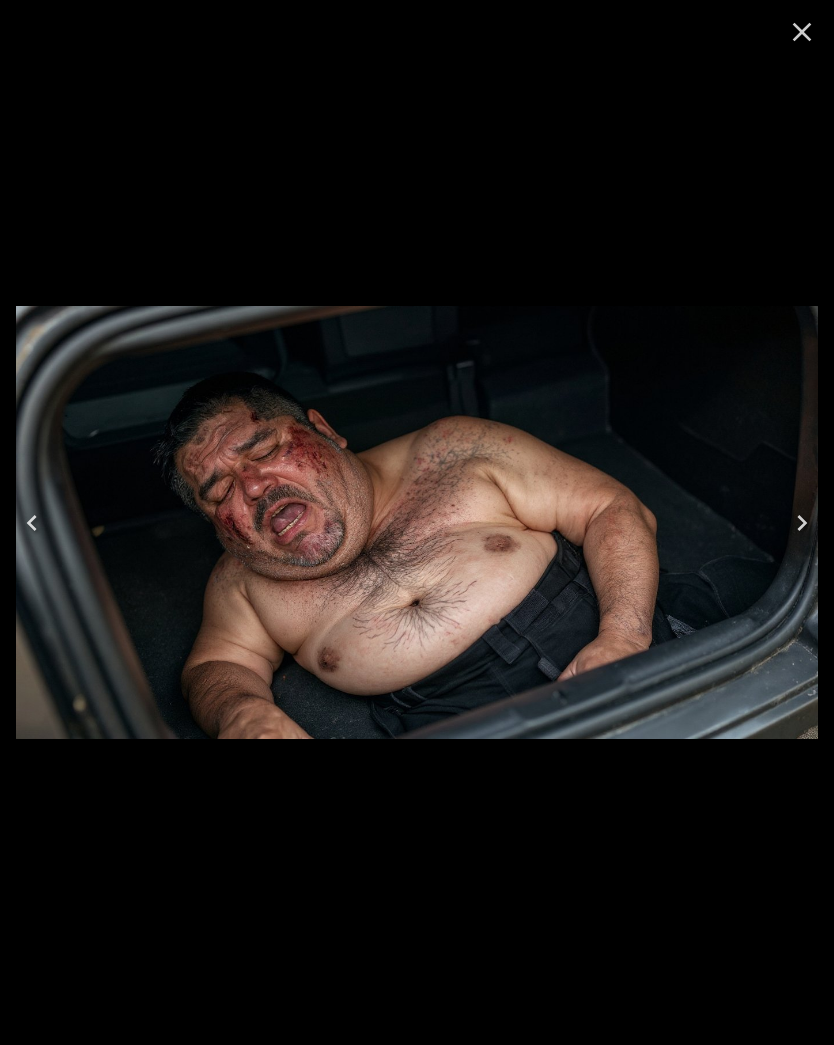 click 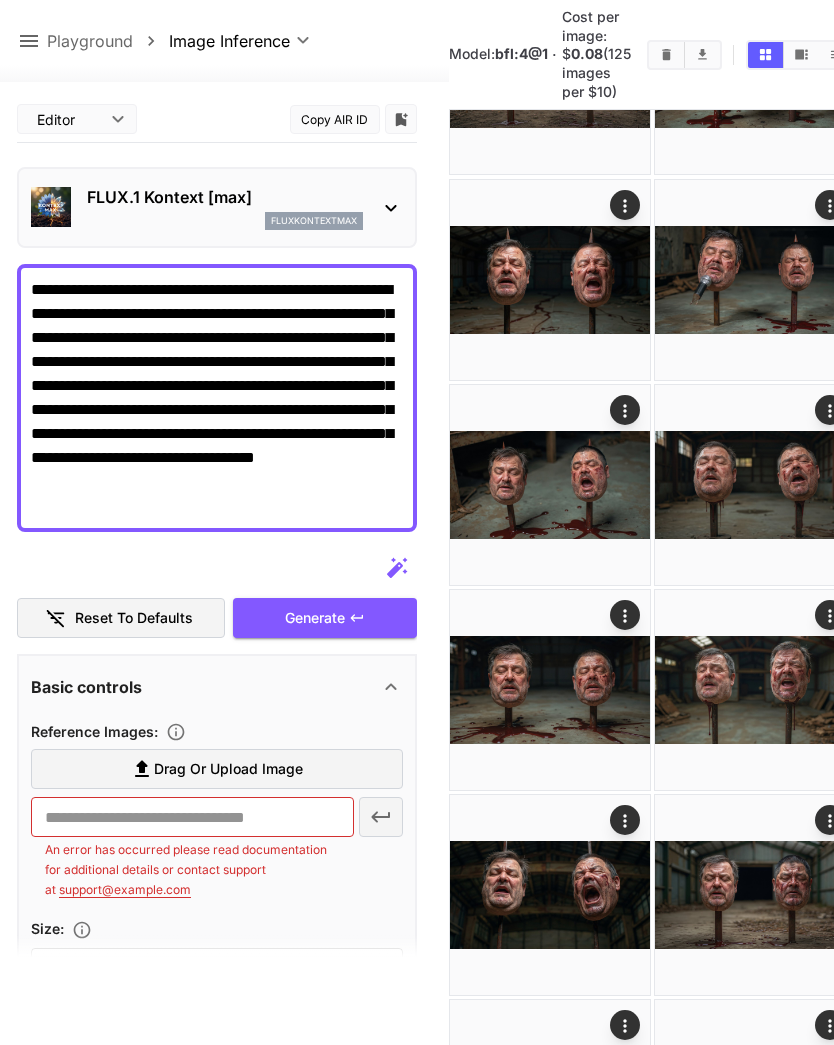 scroll, scrollTop: 0, scrollLeft: 0, axis: both 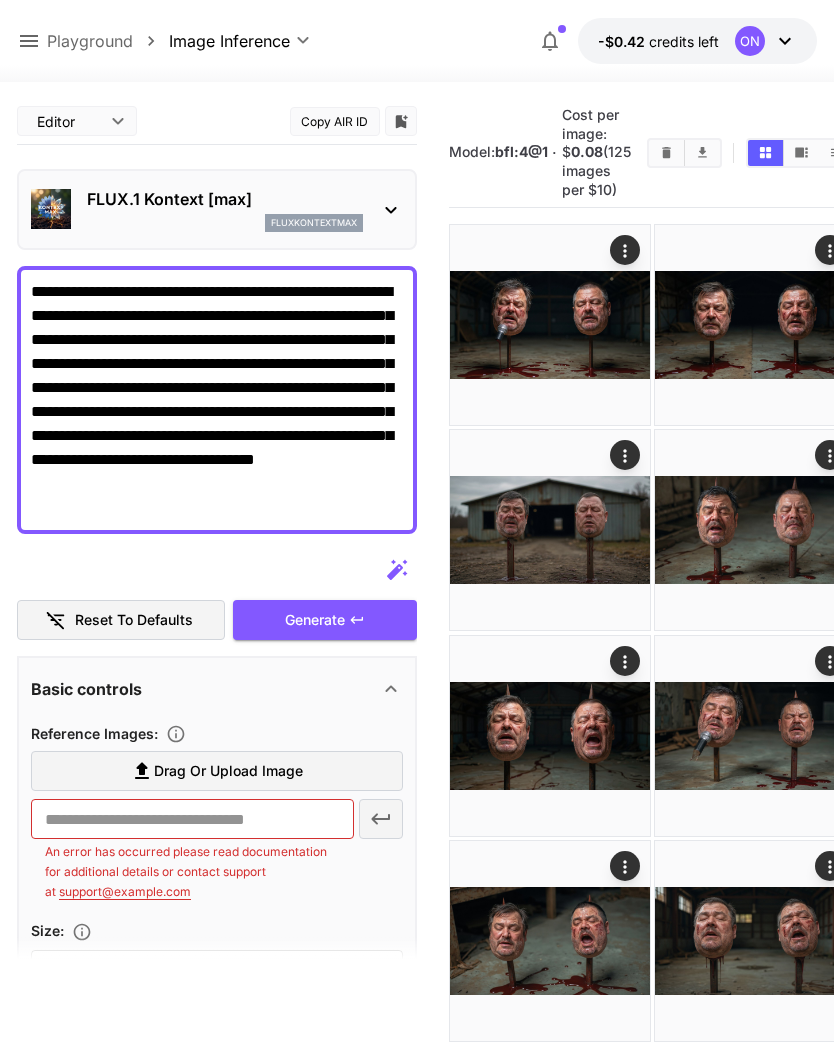 click 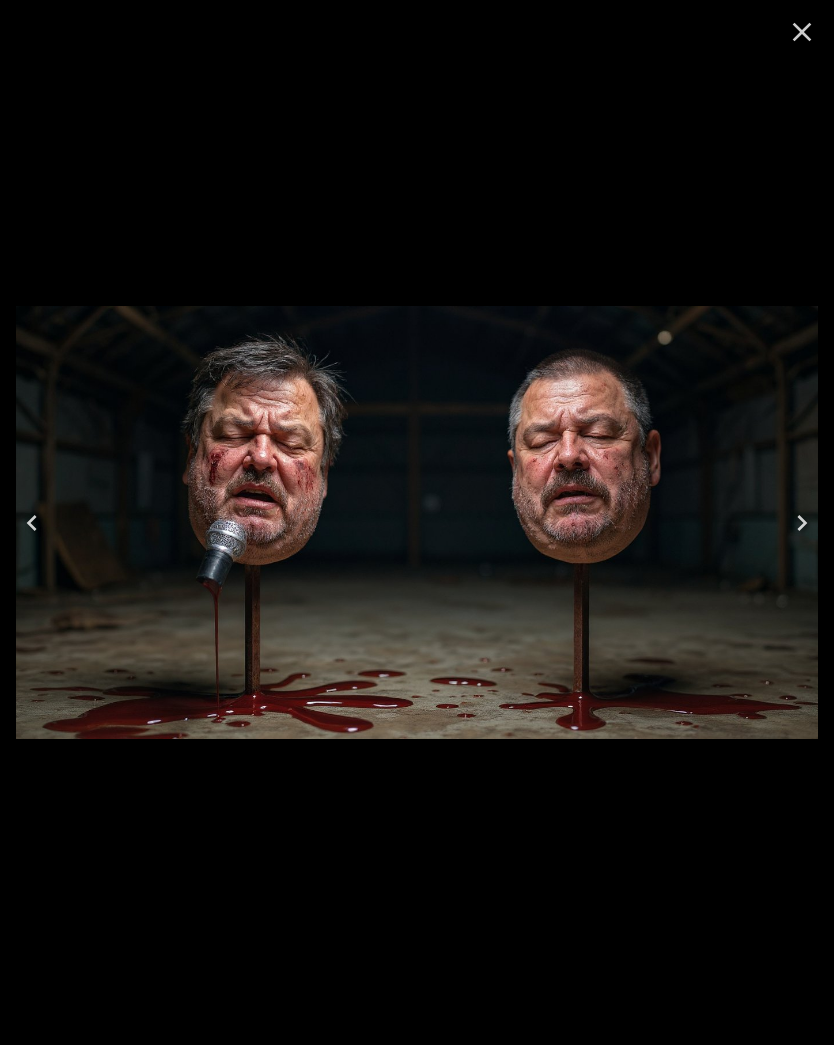 click 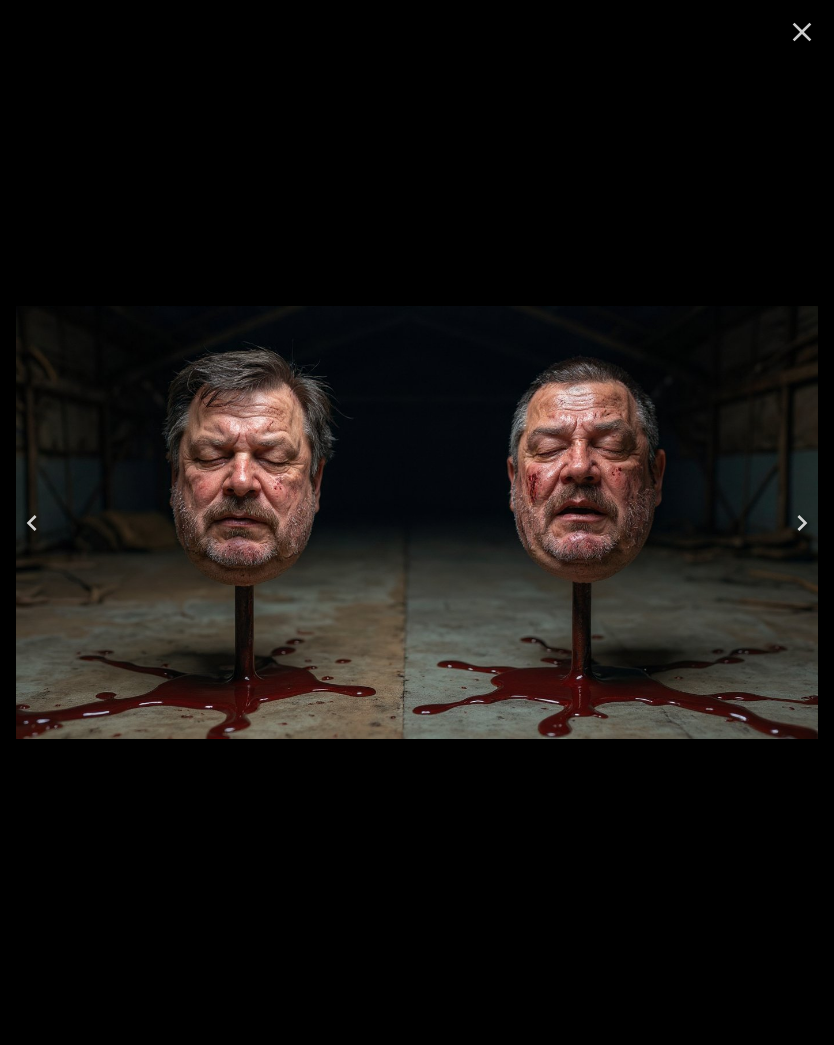 click 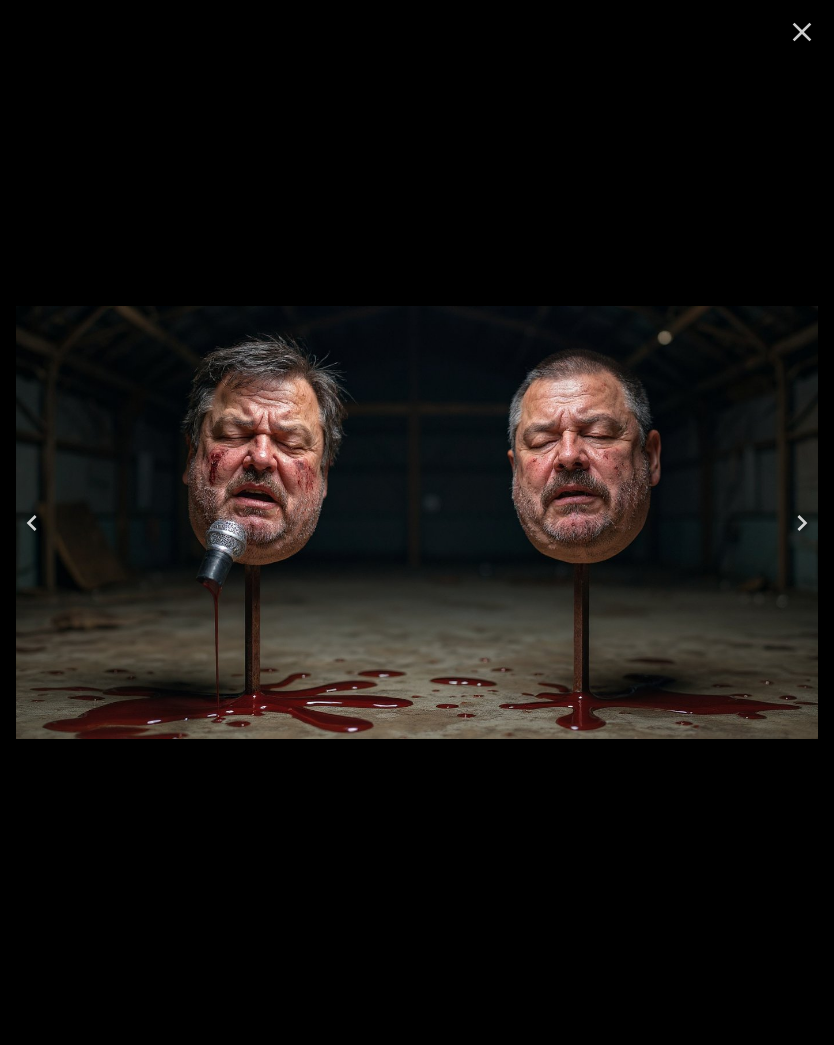 click 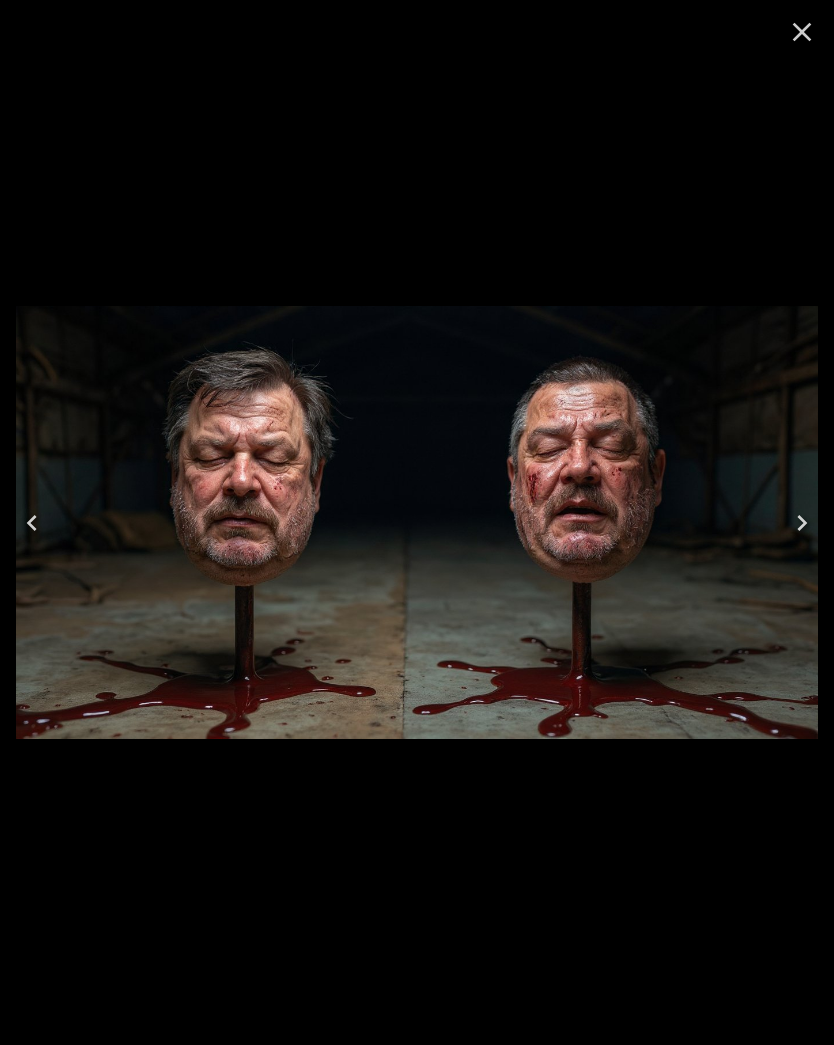 click 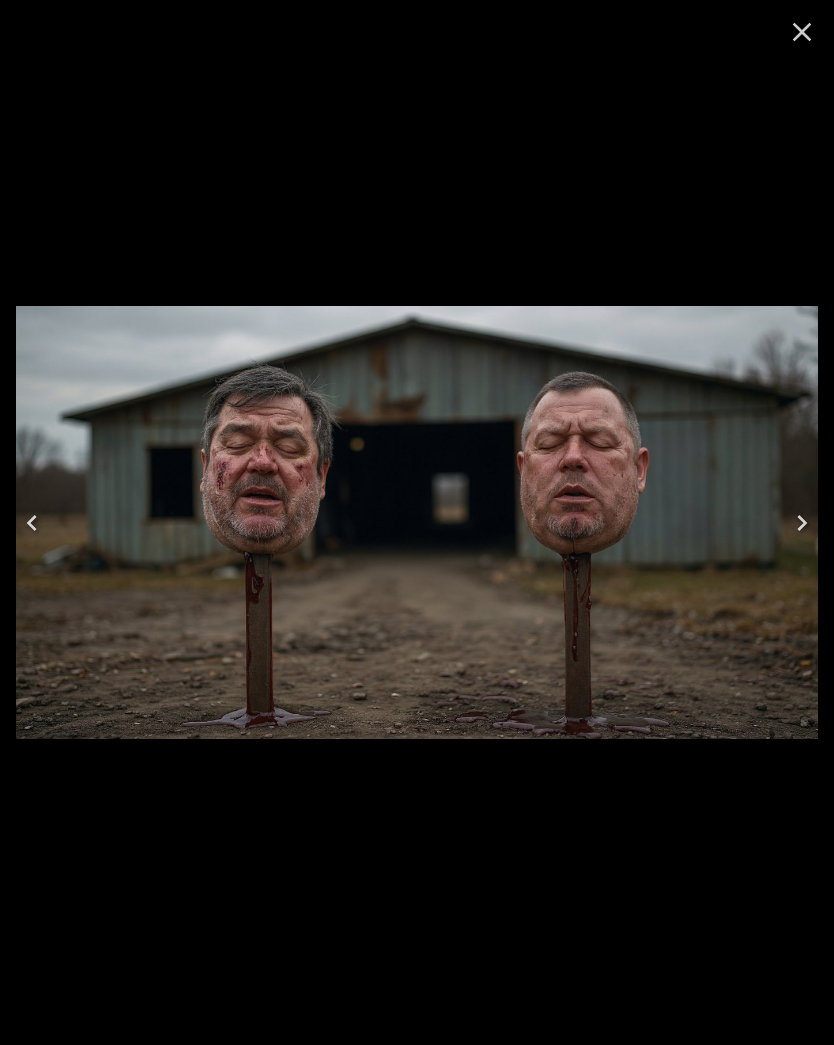 click 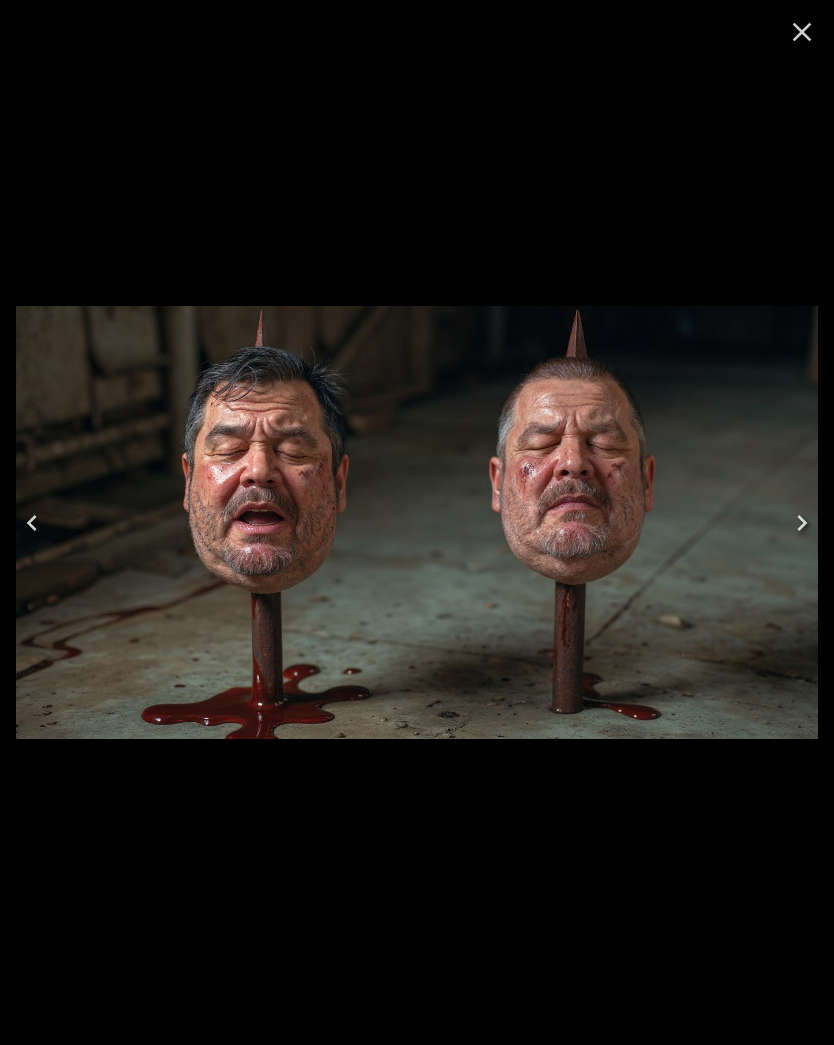 click 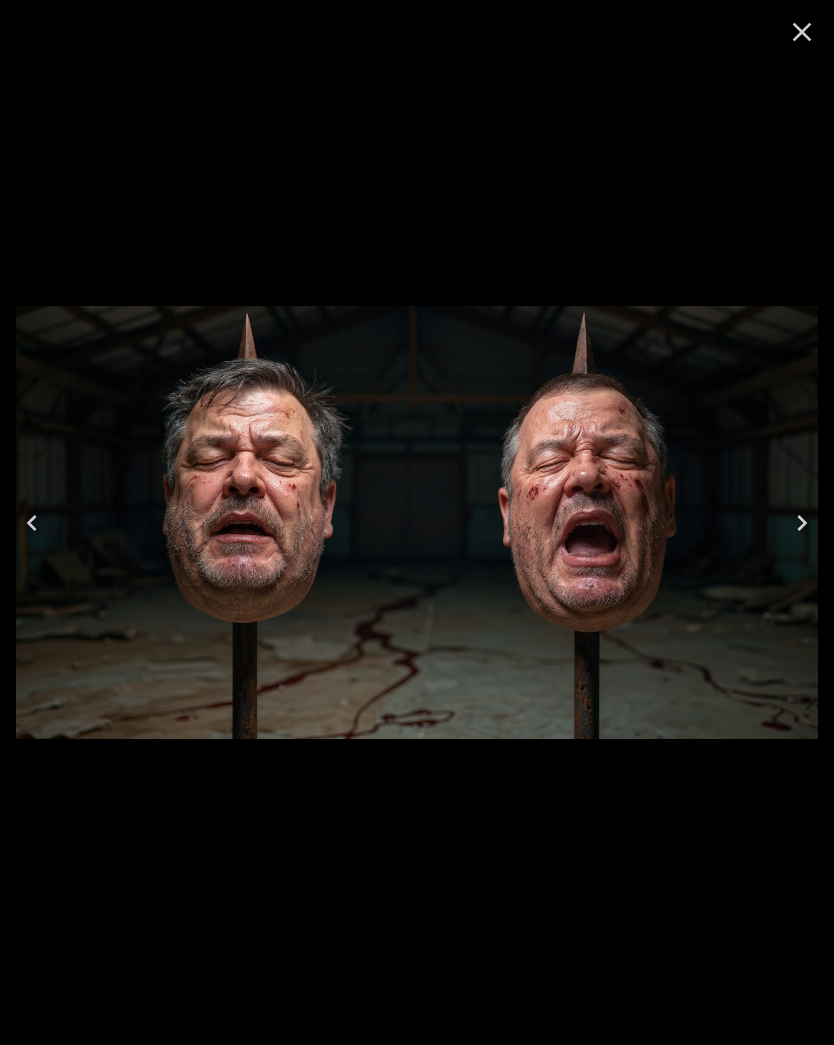 click 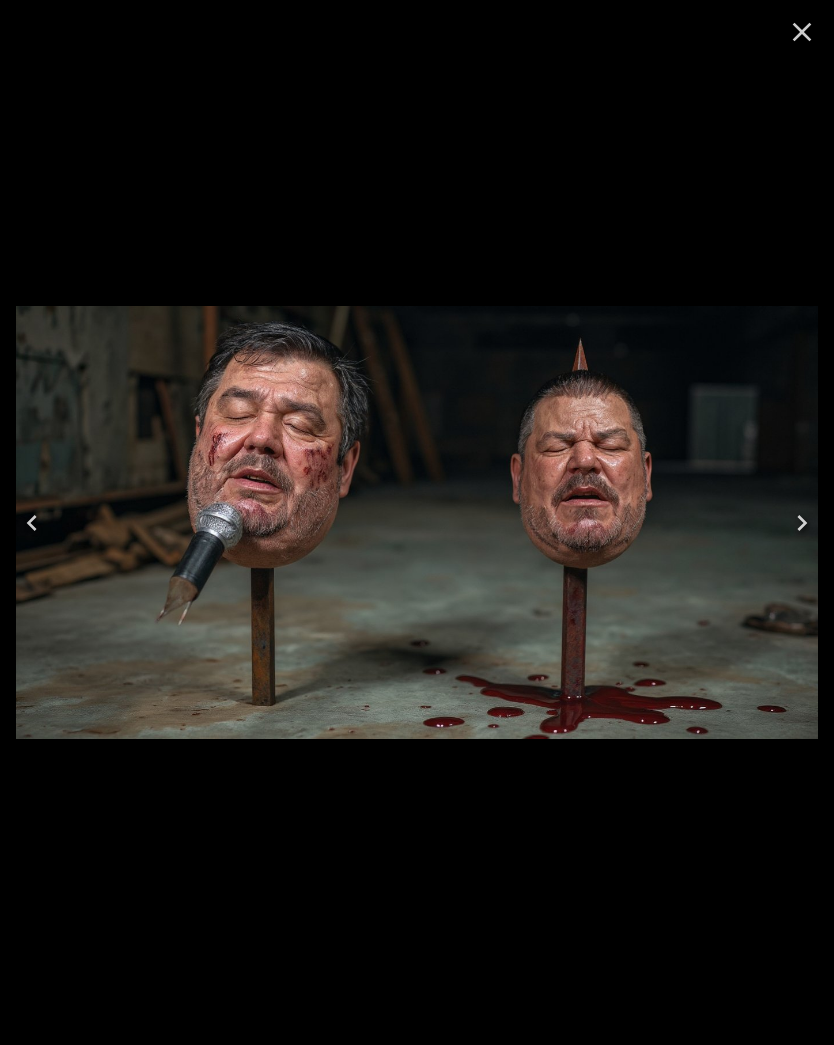 click 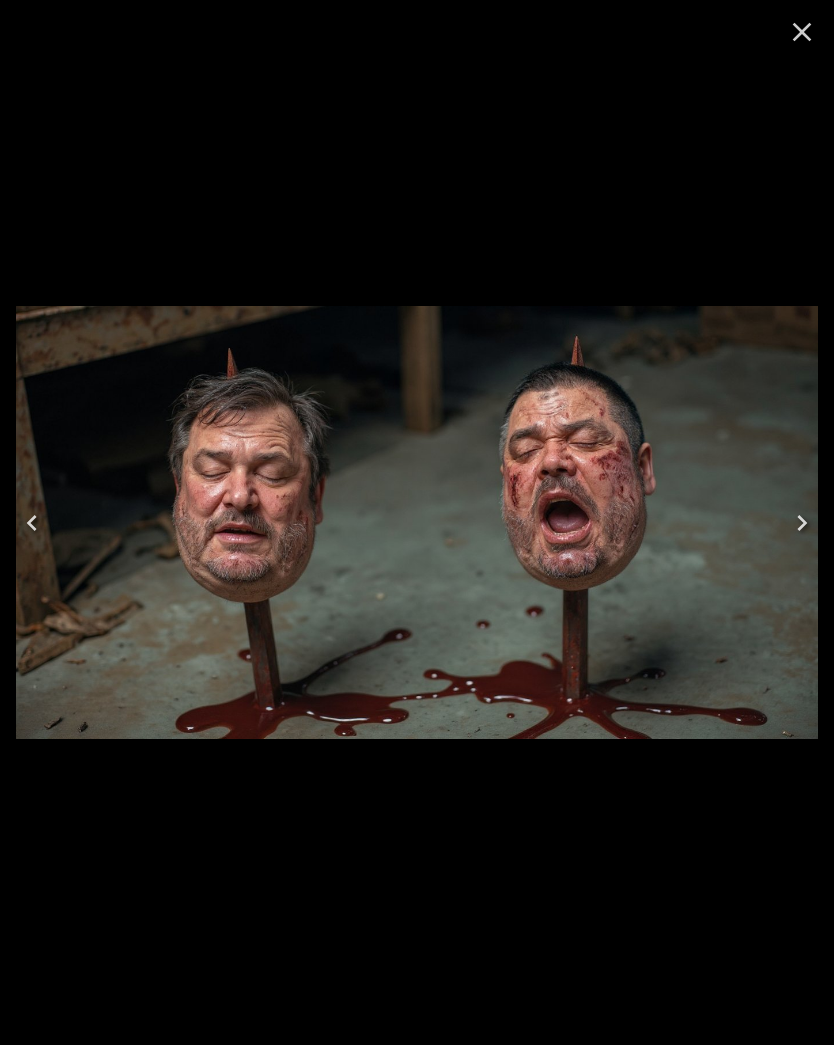 click 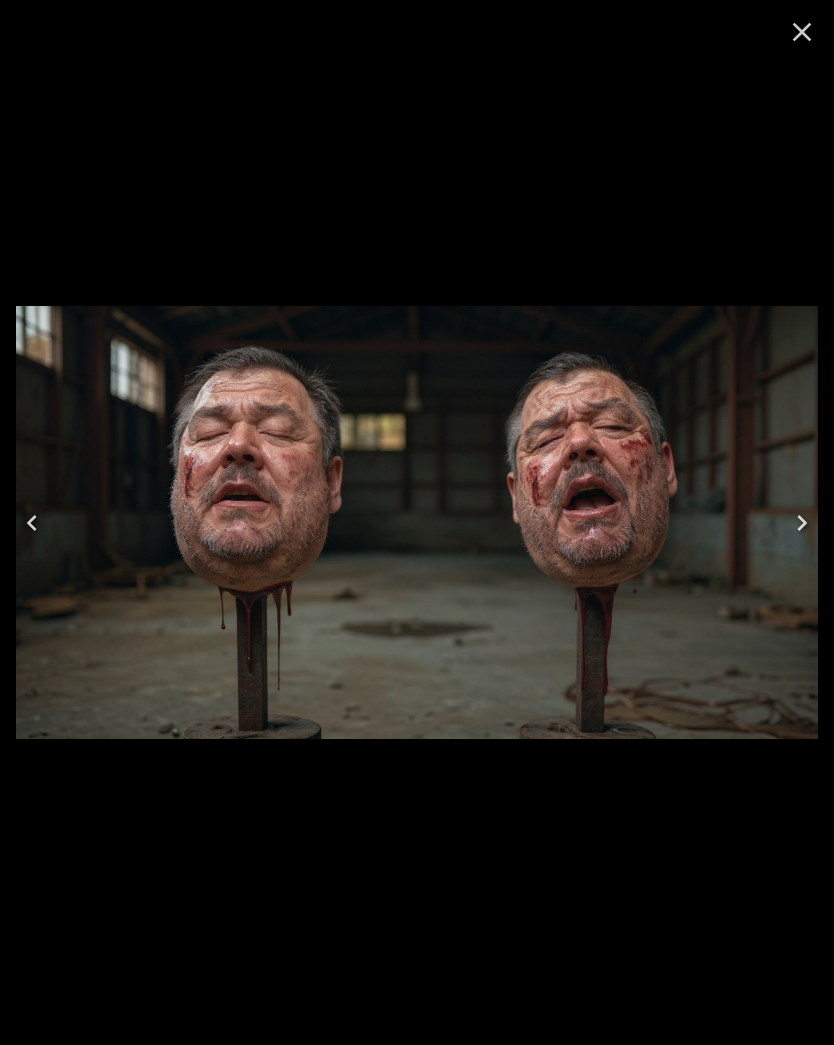 click 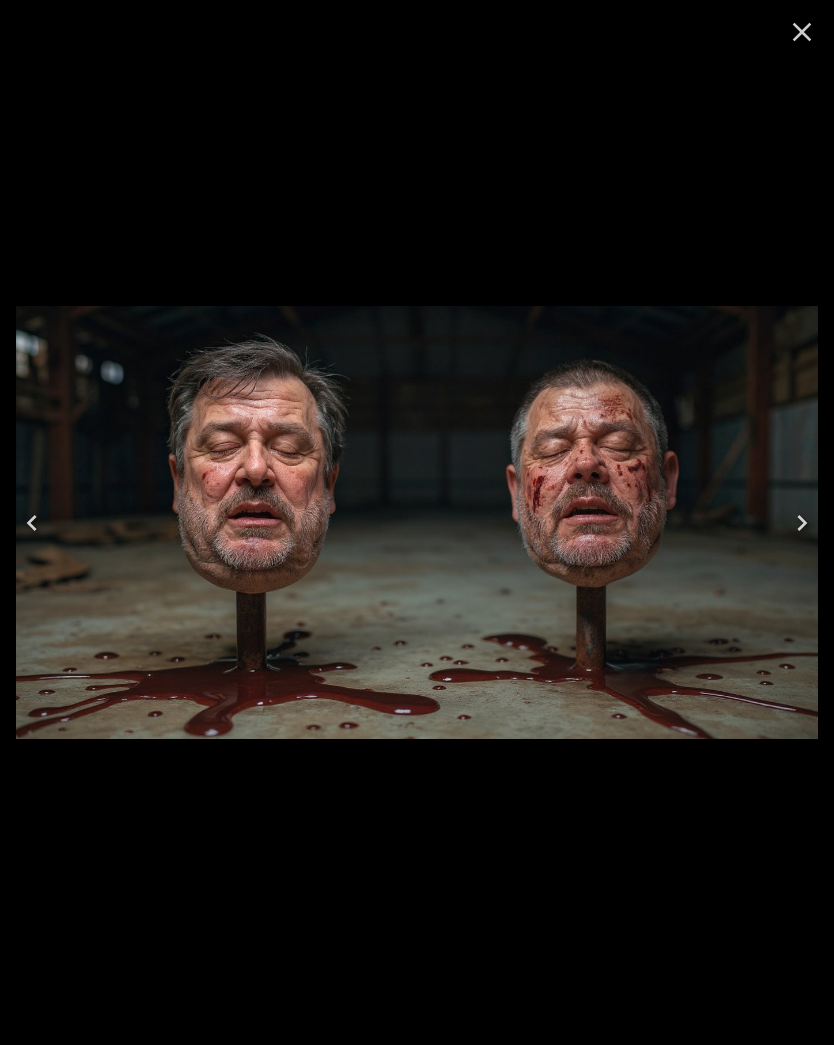 click 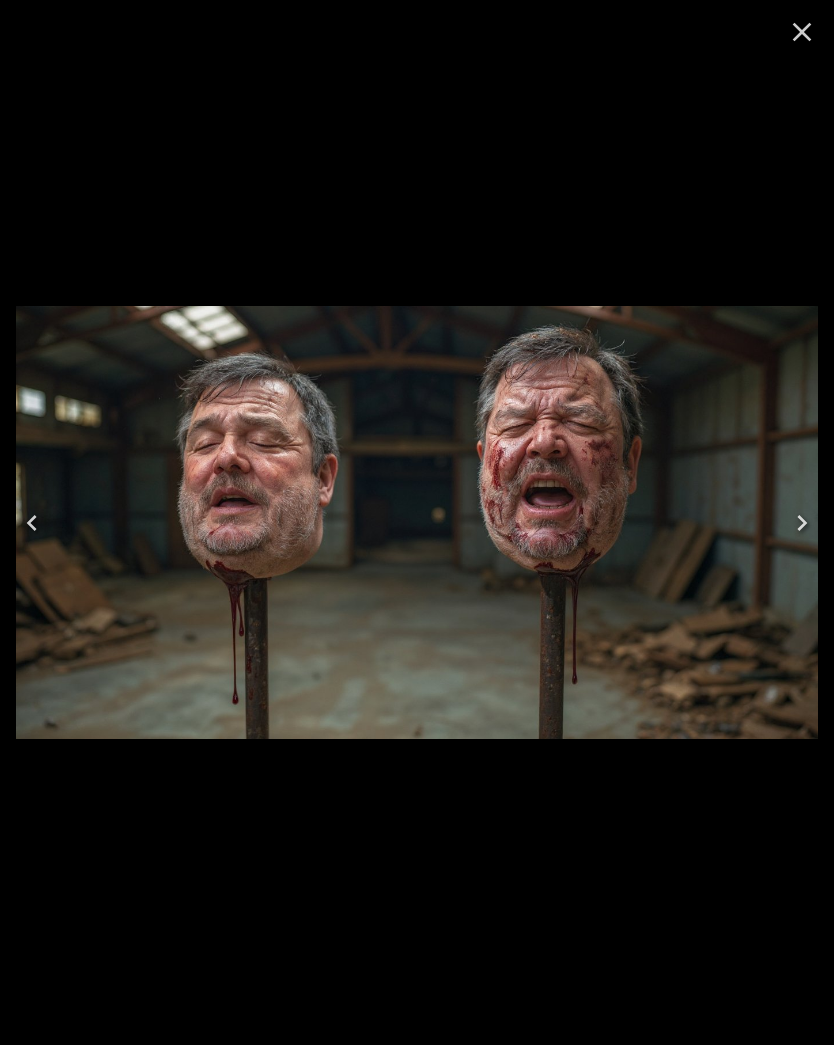 click 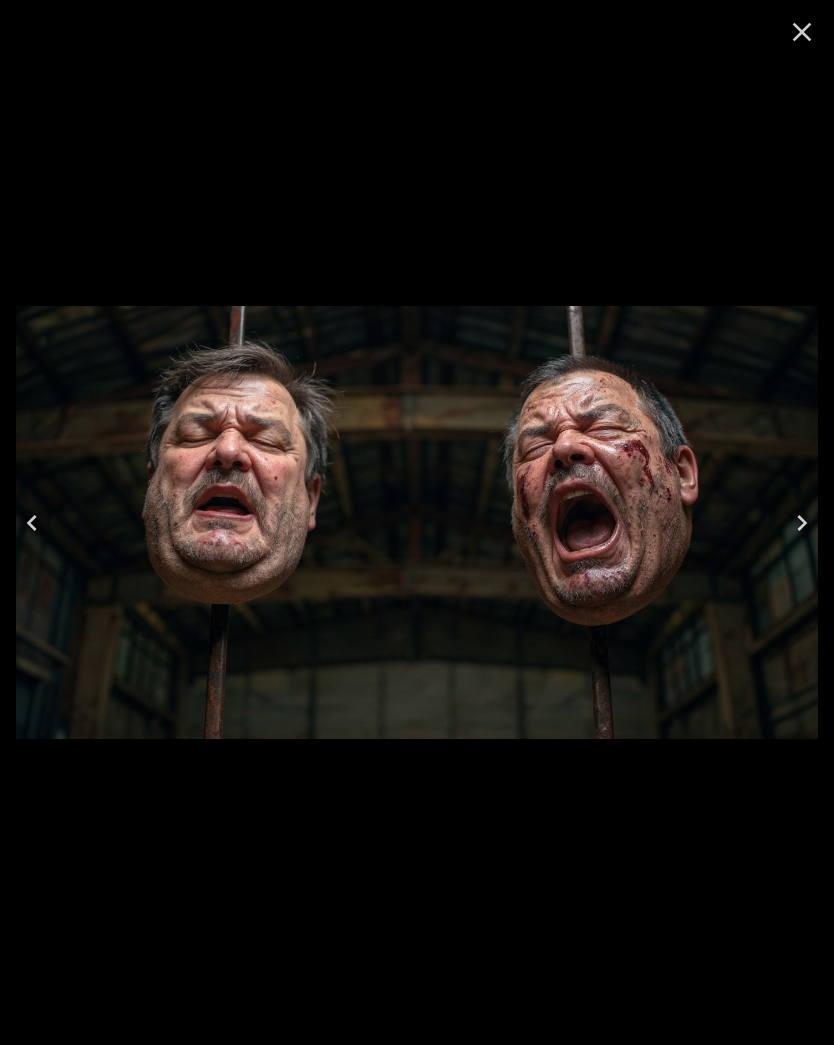 click 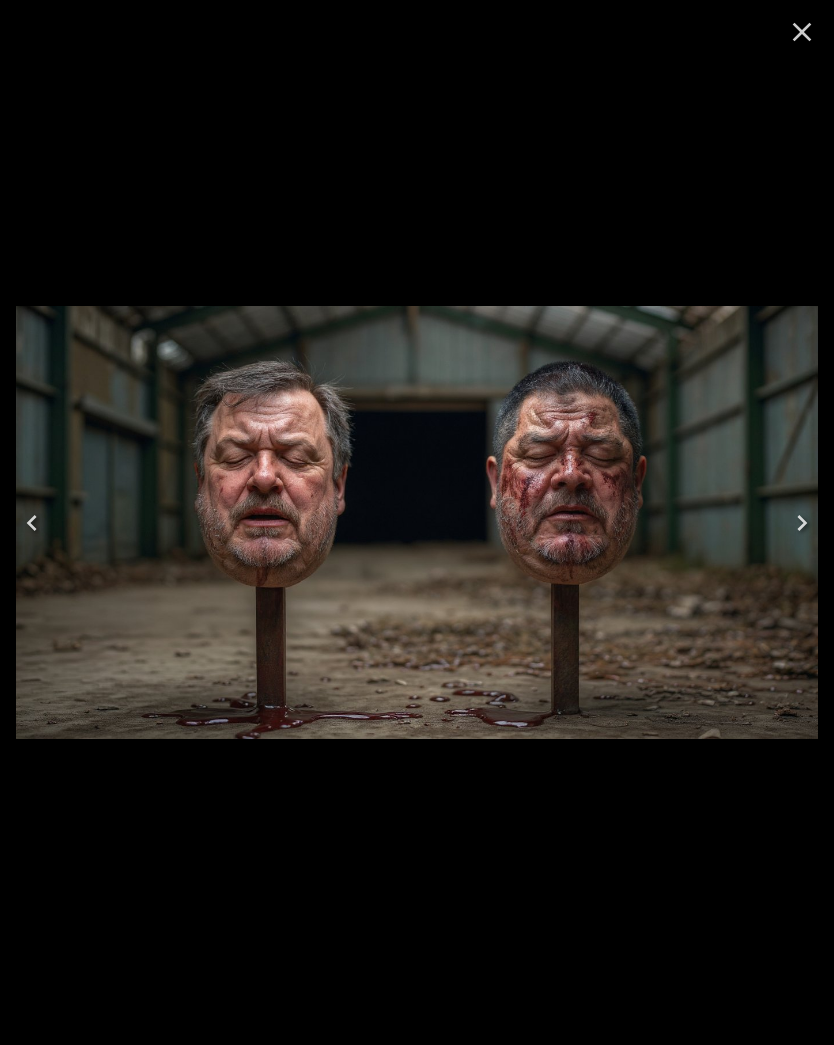 click 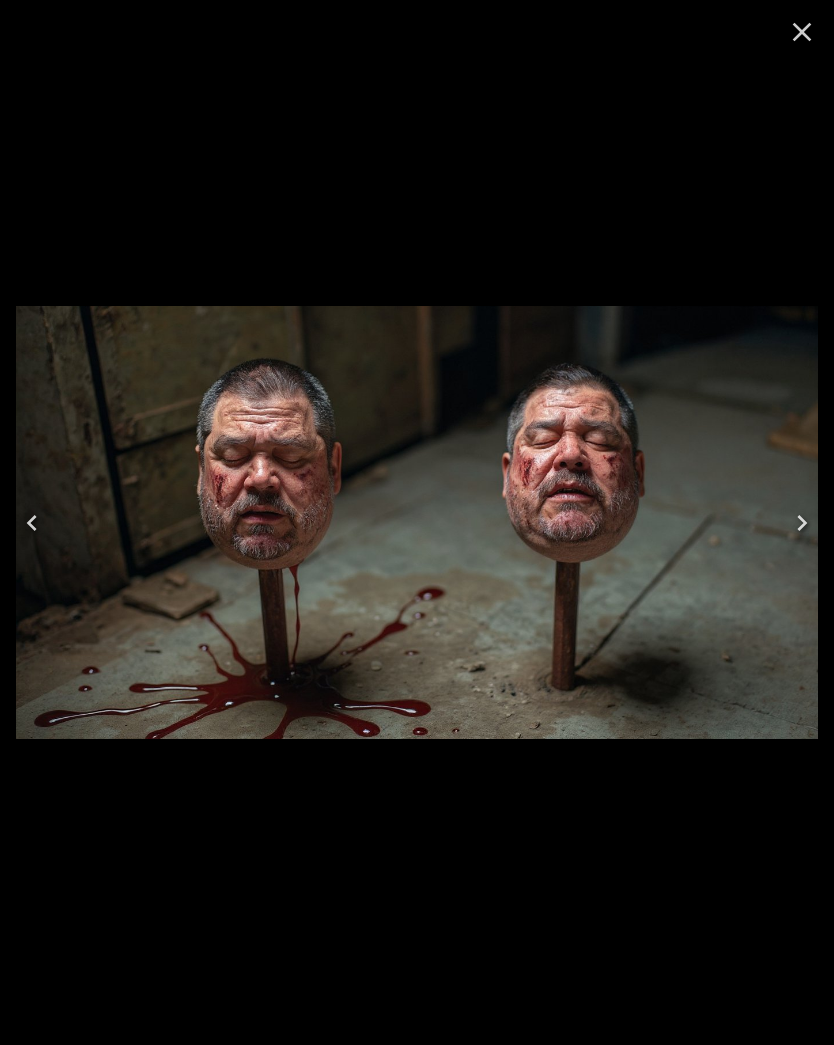 click 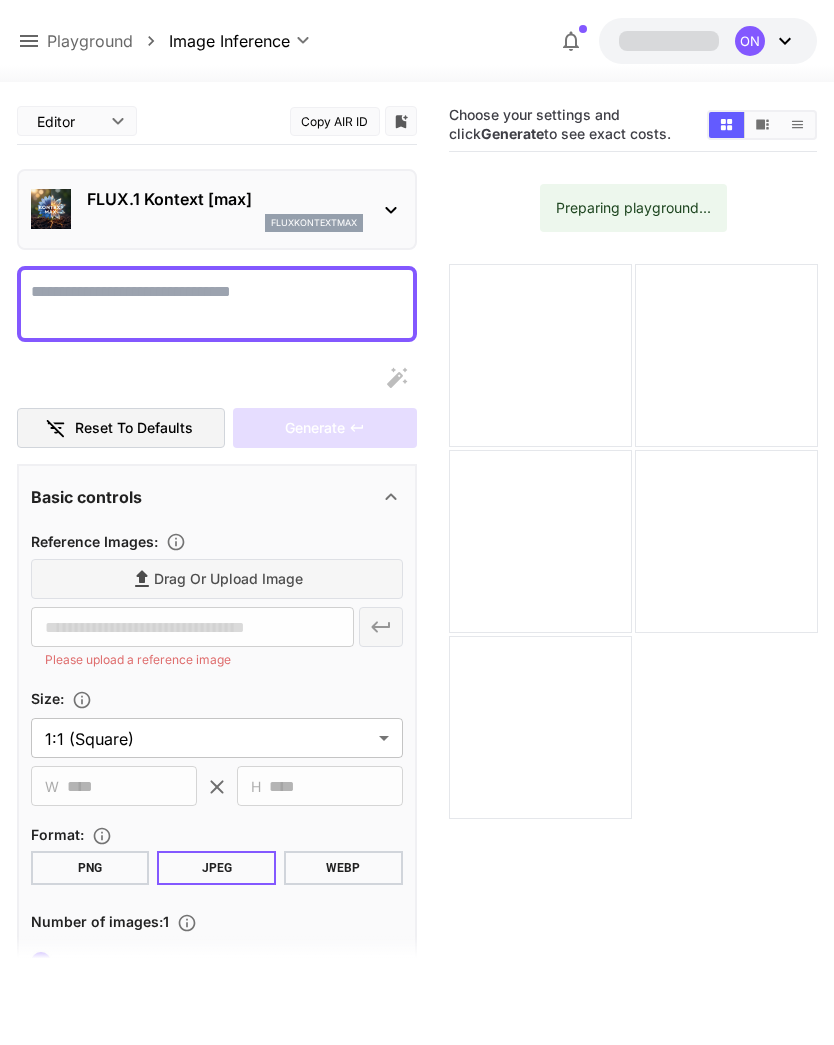 scroll, scrollTop: 0, scrollLeft: 0, axis: both 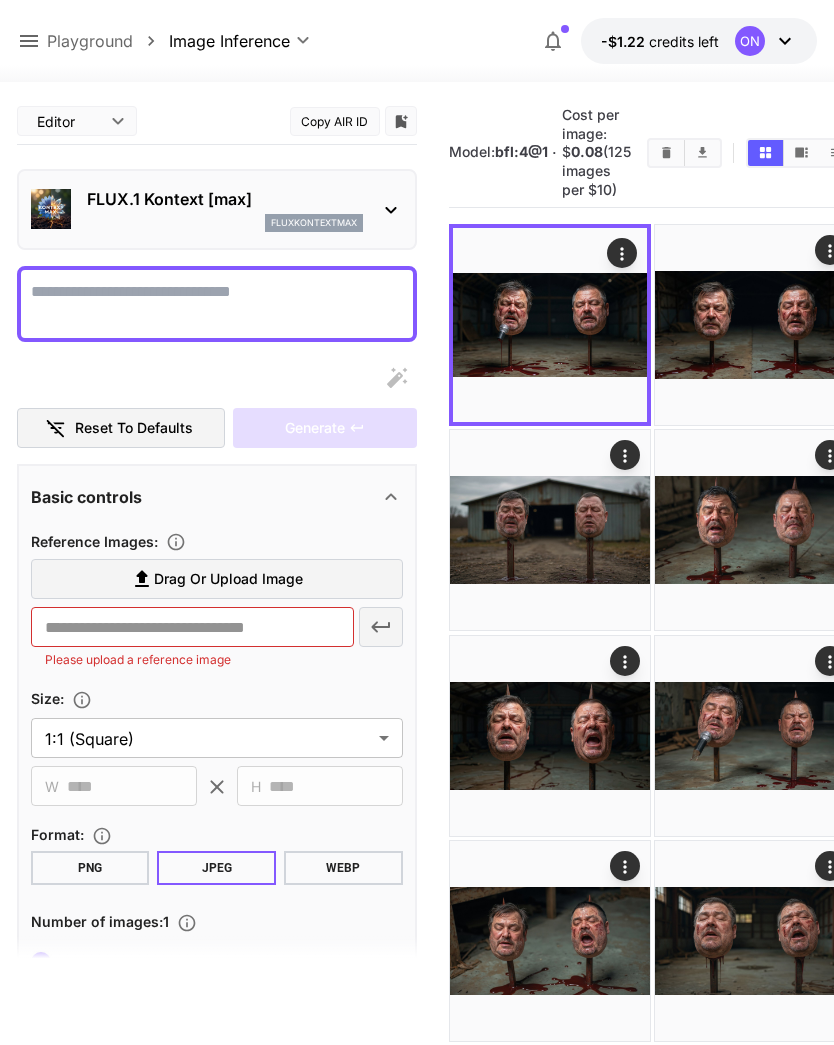 click on "Display cost in response" at bounding box center [217, 304] 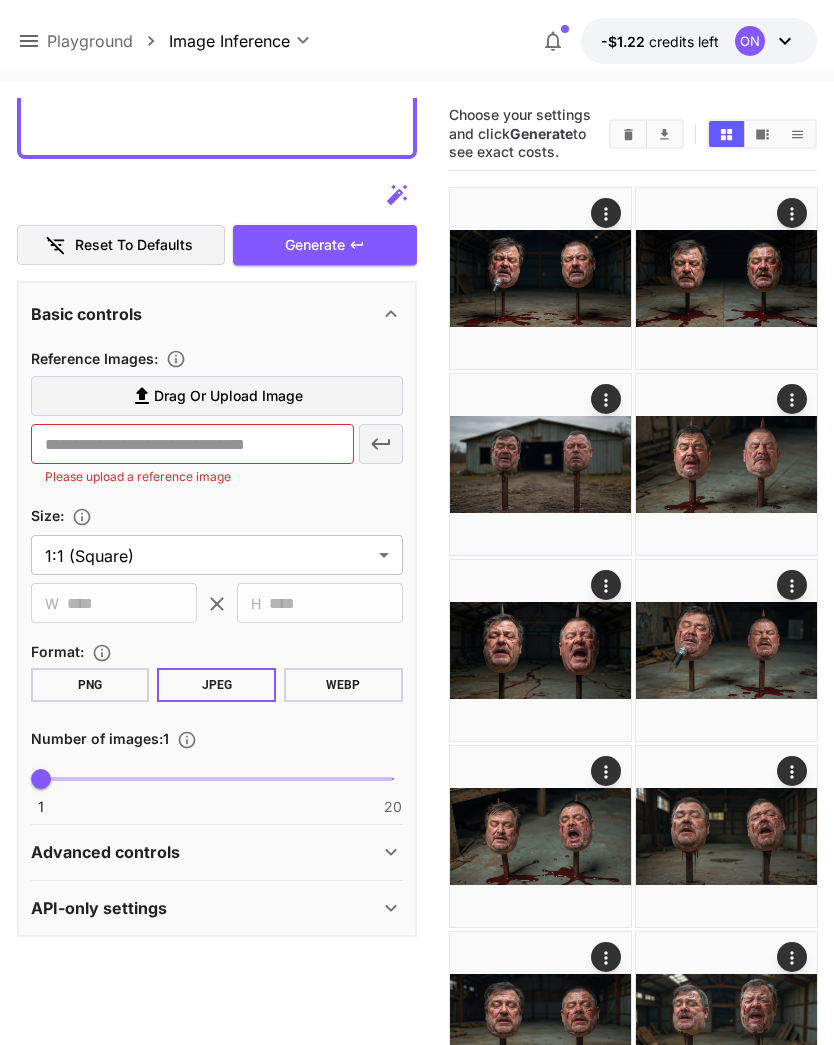 scroll, scrollTop: 374, scrollLeft: 0, axis: vertical 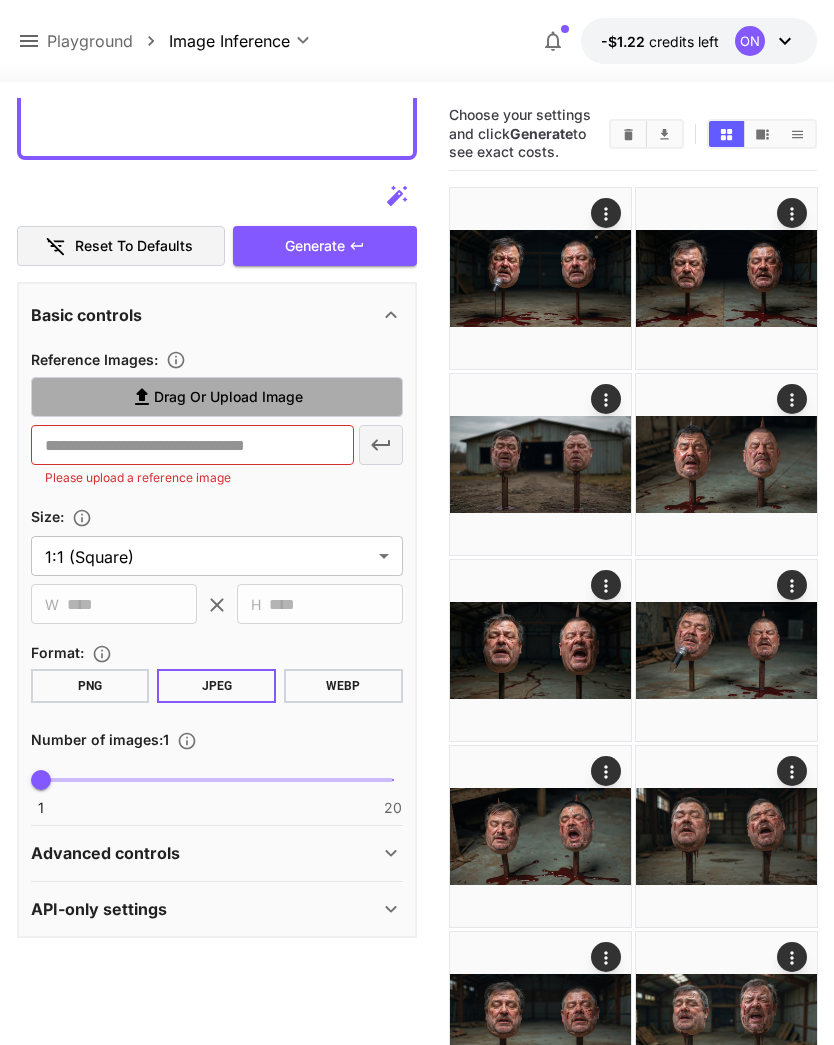 type on "**********" 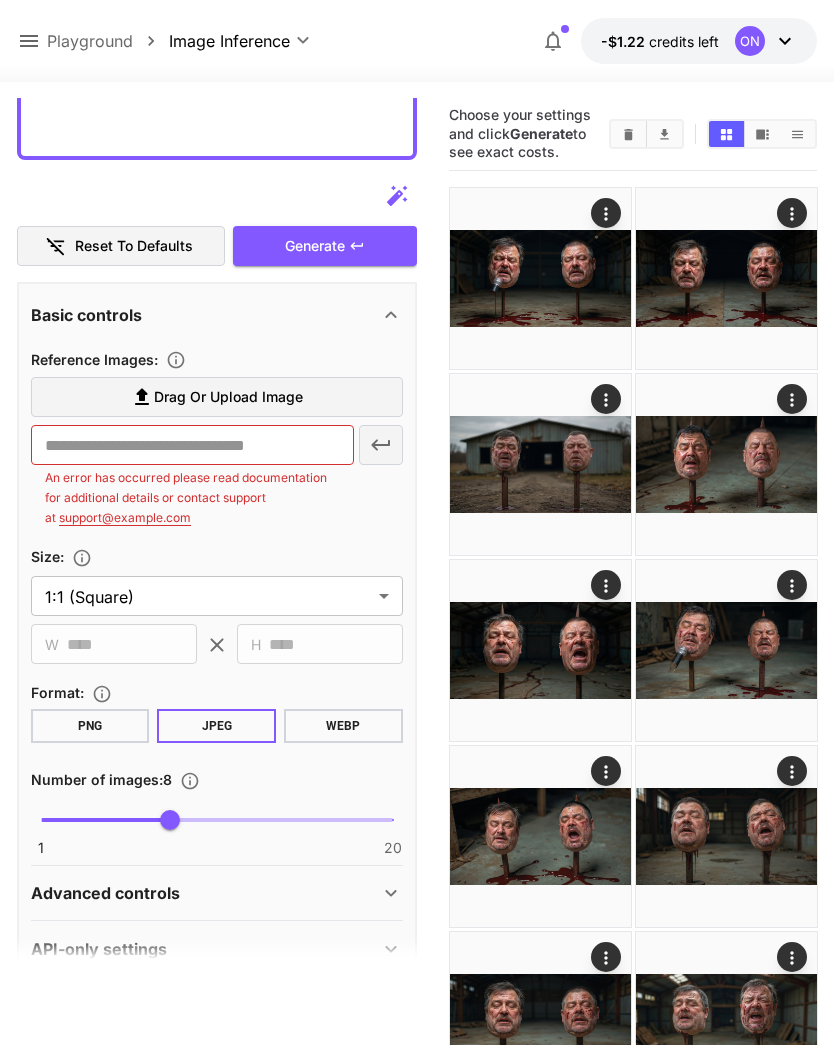 click 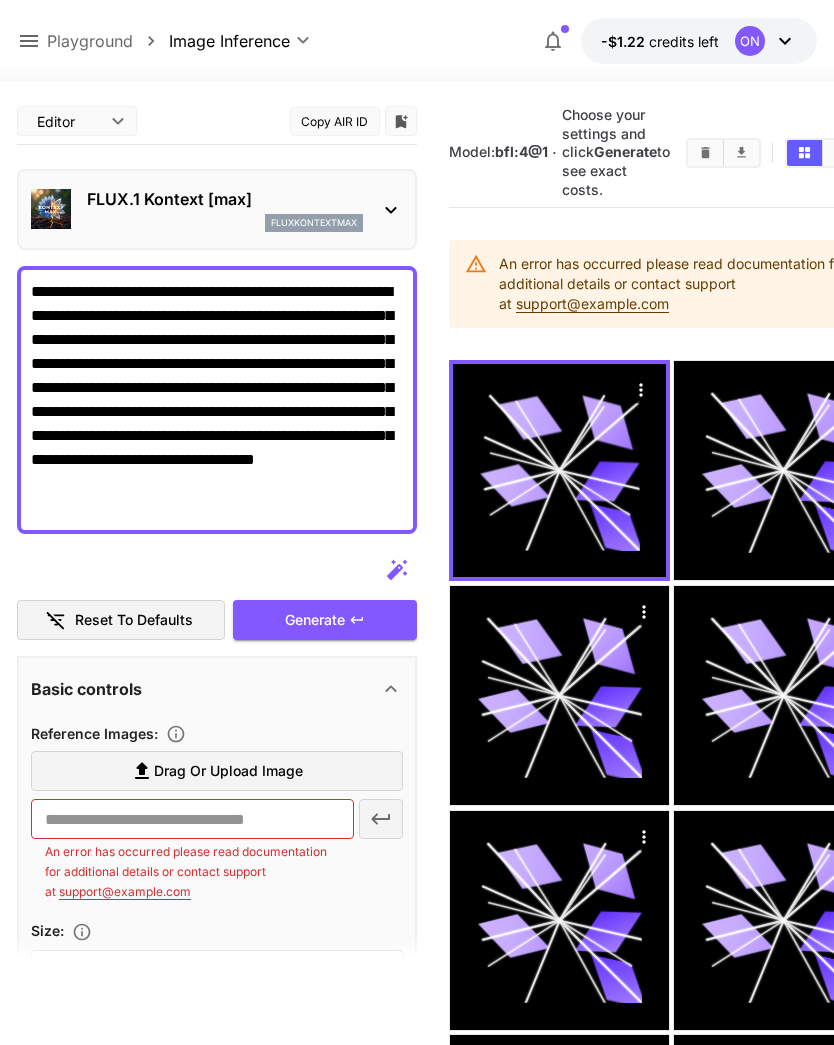 scroll, scrollTop: 0, scrollLeft: 0, axis: both 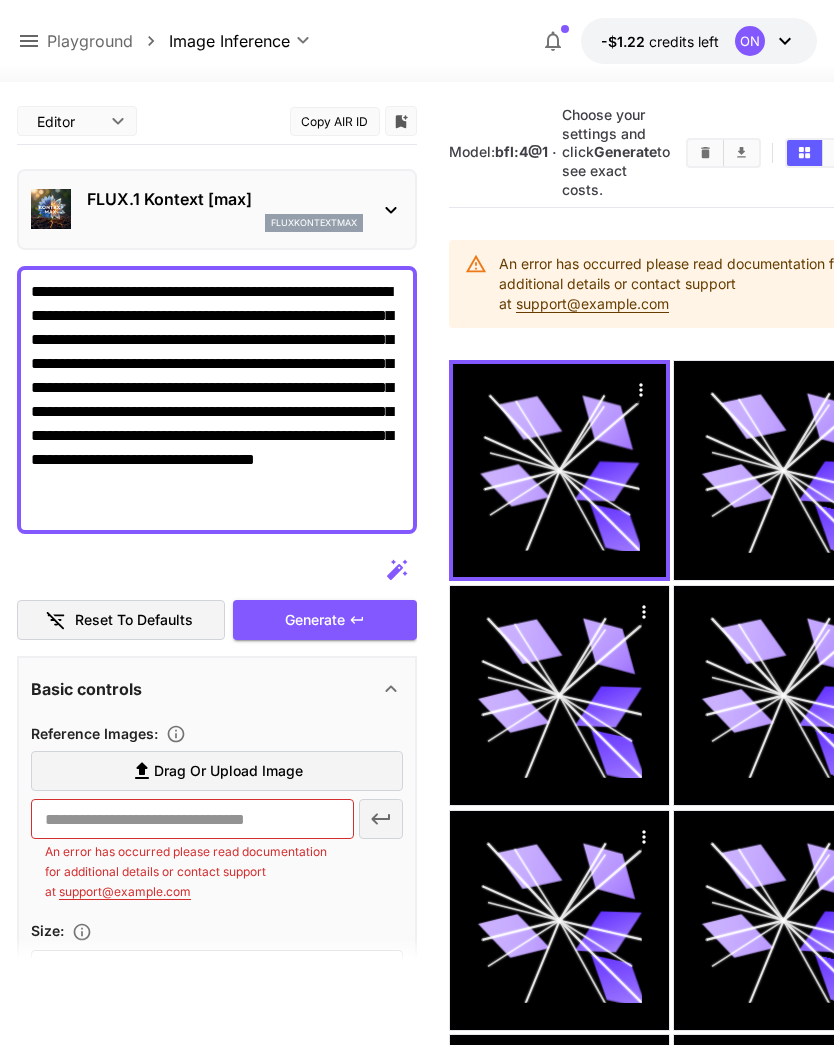 click 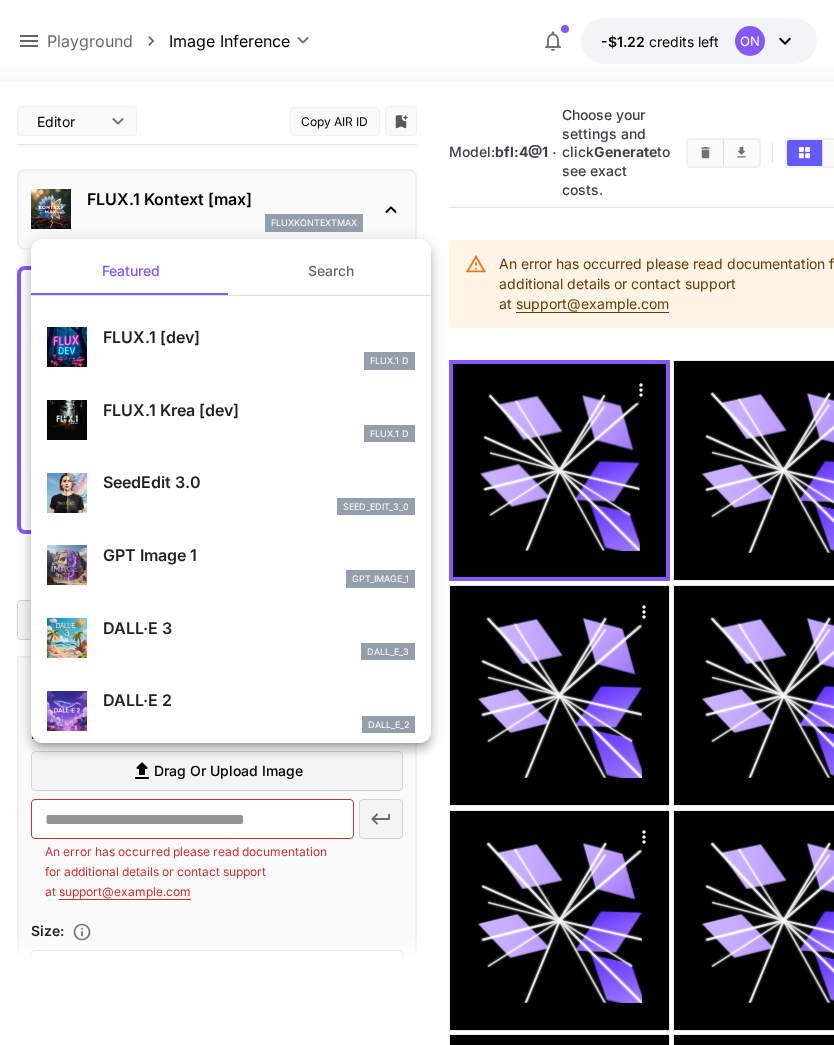 click on "FLUX.1 D" at bounding box center (259, 361) 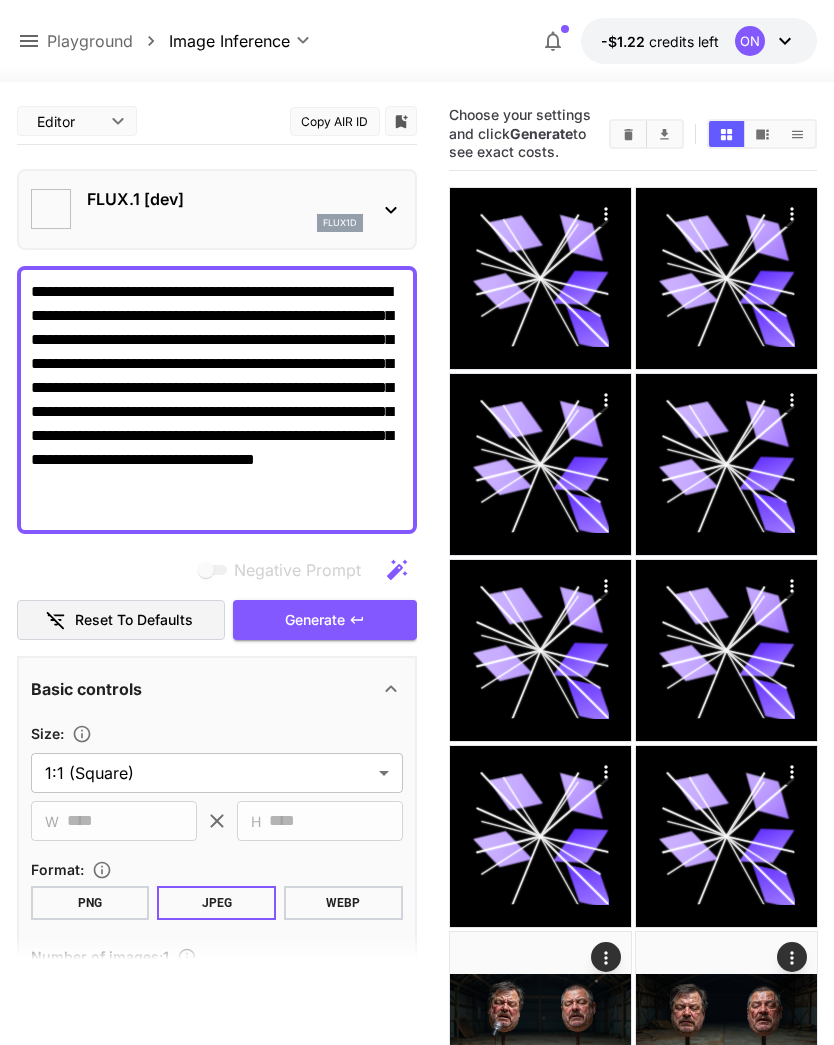 type on "*" 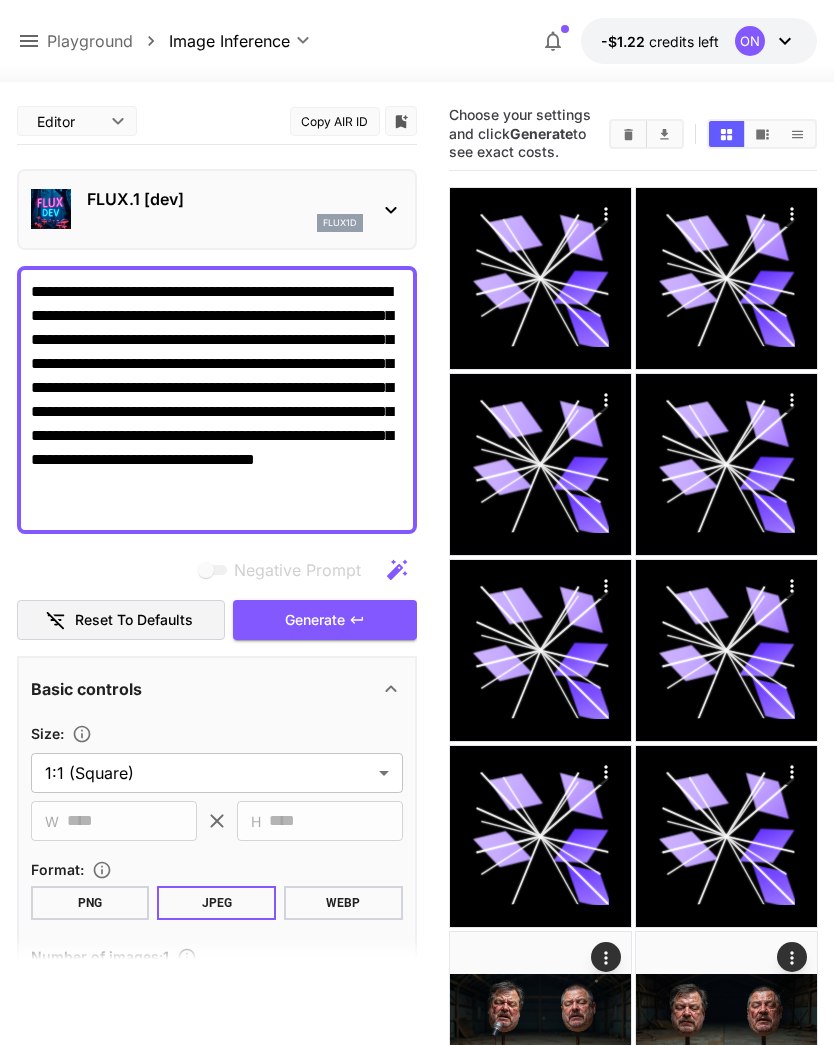 click on "Generate" at bounding box center (315, 620) 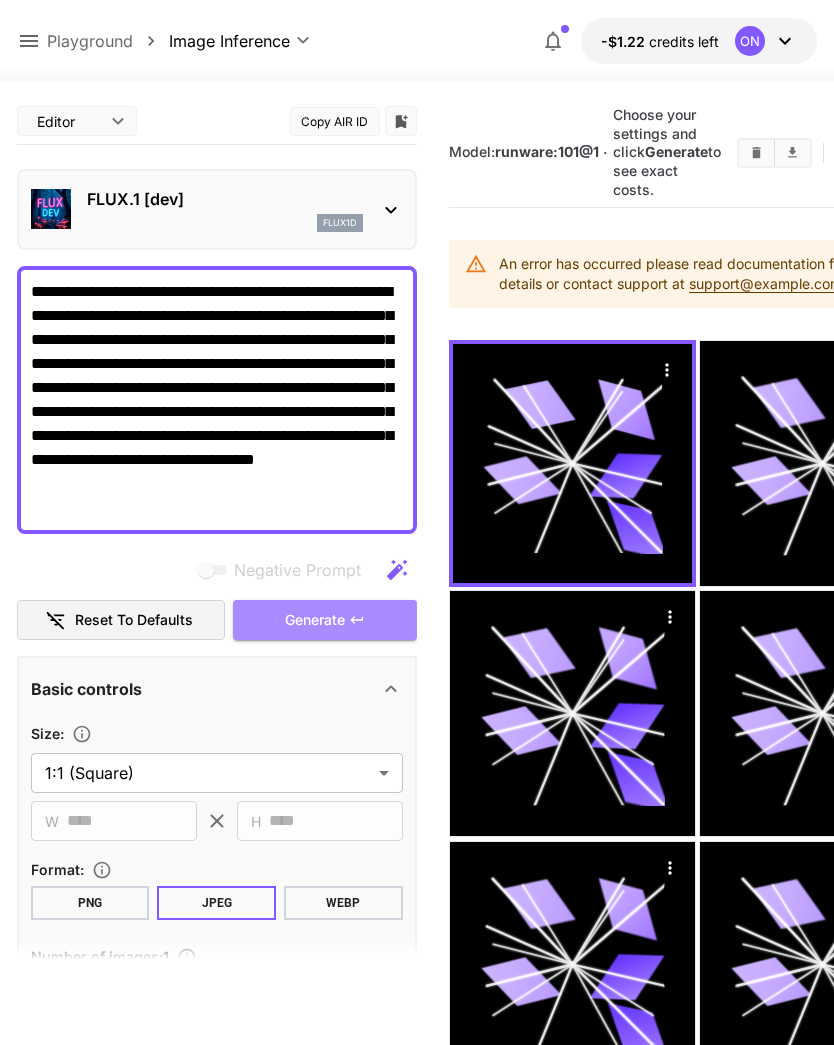 click on "Generate" at bounding box center [325, 620] 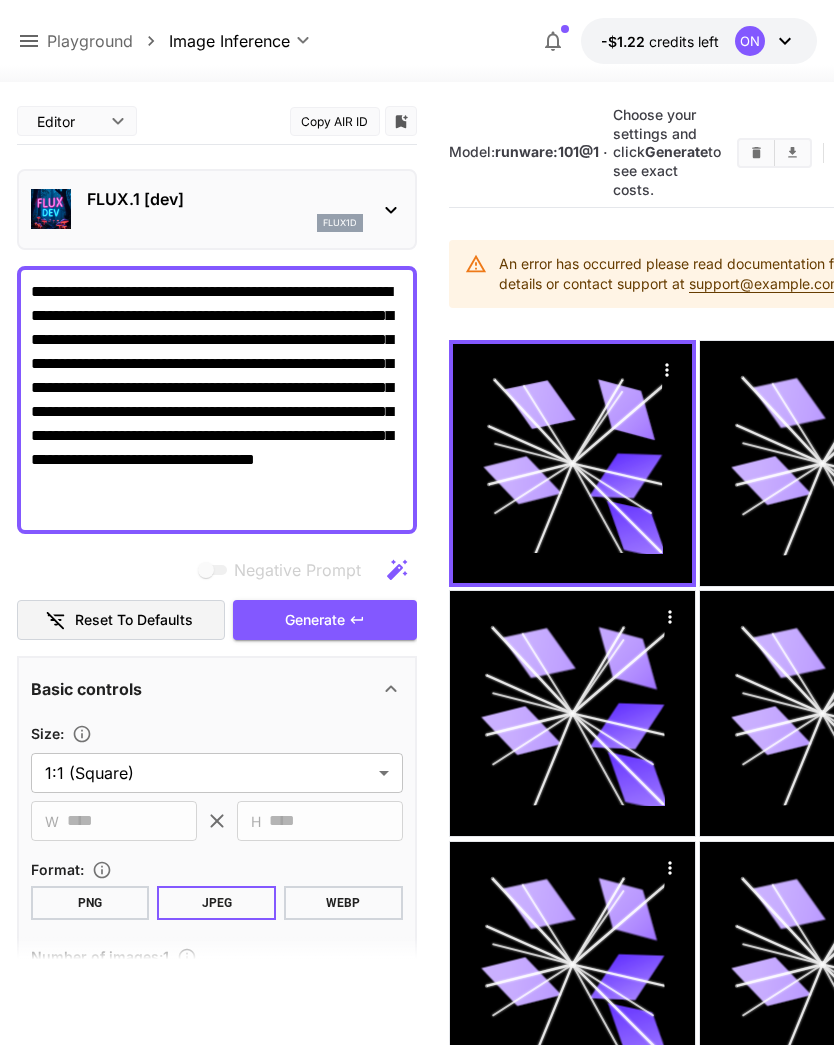 click on "ON" at bounding box center [766, 41] 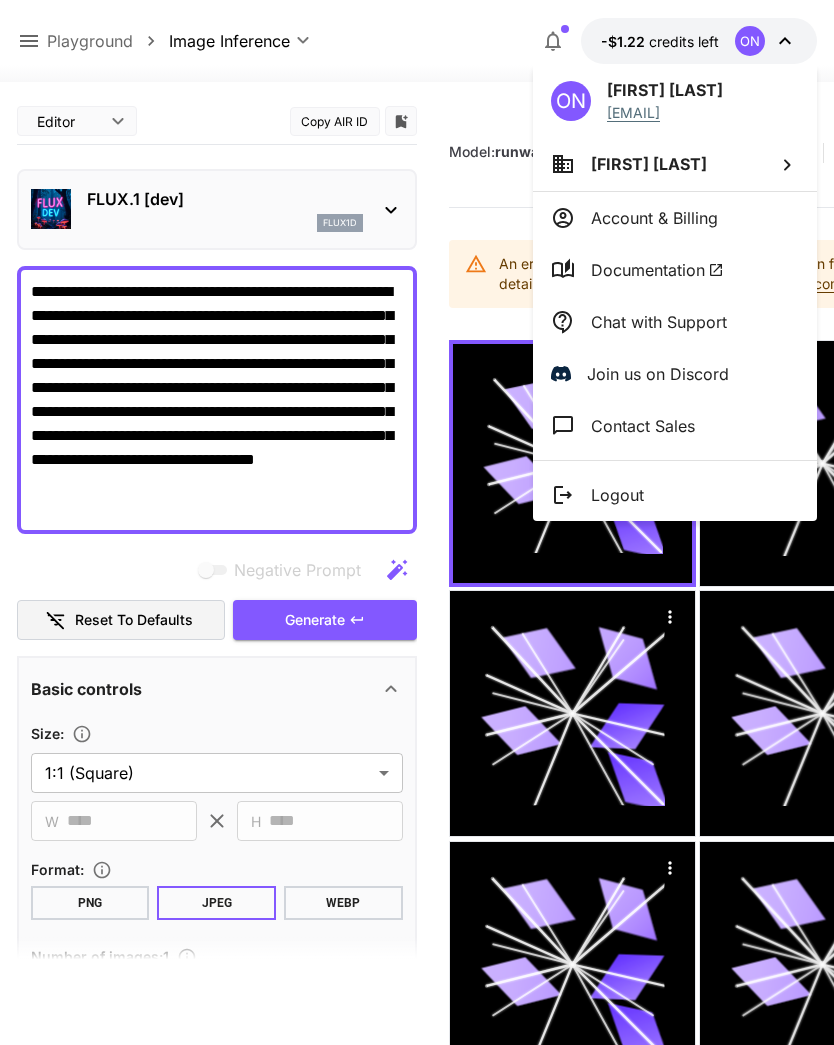 click at bounding box center [417, 522] 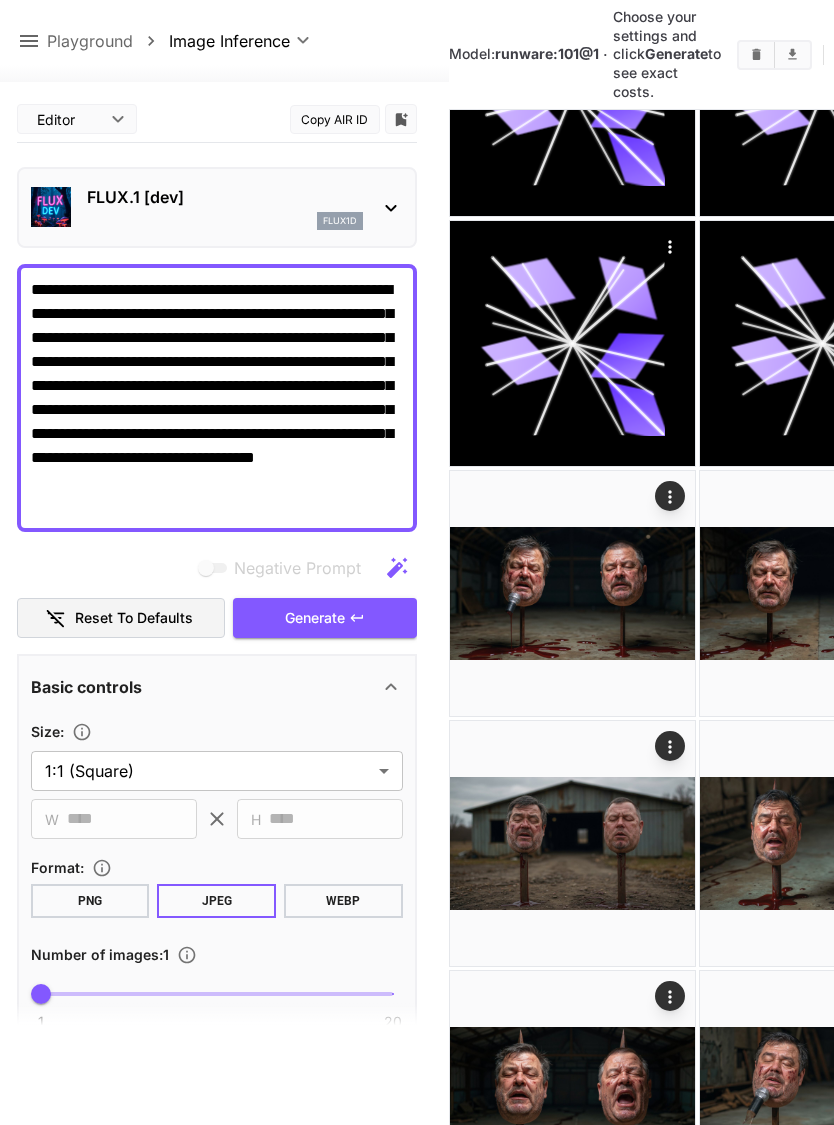 scroll, scrollTop: 1121, scrollLeft: 0, axis: vertical 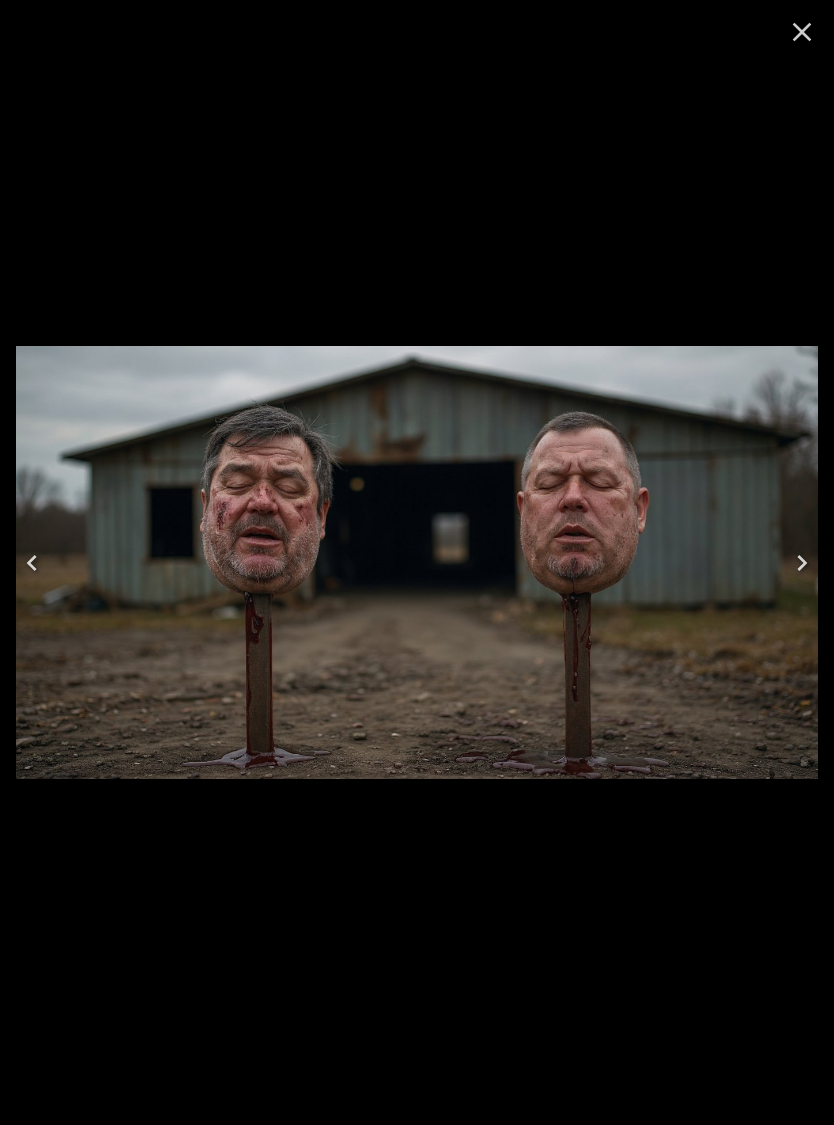 click at bounding box center [802, 32] 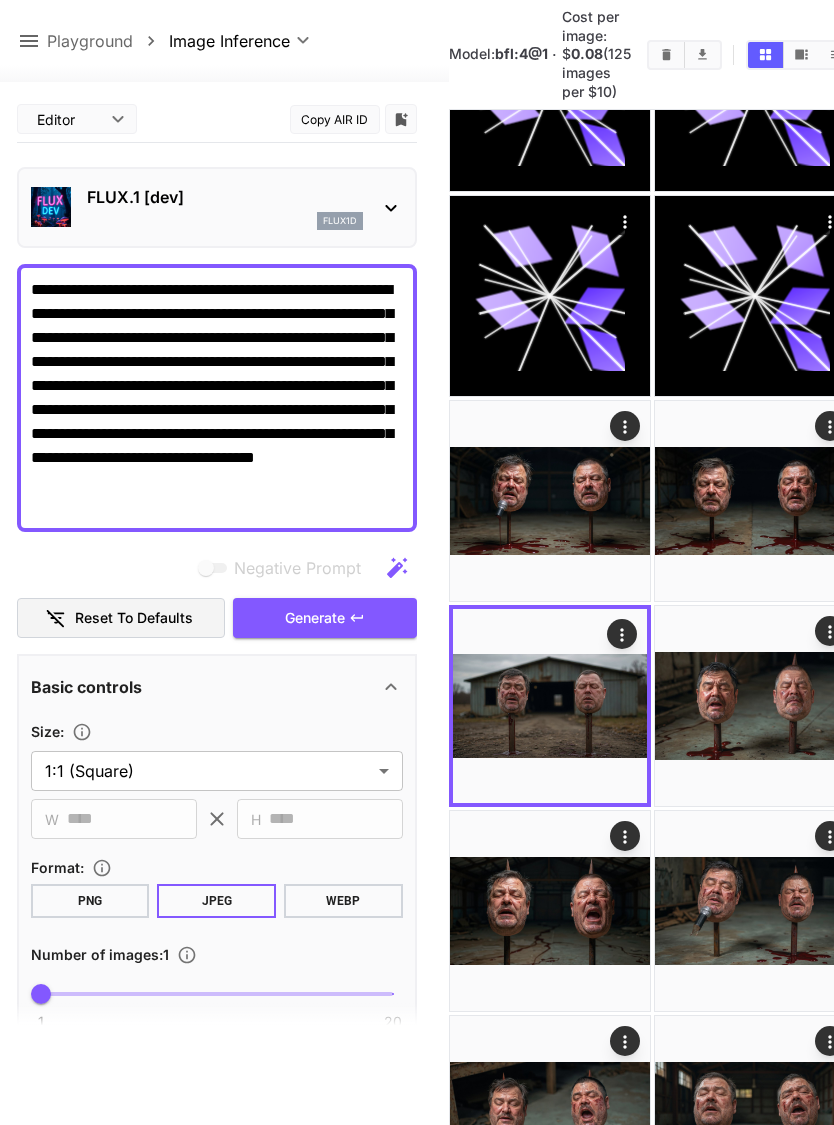 click 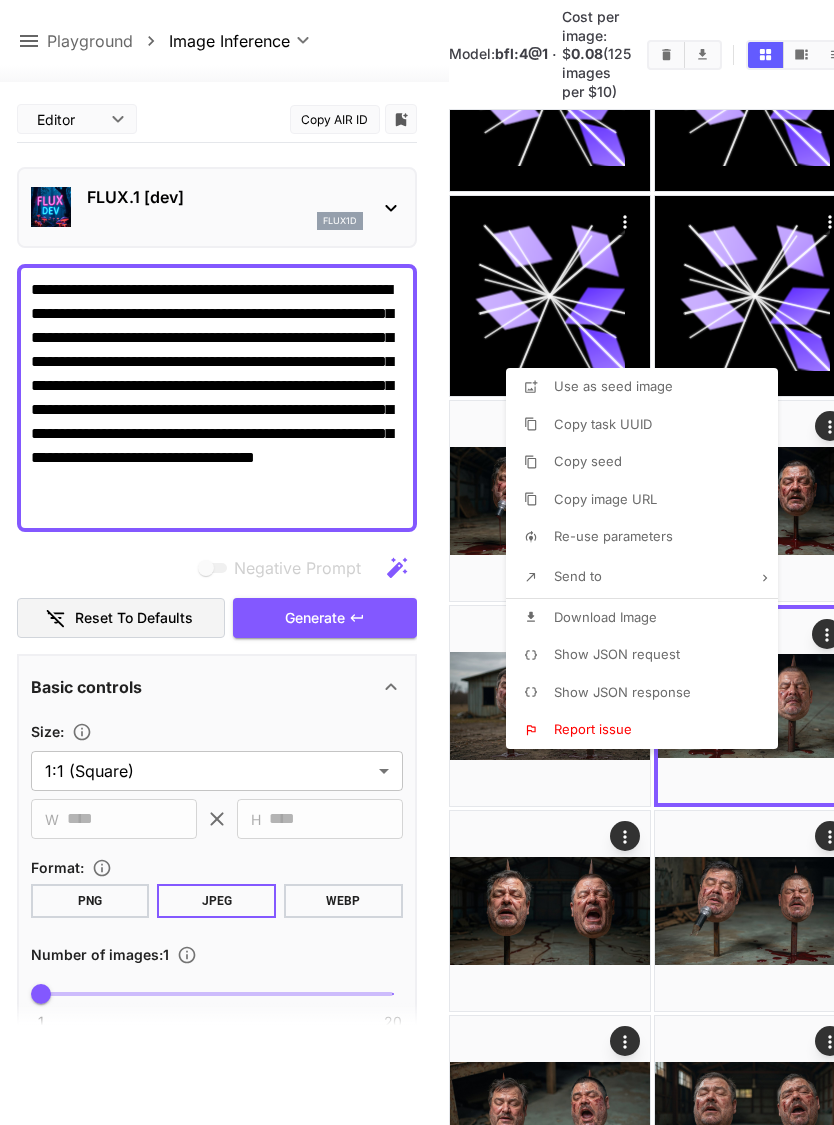 click on "Download Image" at bounding box center (648, 618) 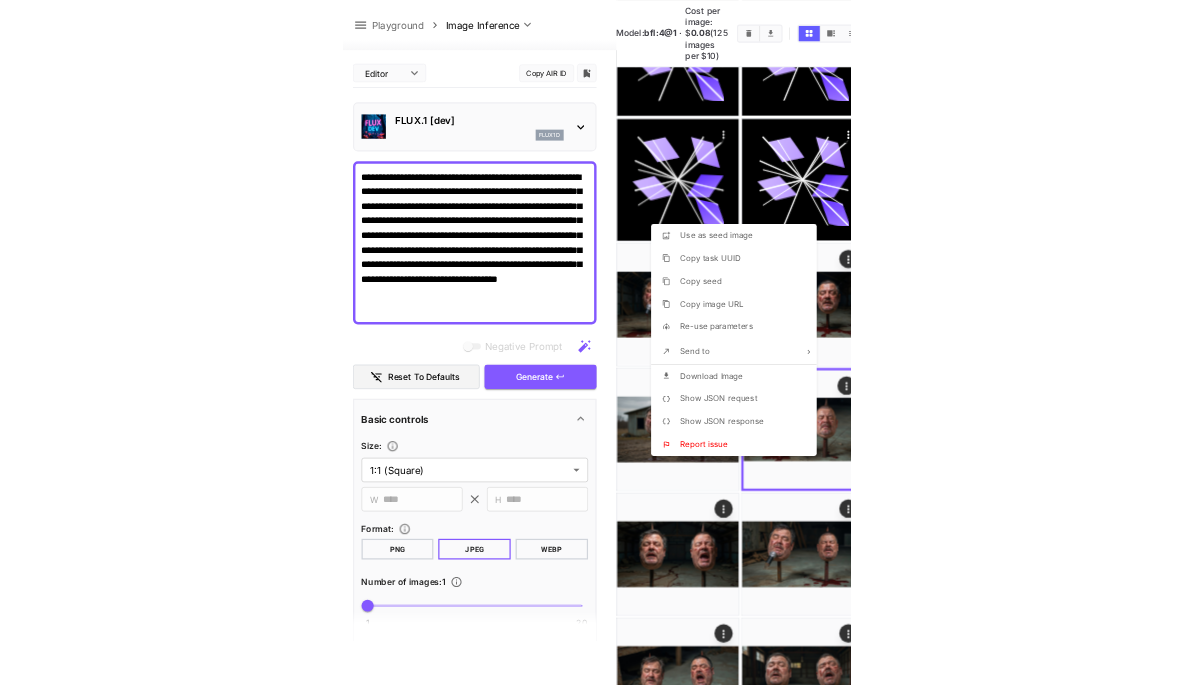 scroll, scrollTop: 1201, scrollLeft: 0, axis: vertical 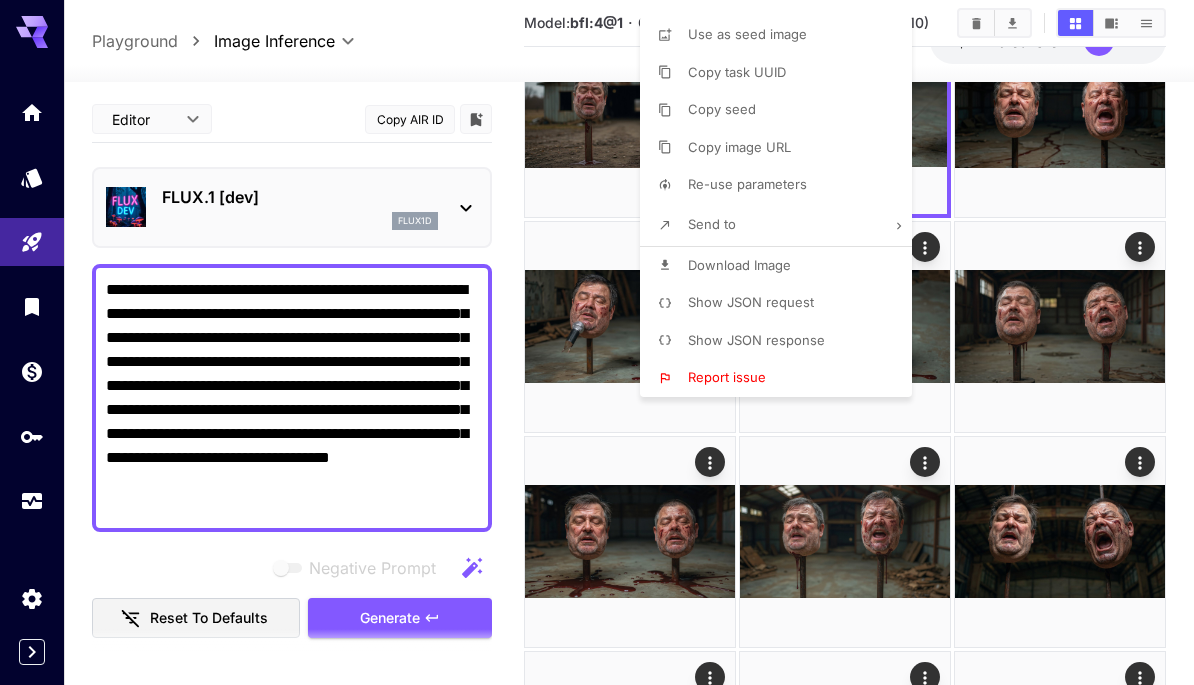 click at bounding box center (597, 342) 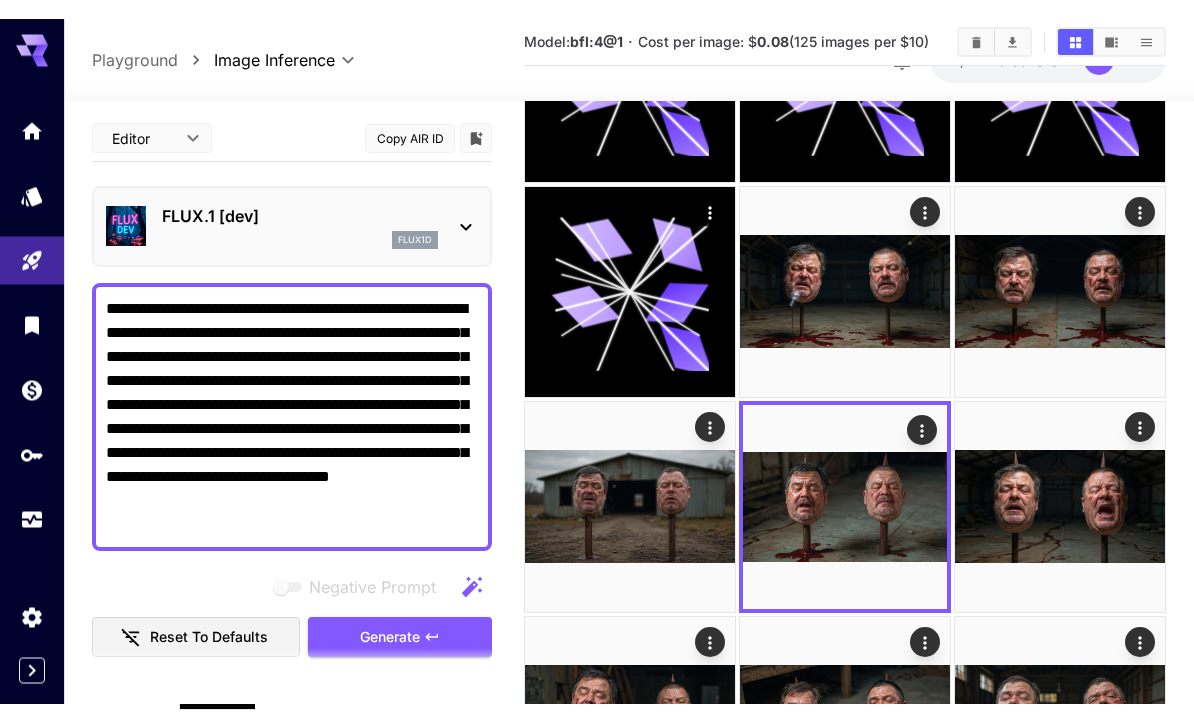 scroll, scrollTop: 825, scrollLeft: 0, axis: vertical 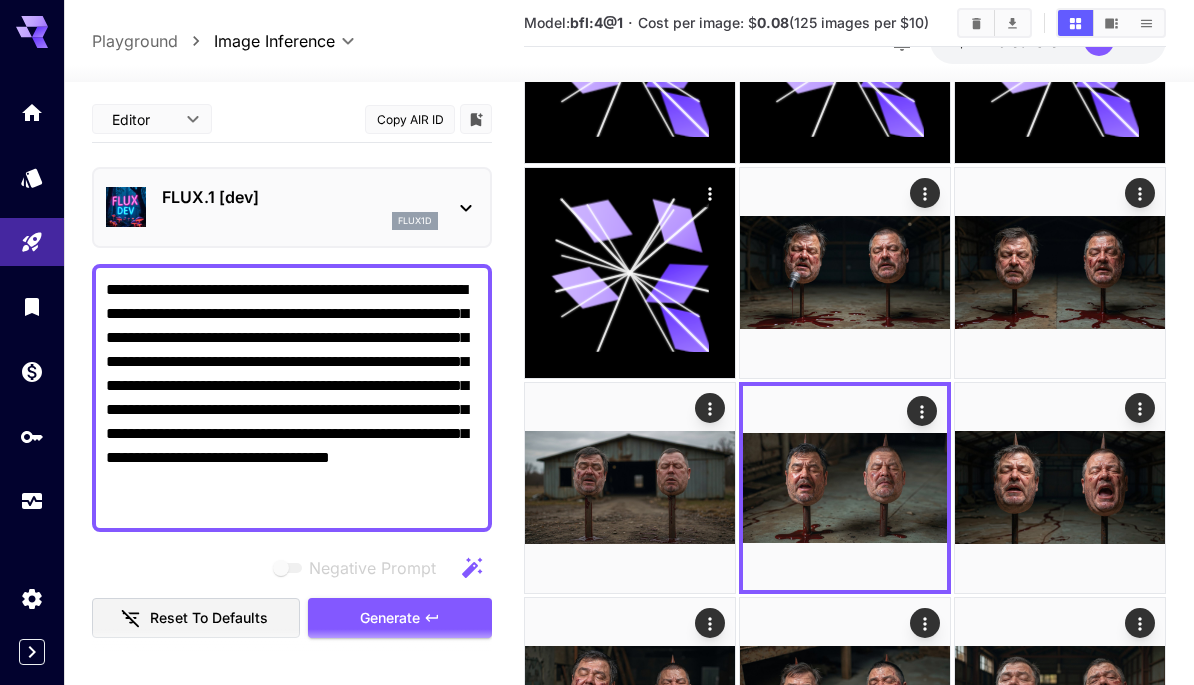 click 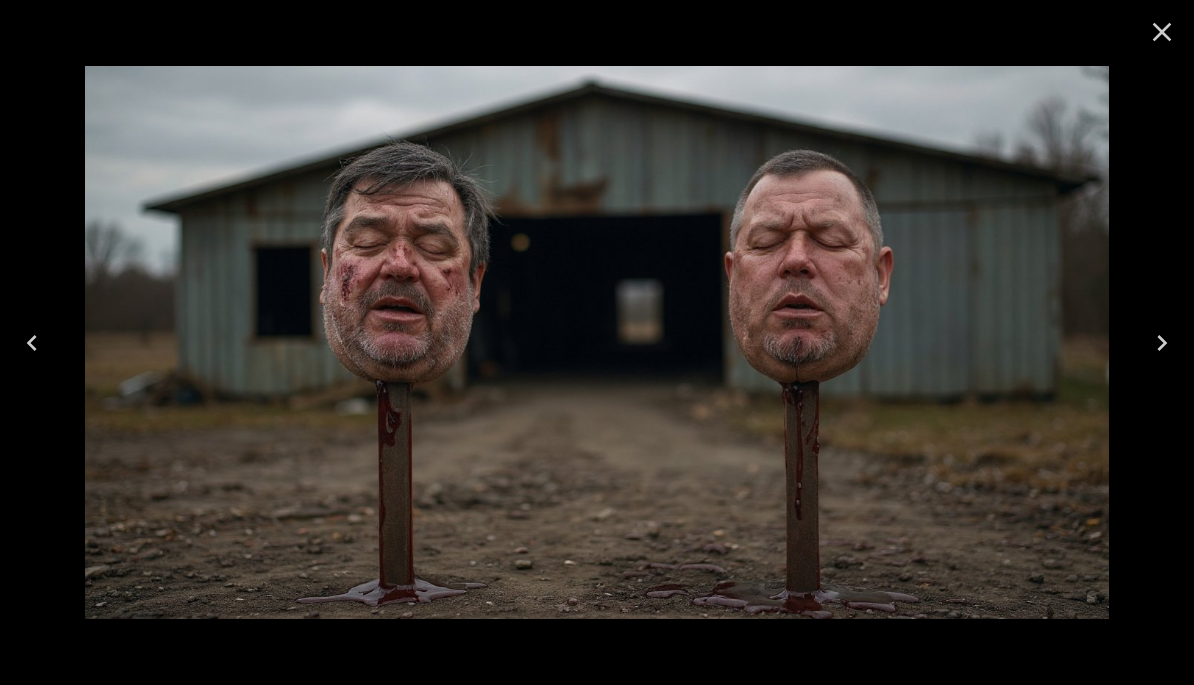 click 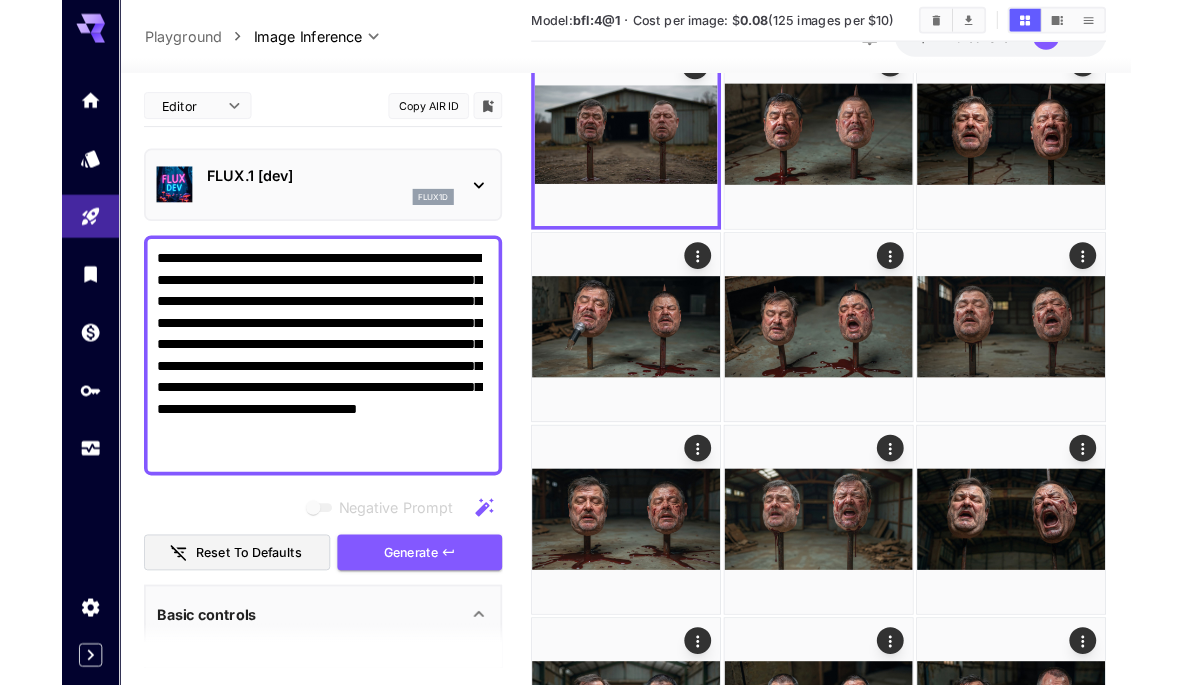 scroll, scrollTop: 1243, scrollLeft: 0, axis: vertical 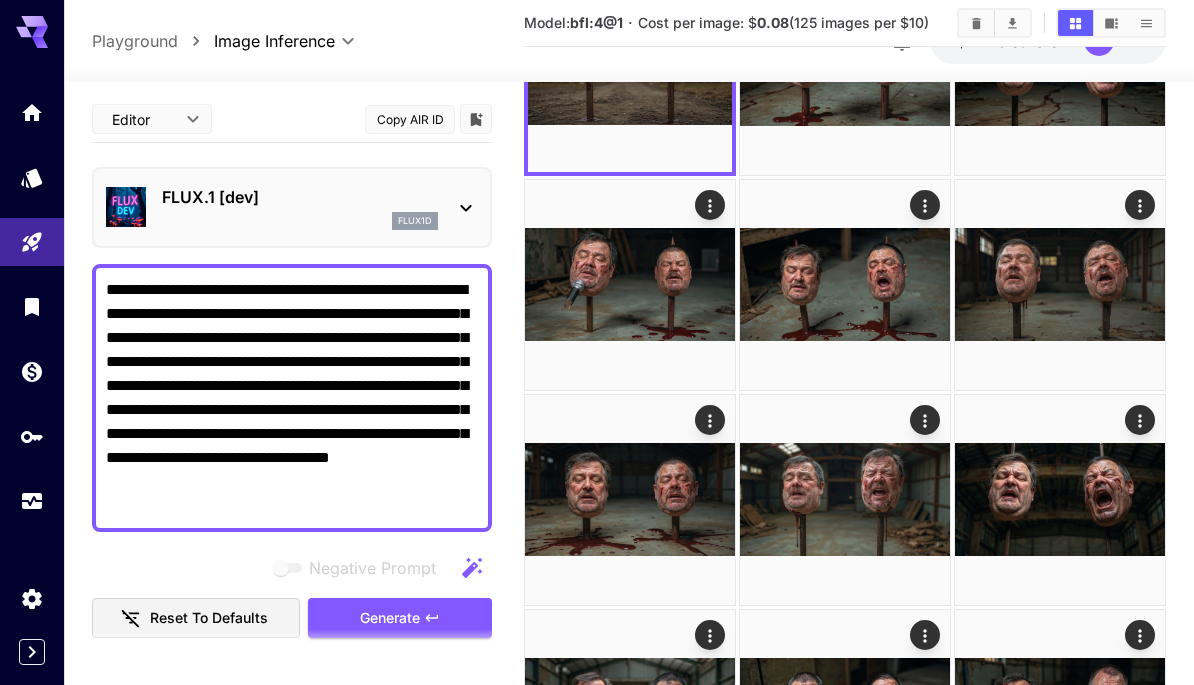 click at bounding box center [1060, 285] 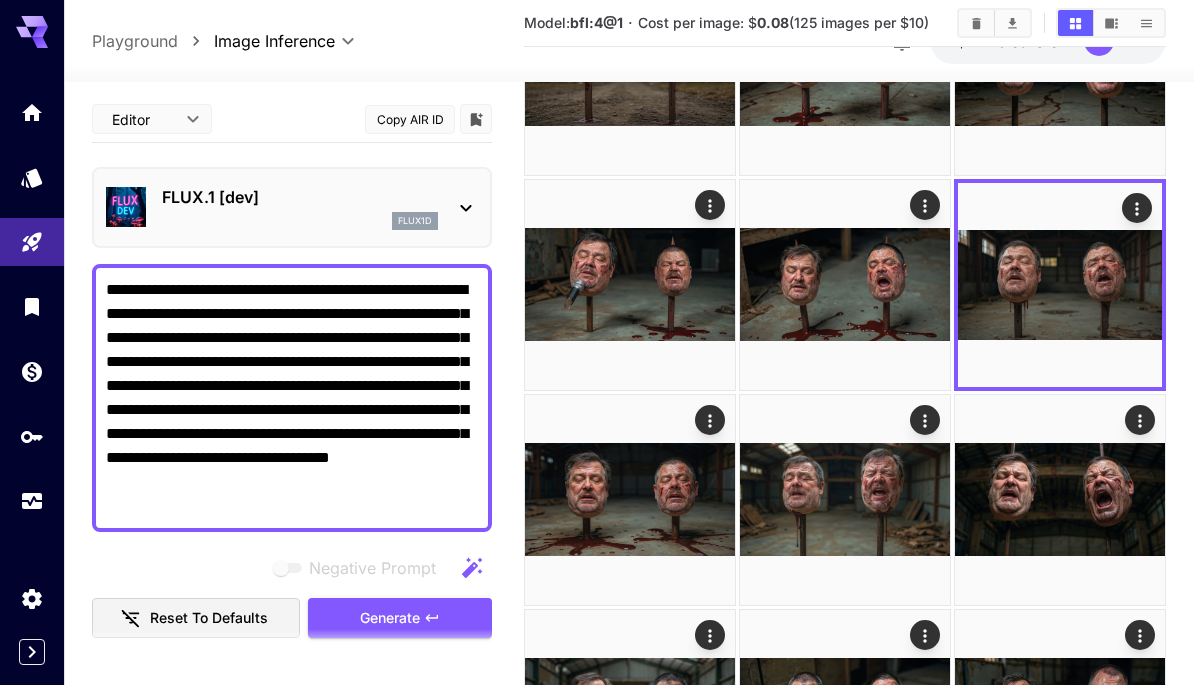 click 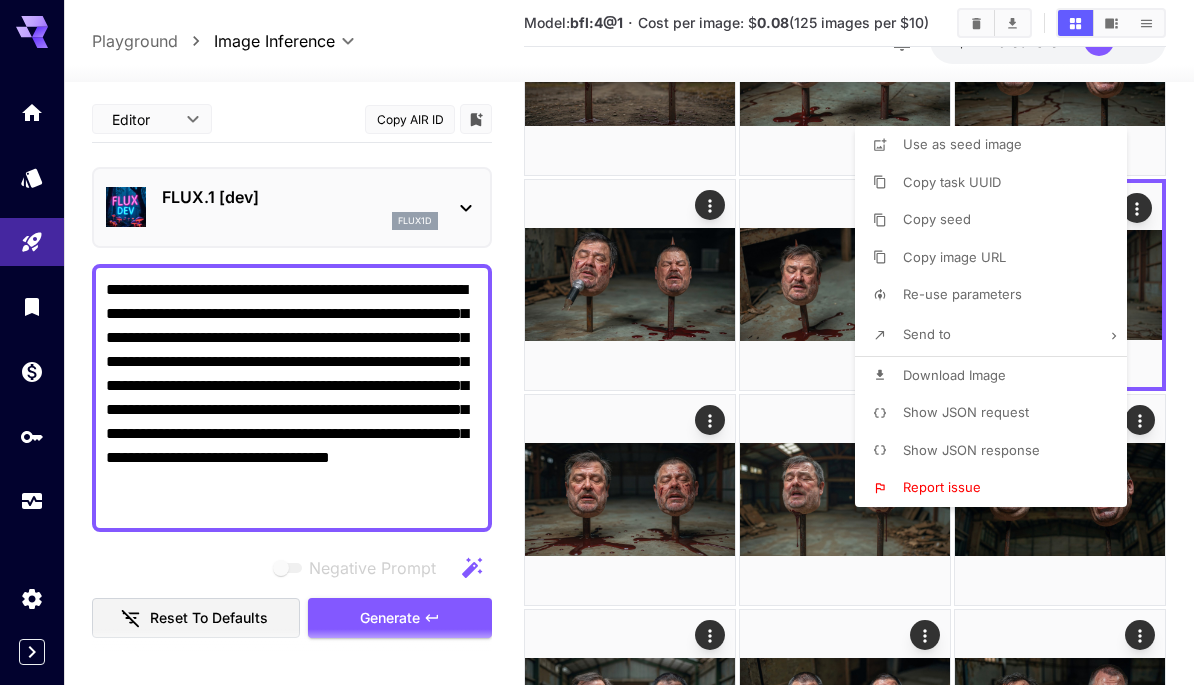 click on "Download Image" at bounding box center (997, 376) 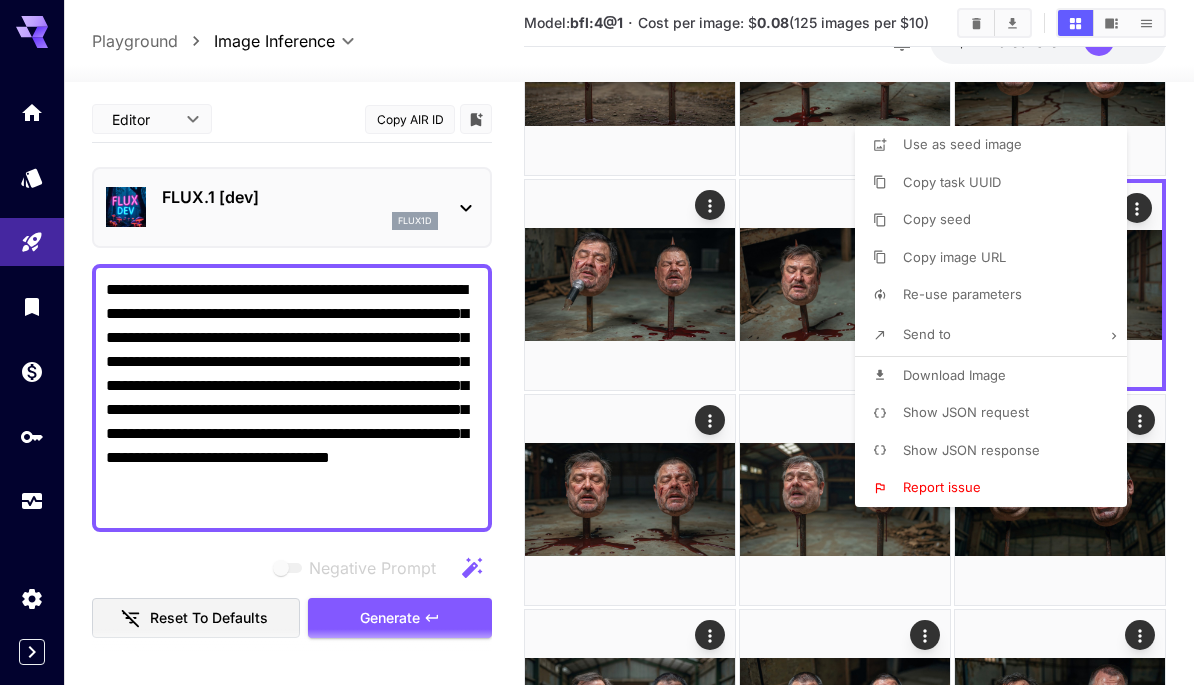 click at bounding box center (597, 342) 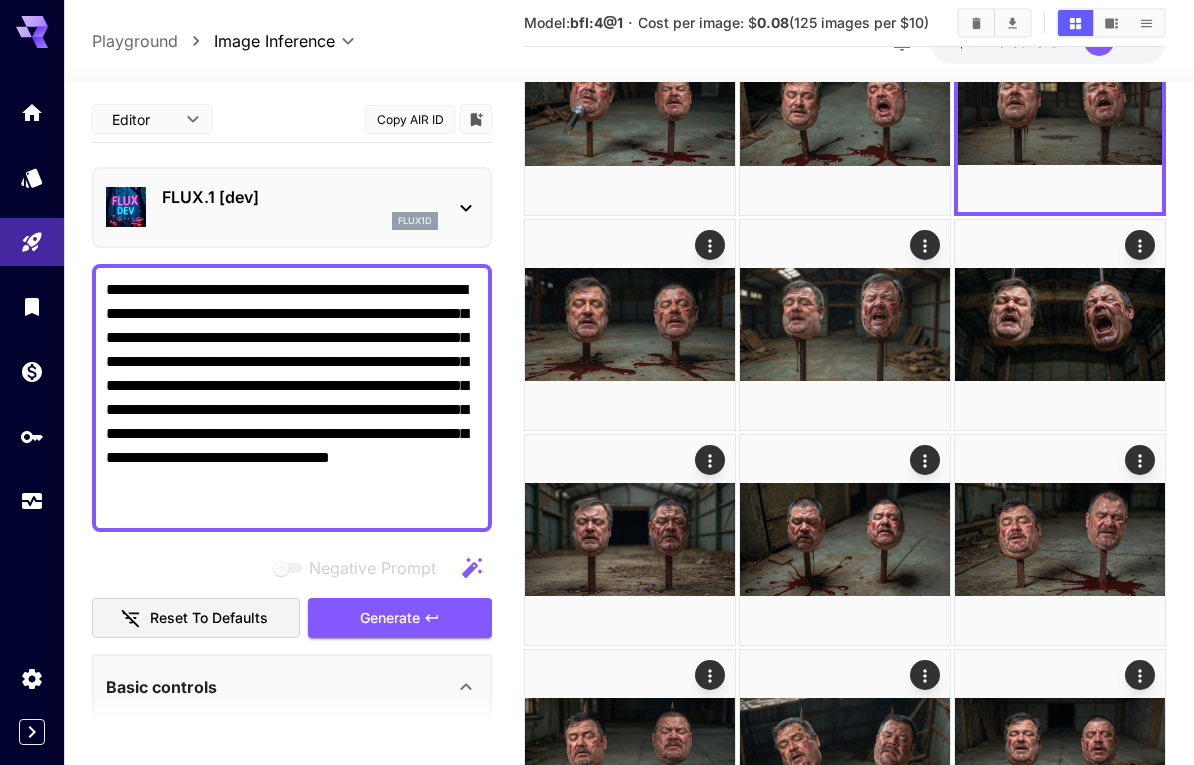 scroll, scrollTop: 1443, scrollLeft: 0, axis: vertical 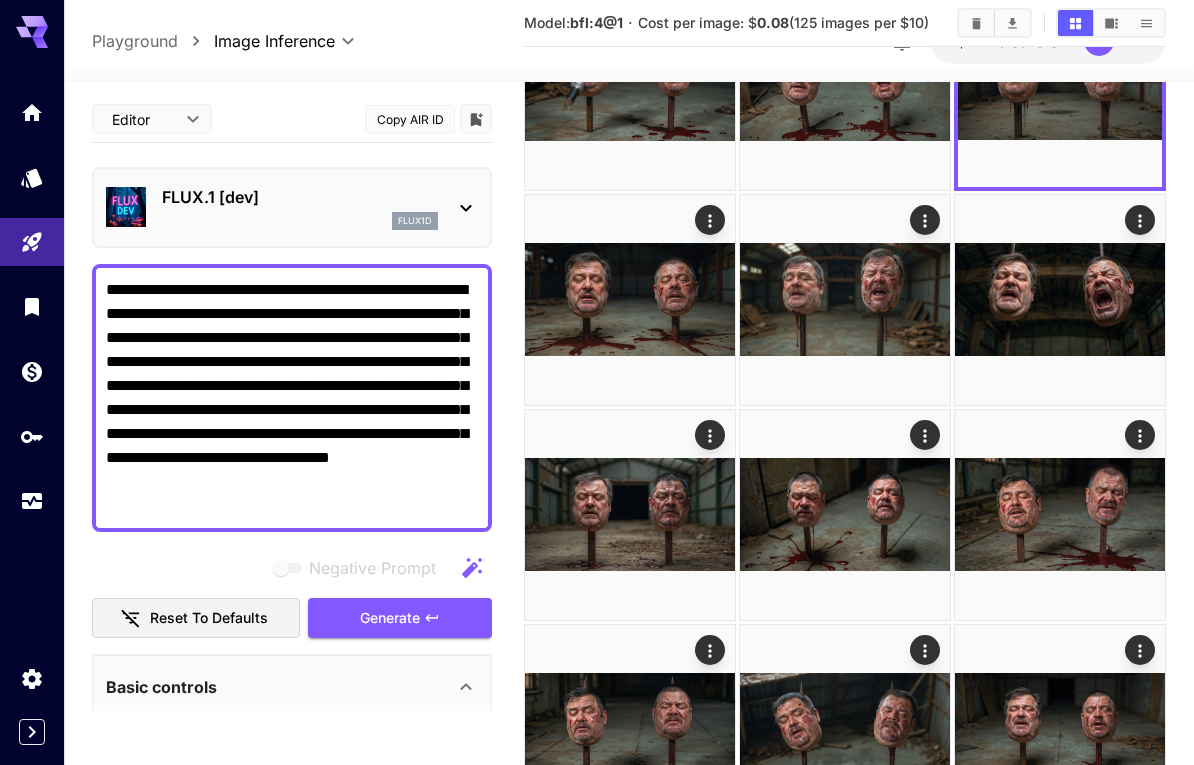 click at bounding box center (845, 515) 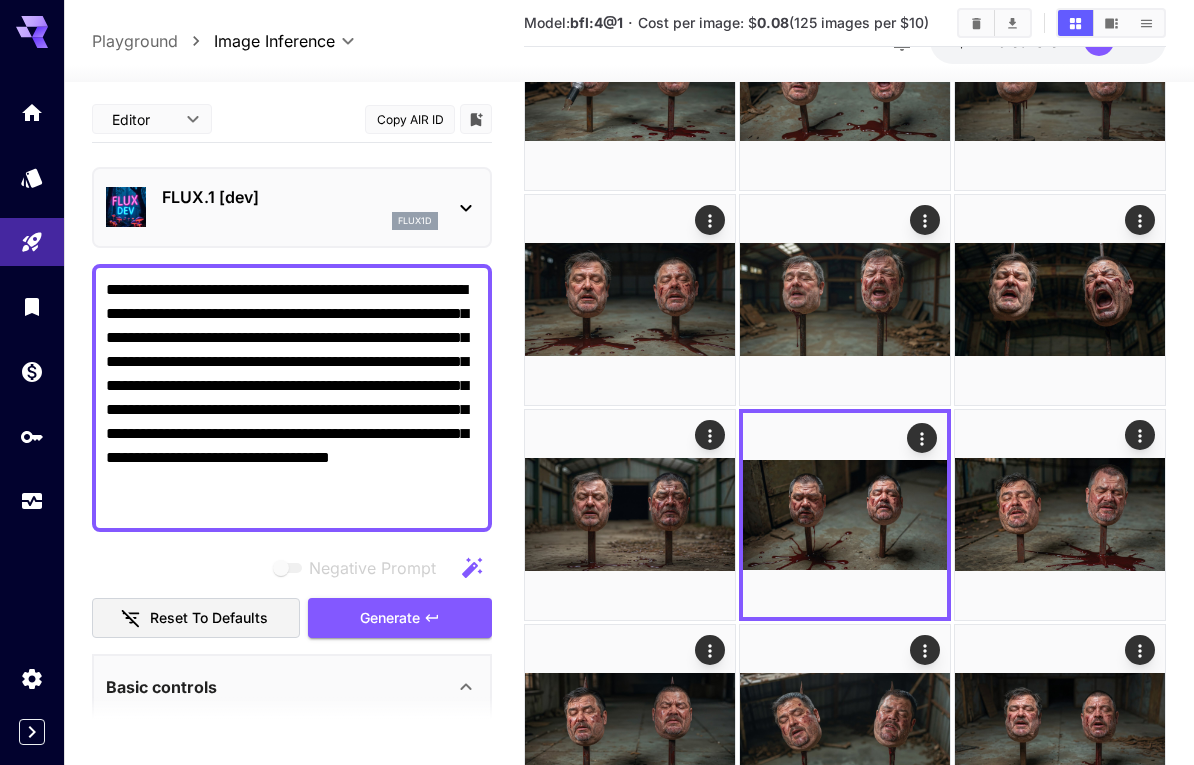 click at bounding box center [845, 515] 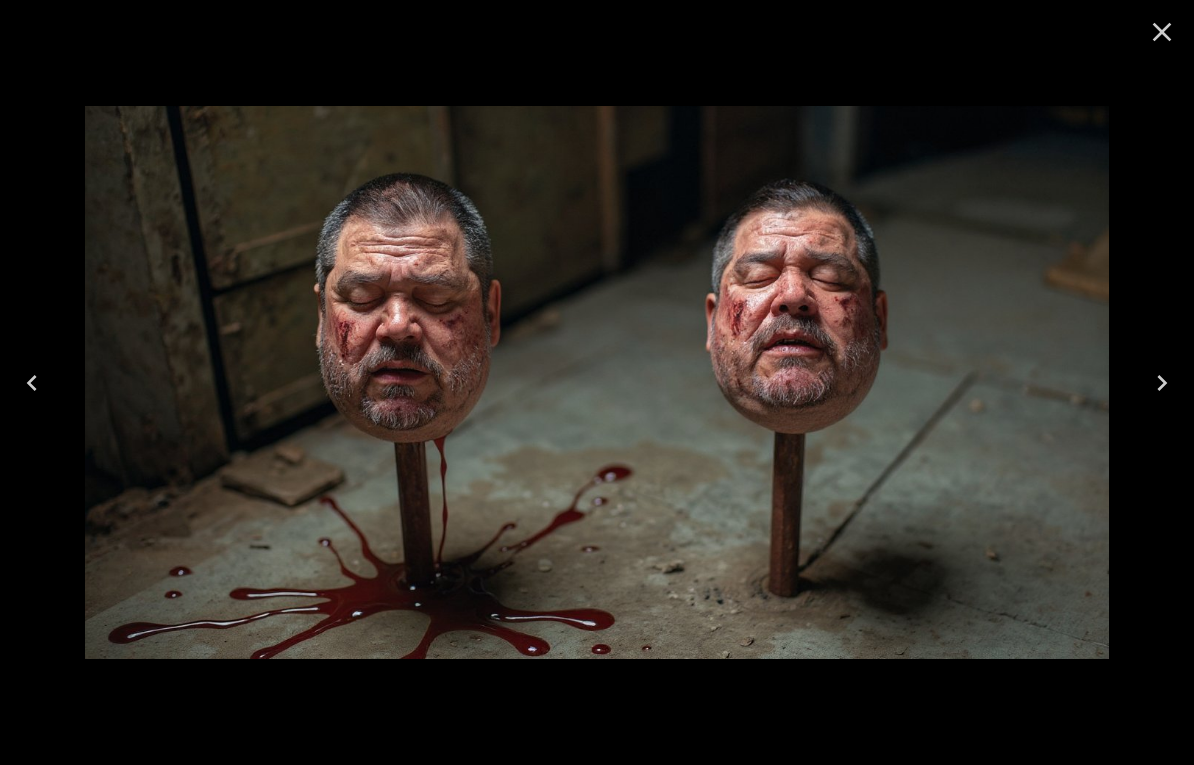 click 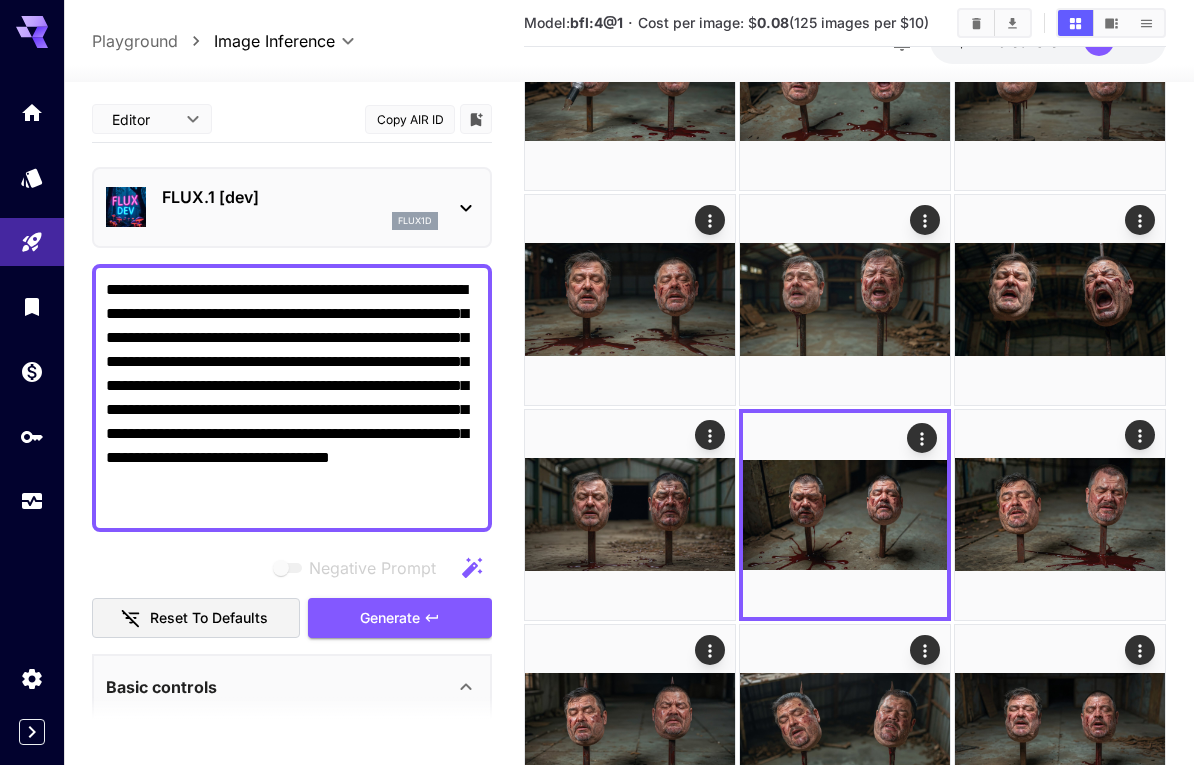 click 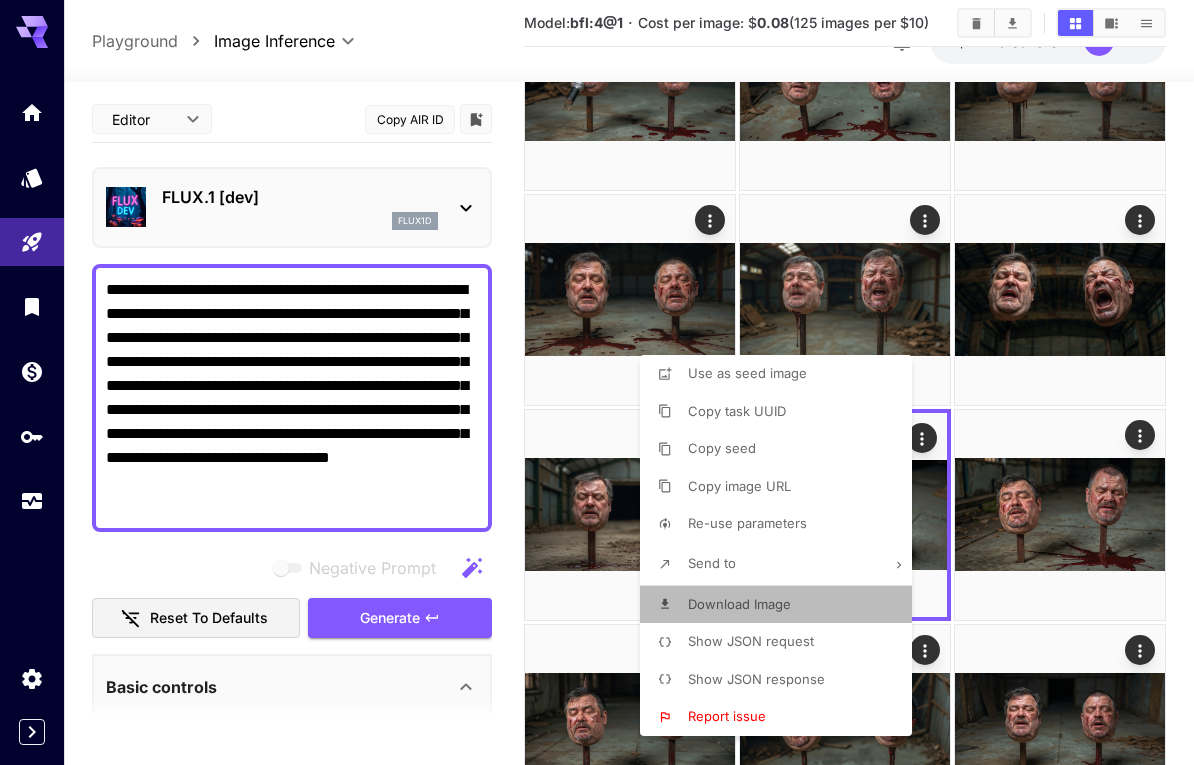 click on "Download Image" at bounding box center [782, 605] 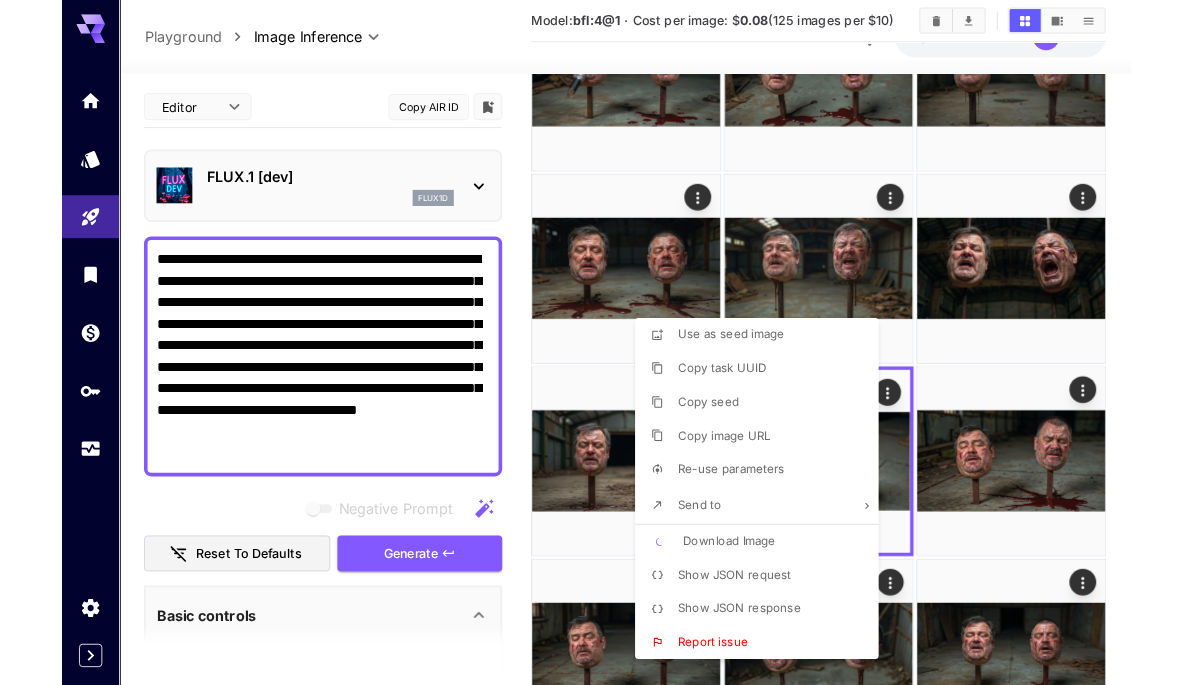 scroll, scrollTop: 1523, scrollLeft: 0, axis: vertical 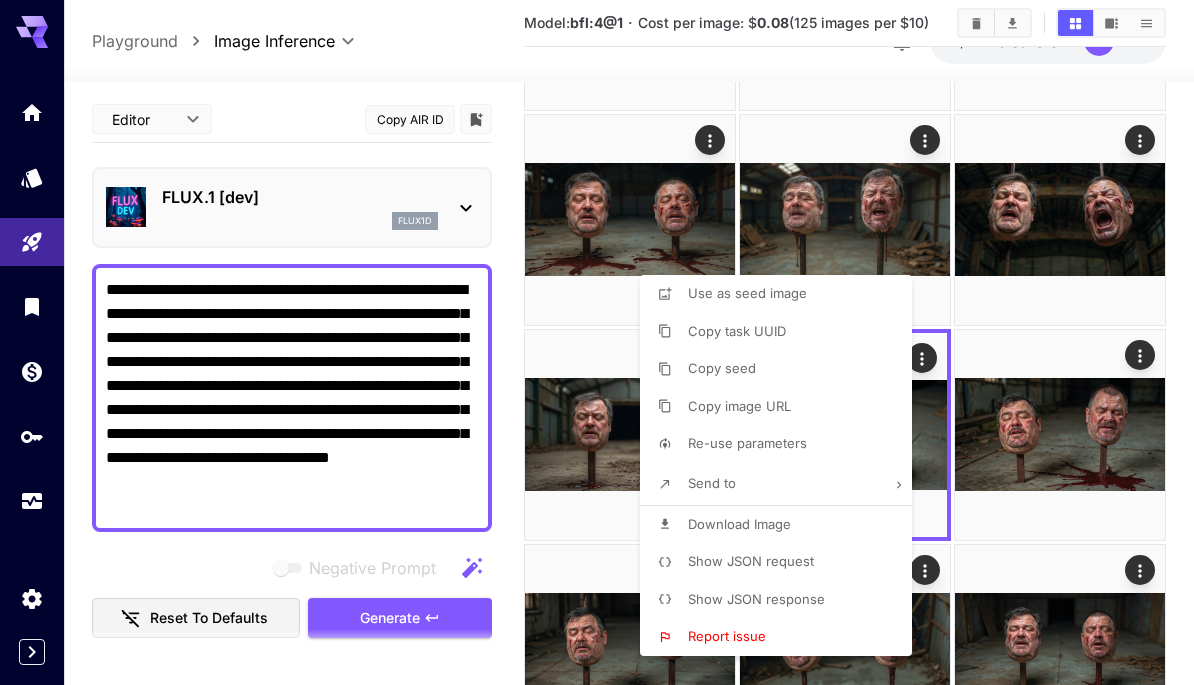 click at bounding box center [597, 342] 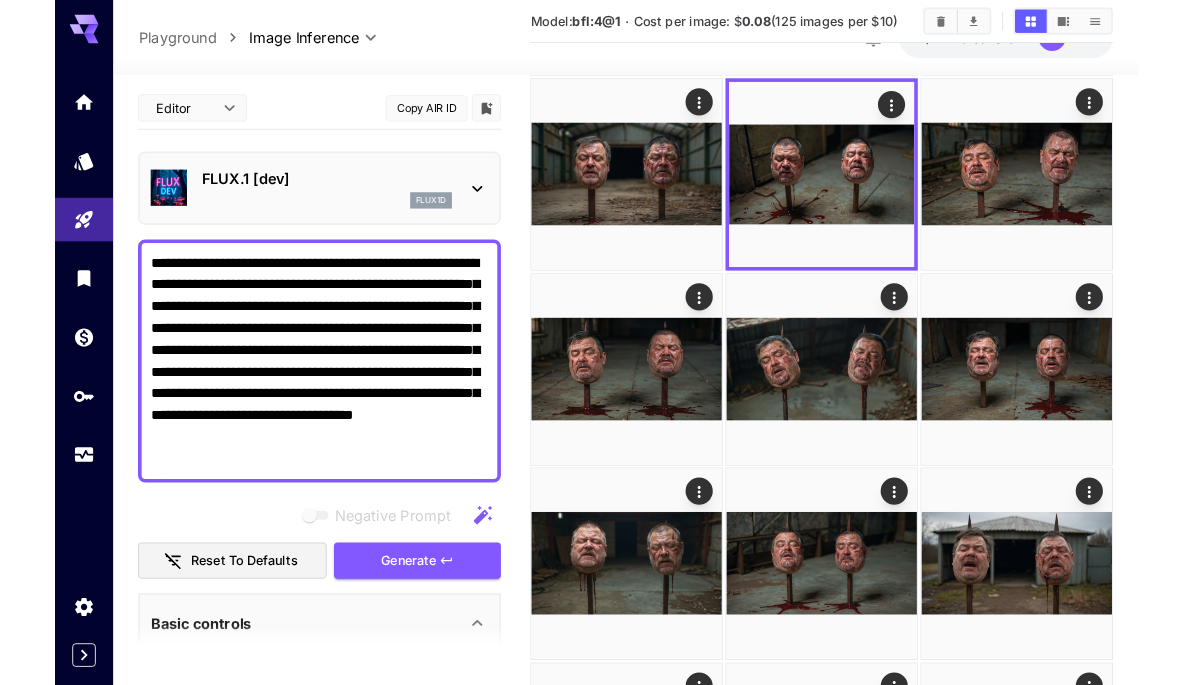 scroll, scrollTop: 1830, scrollLeft: 0, axis: vertical 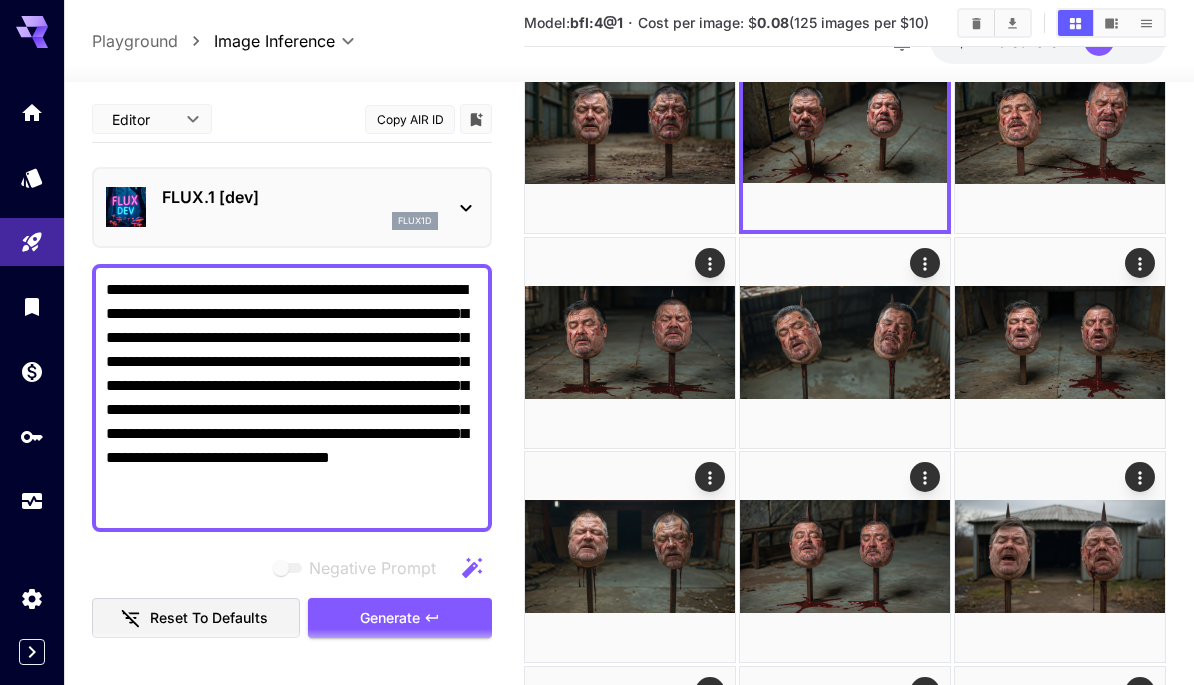 click at bounding box center (0, 0) 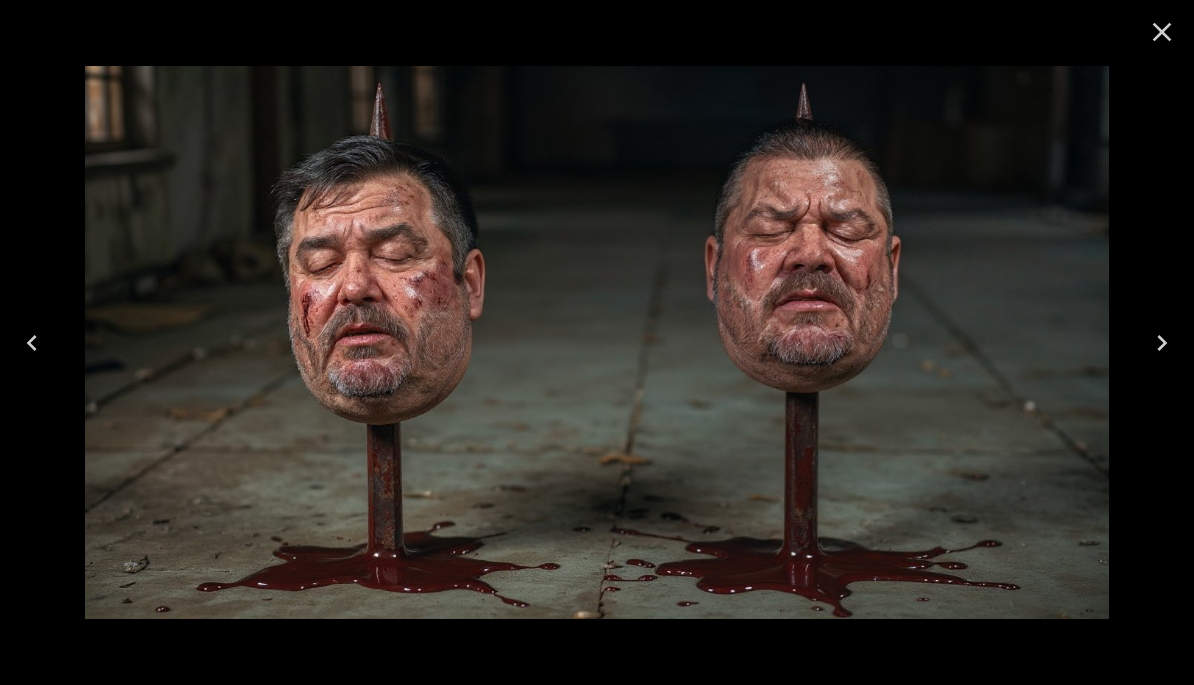 click 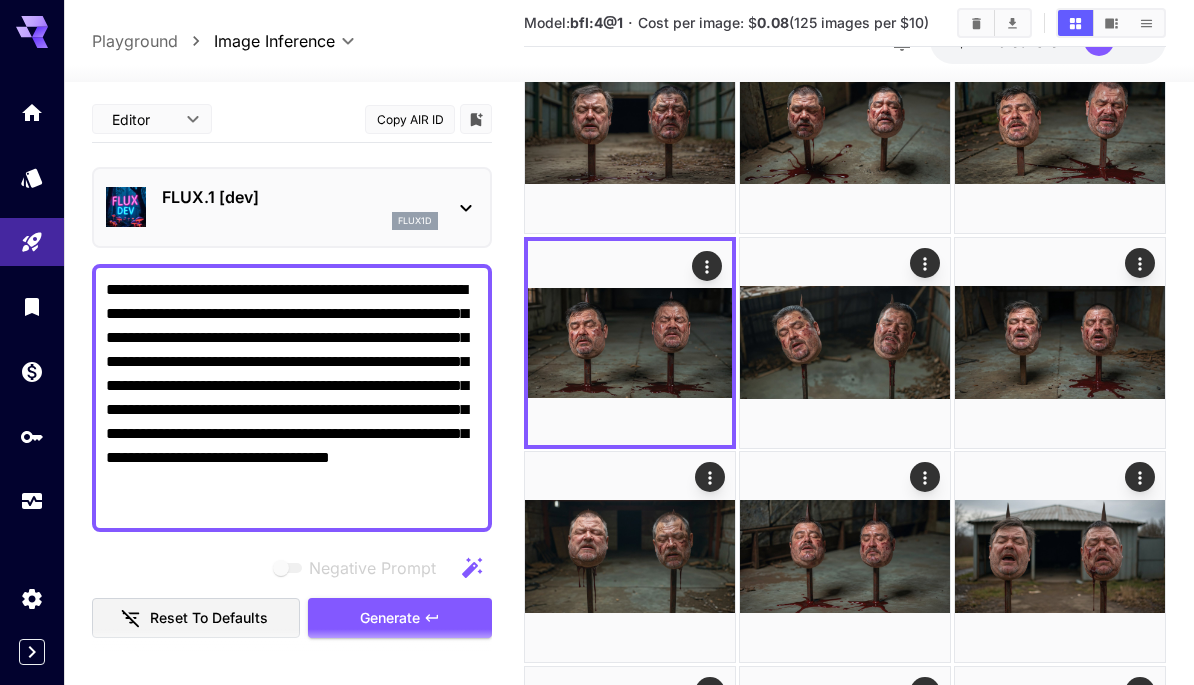 click at bounding box center (0, 0) 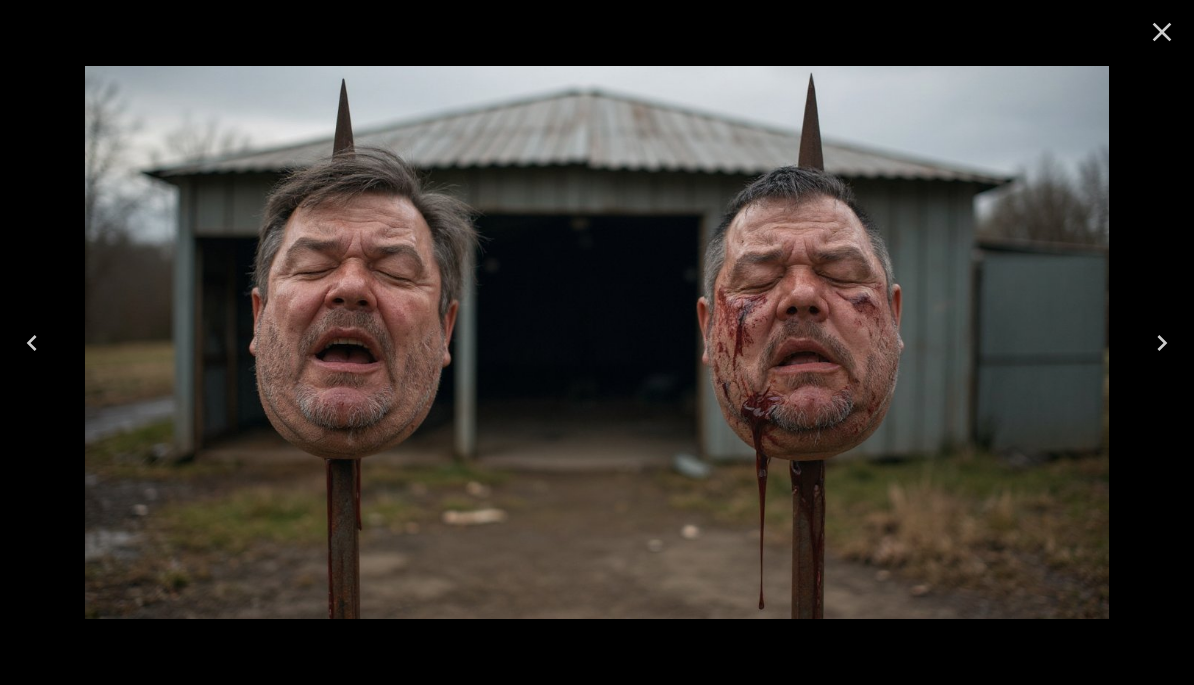 click 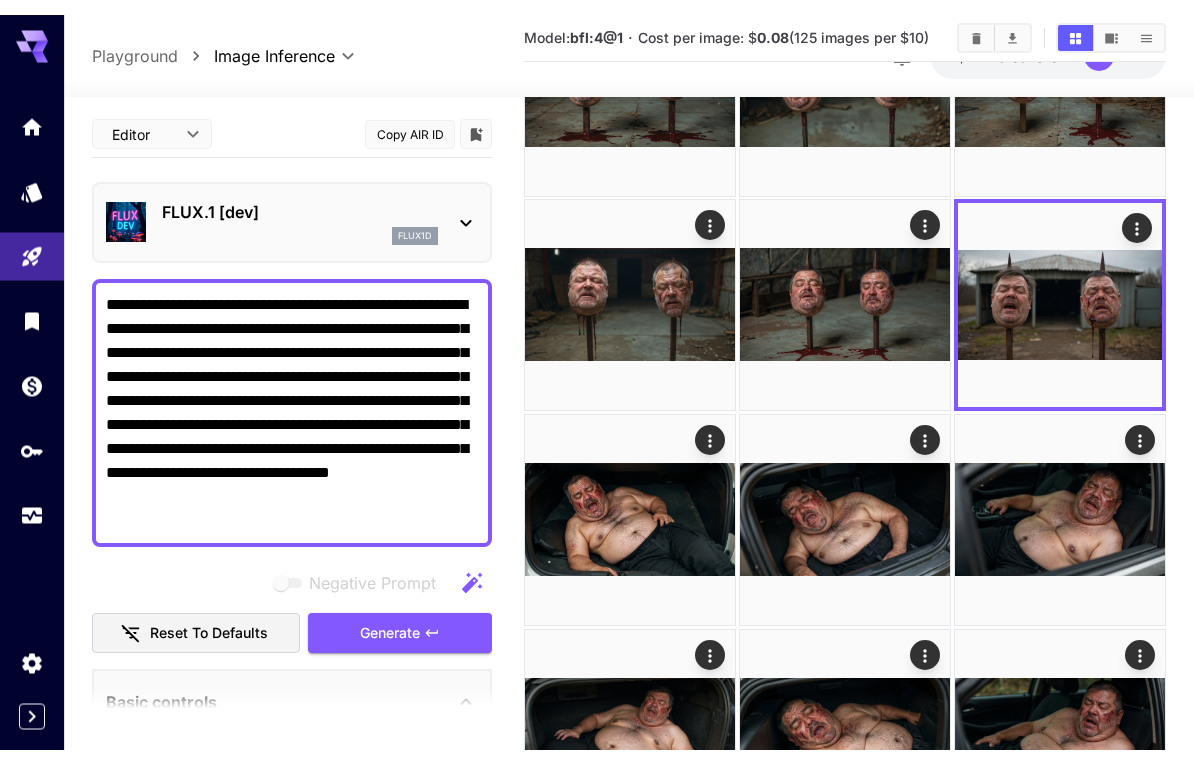 scroll, scrollTop: 2067, scrollLeft: 0, axis: vertical 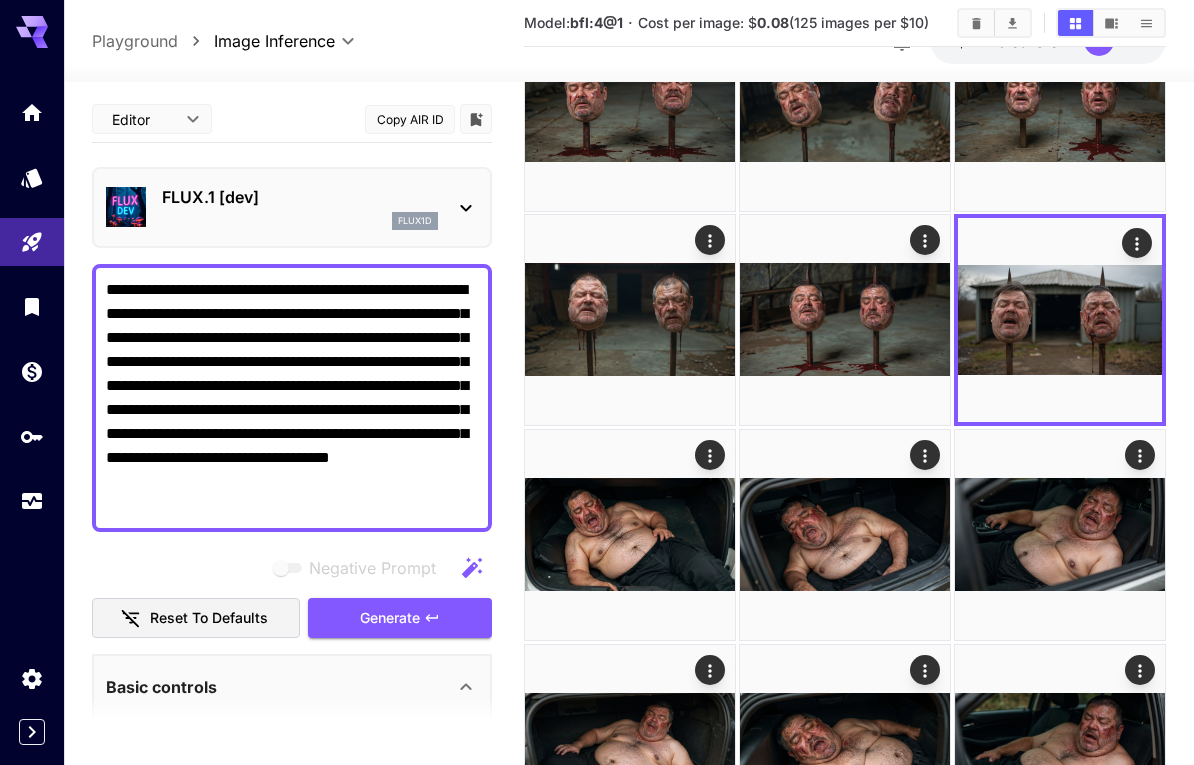 click at bounding box center [845, 320] 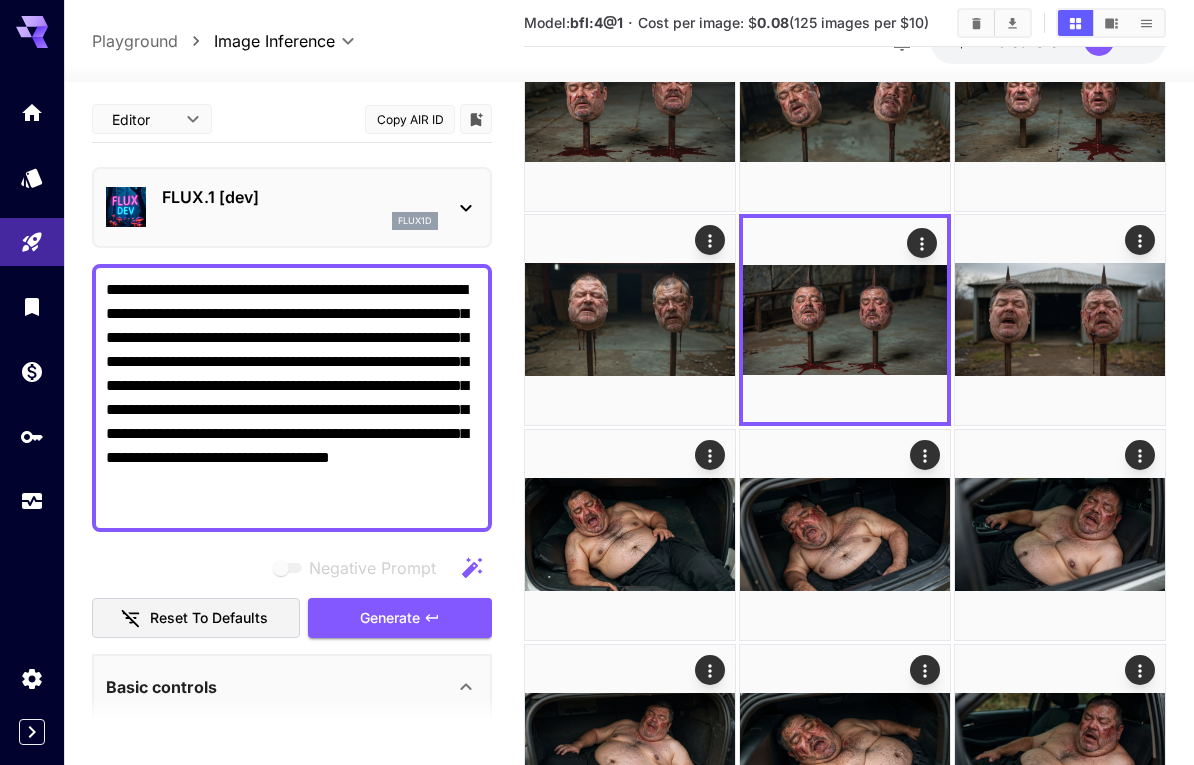 click 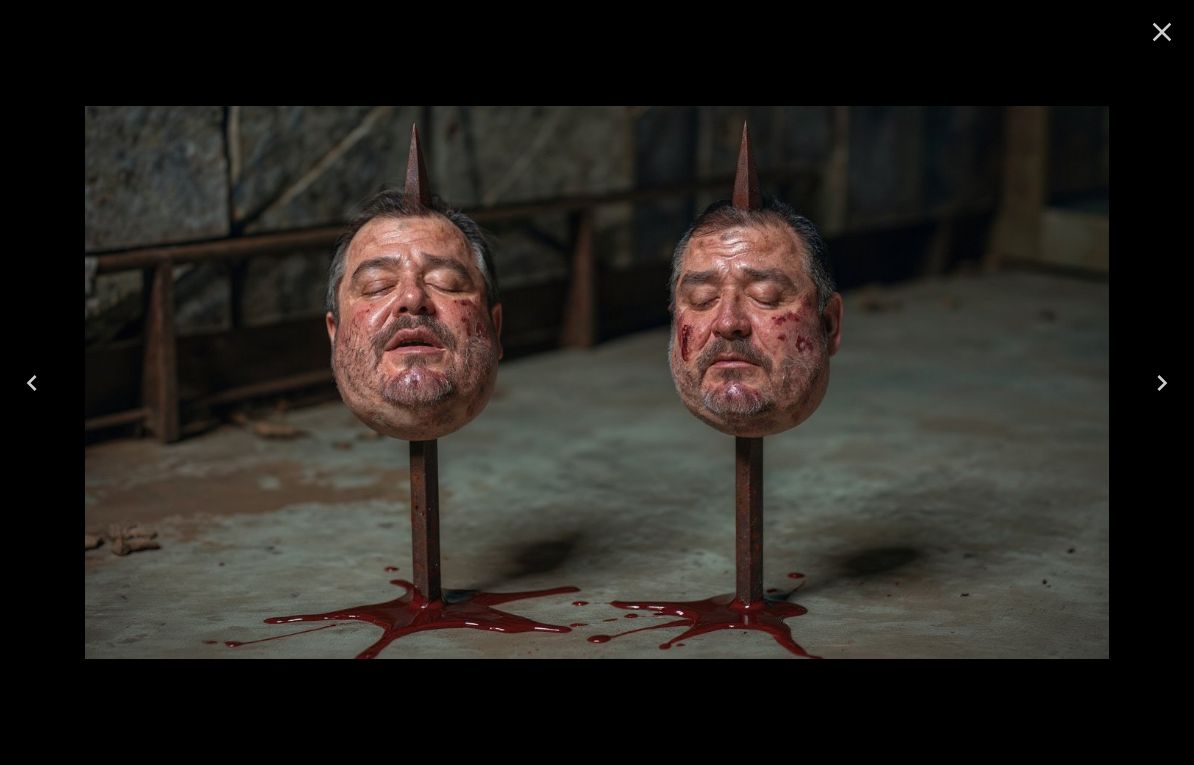 click 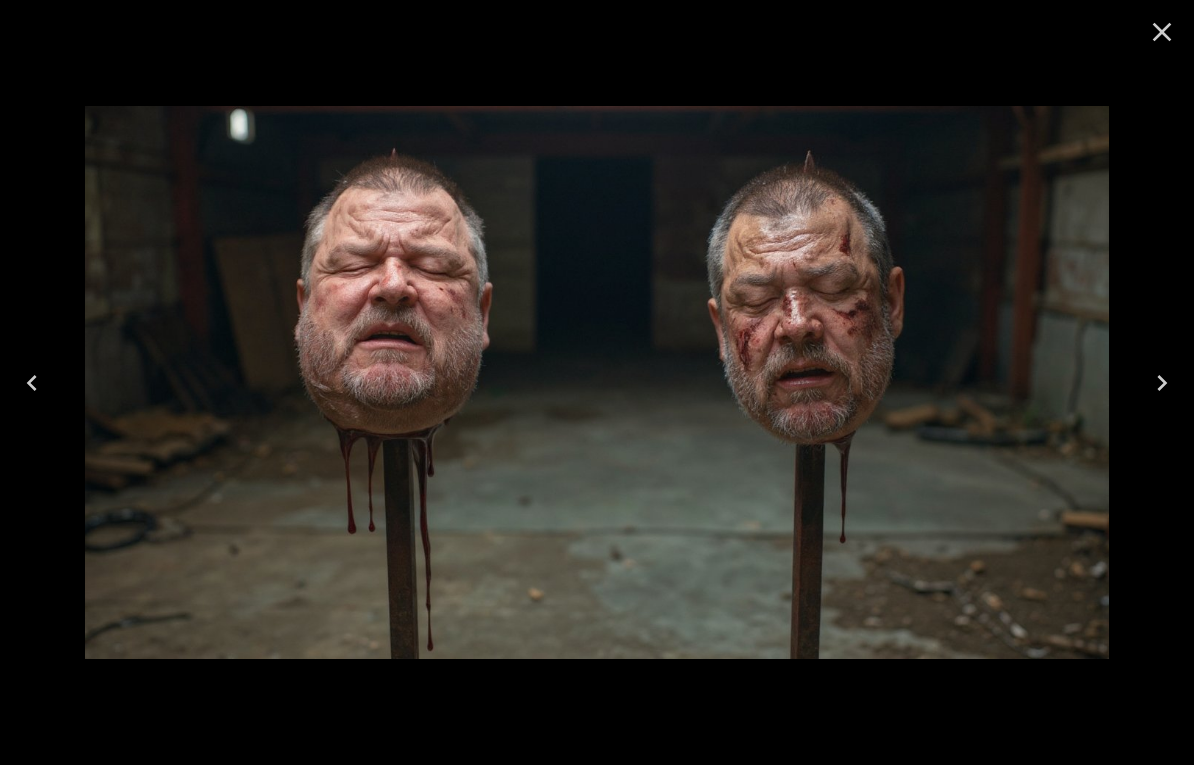 click at bounding box center (32, 383) 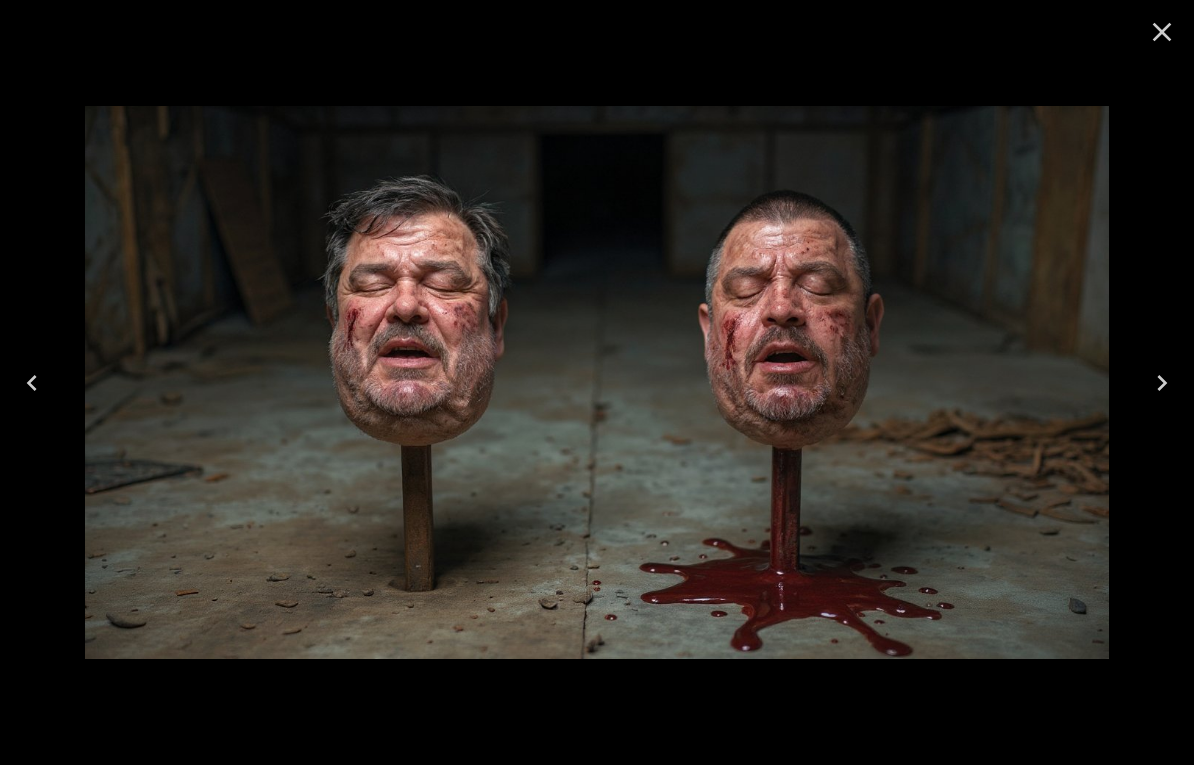 click 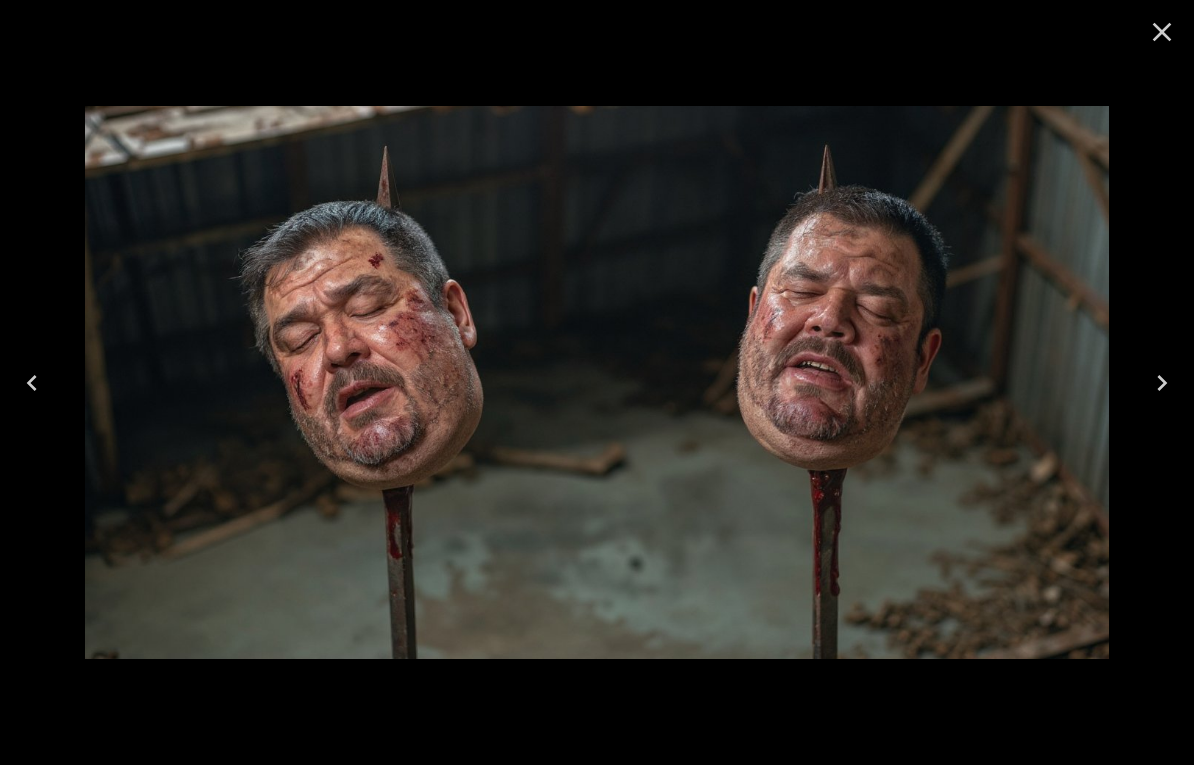 click 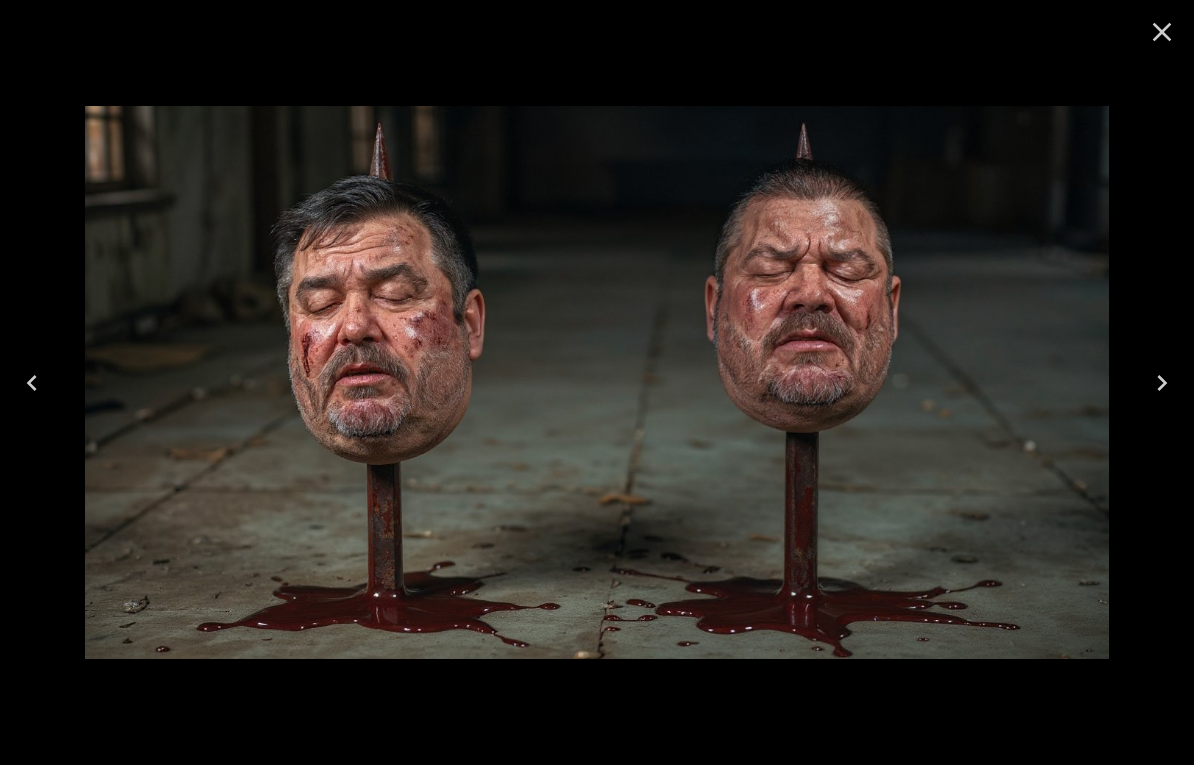 click 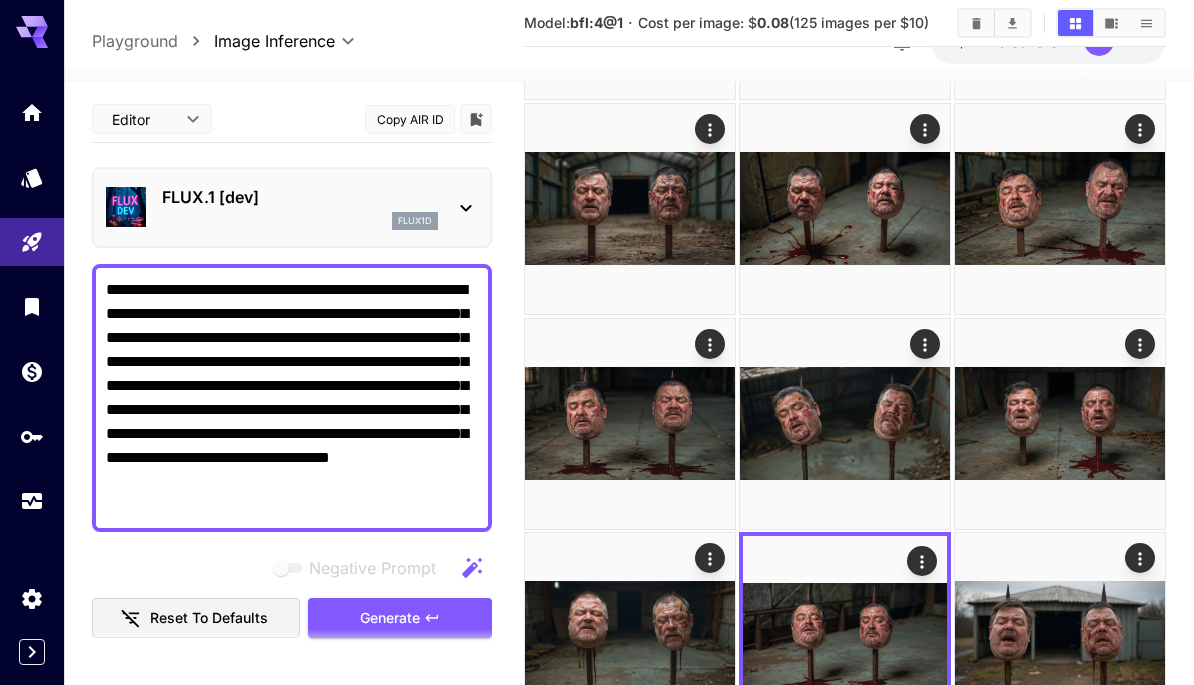 scroll, scrollTop: 1738, scrollLeft: 0, axis: vertical 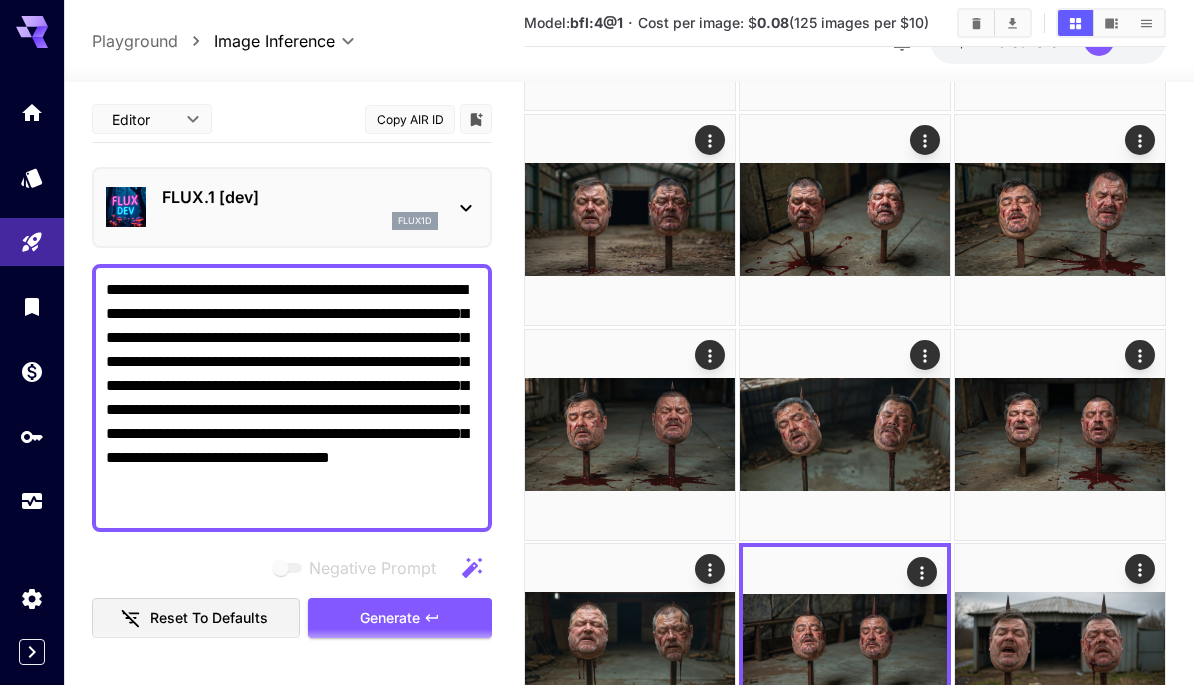 click at bounding box center (630, 435) 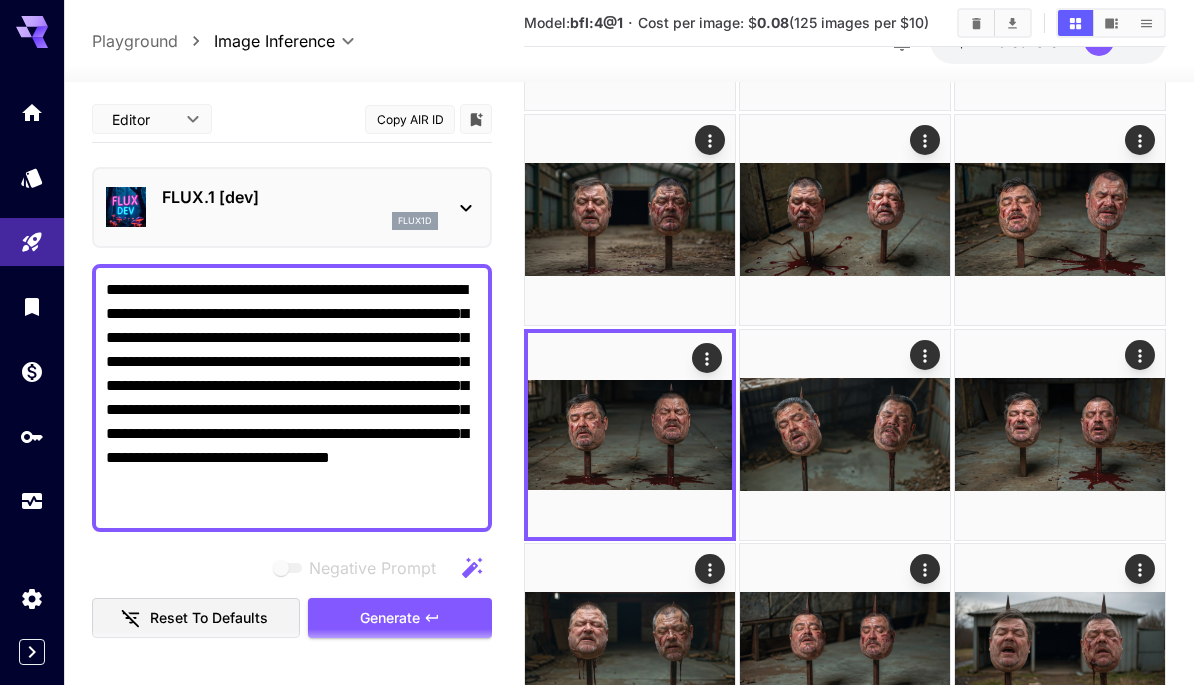 click 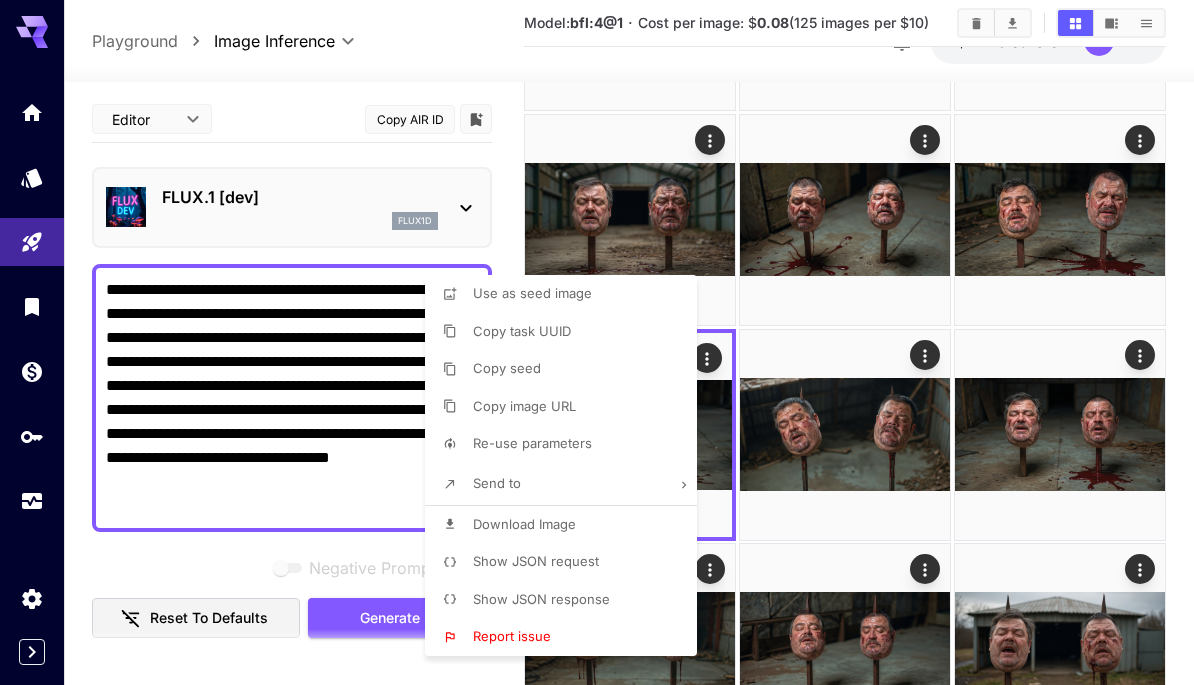 click on "Download Image" at bounding box center [567, 525] 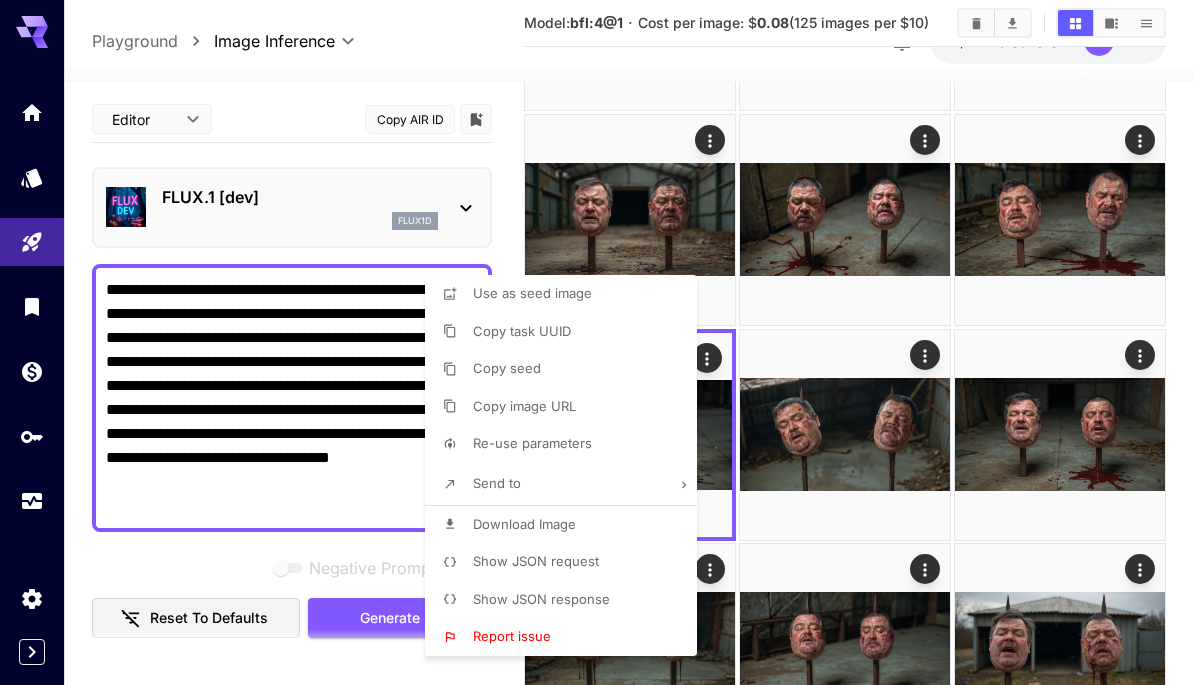 click at bounding box center (597, 342) 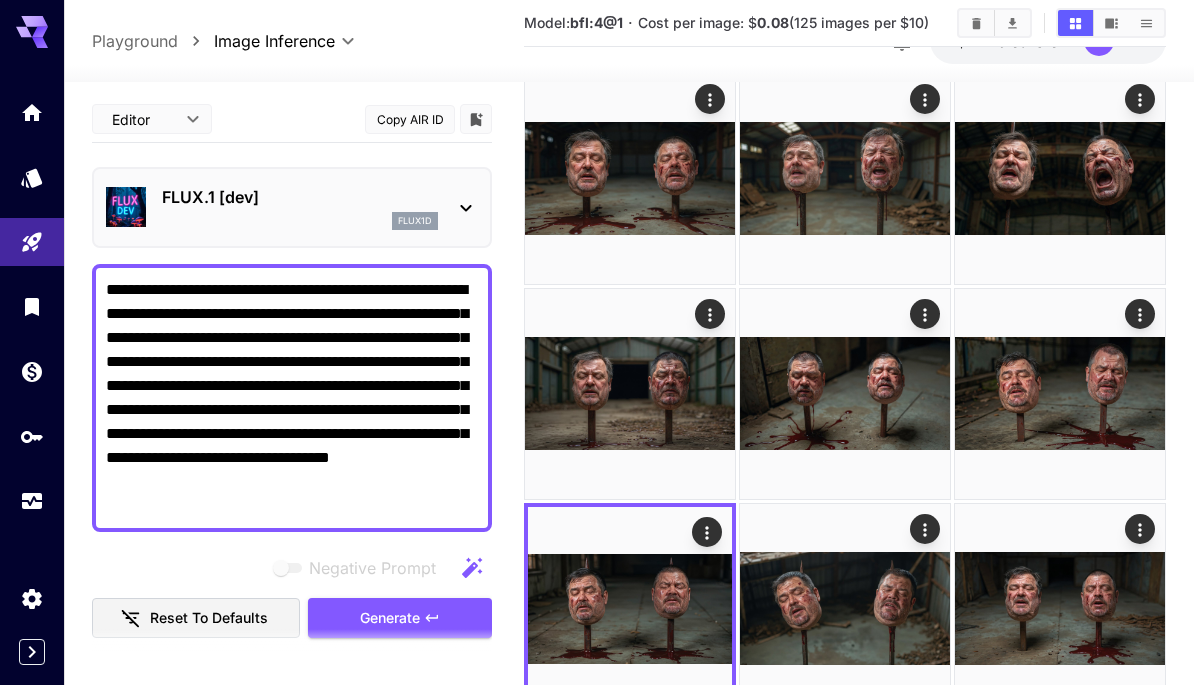 scroll, scrollTop: 1562, scrollLeft: 0, axis: vertical 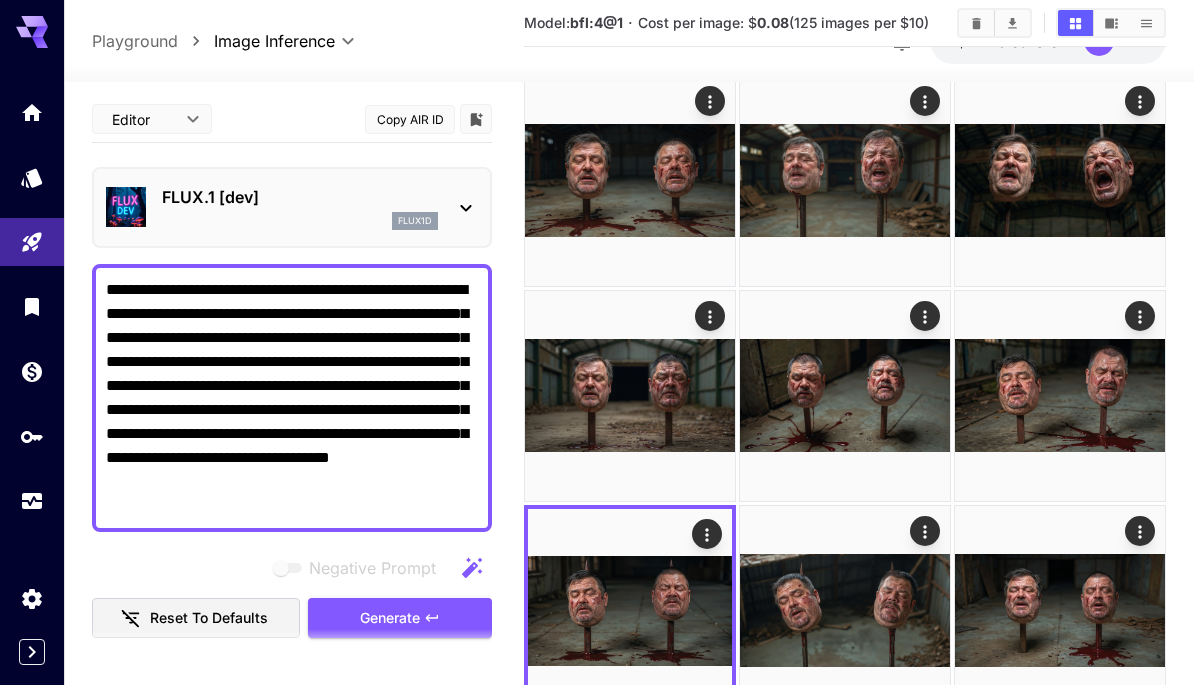 click 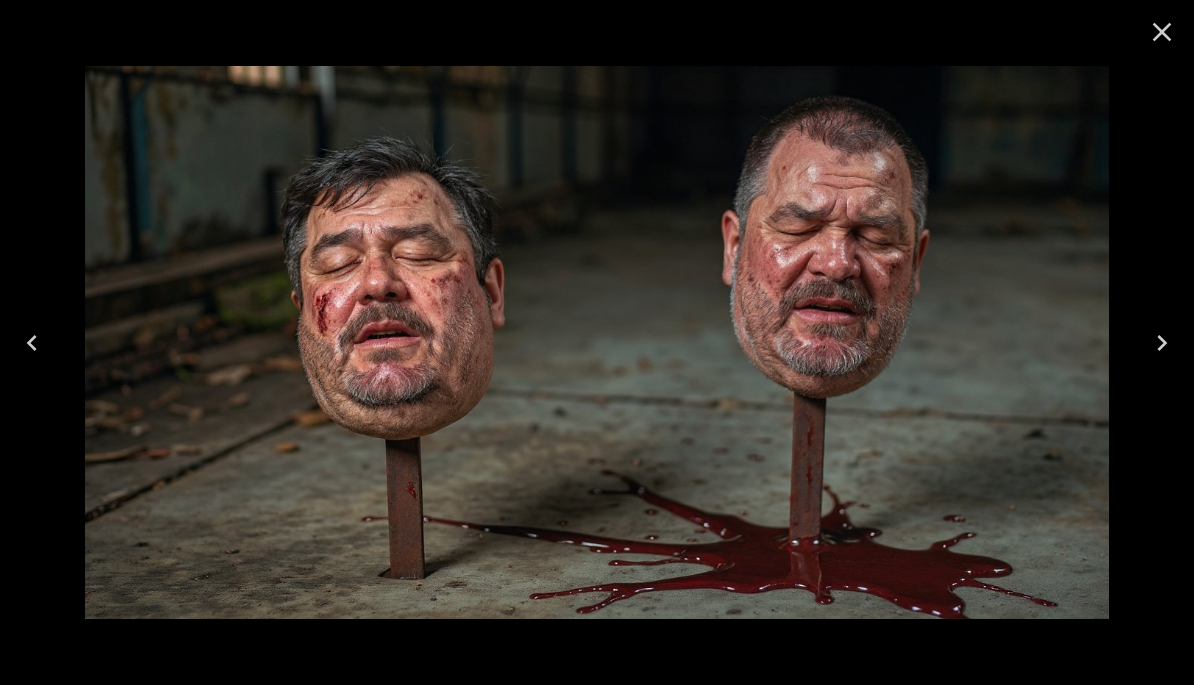click at bounding box center [32, 343] 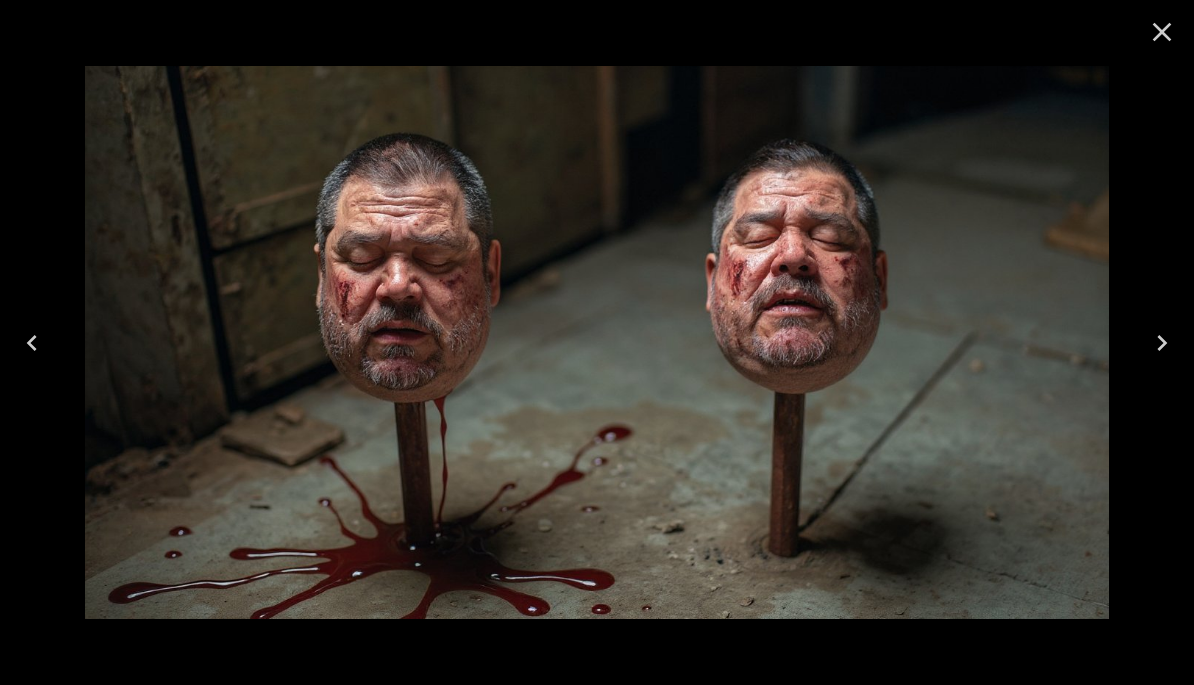 click at bounding box center (32, 343) 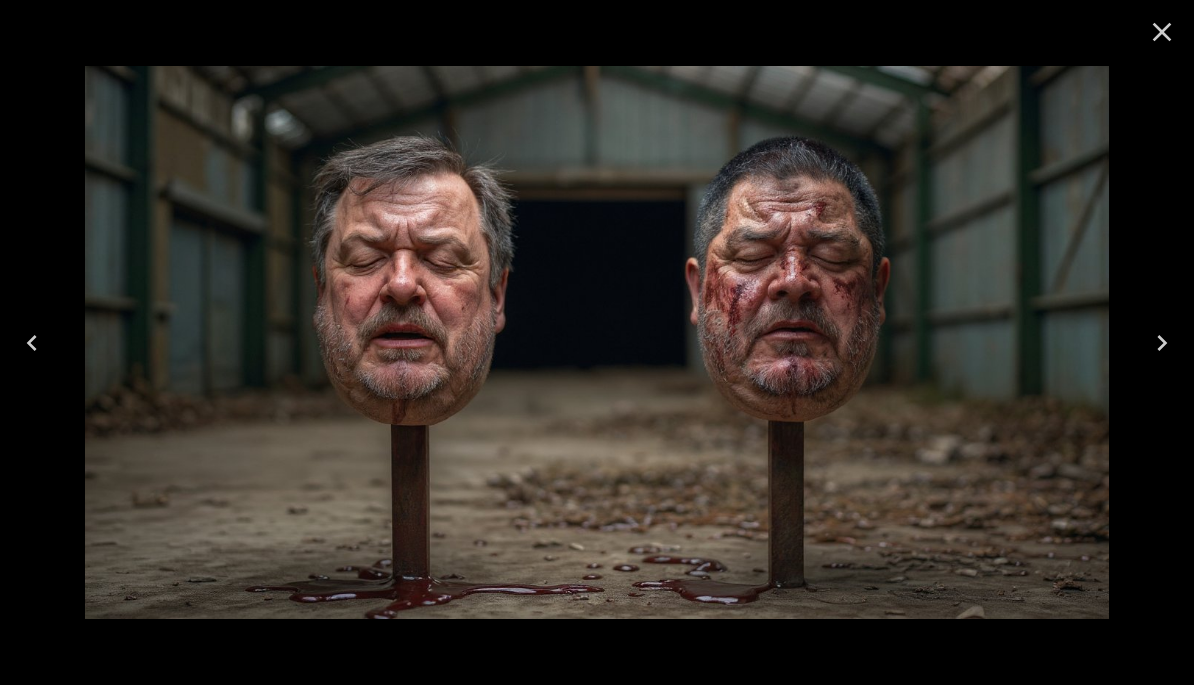 click at bounding box center [32, 343] 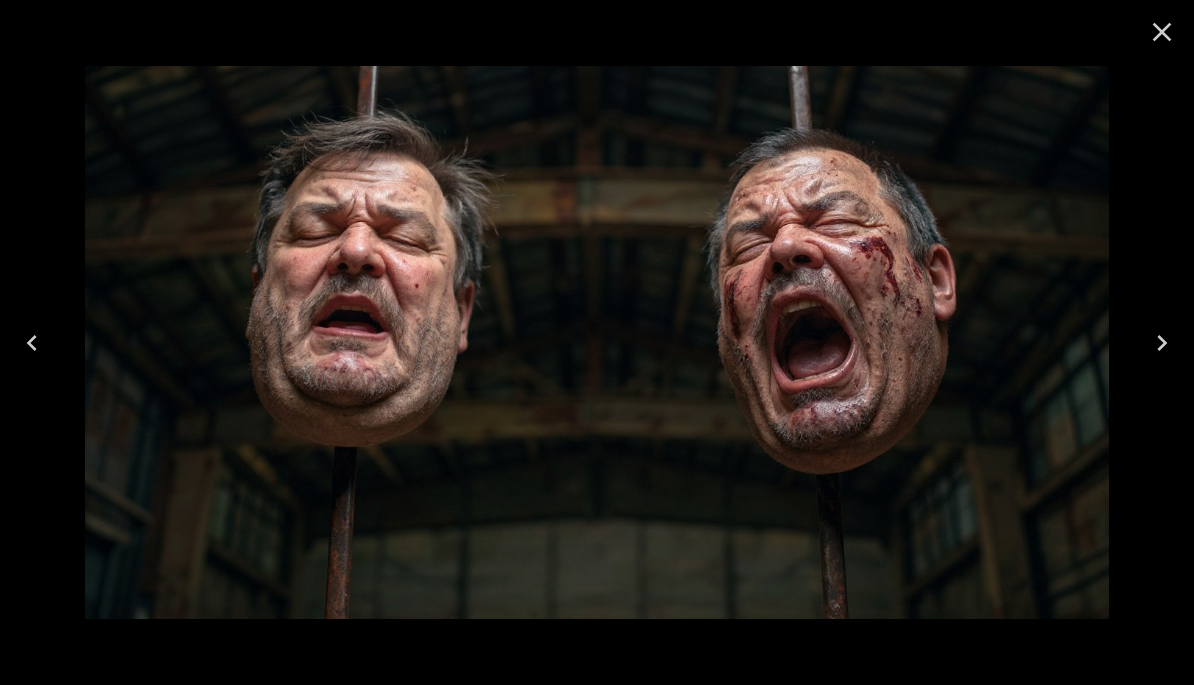 click at bounding box center (32, 343) 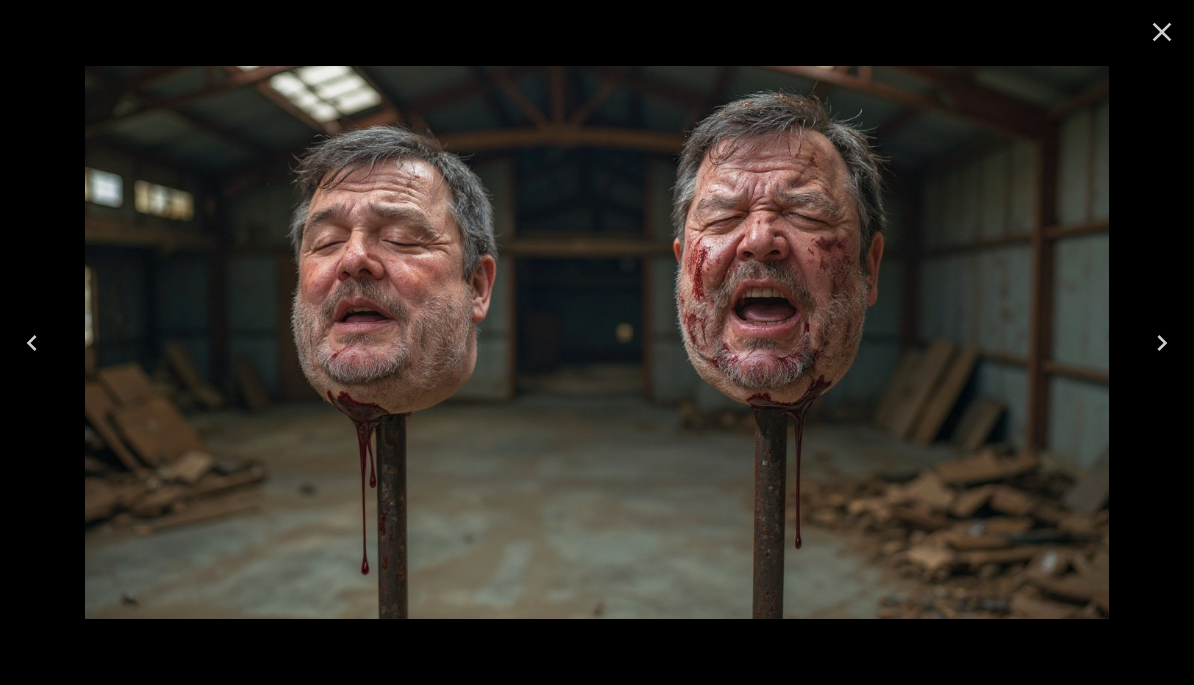 click at bounding box center [32, 343] 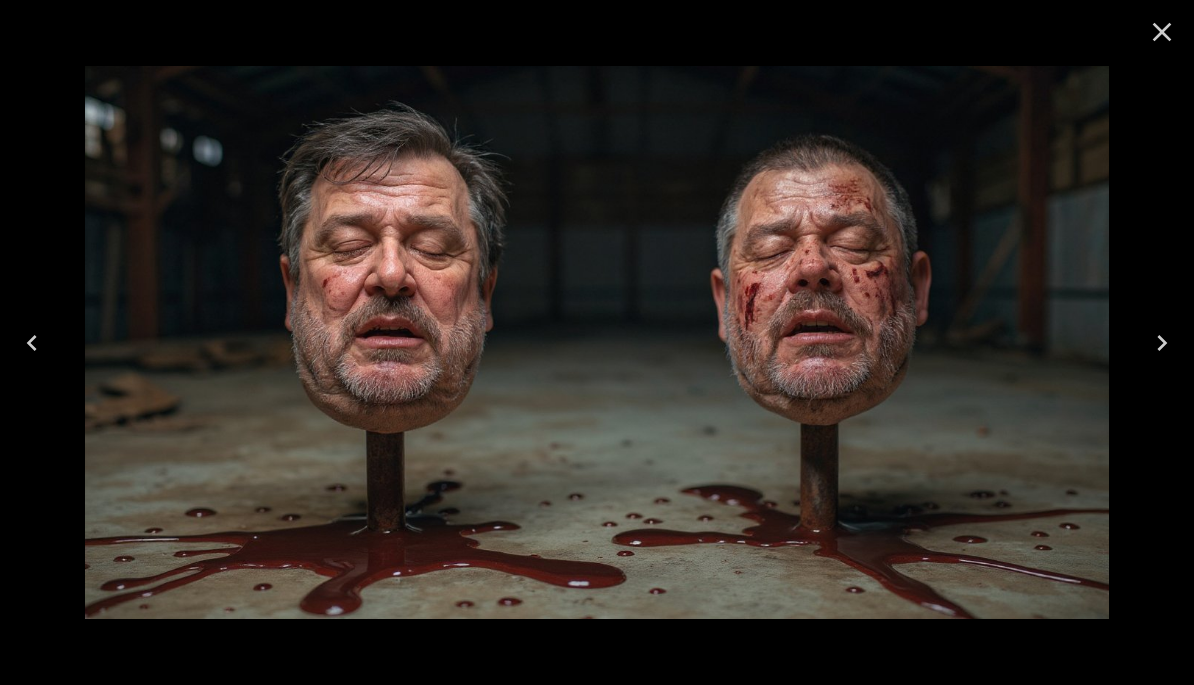 click at bounding box center (32, 343) 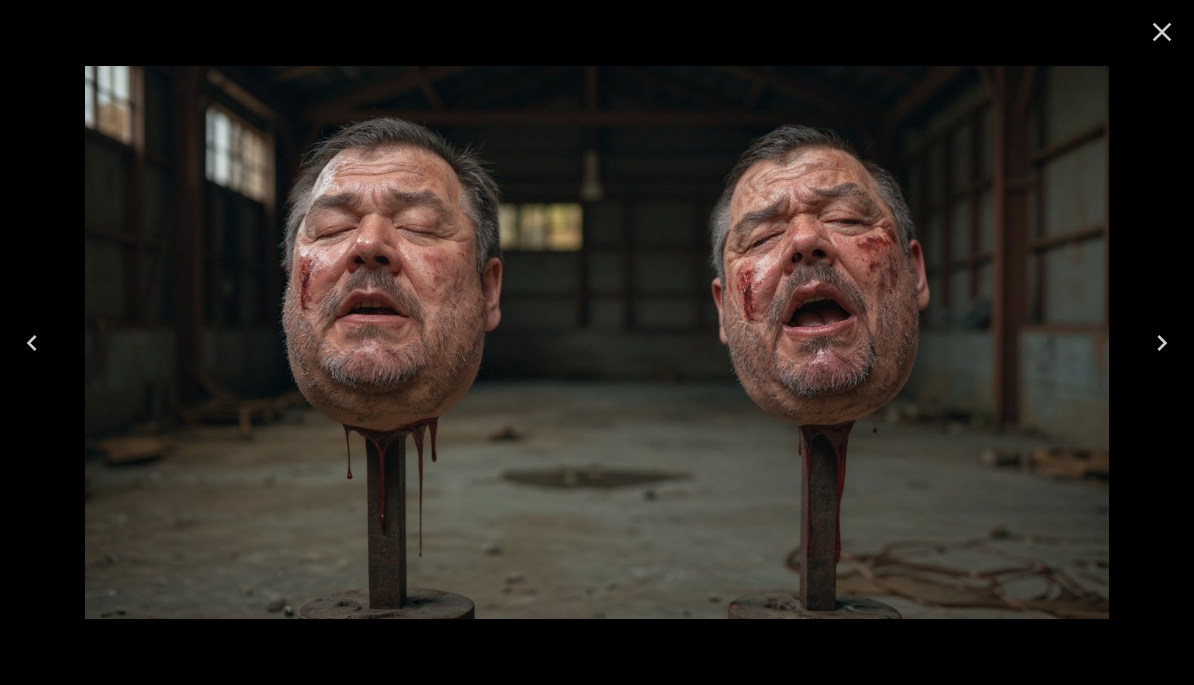 click at bounding box center (32, 343) 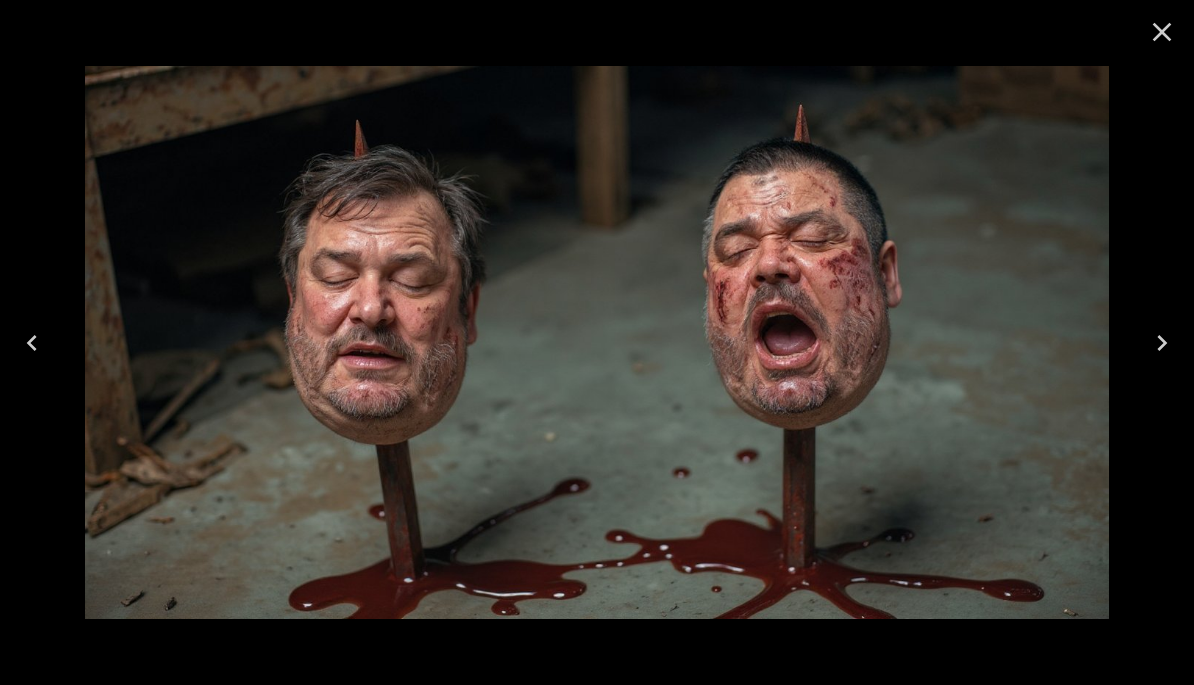 click at bounding box center (32, 343) 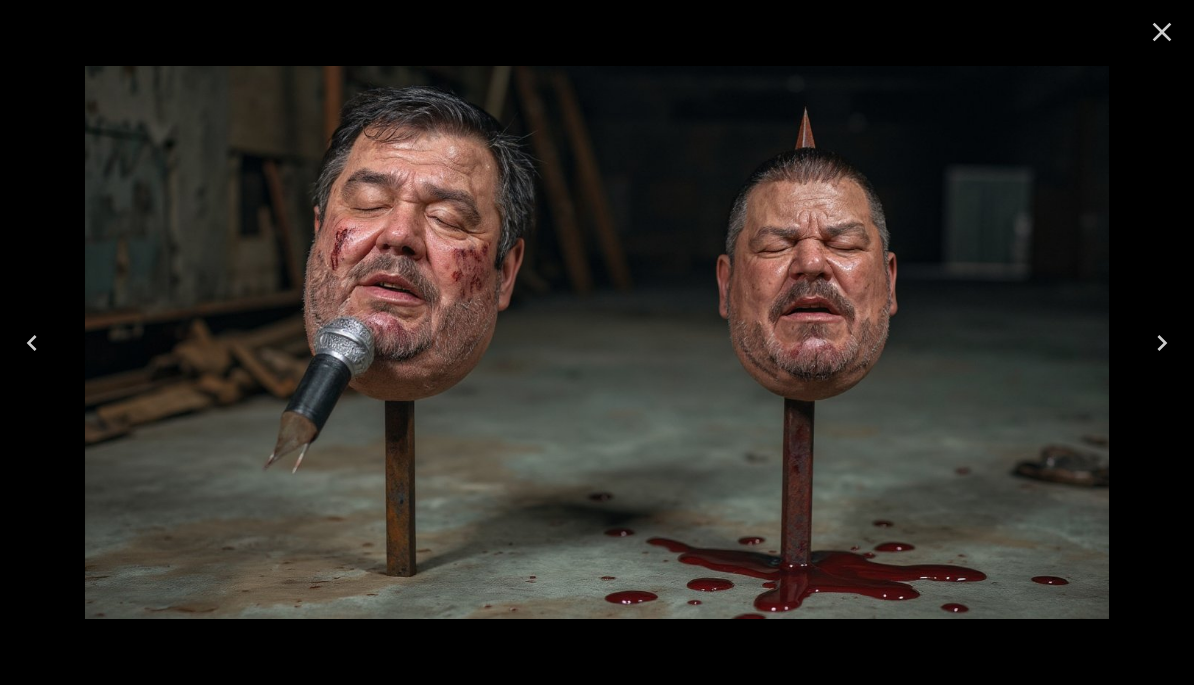 click at bounding box center [32, 343] 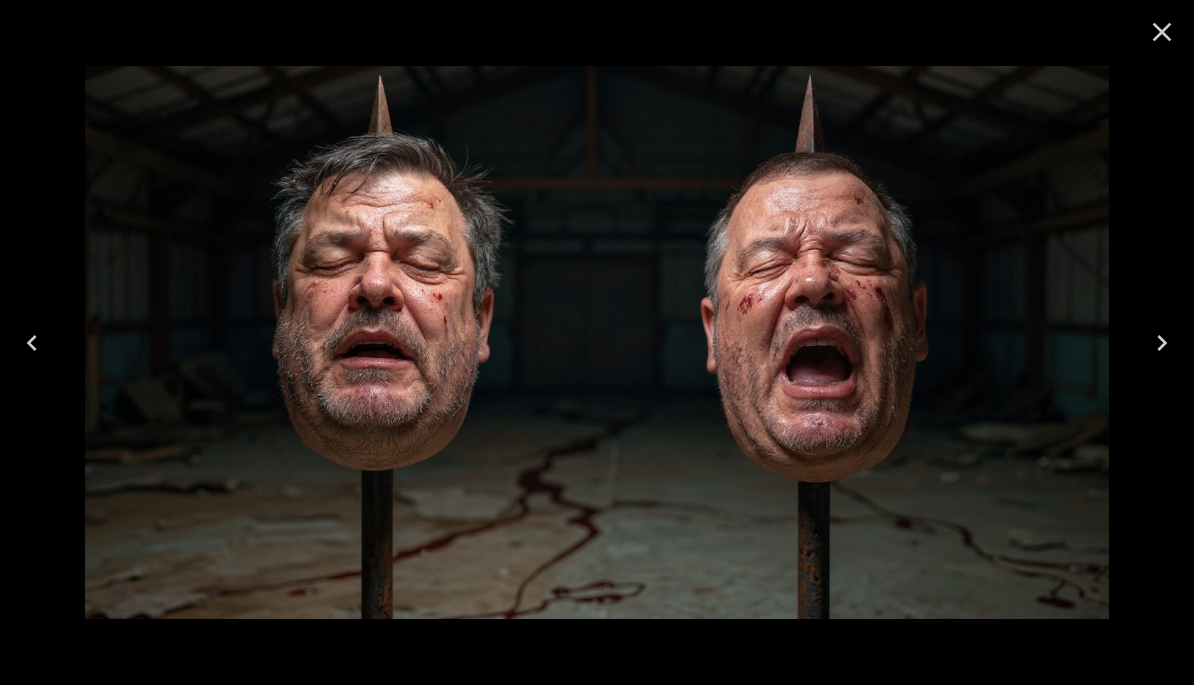 click at bounding box center (32, 343) 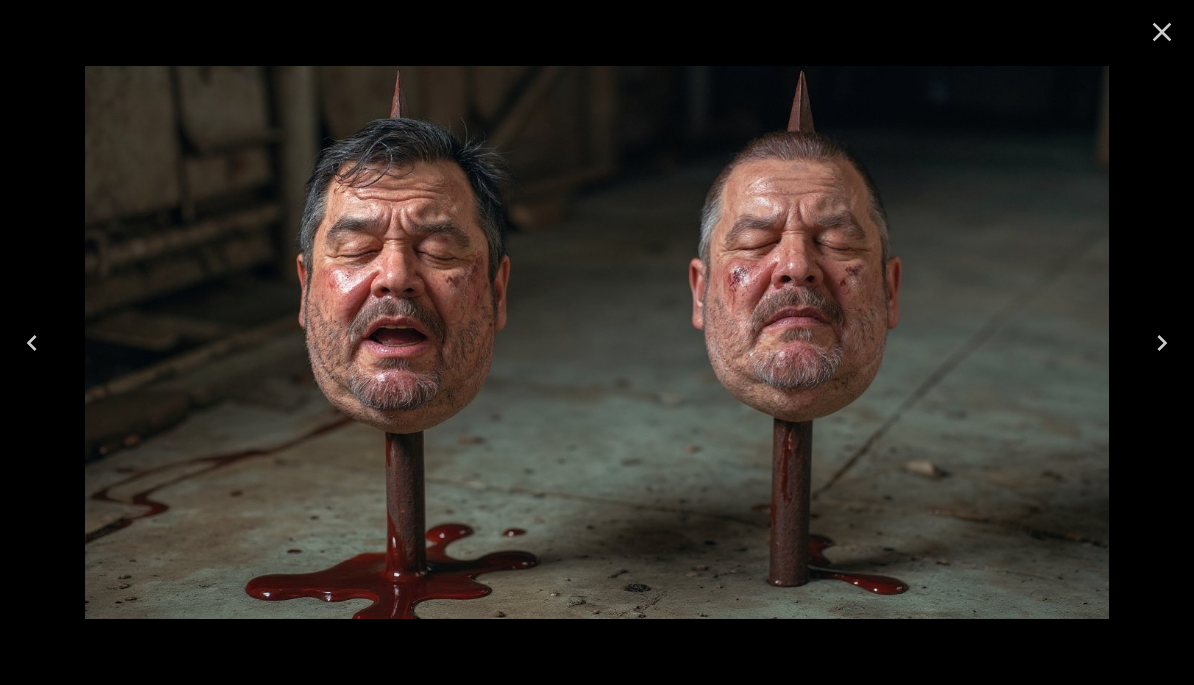 click at bounding box center (32, 343) 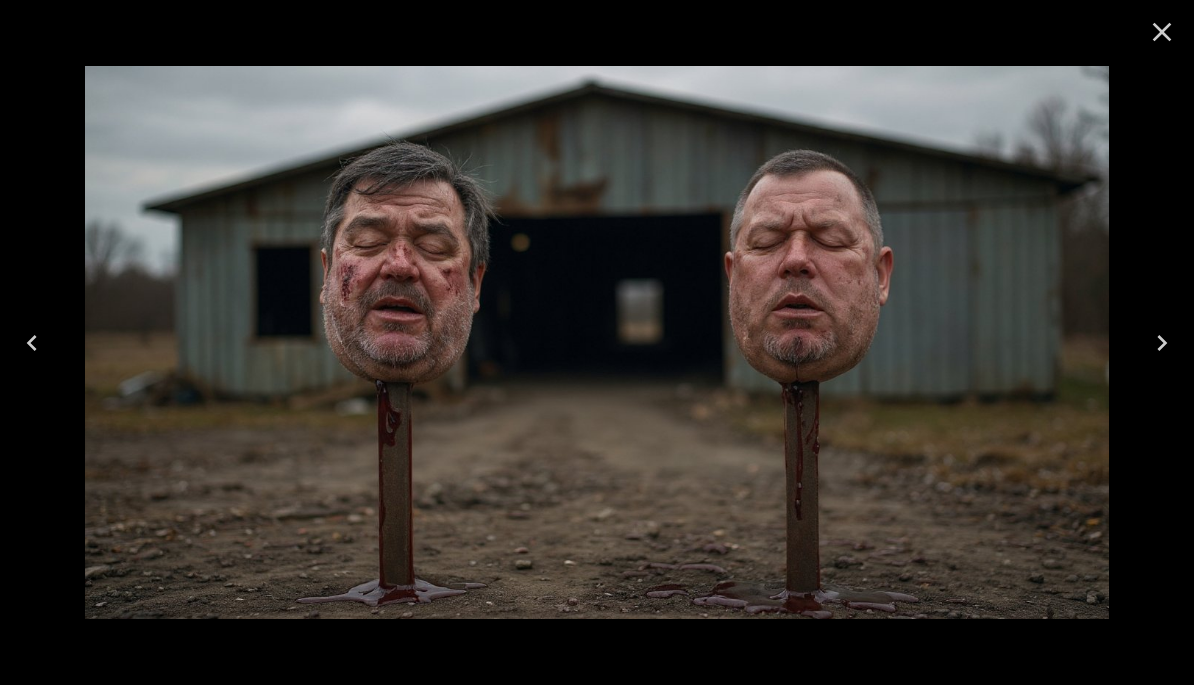 click at bounding box center [32, 343] 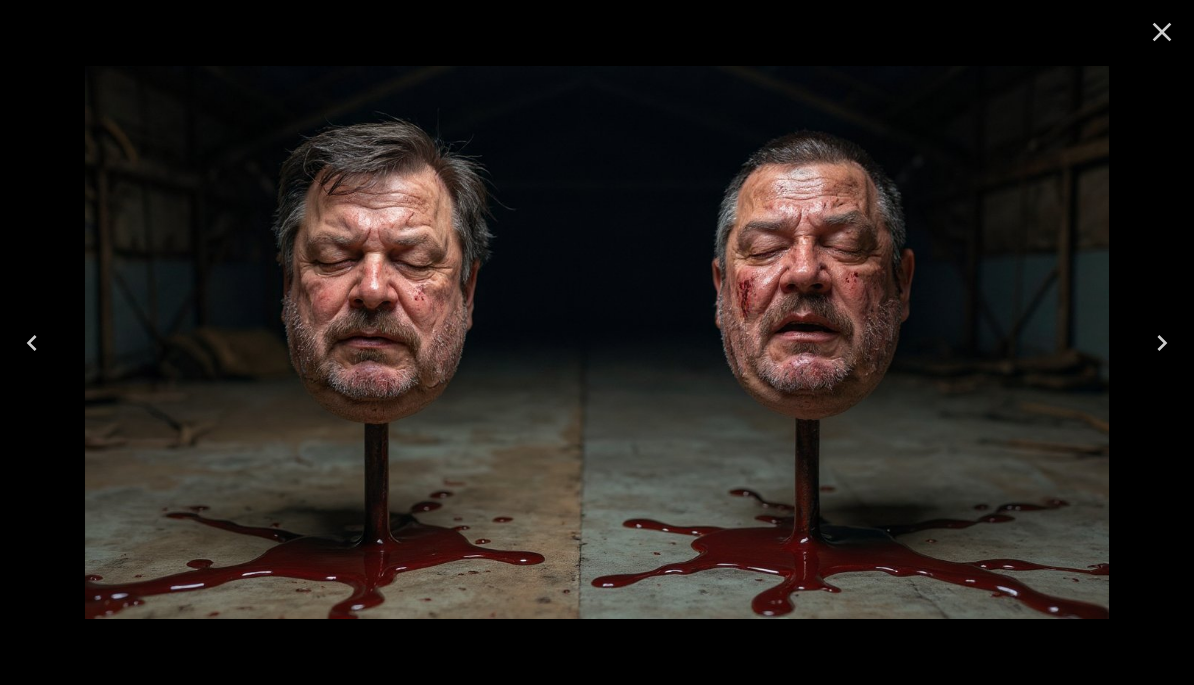 click at bounding box center (32, 343) 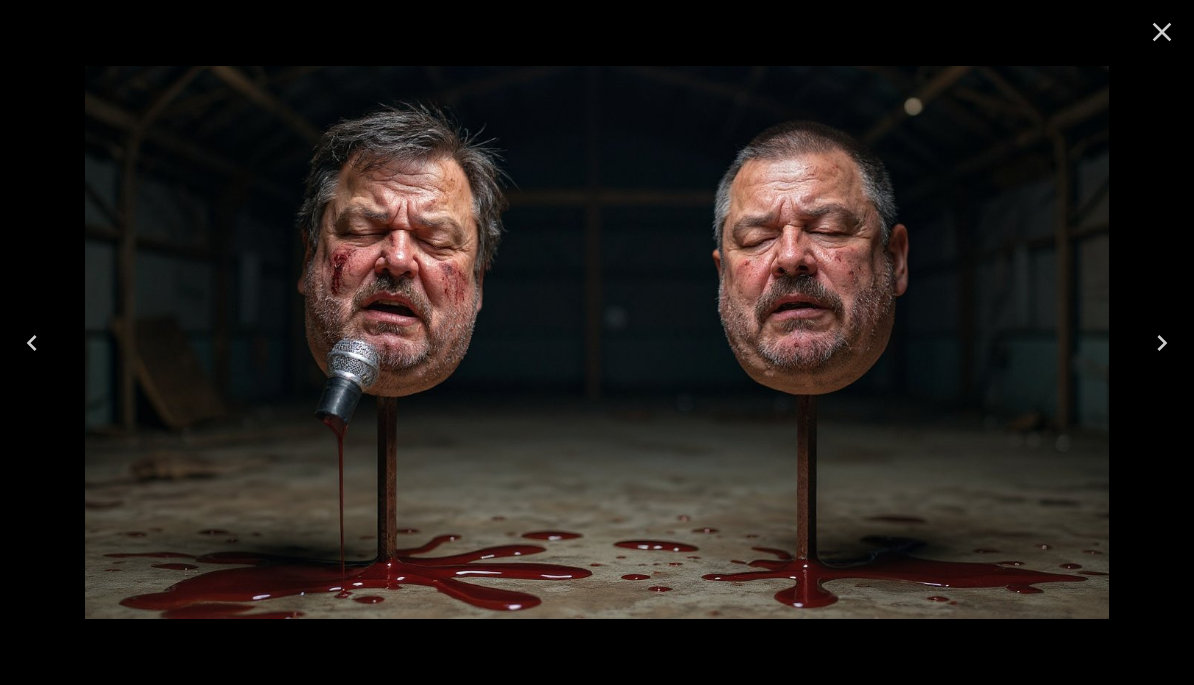 click at bounding box center (32, 343) 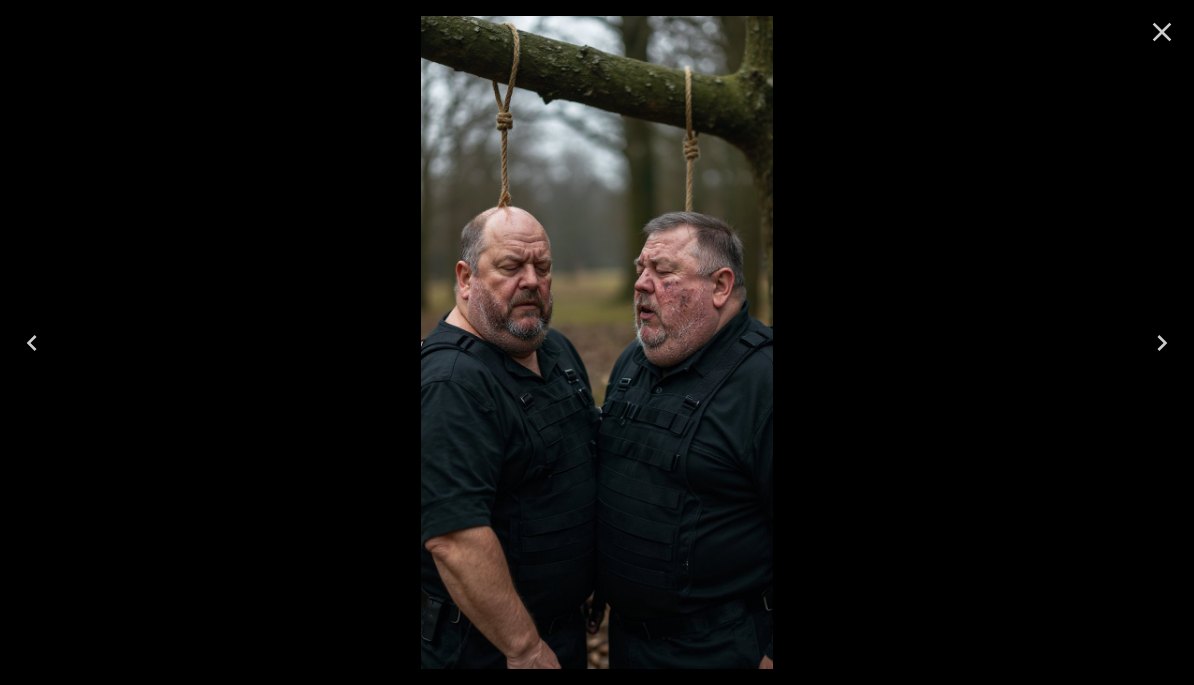 click 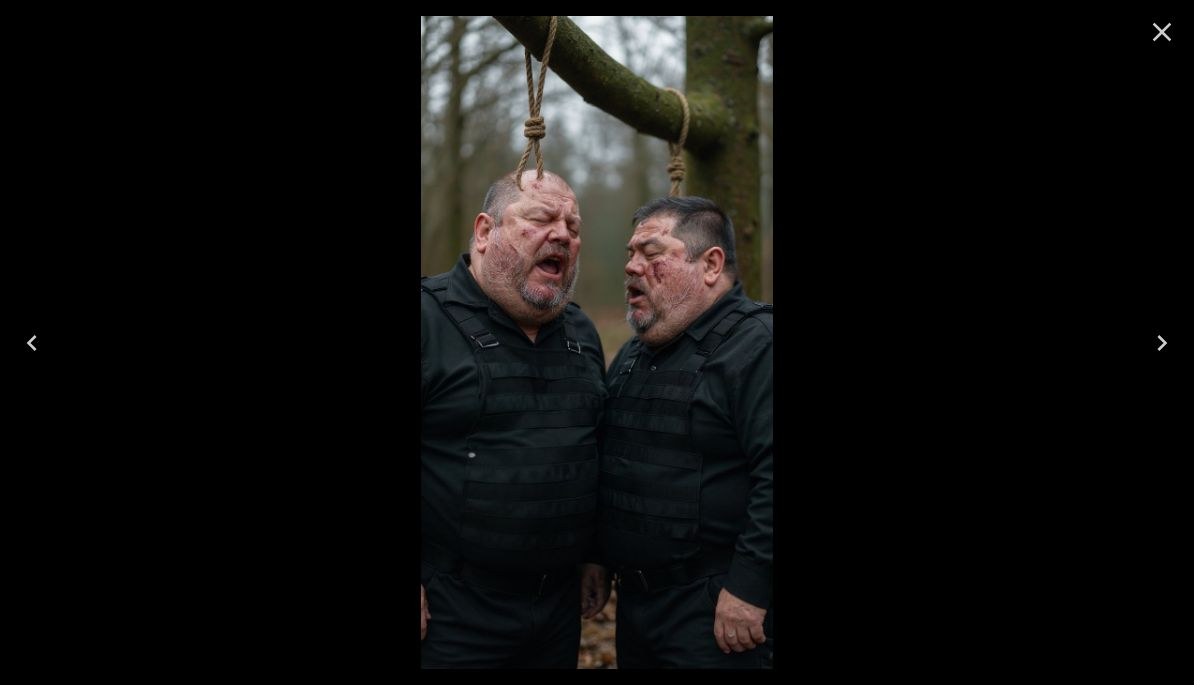 click 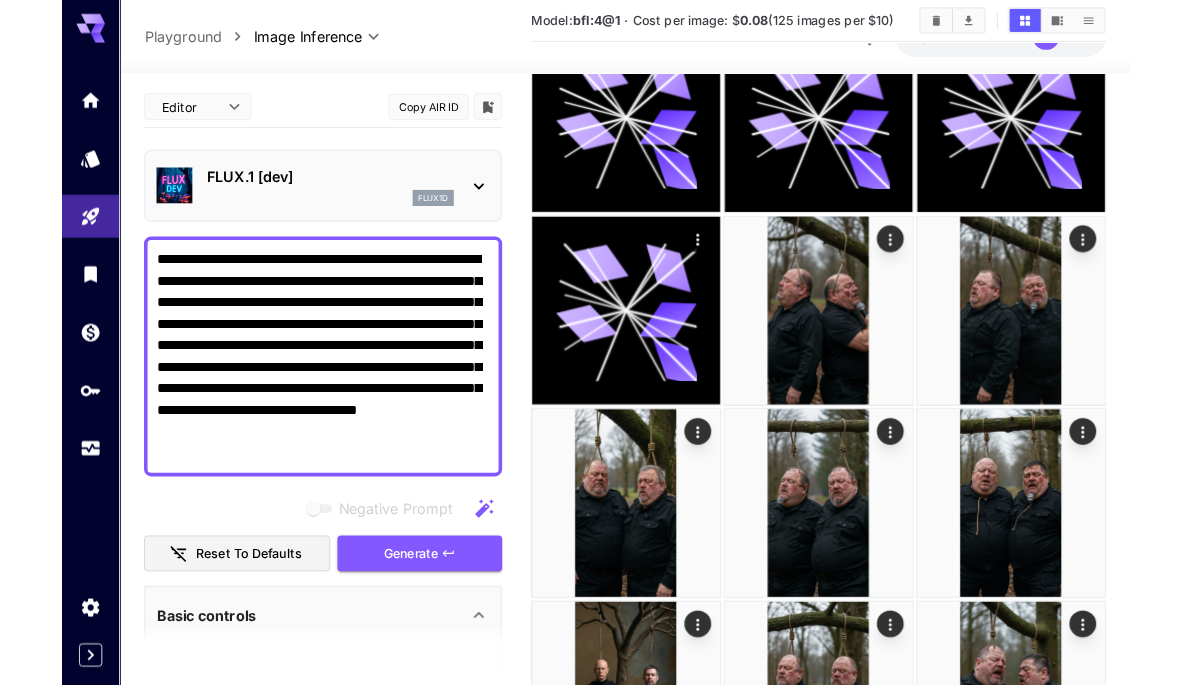 scroll, scrollTop: 6623, scrollLeft: 0, axis: vertical 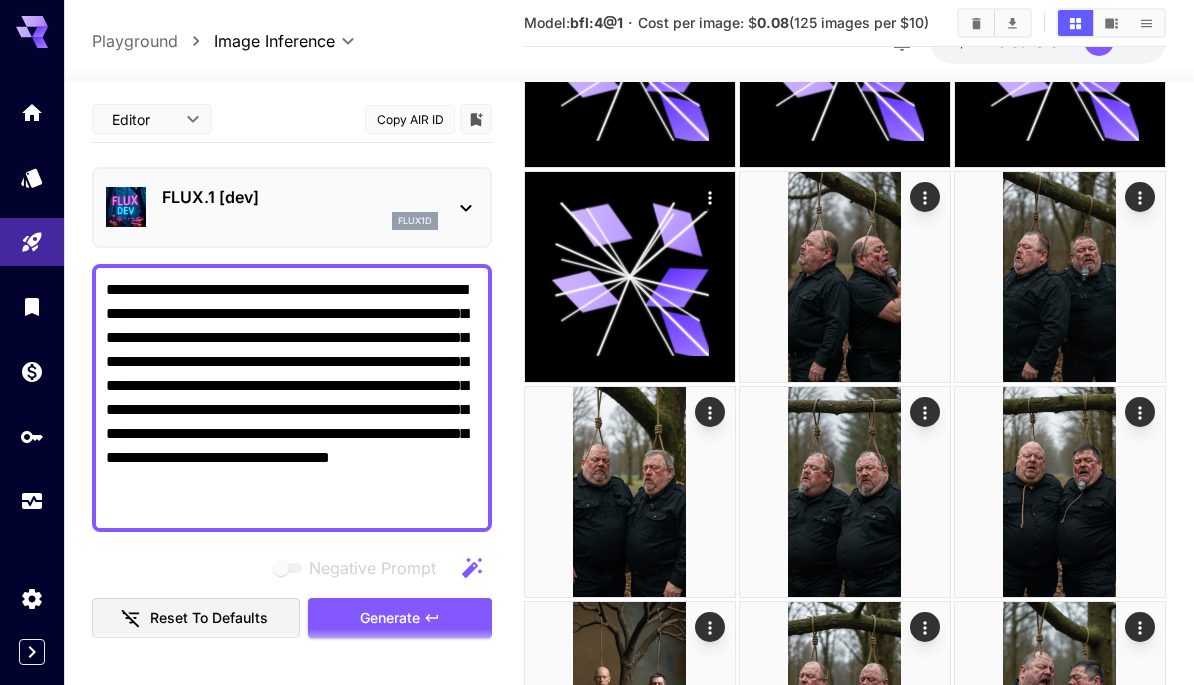 click at bounding box center [0, 0] 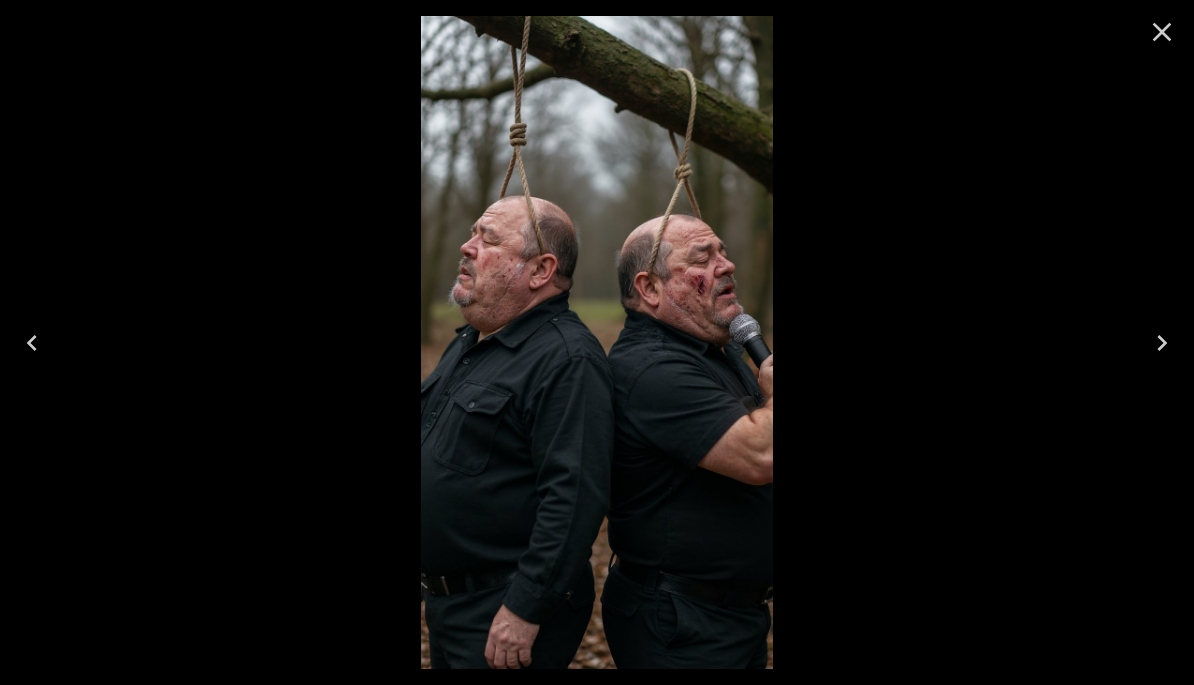 click 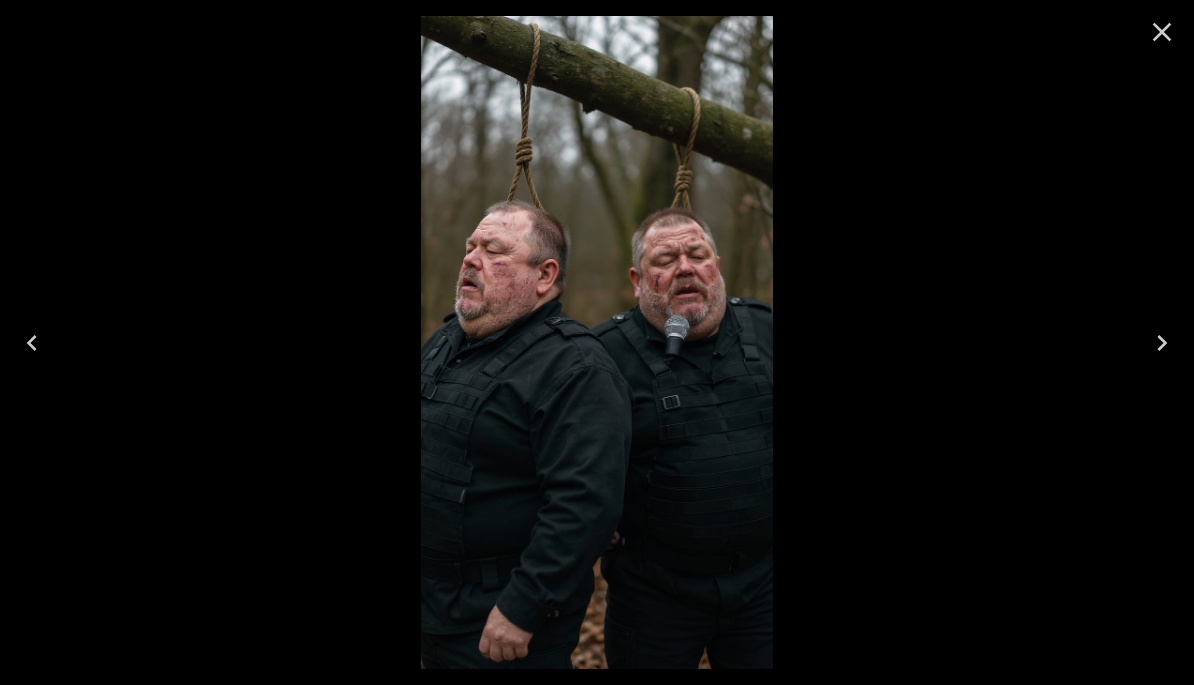 click 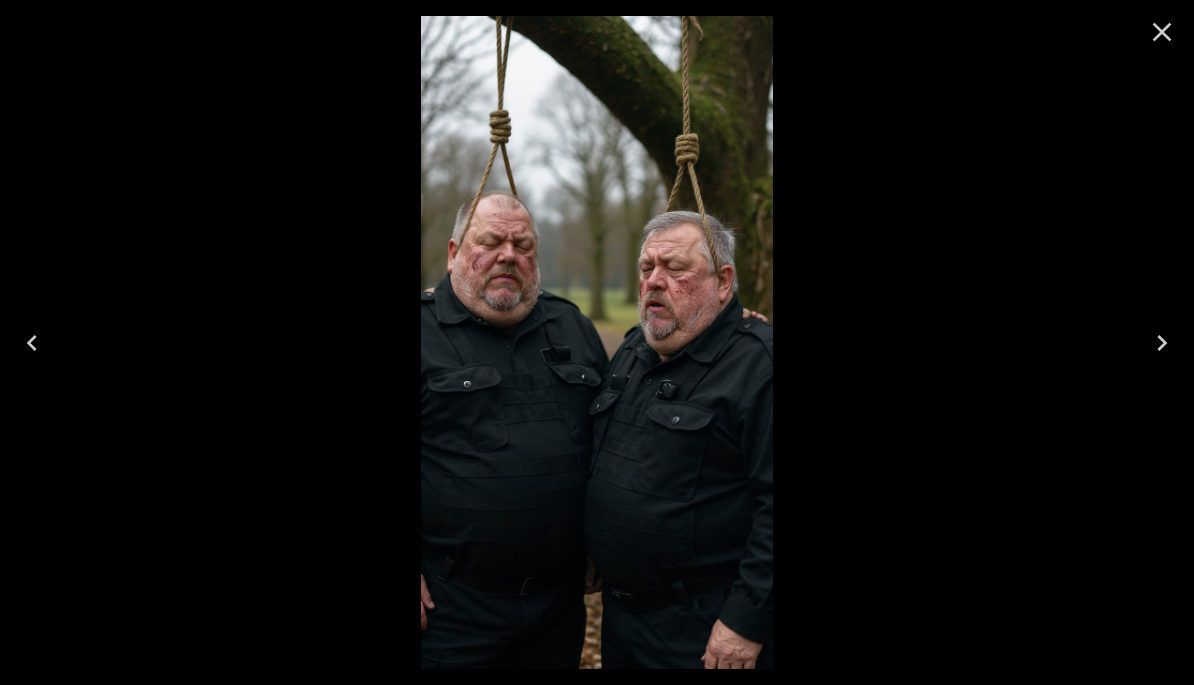 click 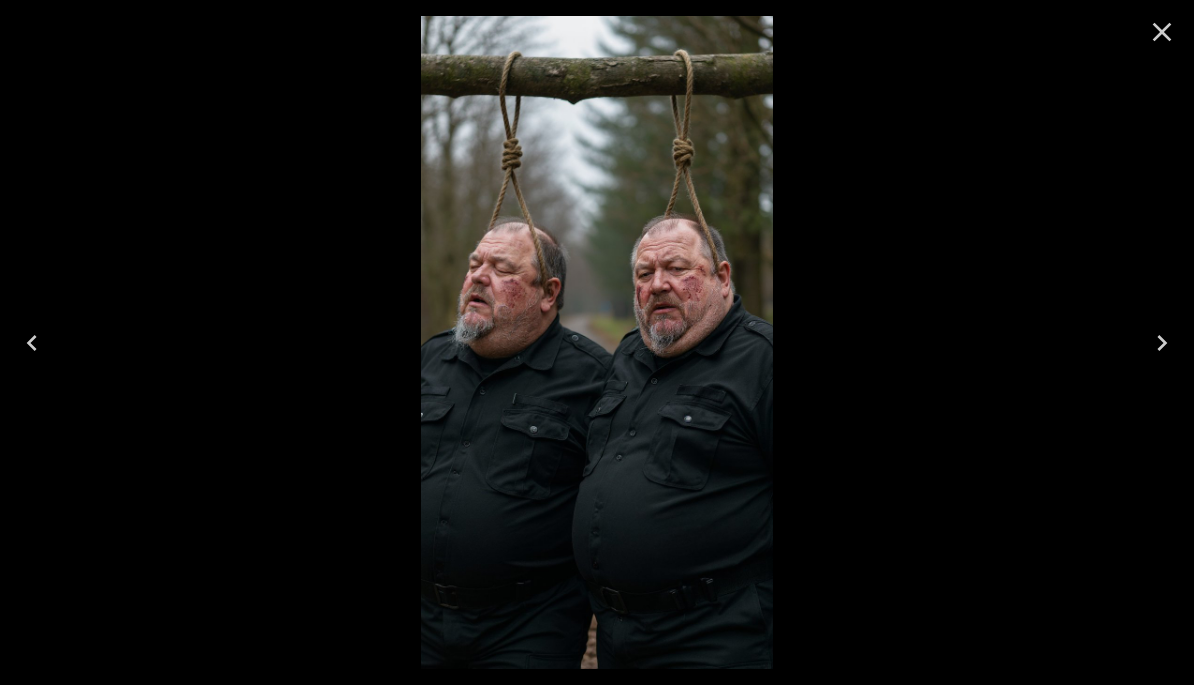click 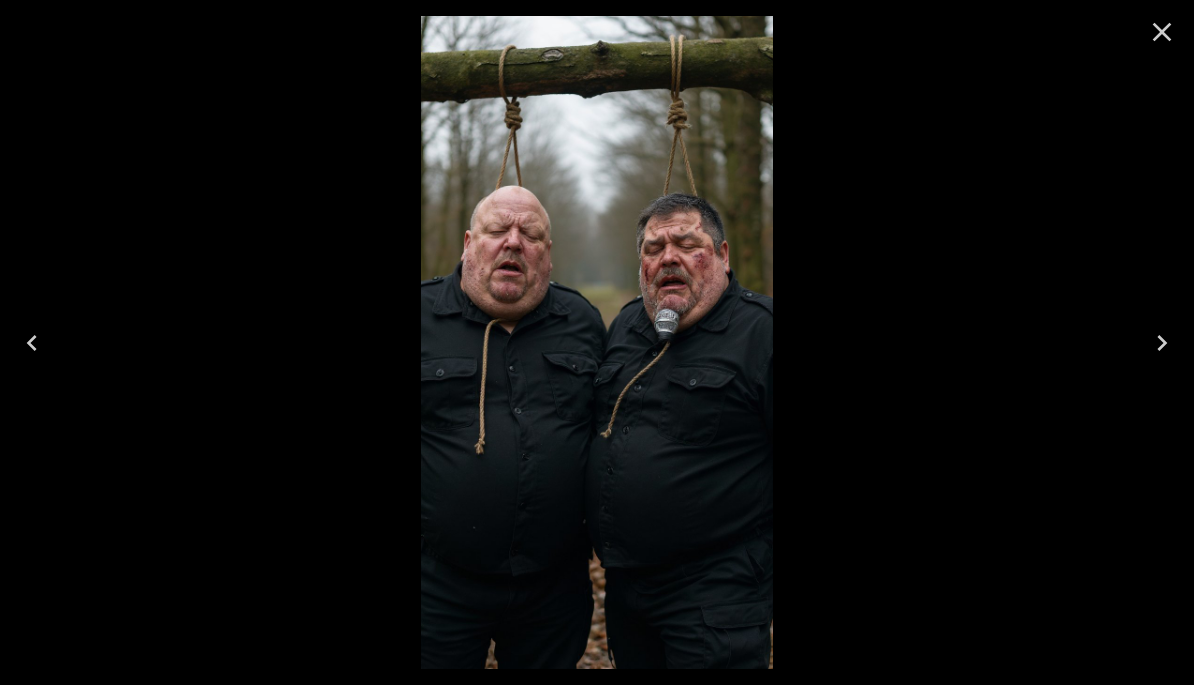 click 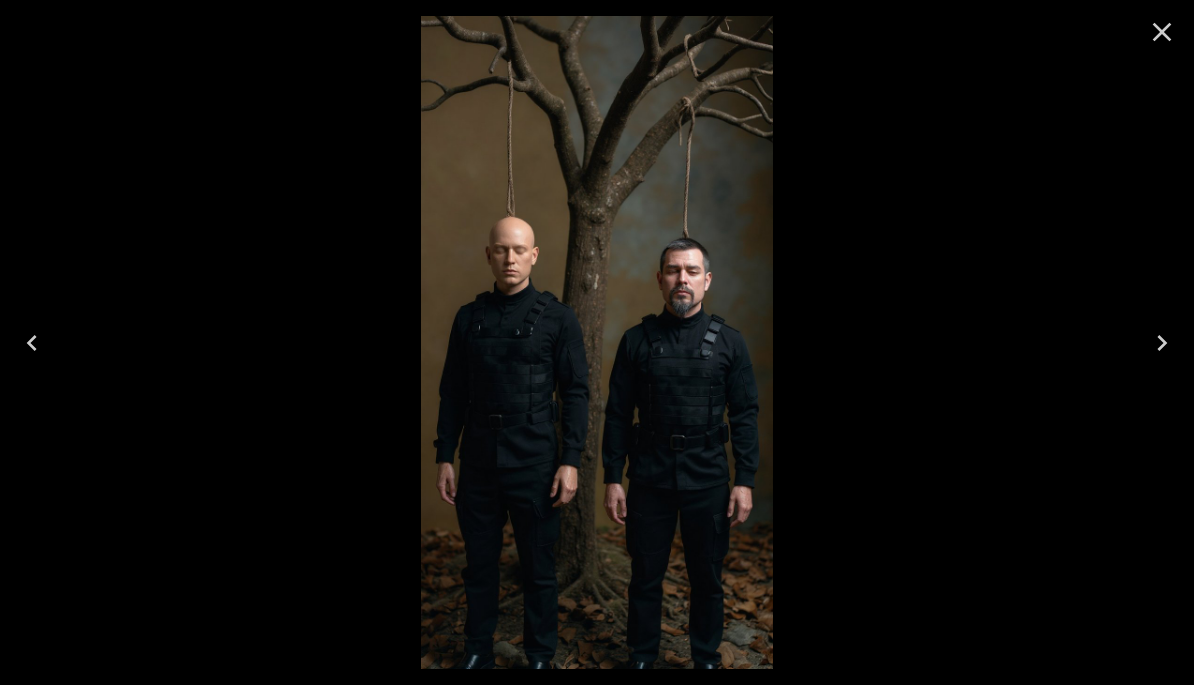 click at bounding box center [1162, 343] 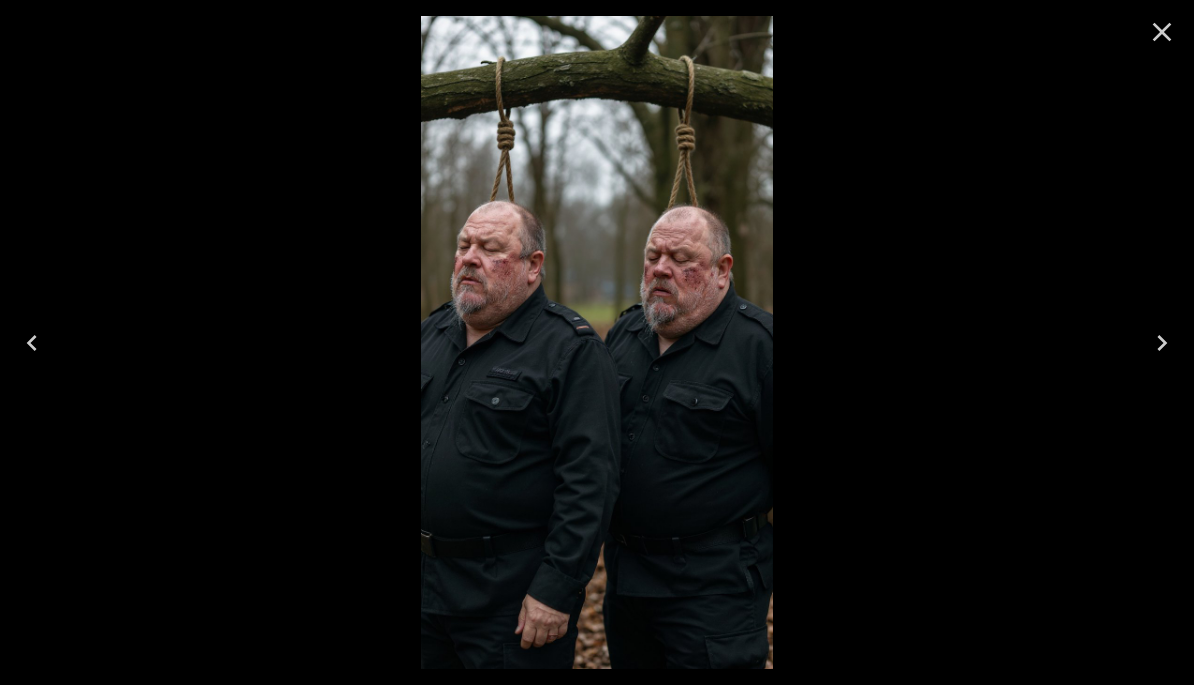 click 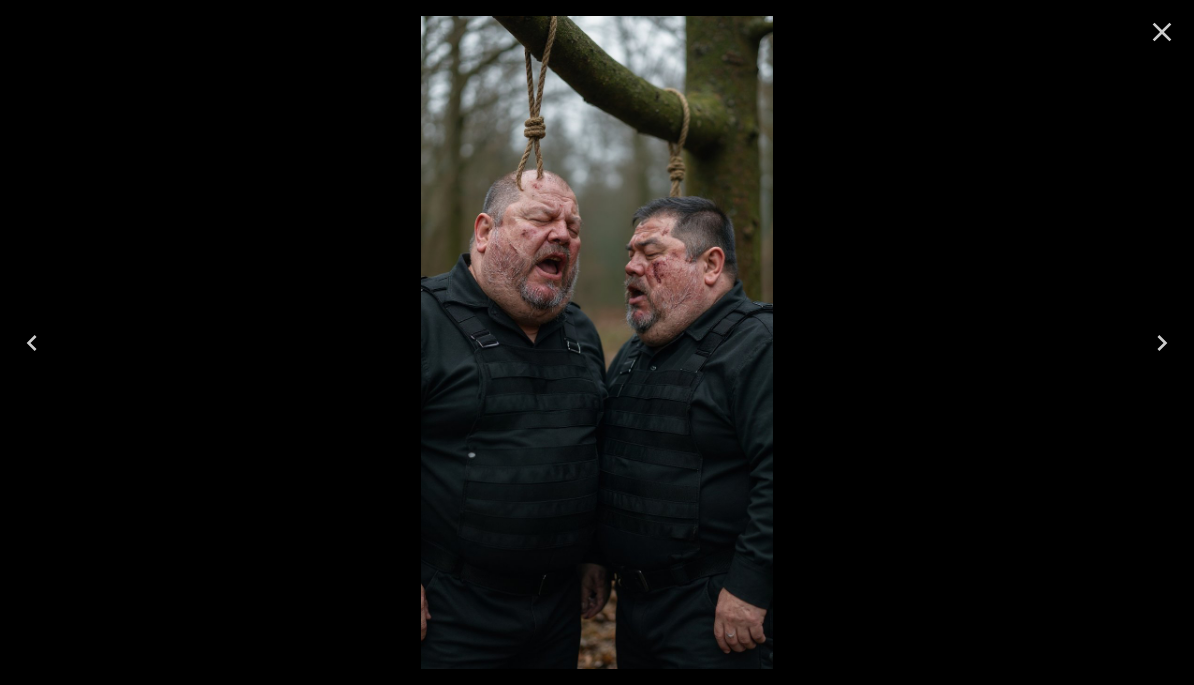 click at bounding box center (1162, 343) 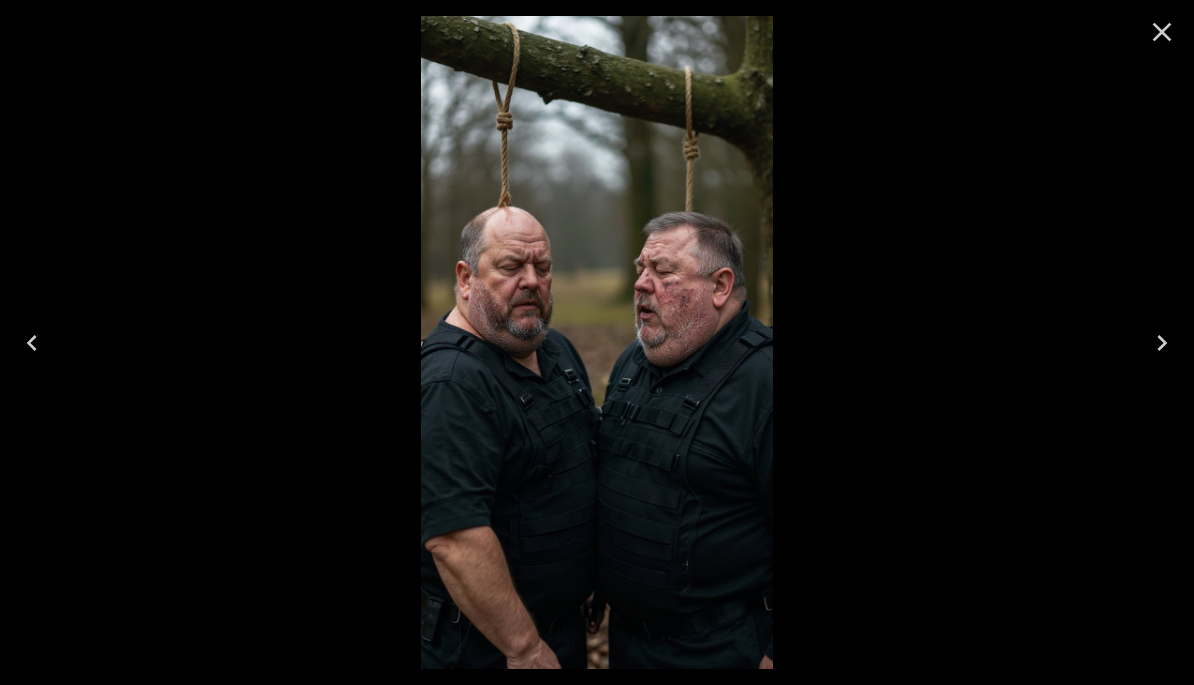 click at bounding box center (1162, 343) 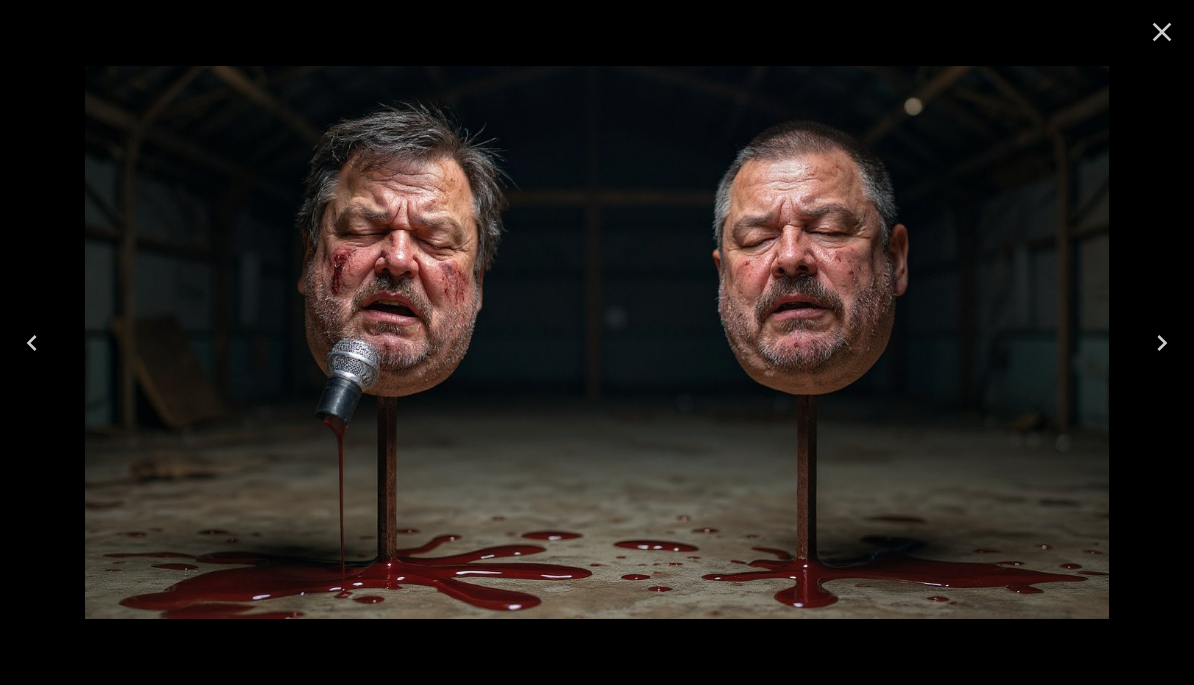 click 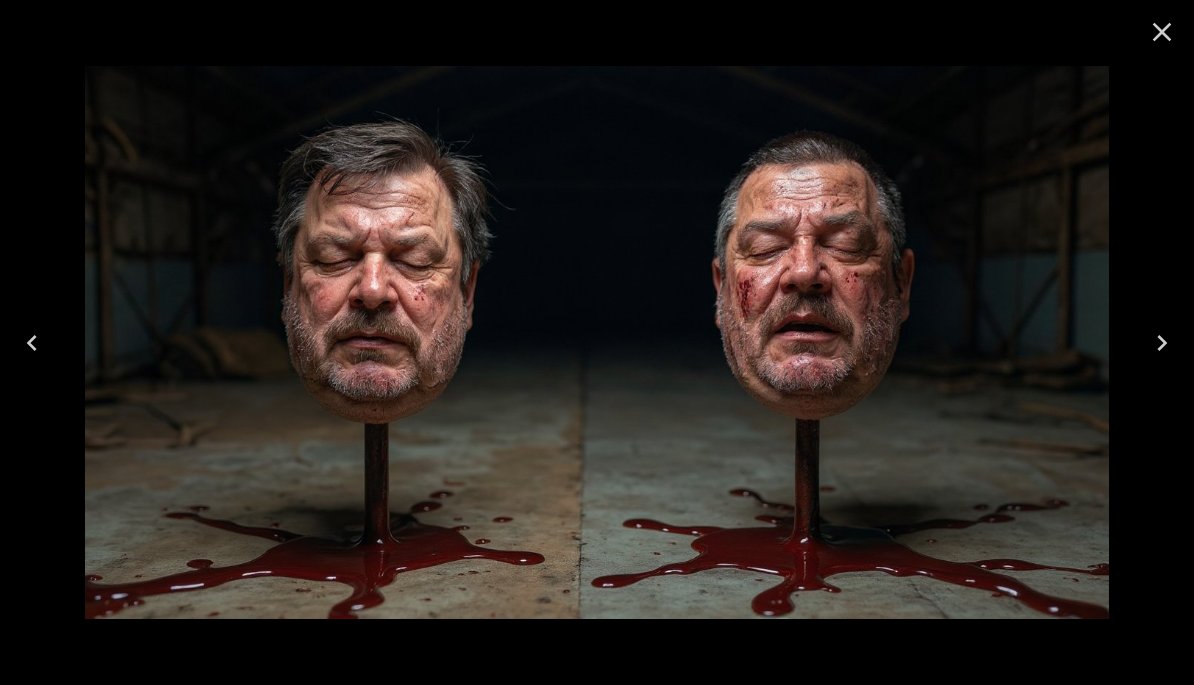 click 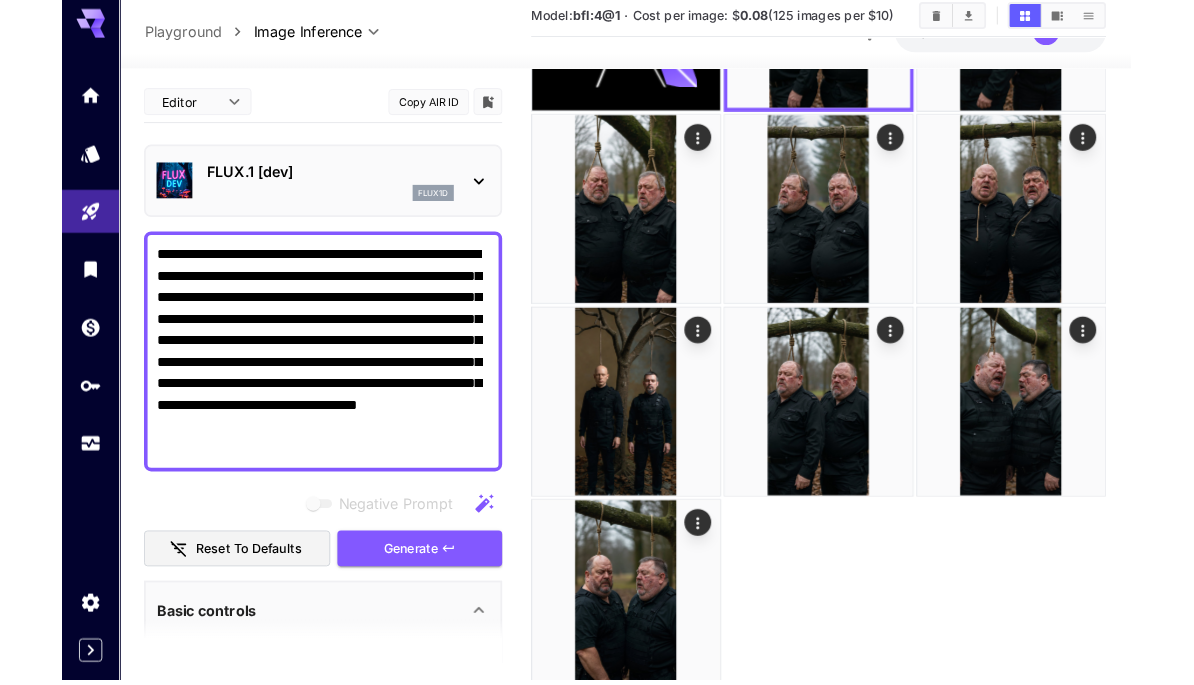 scroll, scrollTop: 6956, scrollLeft: 0, axis: vertical 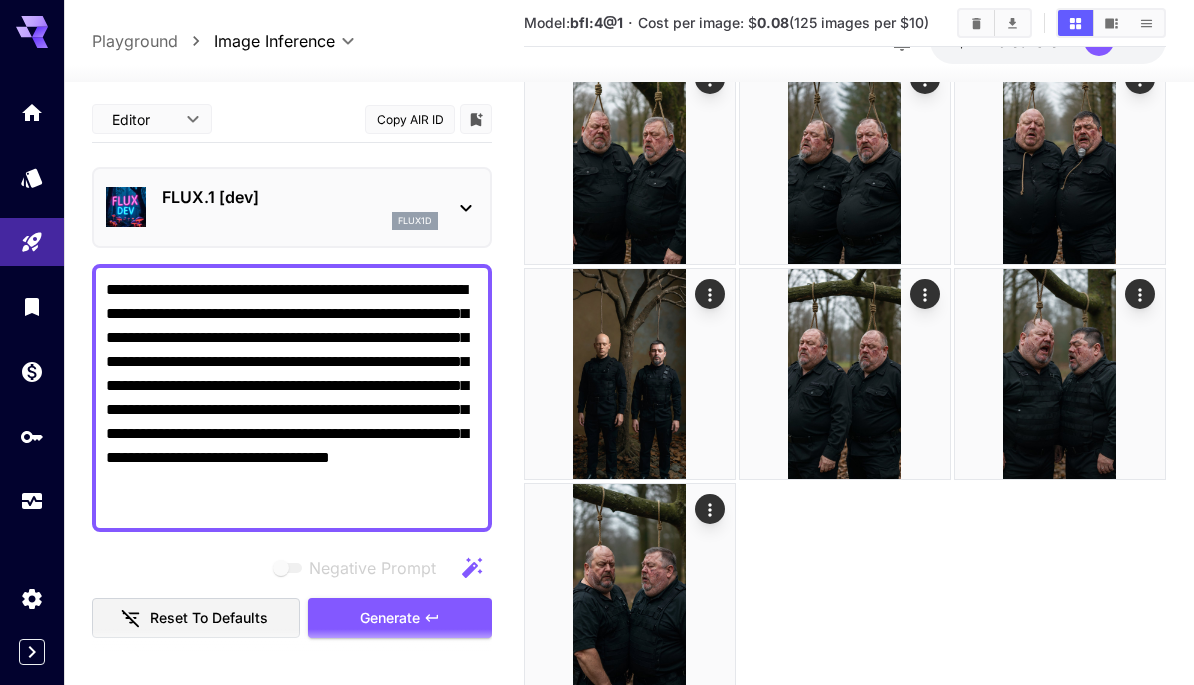 click at bounding box center (1060, 374) 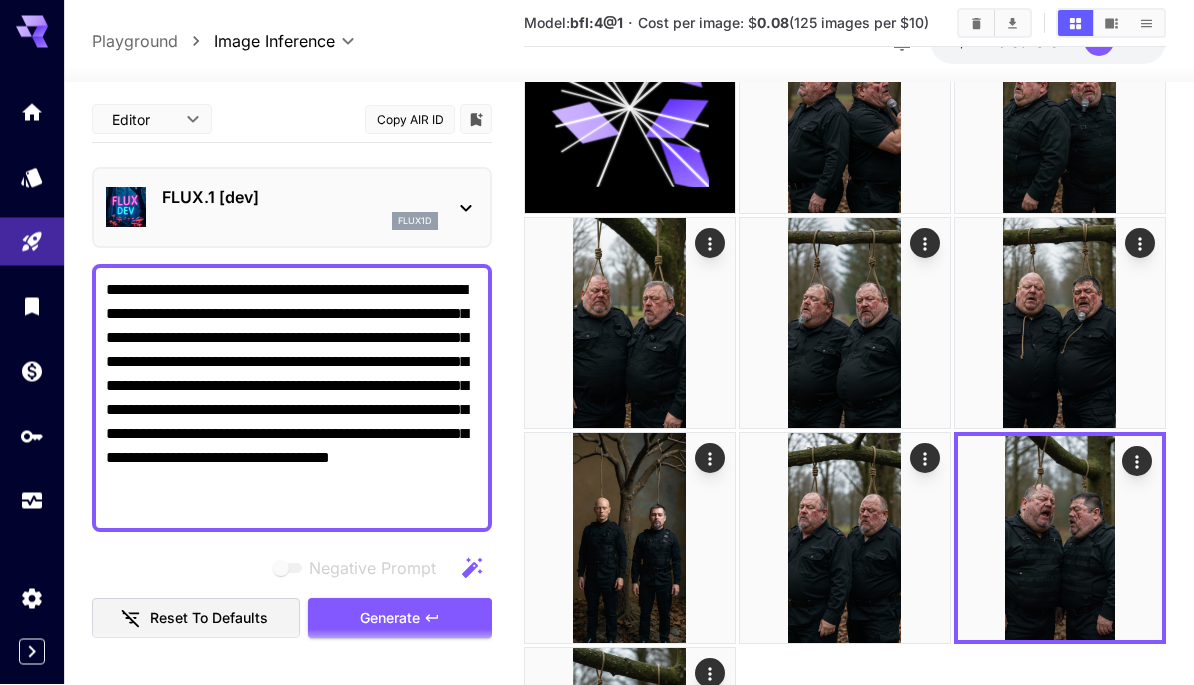 scroll, scrollTop: 6792, scrollLeft: 0, axis: vertical 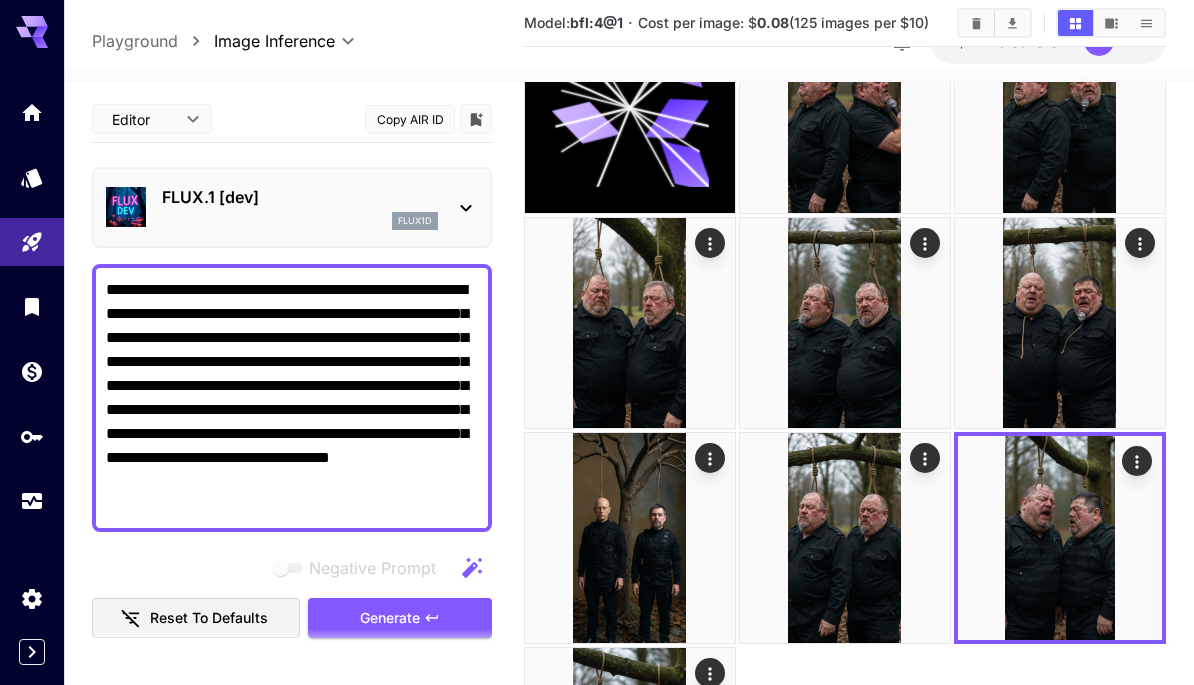 click at bounding box center [0, 0] 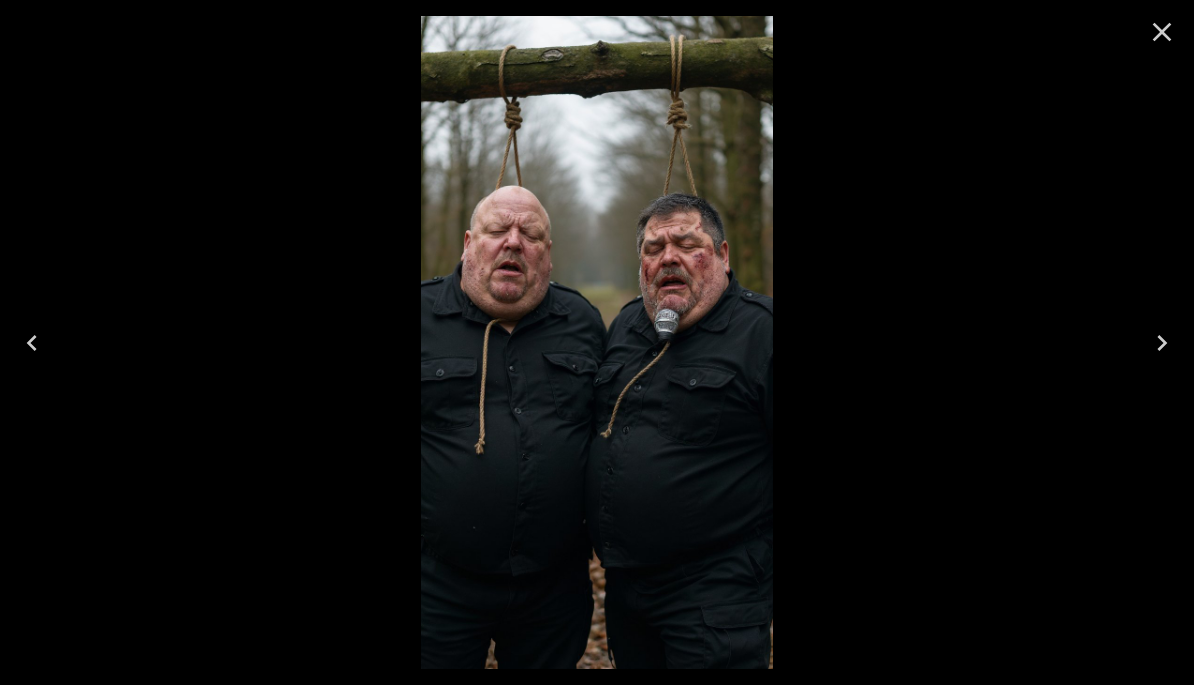 click at bounding box center [32, 343] 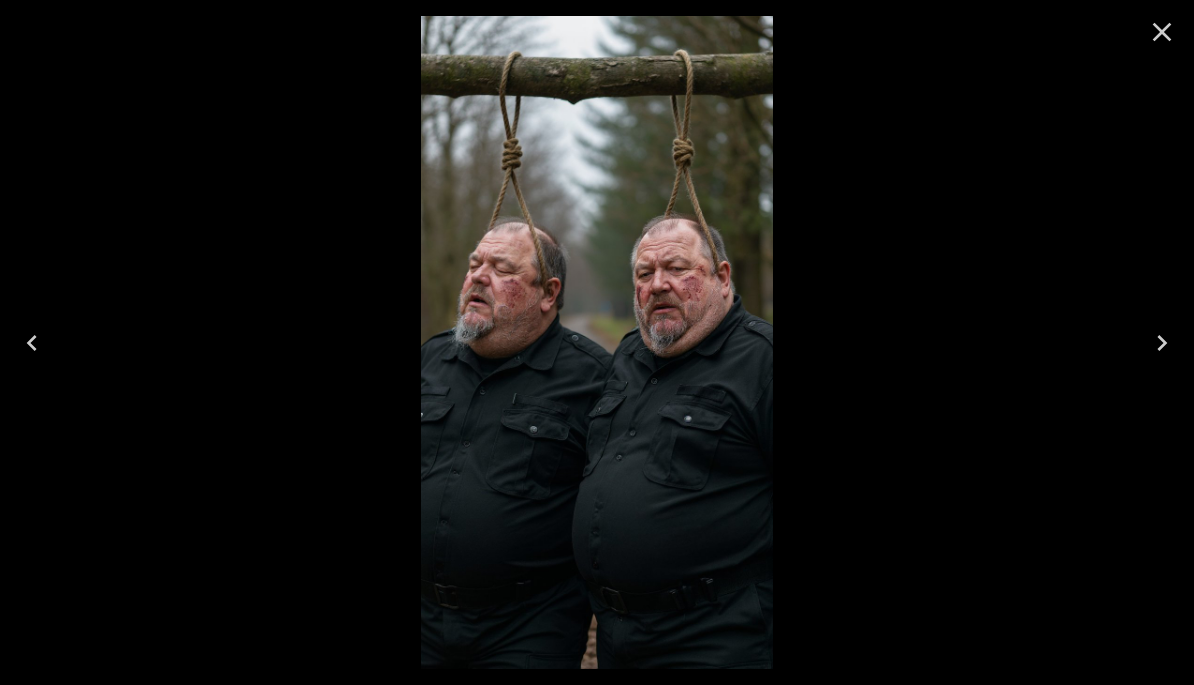 click at bounding box center (32, 343) 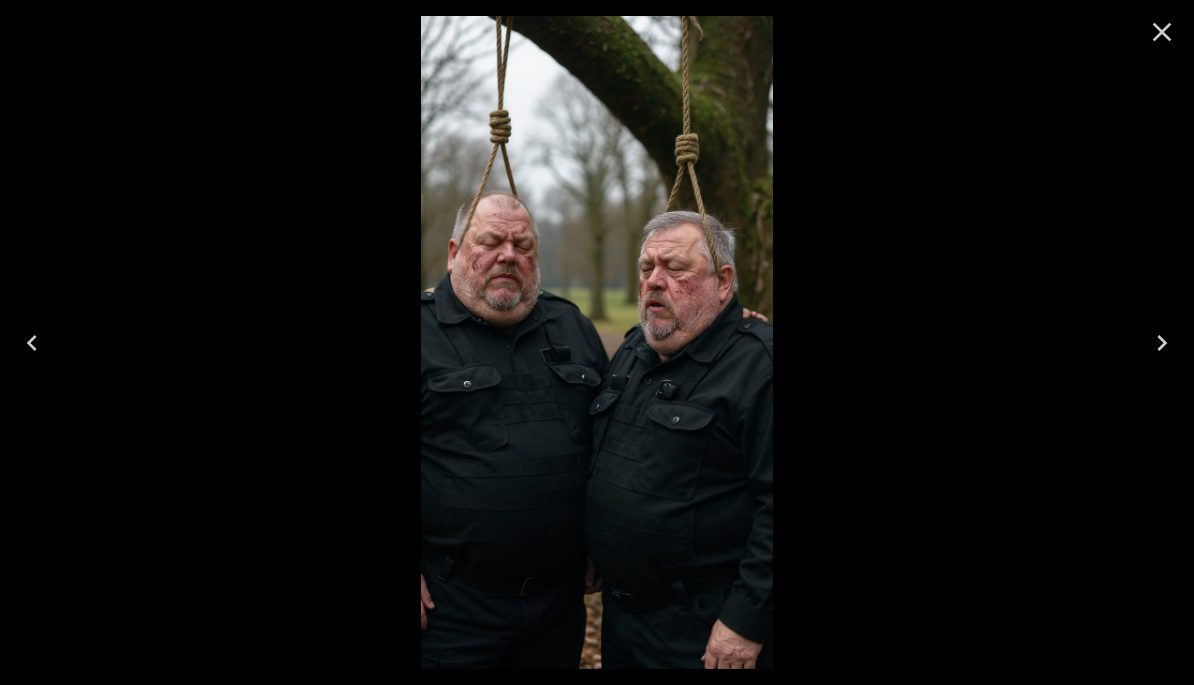 click at bounding box center (32, 343) 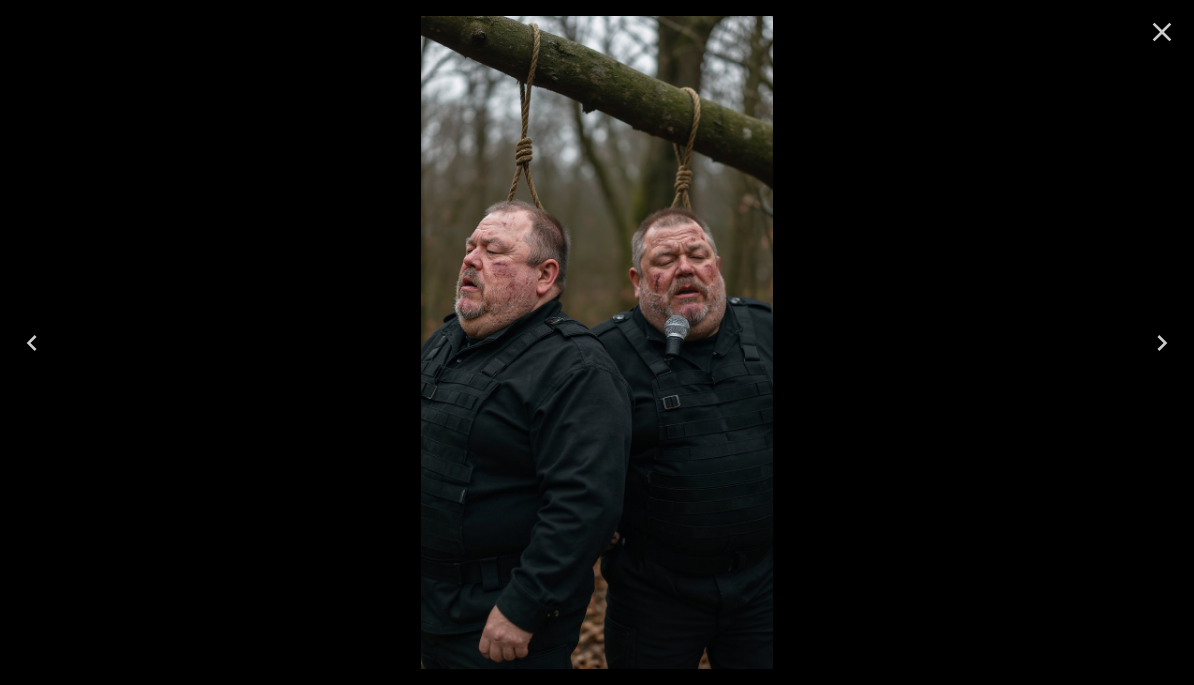 click at bounding box center (32, 343) 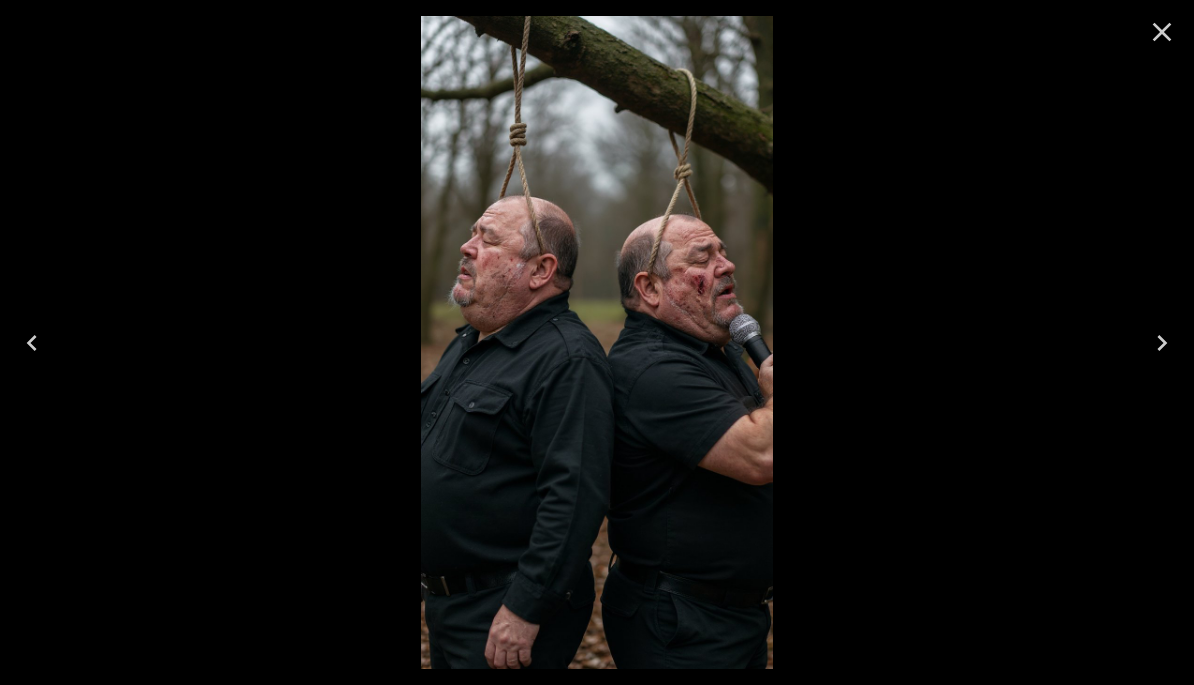 click at bounding box center (32, 343) 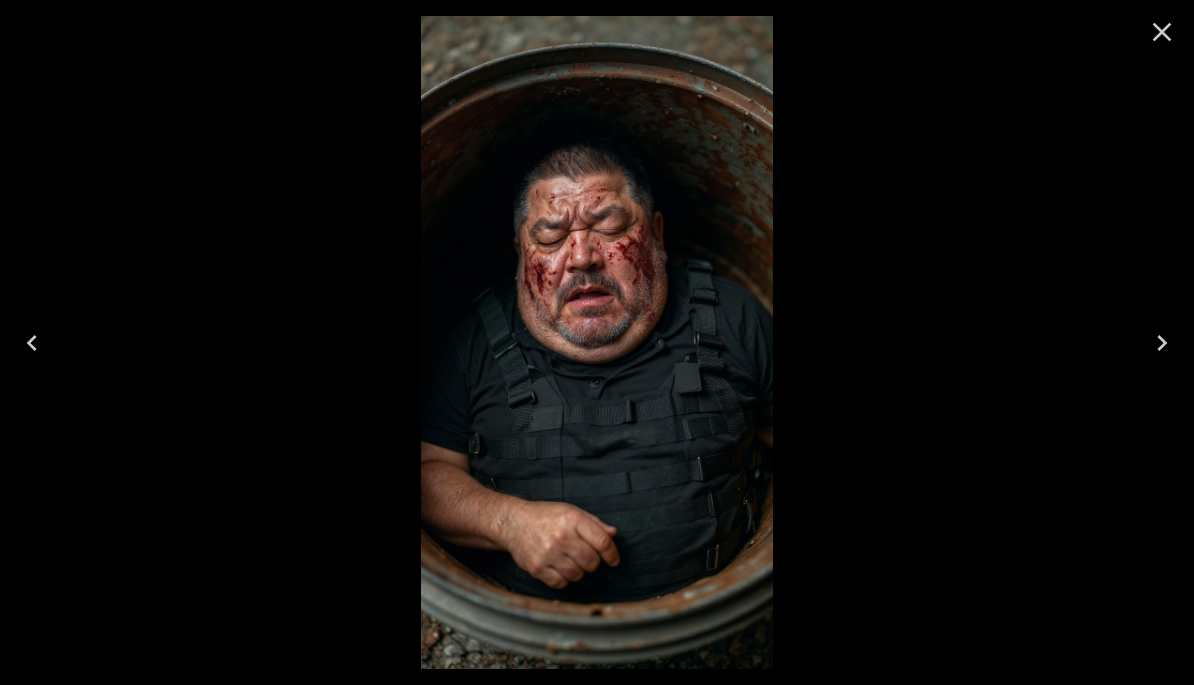 click at bounding box center [32, 343] 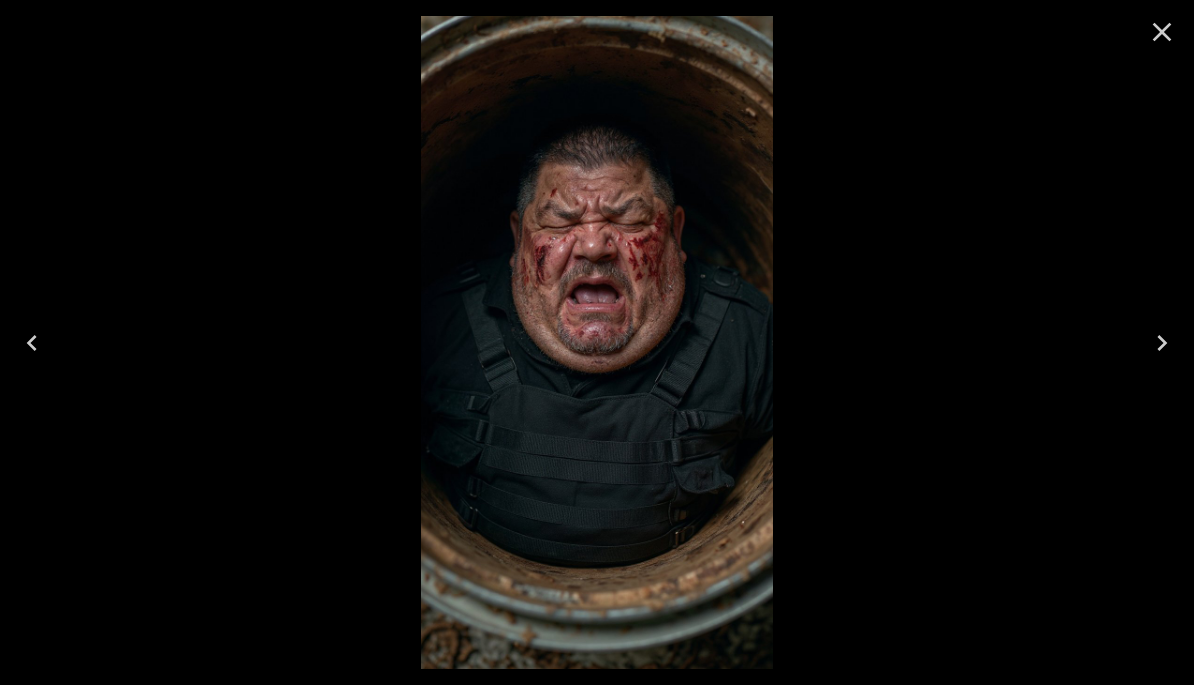 click 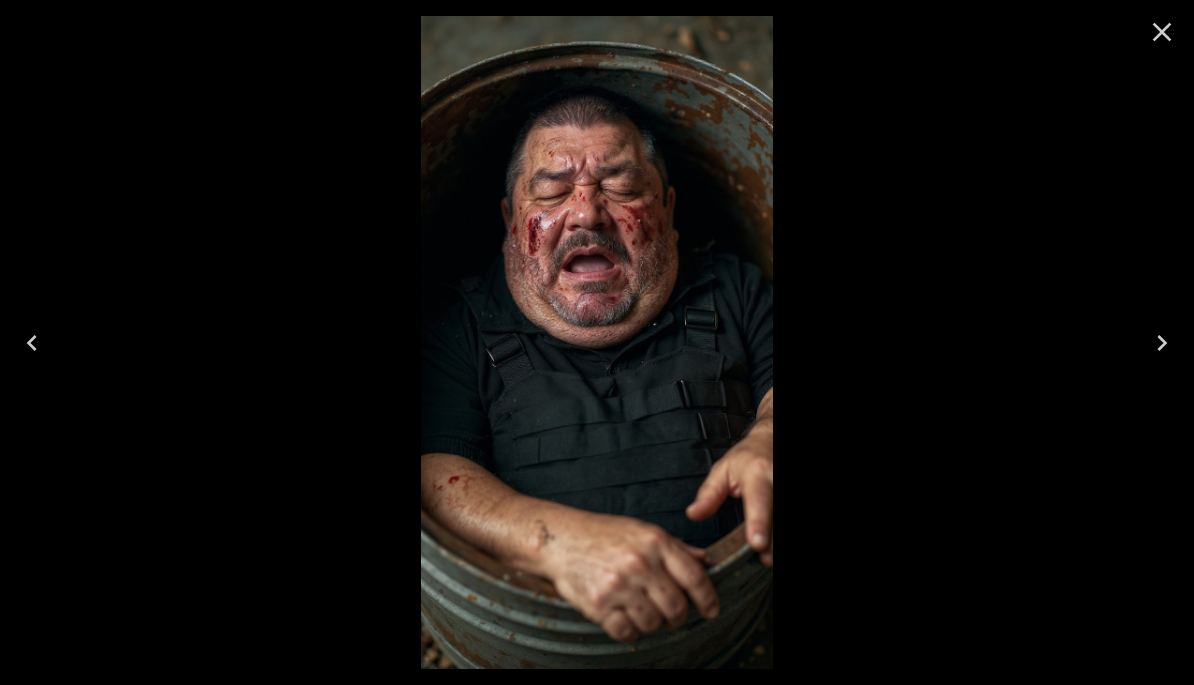 click 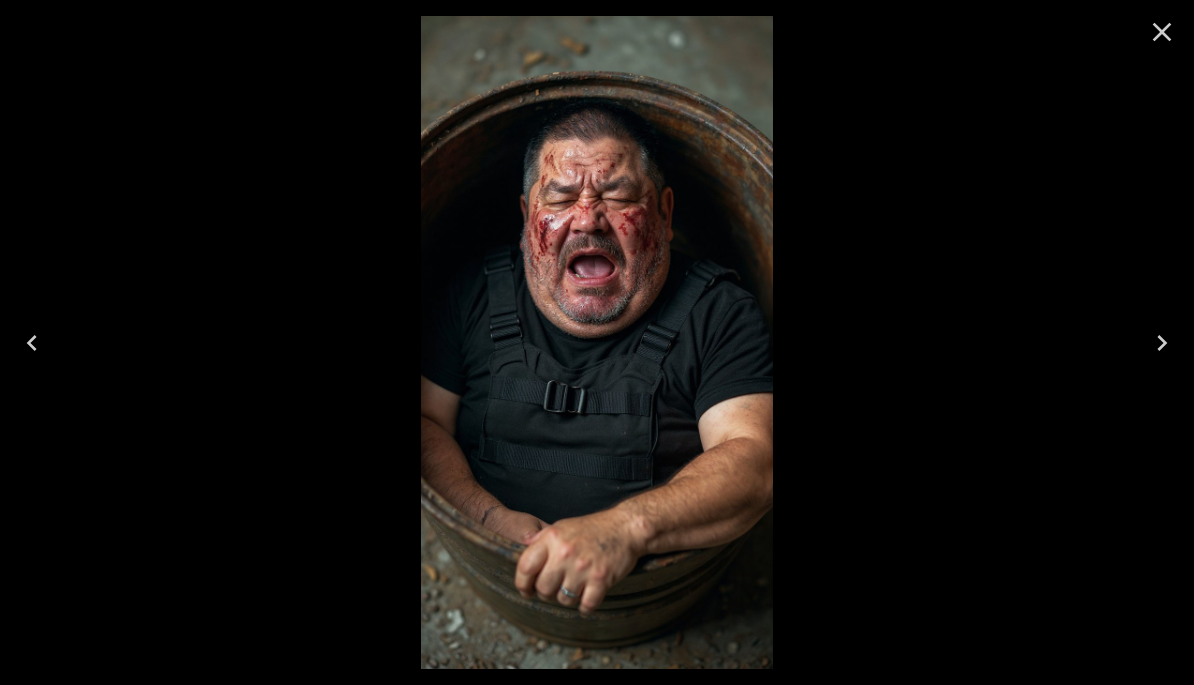 click at bounding box center [1162, 343] 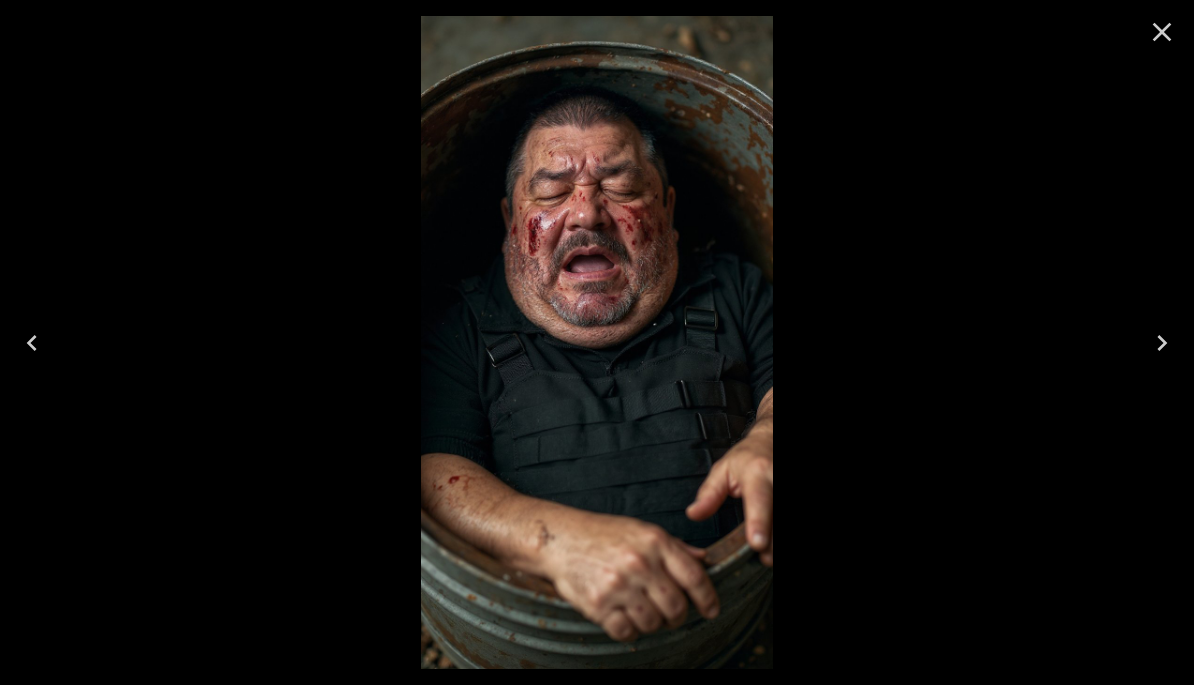 click 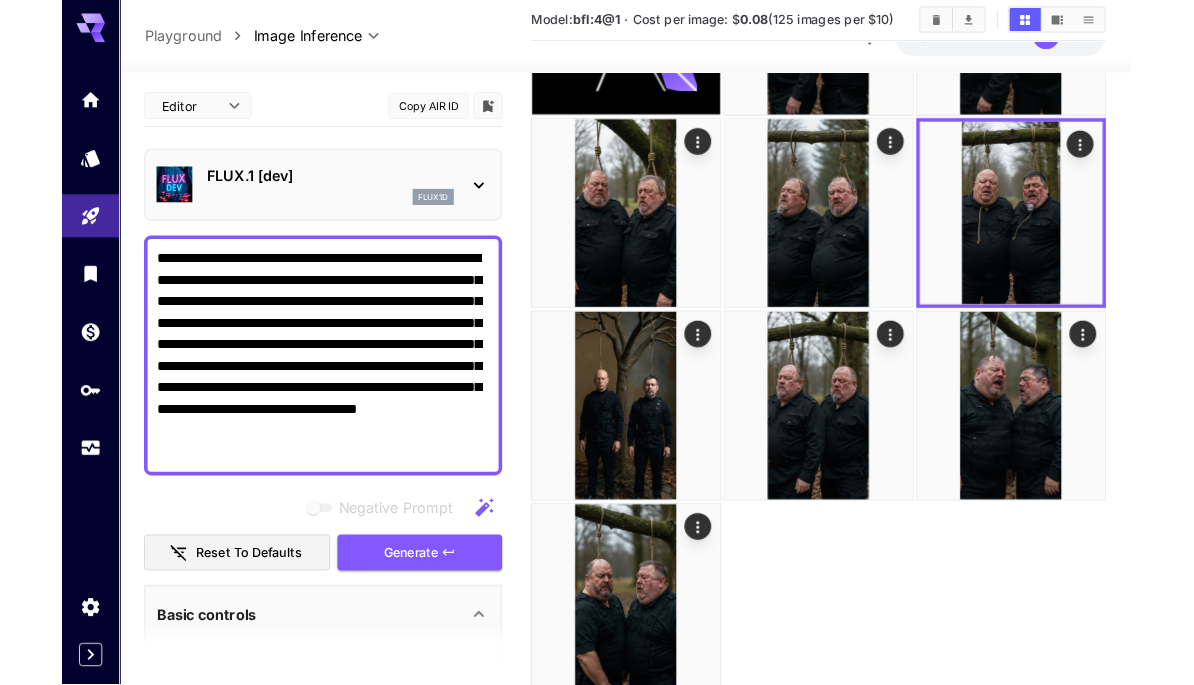 scroll, scrollTop: 6956, scrollLeft: 0, axis: vertical 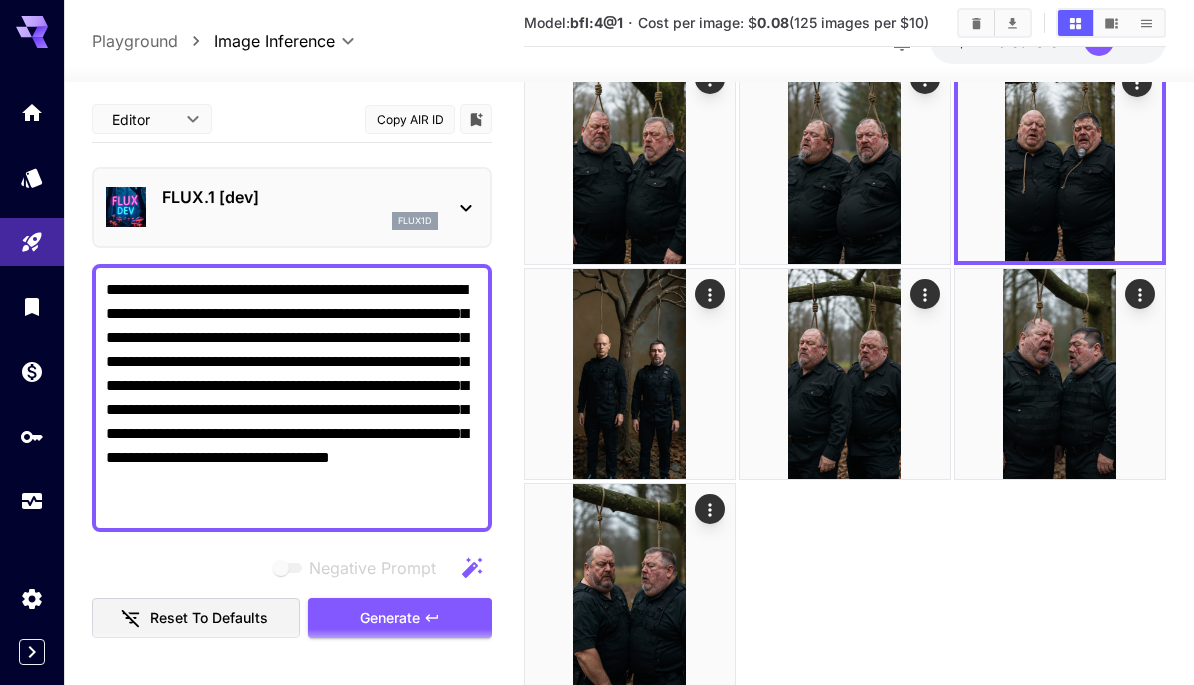 click at bounding box center (0, 0) 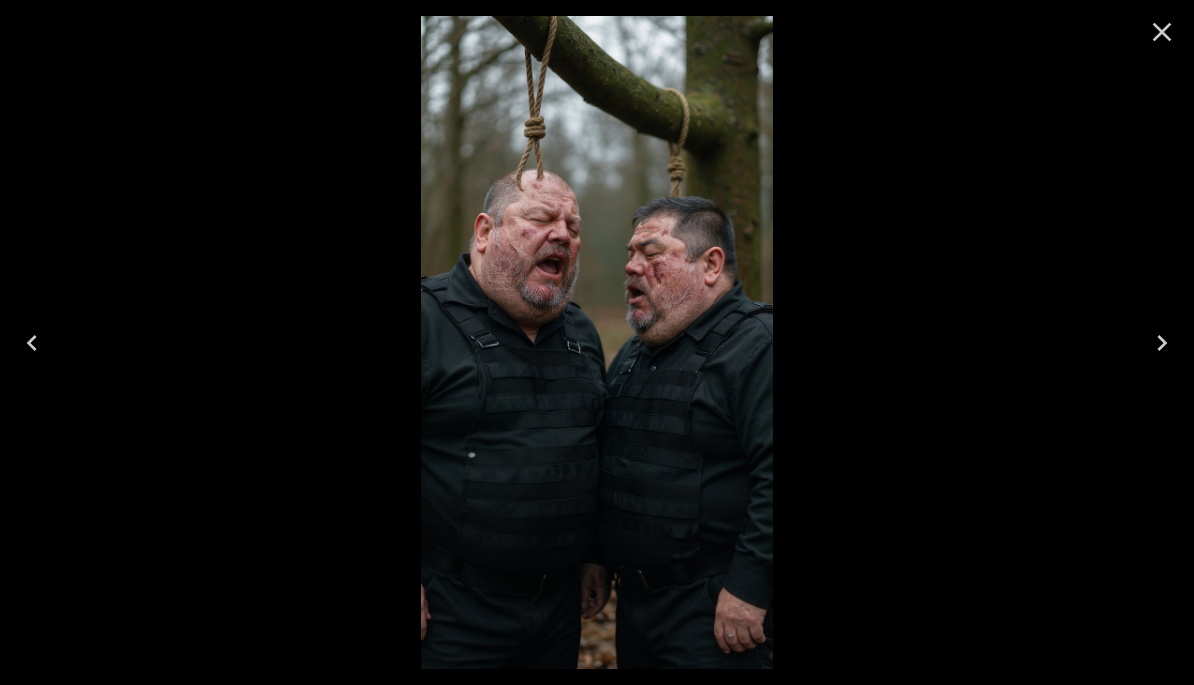click 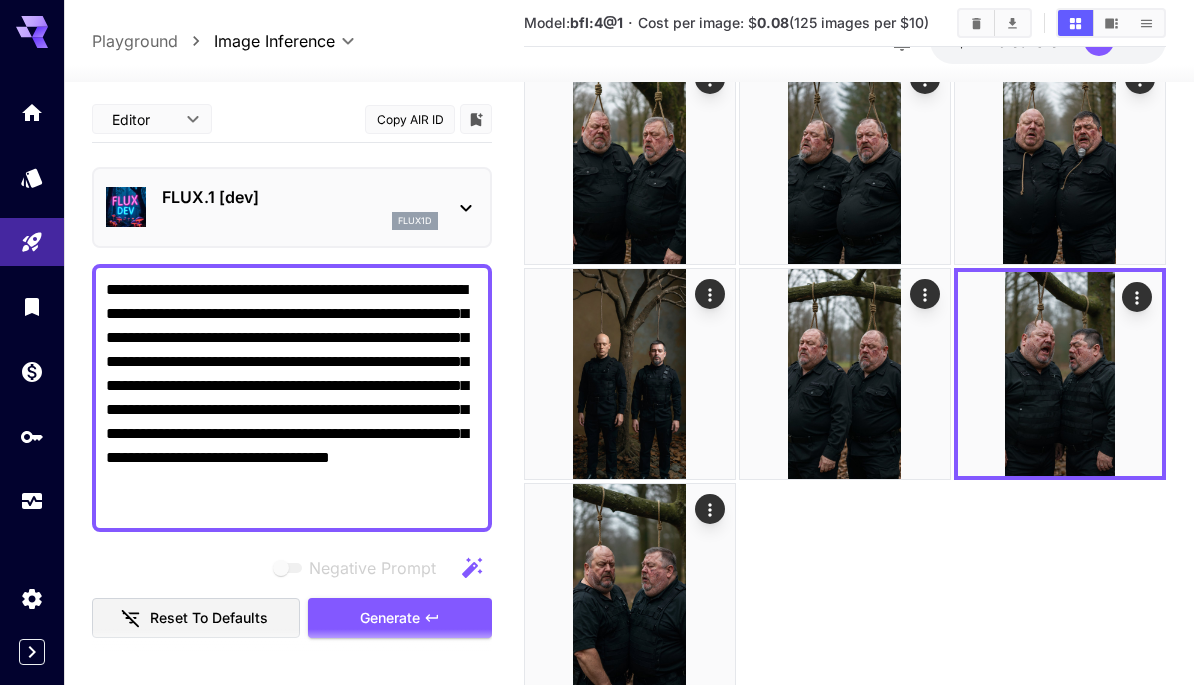 click 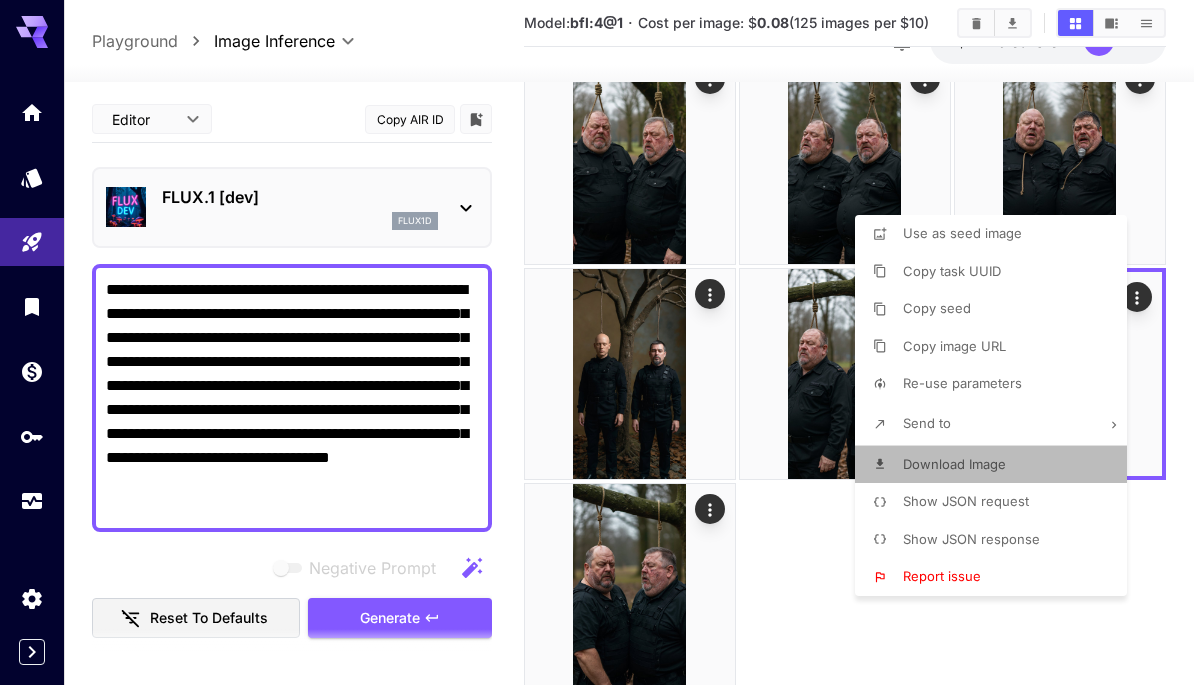 click on "Download Image" at bounding box center [997, 465] 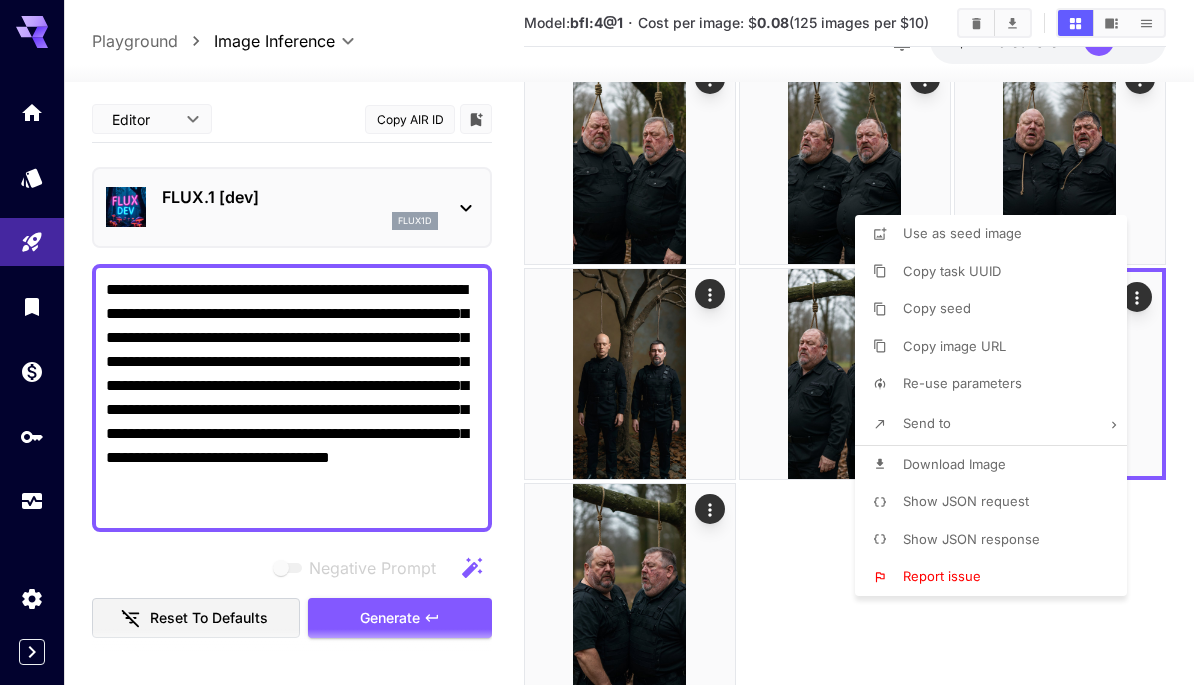 click at bounding box center [597, 342] 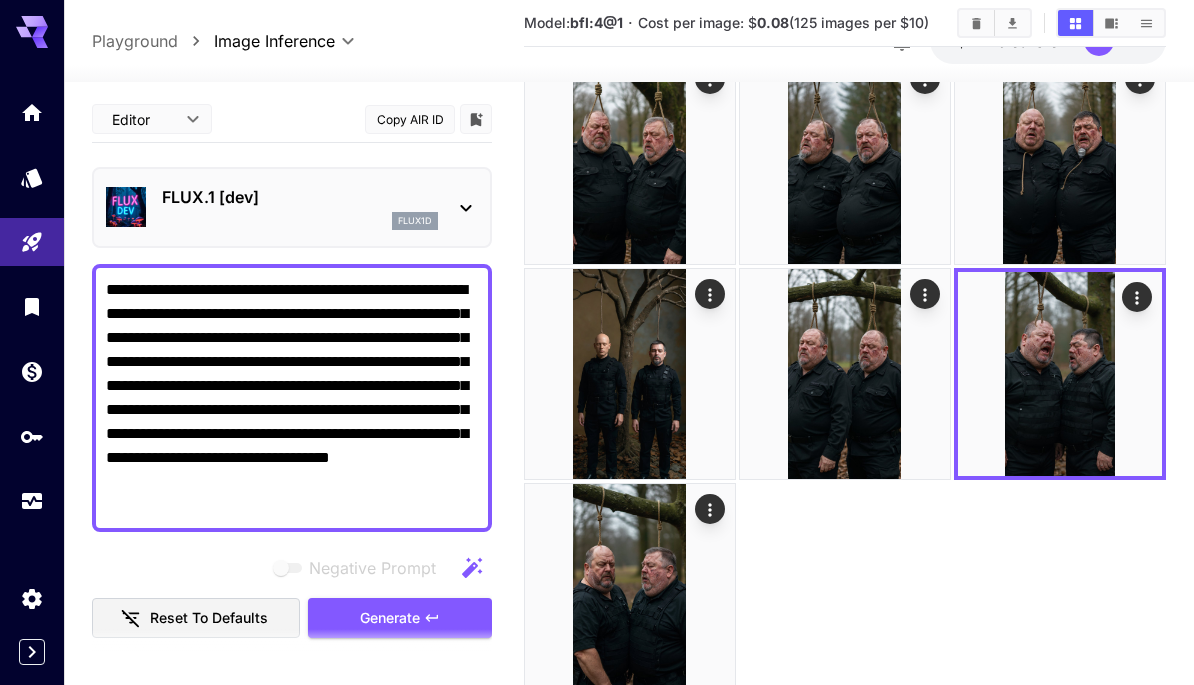 click at bounding box center (845, 374) 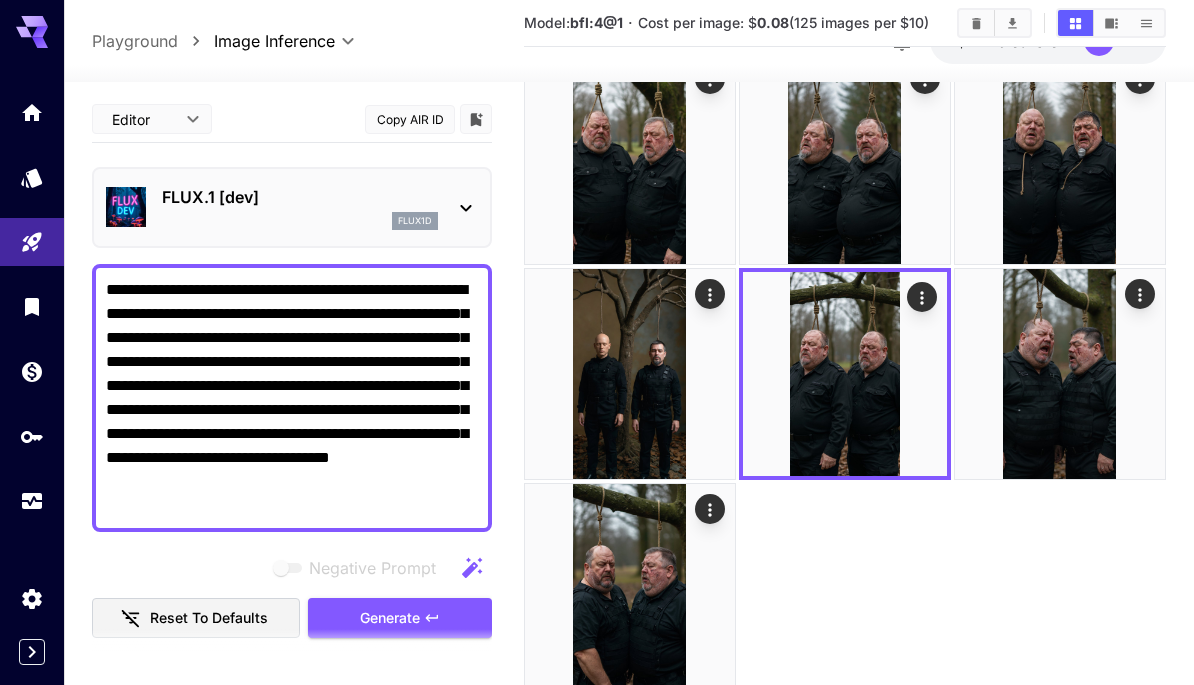 click 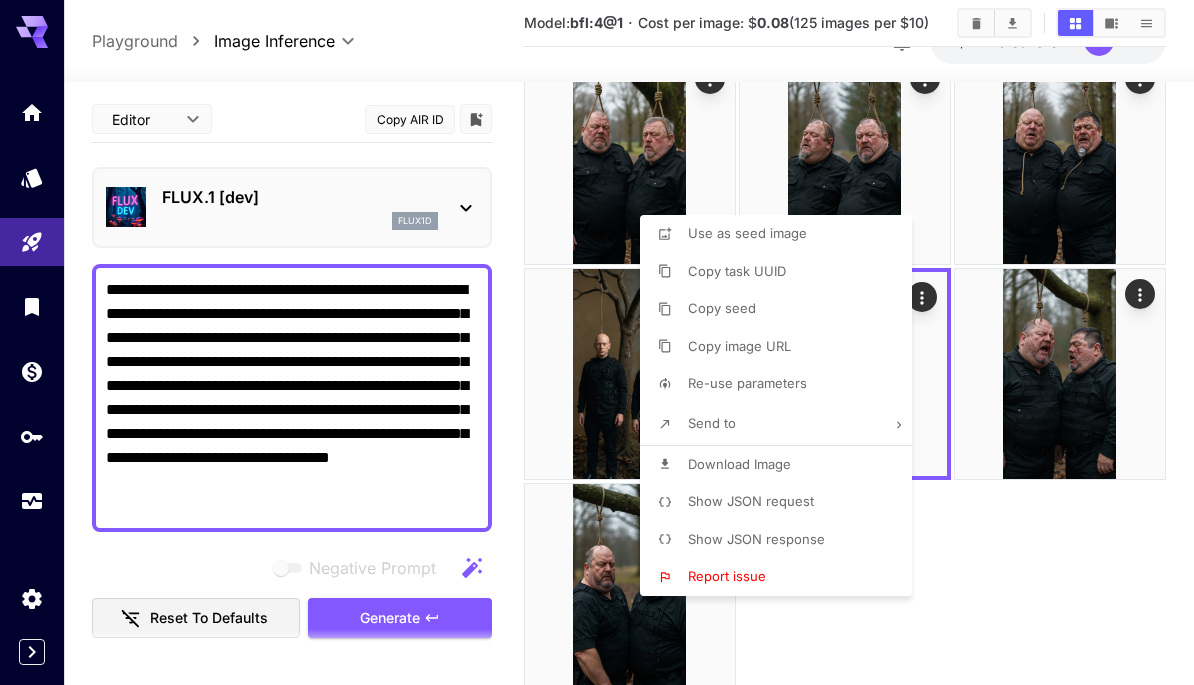 click on "Download Image" at bounding box center (782, 465) 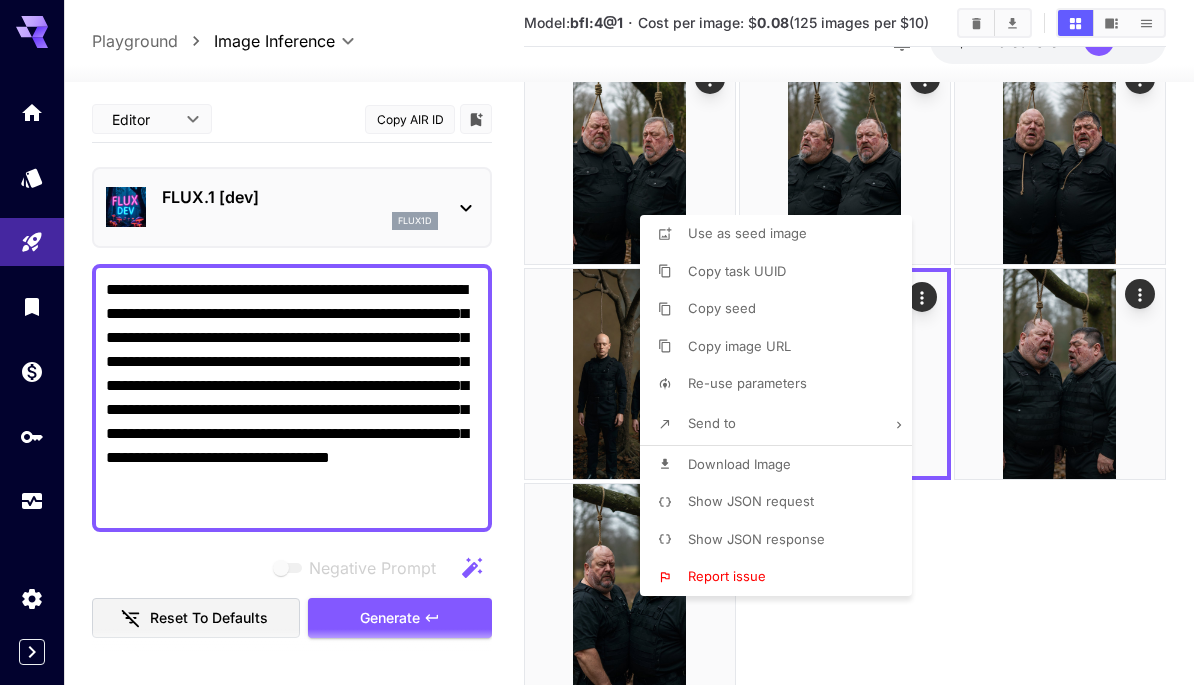 click at bounding box center (597, 342) 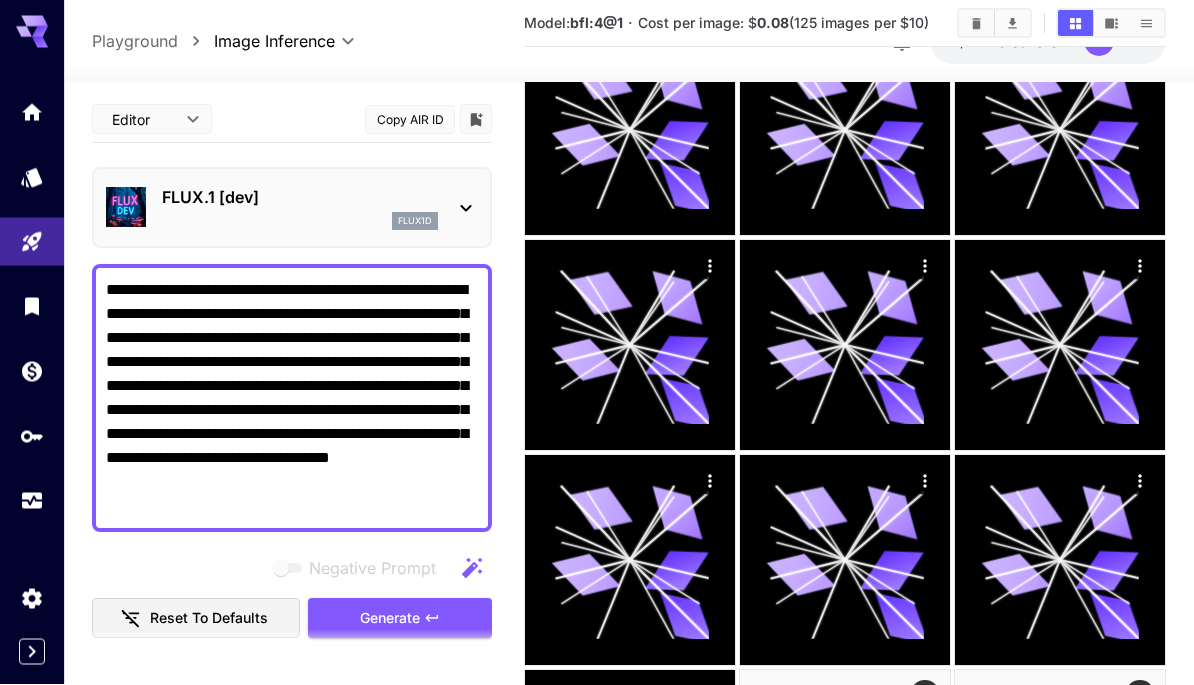 scroll, scrollTop: 0, scrollLeft: 0, axis: both 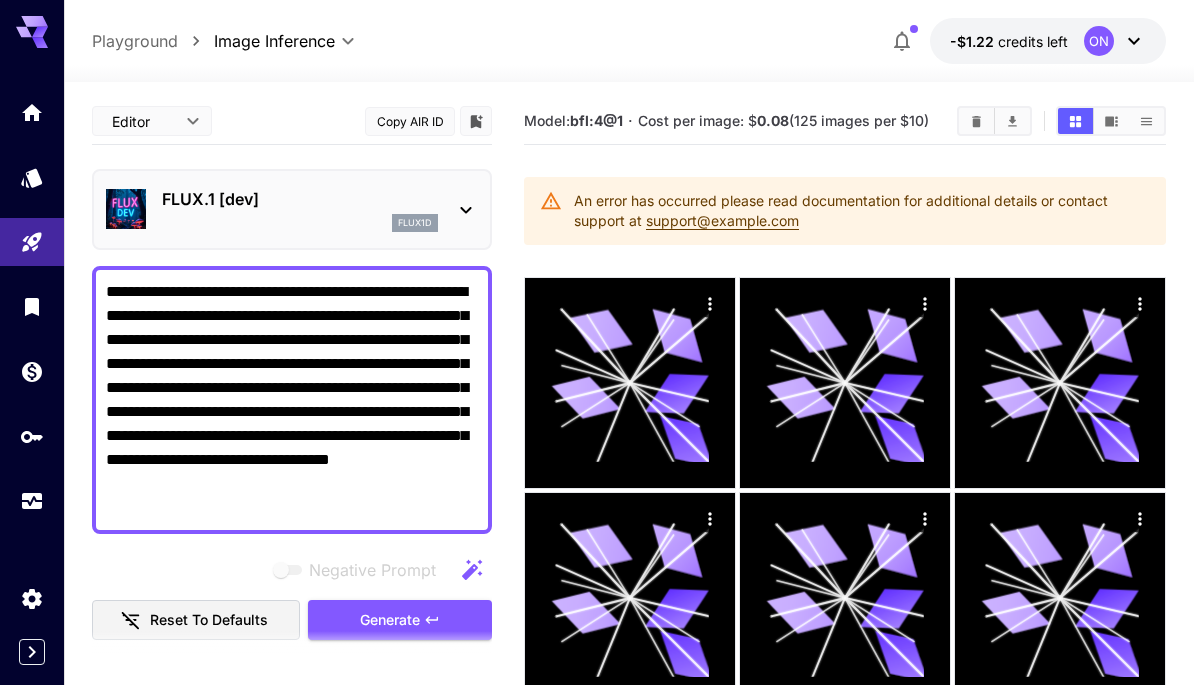click on "-$1.22    credits left  ON" at bounding box center [1048, 41] 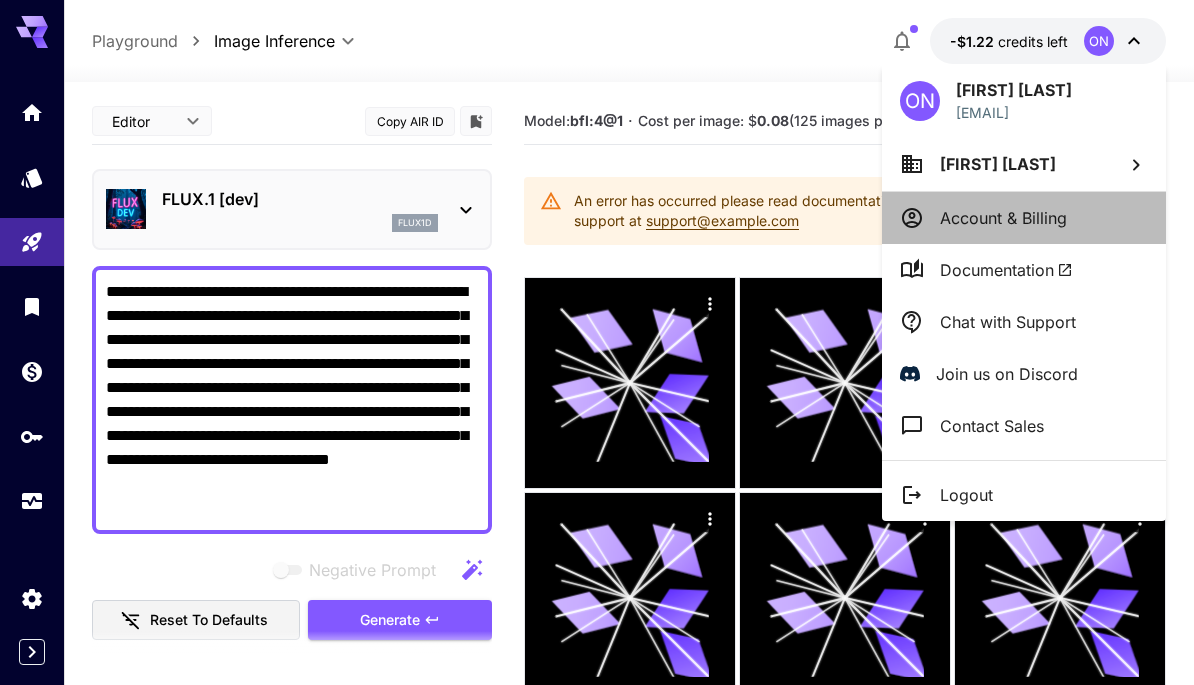 click on "Account & Billing" at bounding box center [1003, 218] 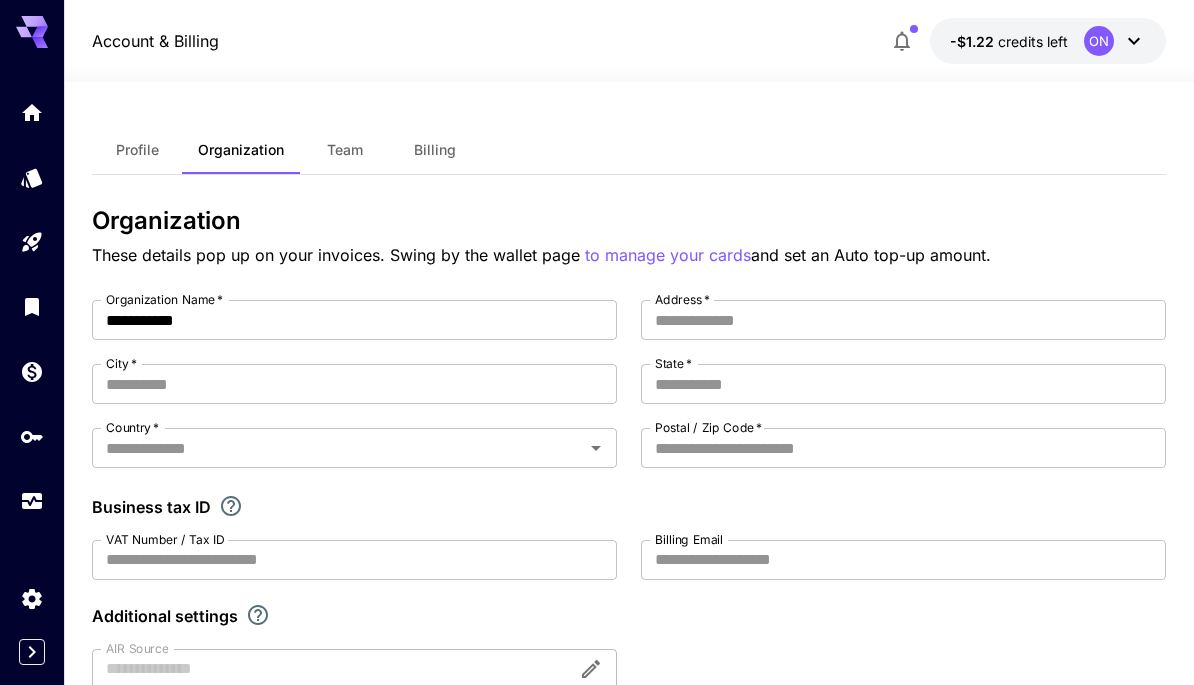type on "**********" 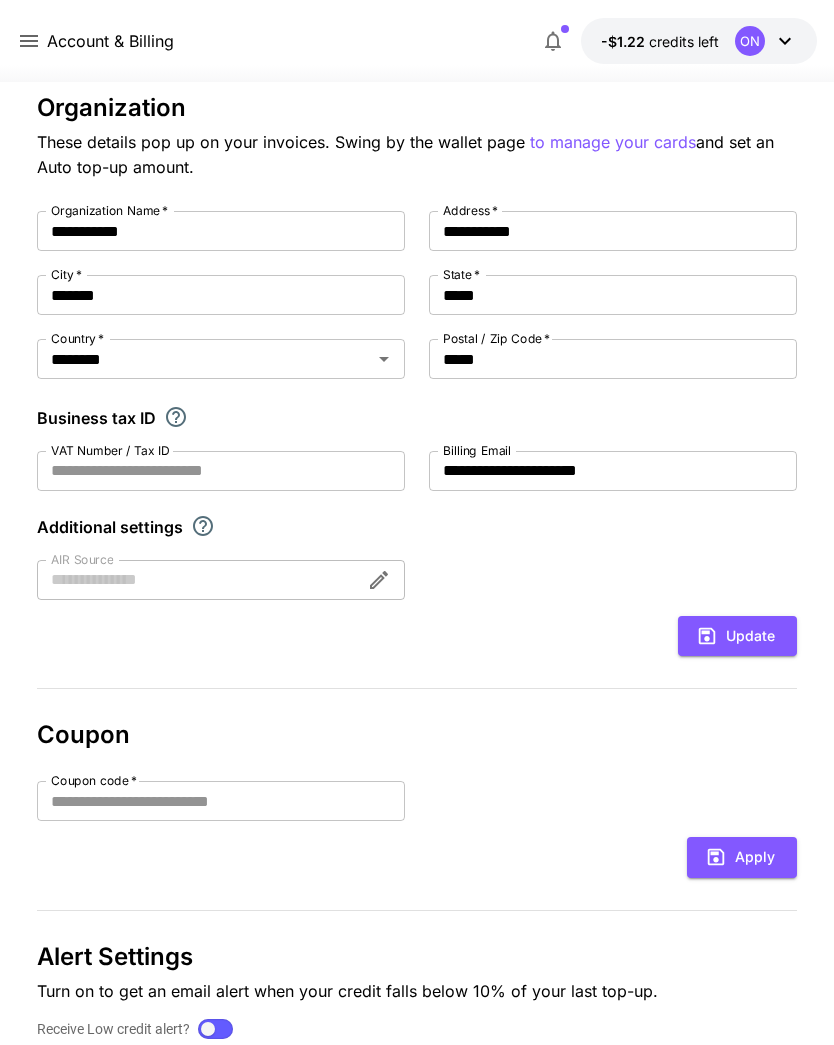 scroll, scrollTop: 0, scrollLeft: 0, axis: both 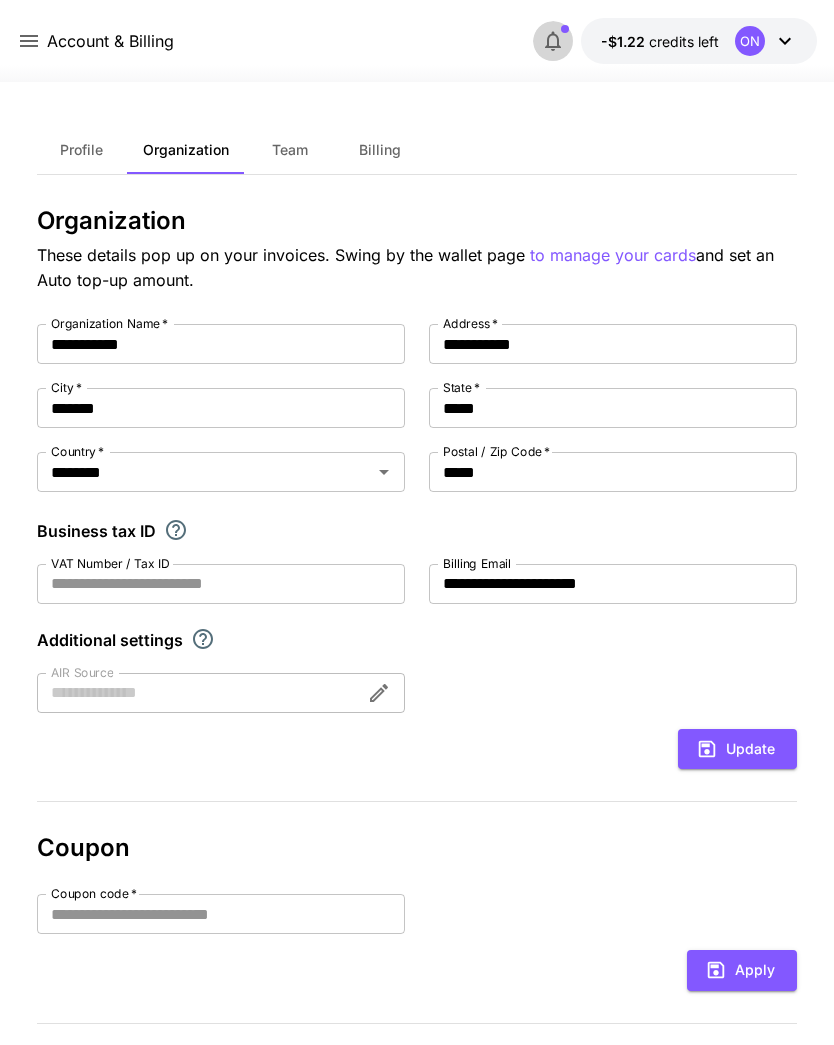 click at bounding box center [553, 41] 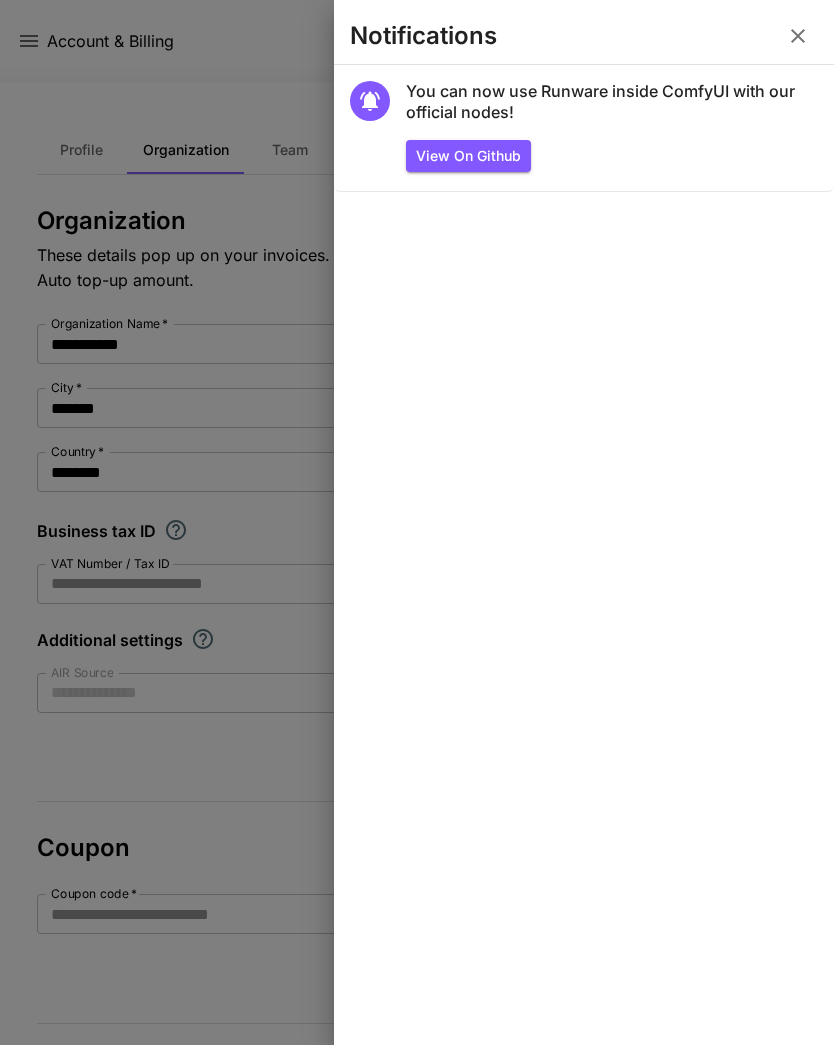 click at bounding box center [417, 522] 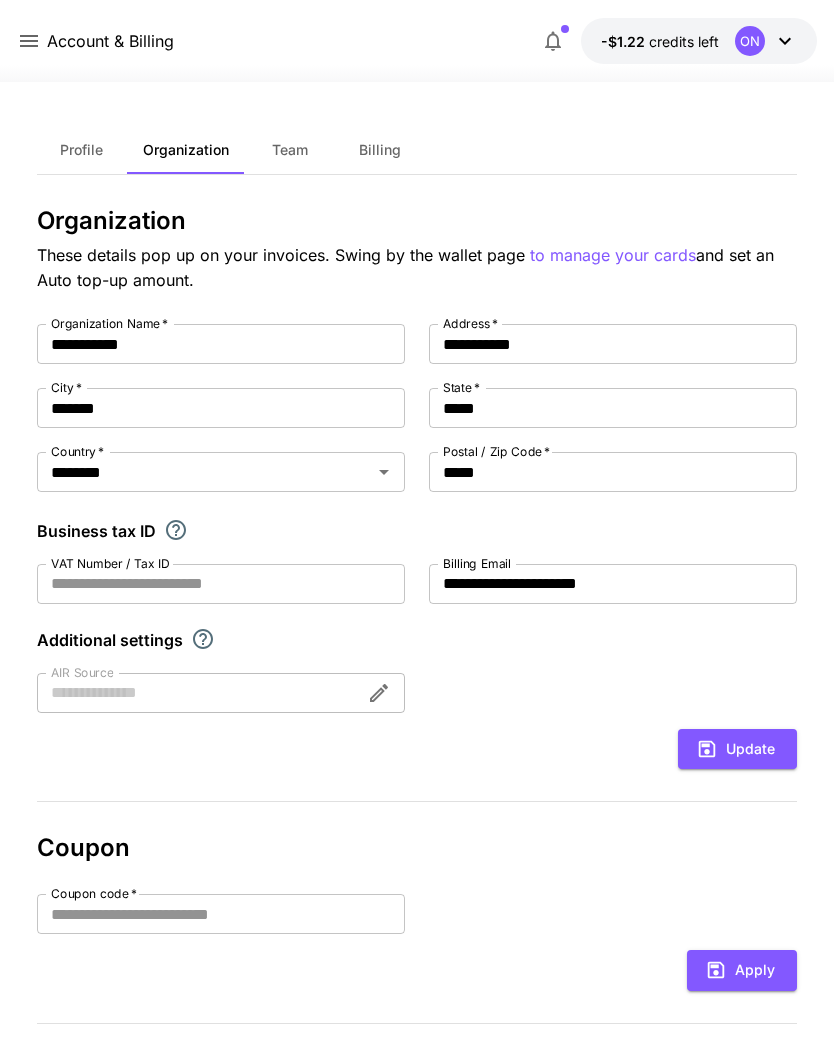 click on "Billing" at bounding box center [380, 150] 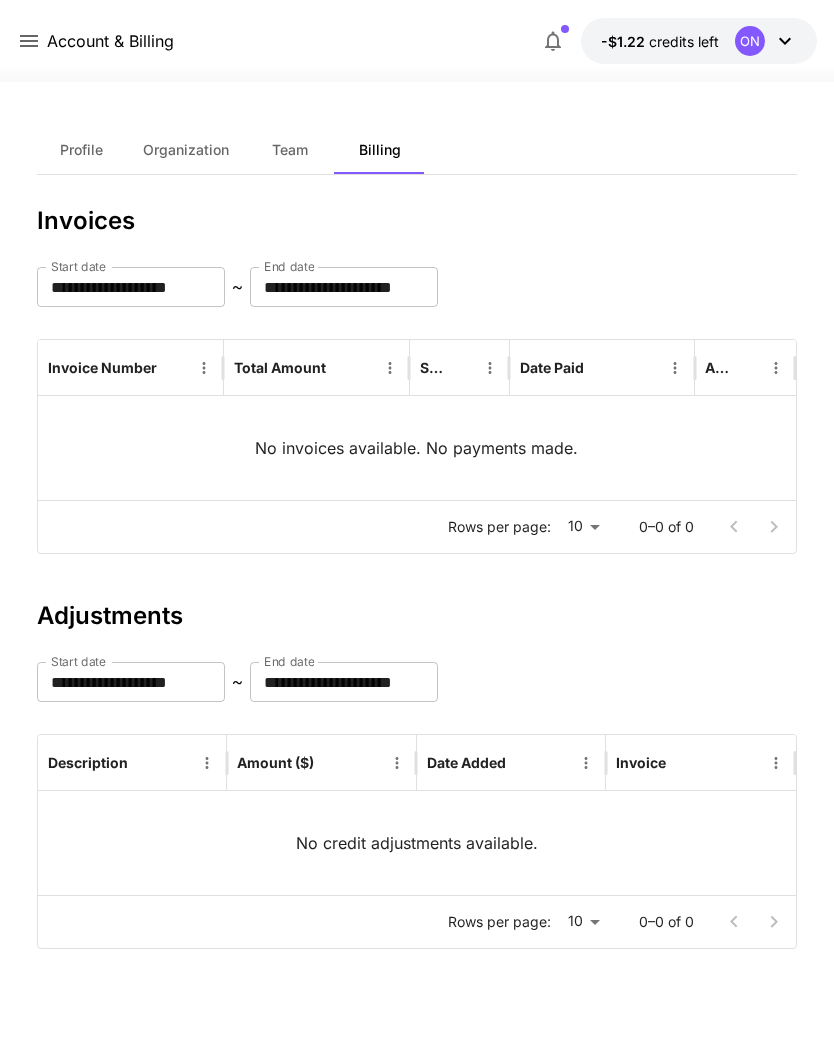 click 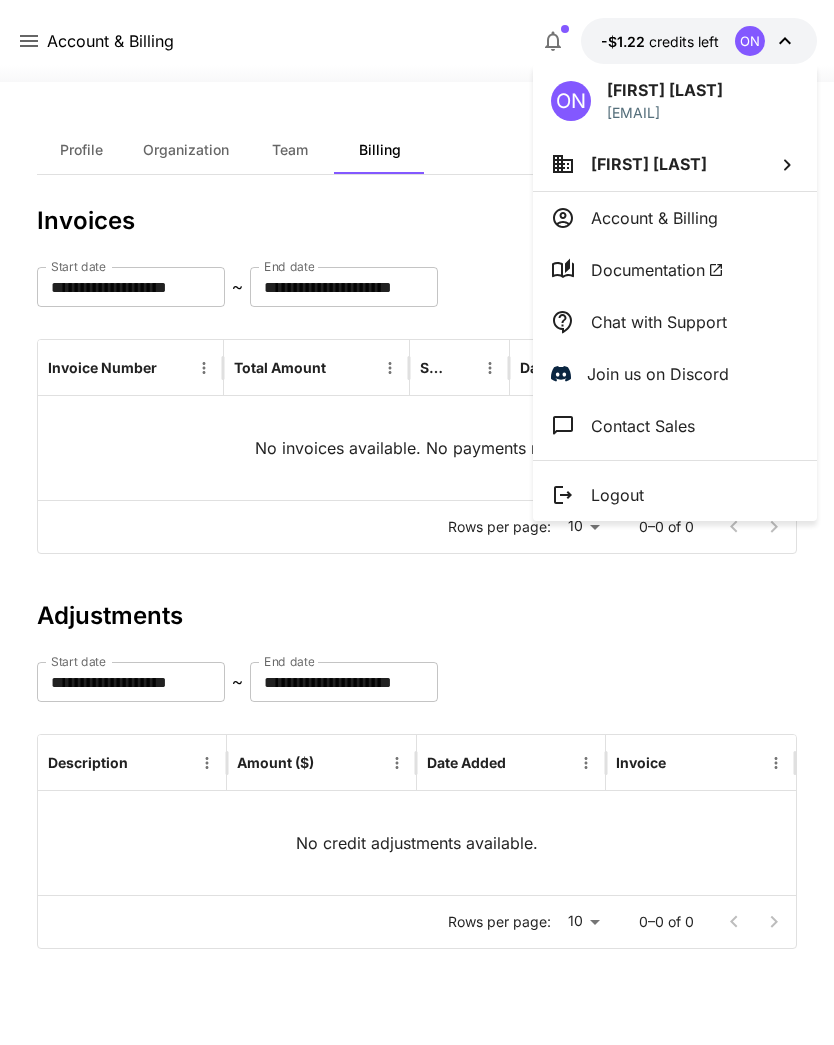 click on "Account & Billing" at bounding box center [675, 218] 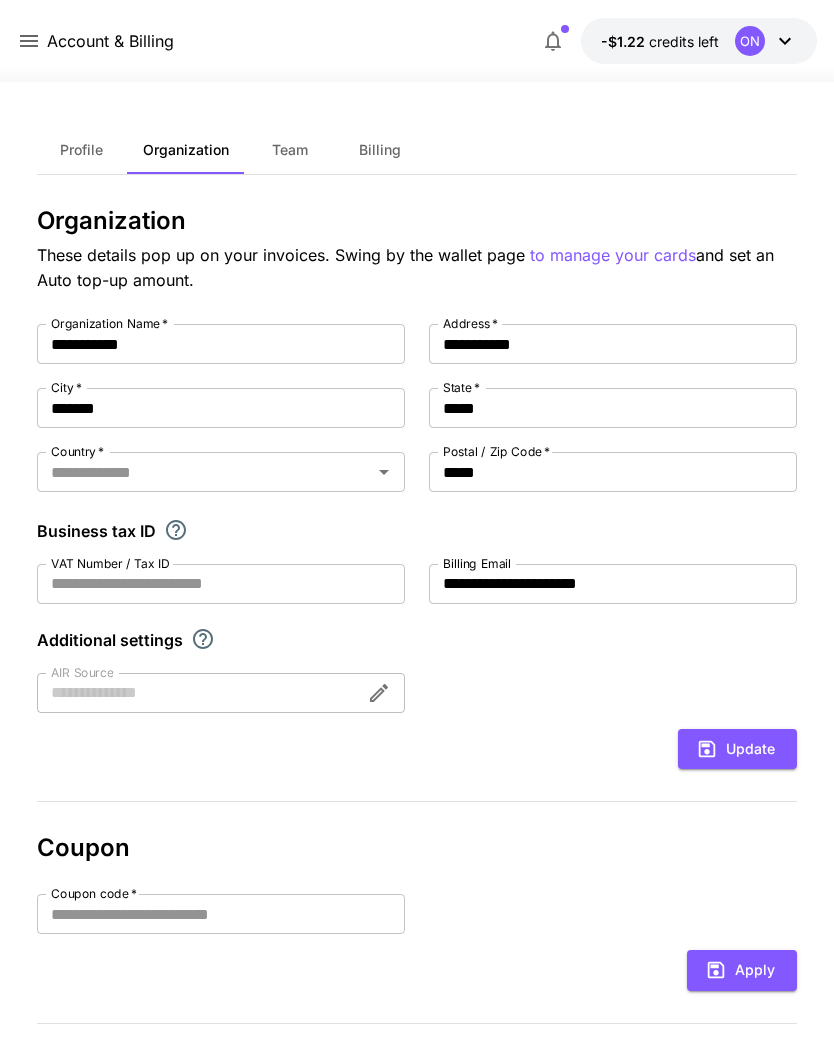 type on "********" 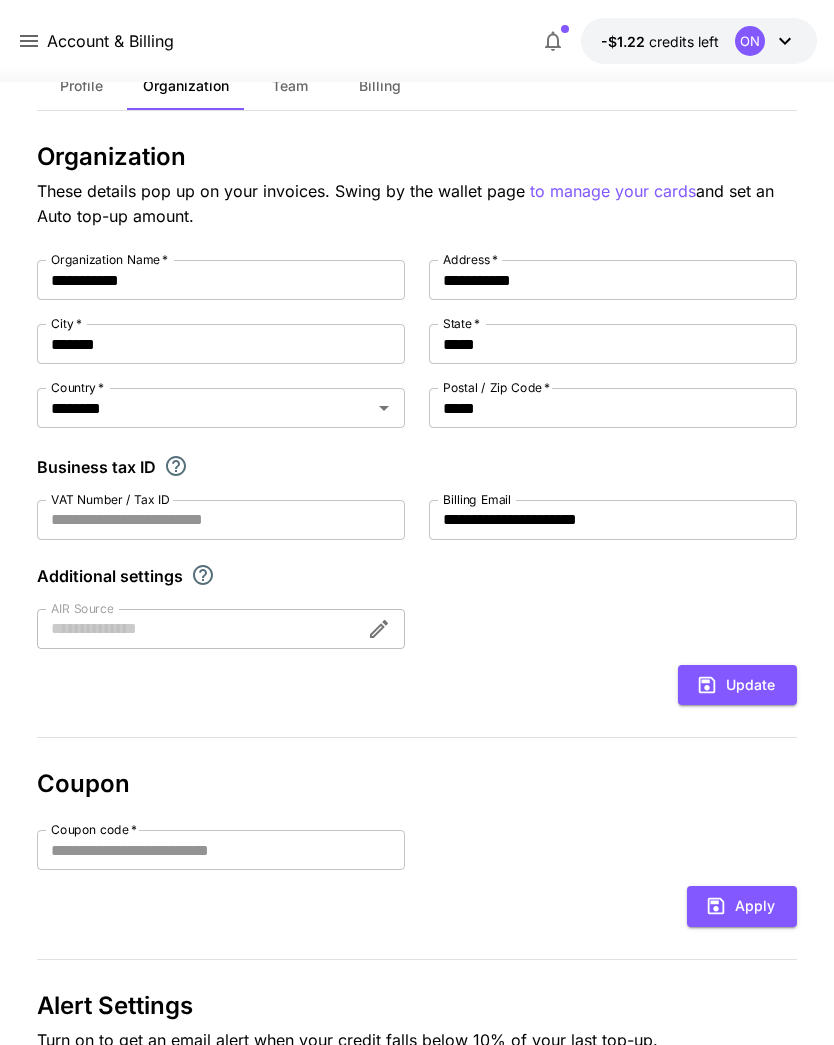 scroll, scrollTop: 0, scrollLeft: 0, axis: both 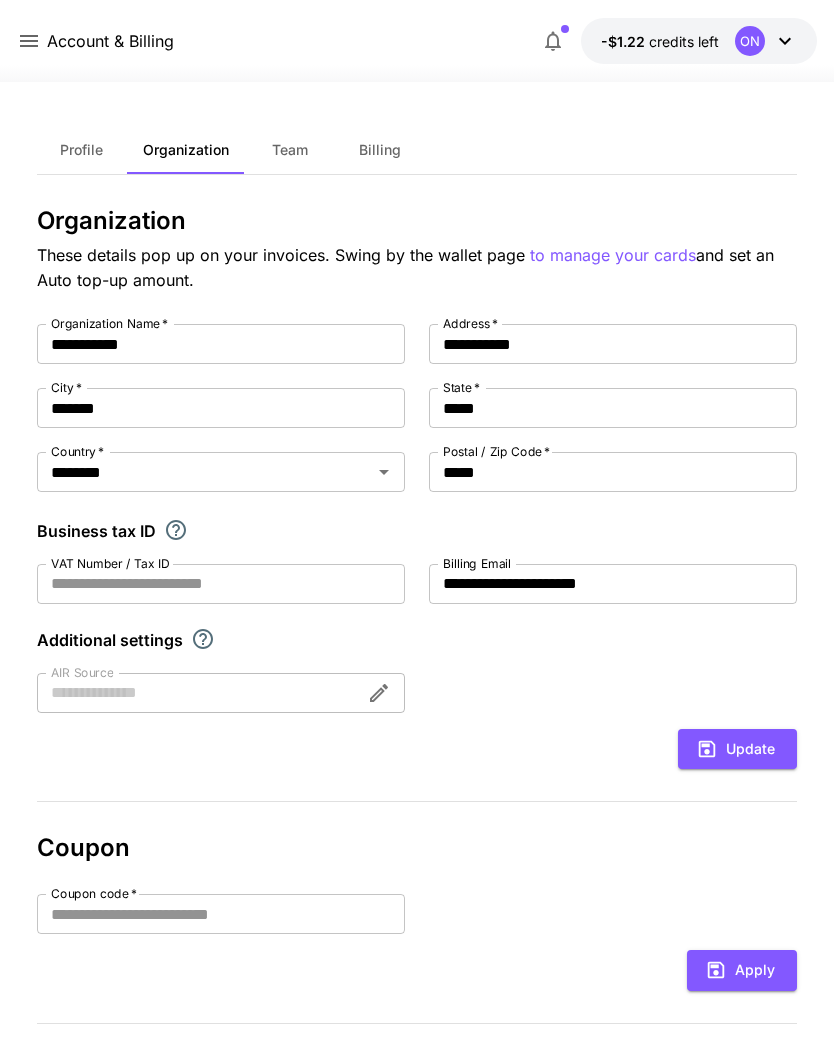 click on "Billing" at bounding box center [380, 150] 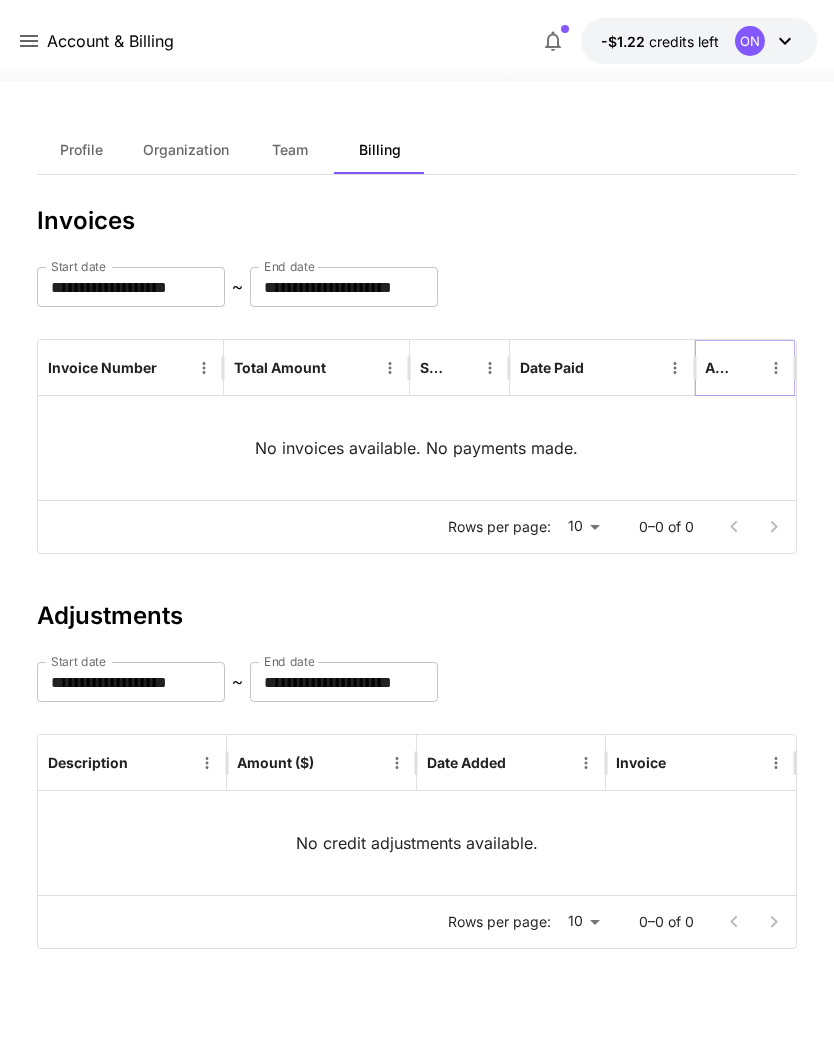 click 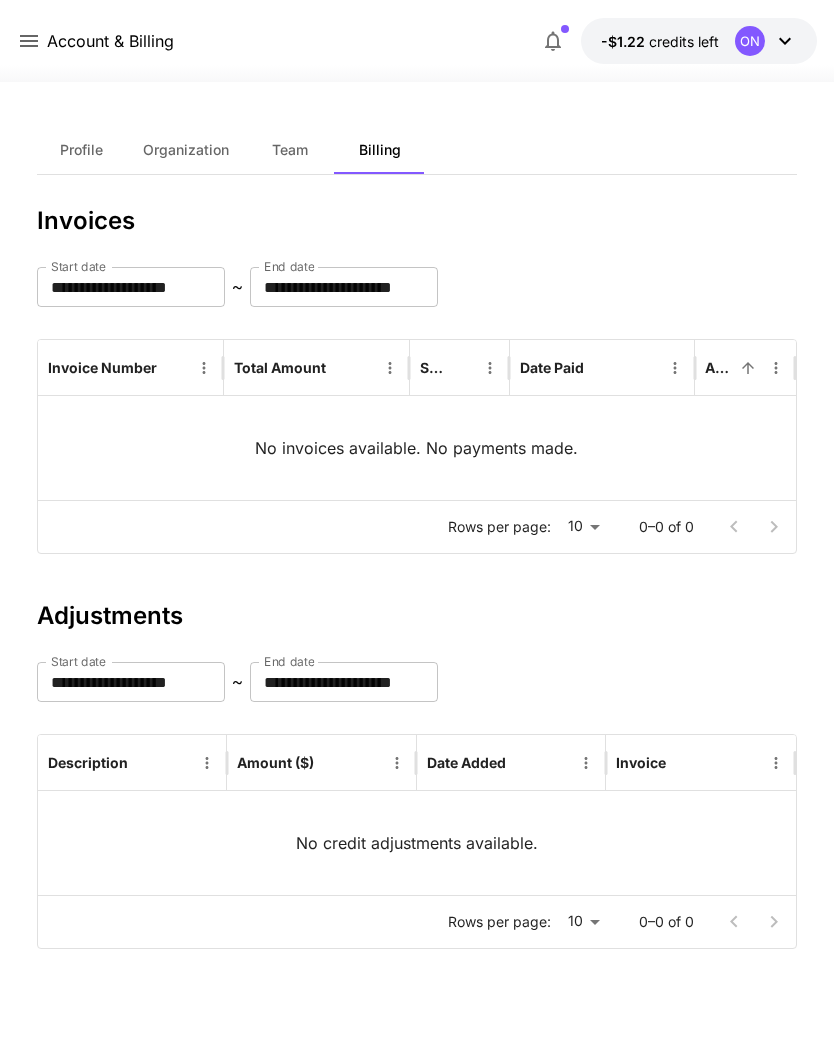 click 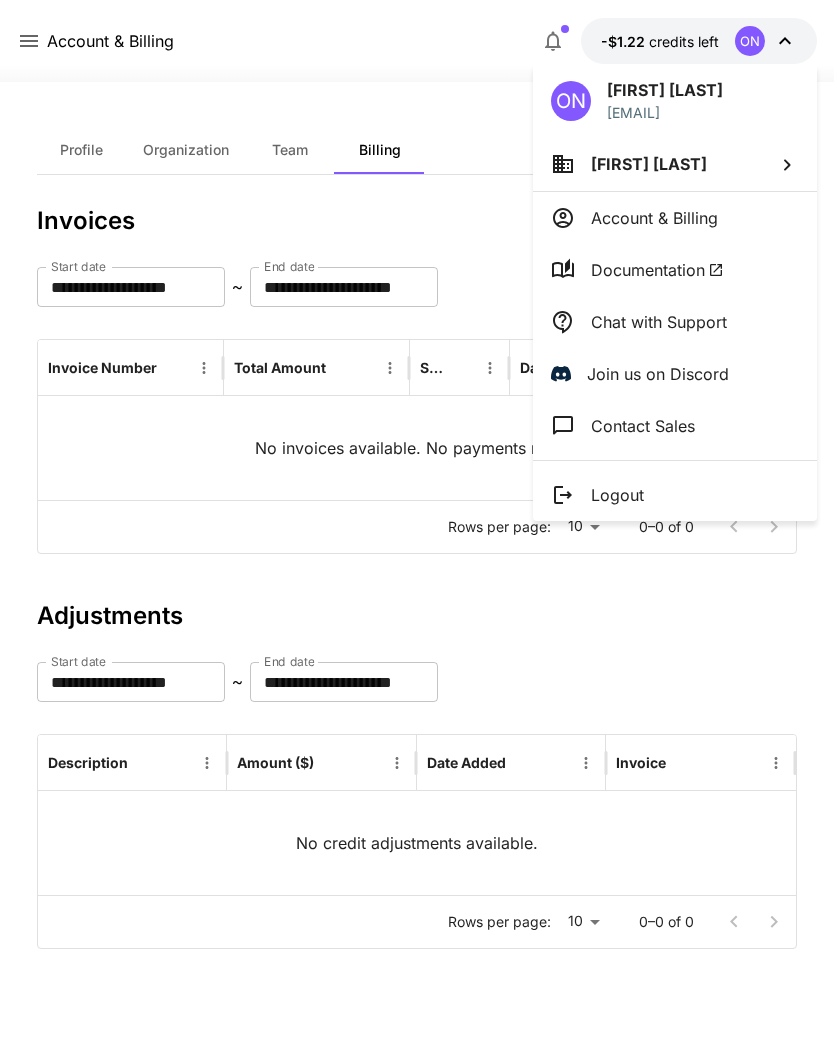 click on "[FIRST] [LAST]" at bounding box center [649, 164] 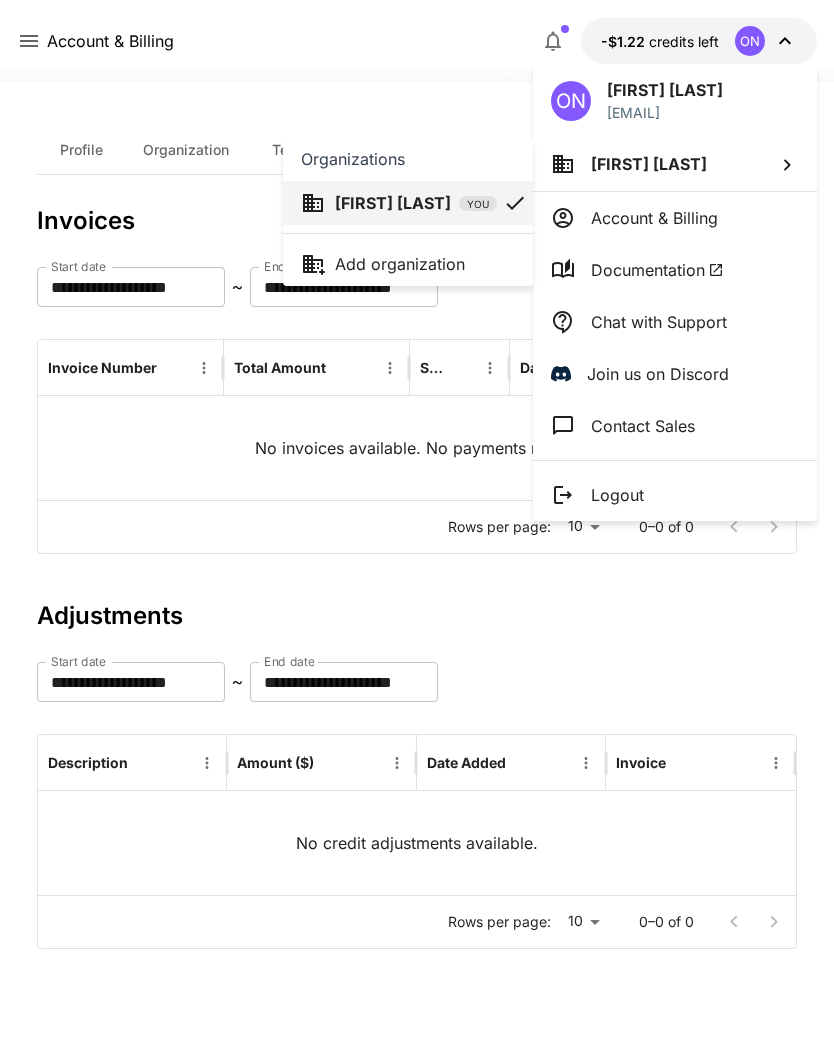 click at bounding box center [417, 522] 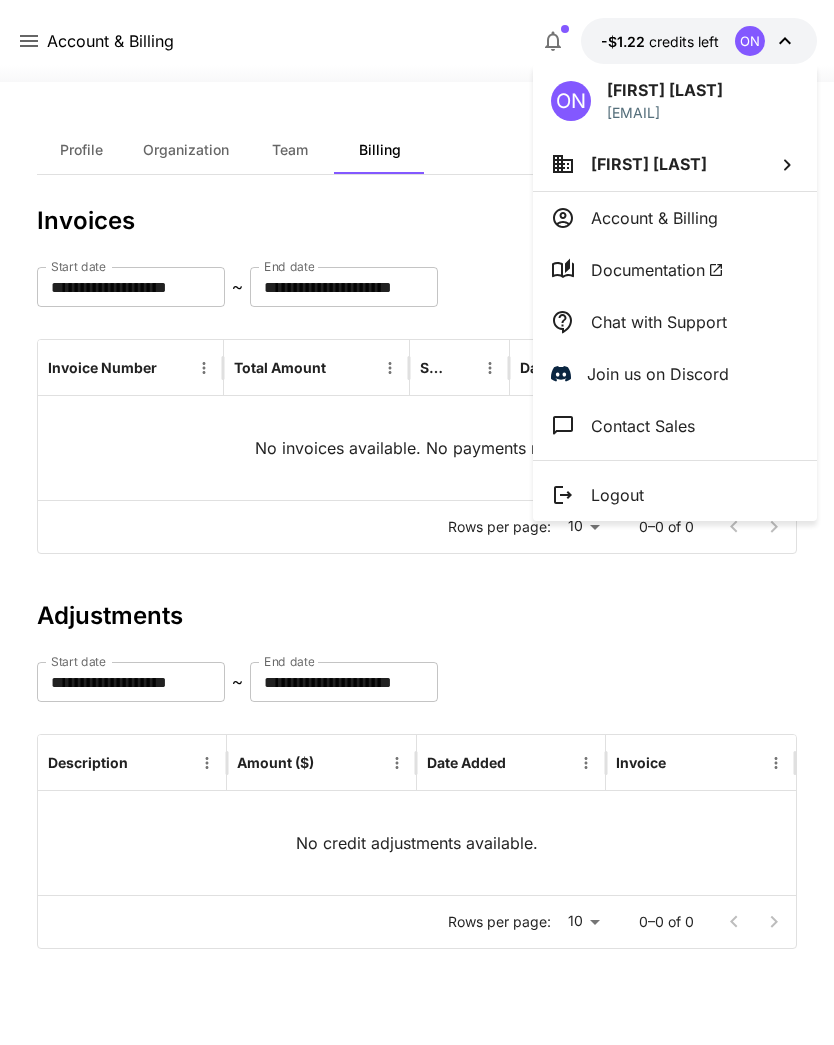 click at bounding box center (417, 522) 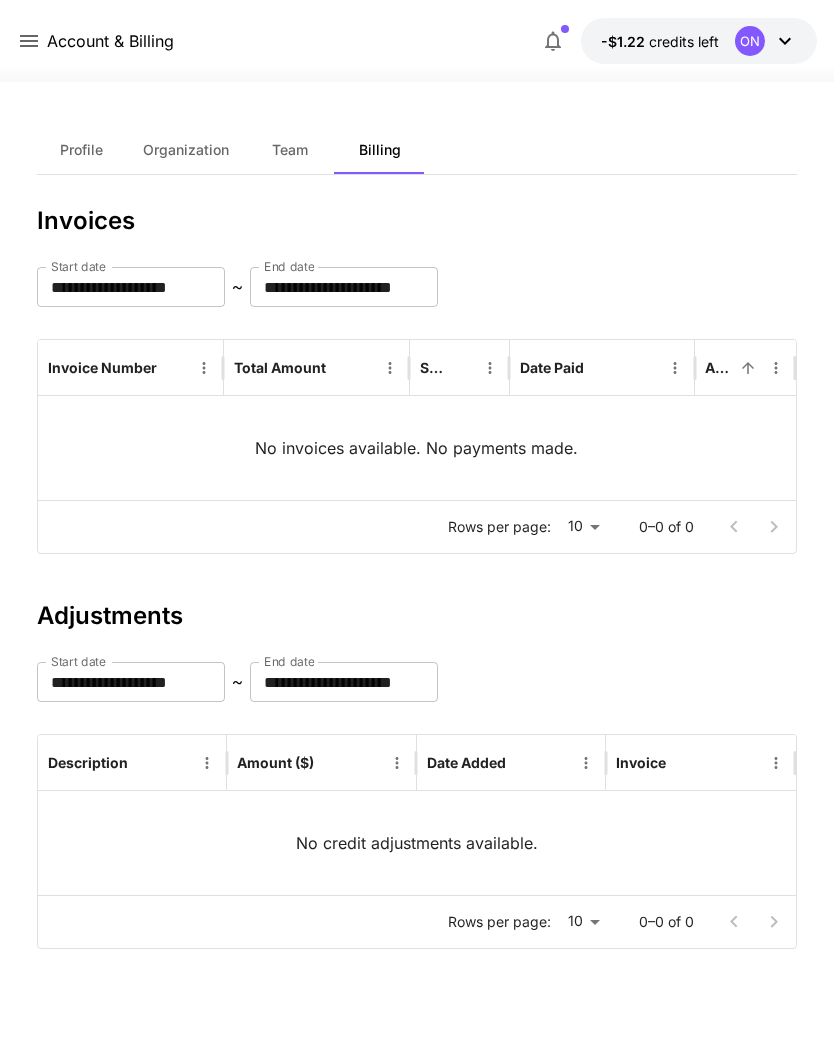 click 